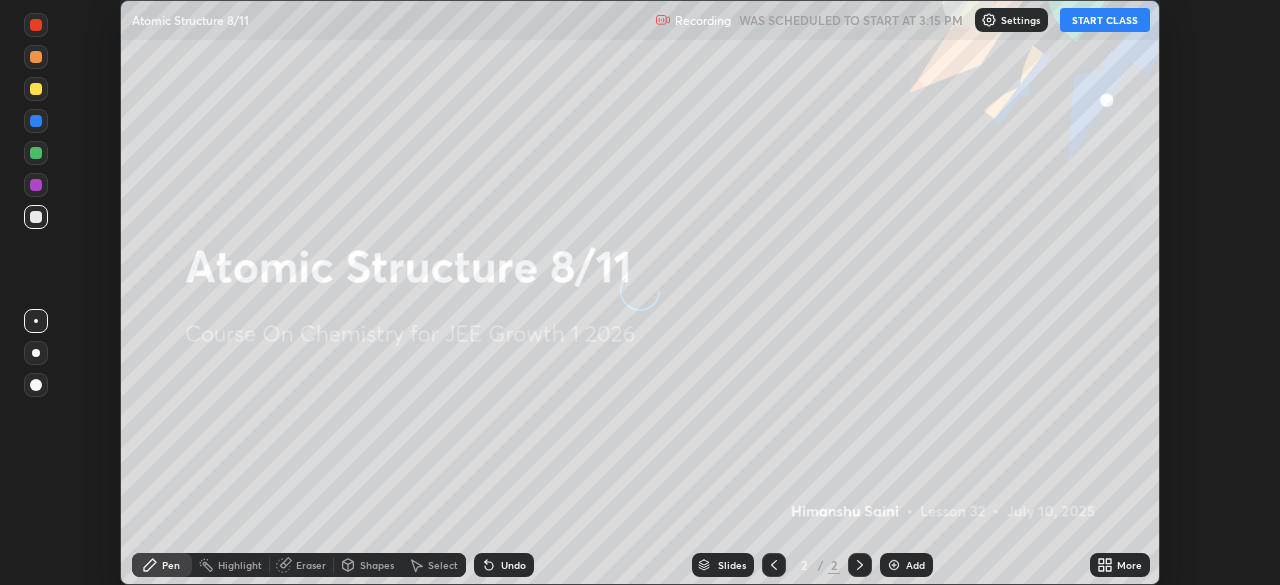 scroll, scrollTop: 0, scrollLeft: 0, axis: both 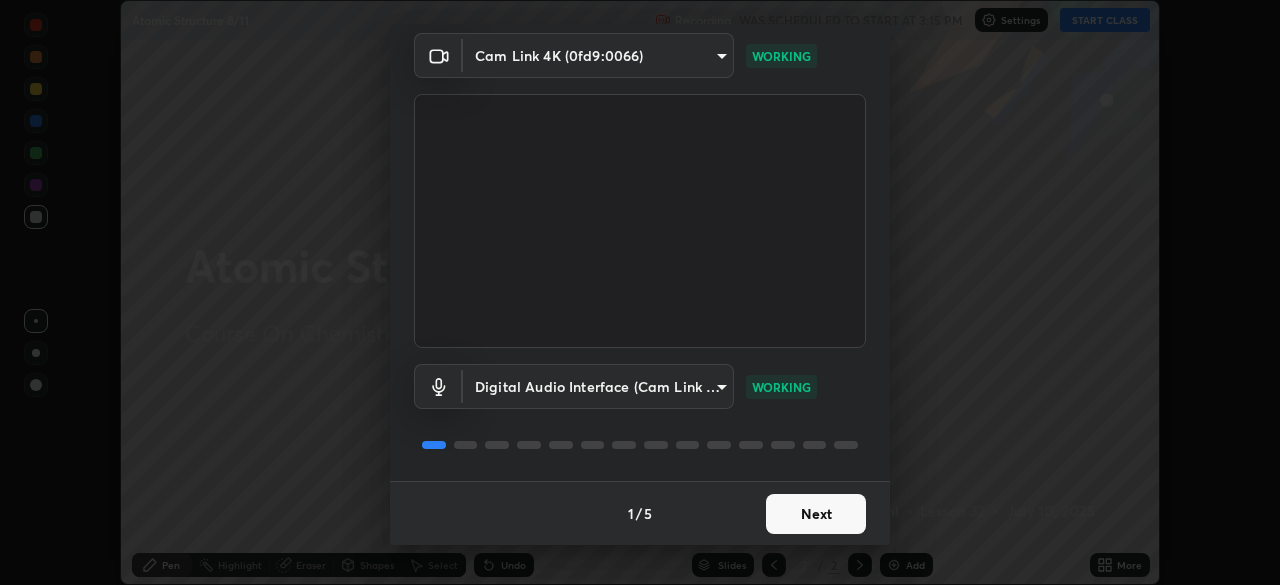 click on "Next" at bounding box center [816, 514] 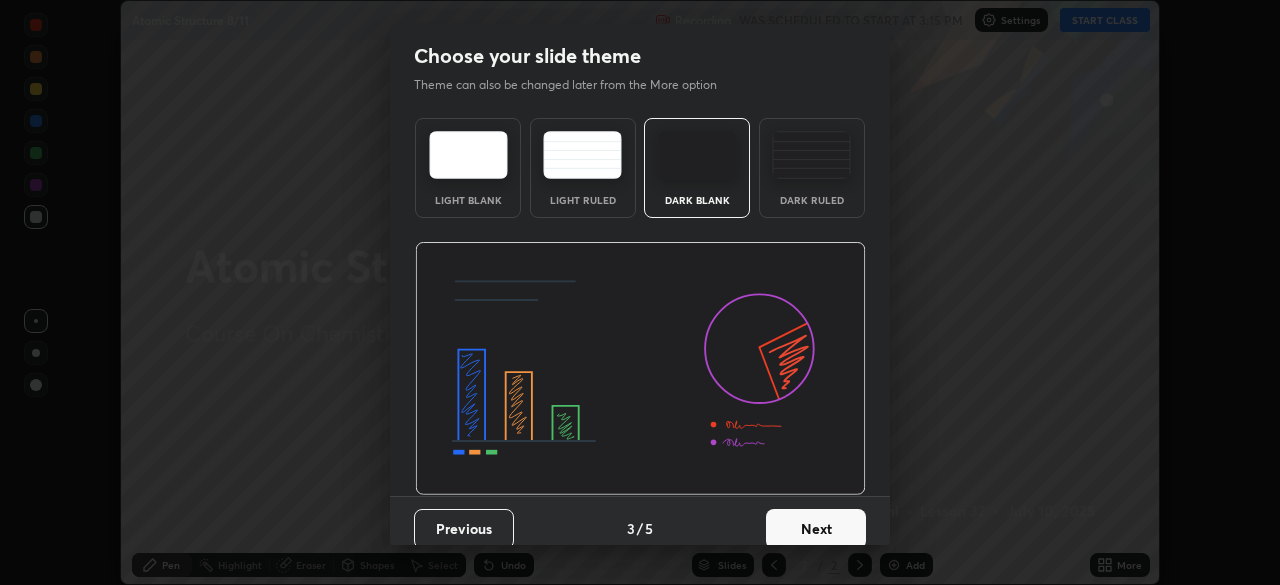 click on "Next" at bounding box center (816, 529) 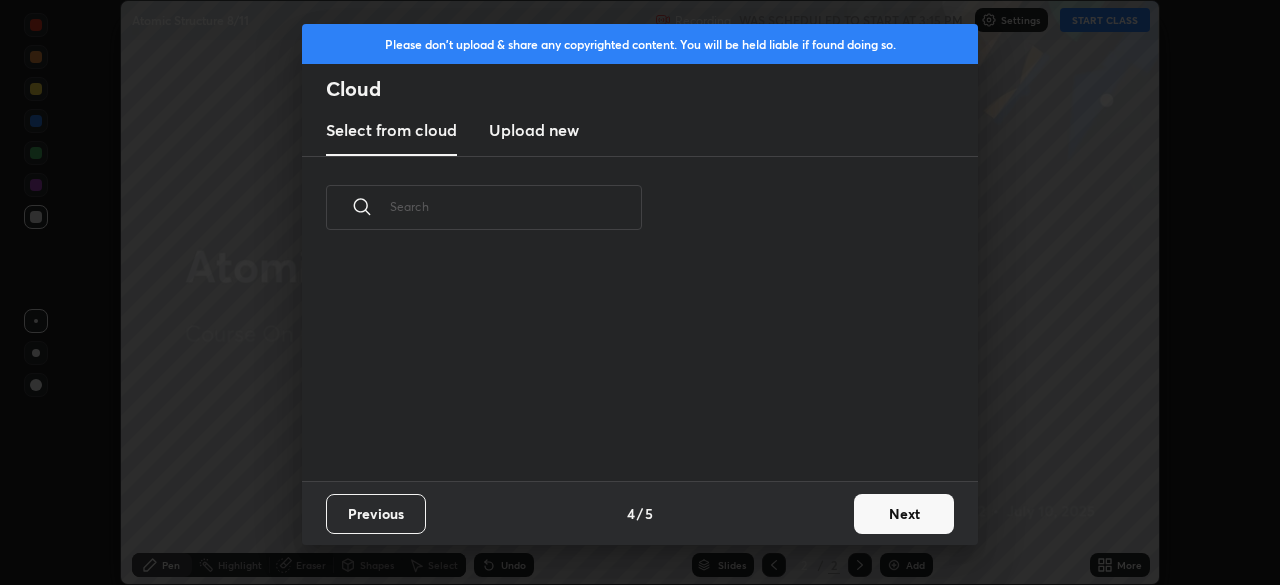 click on "Next" at bounding box center [904, 514] 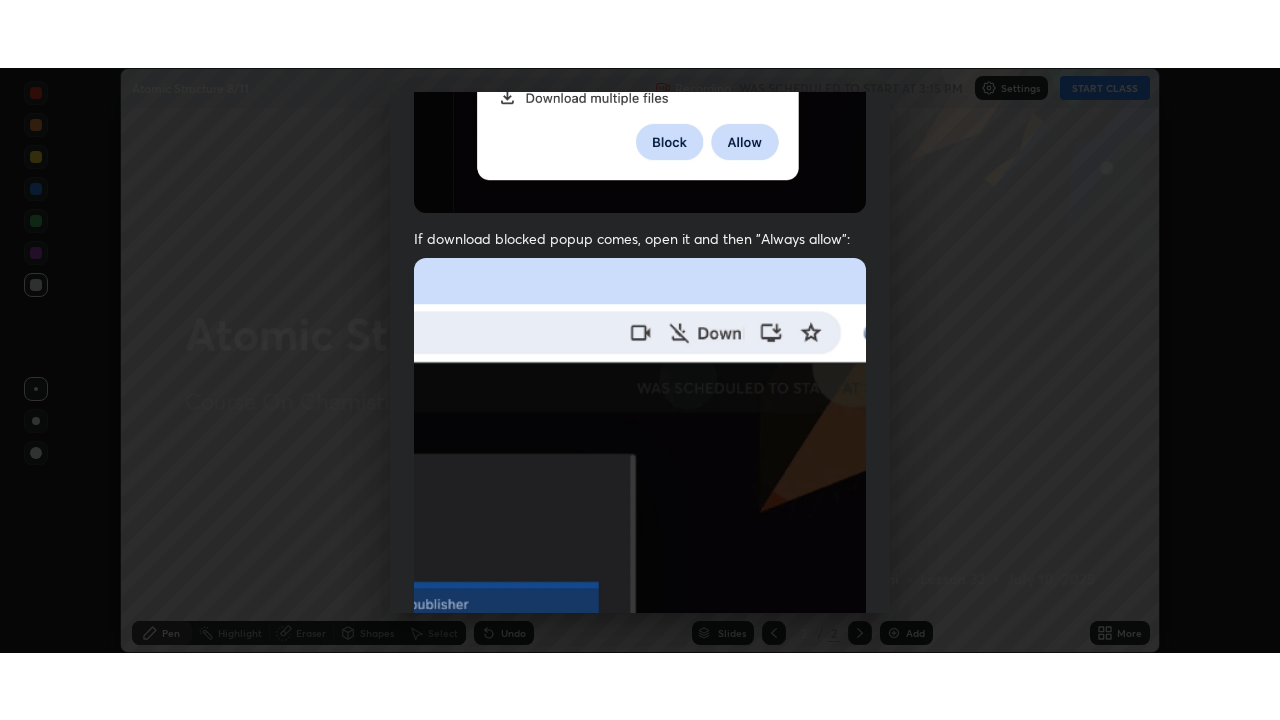 scroll, scrollTop: 479, scrollLeft: 0, axis: vertical 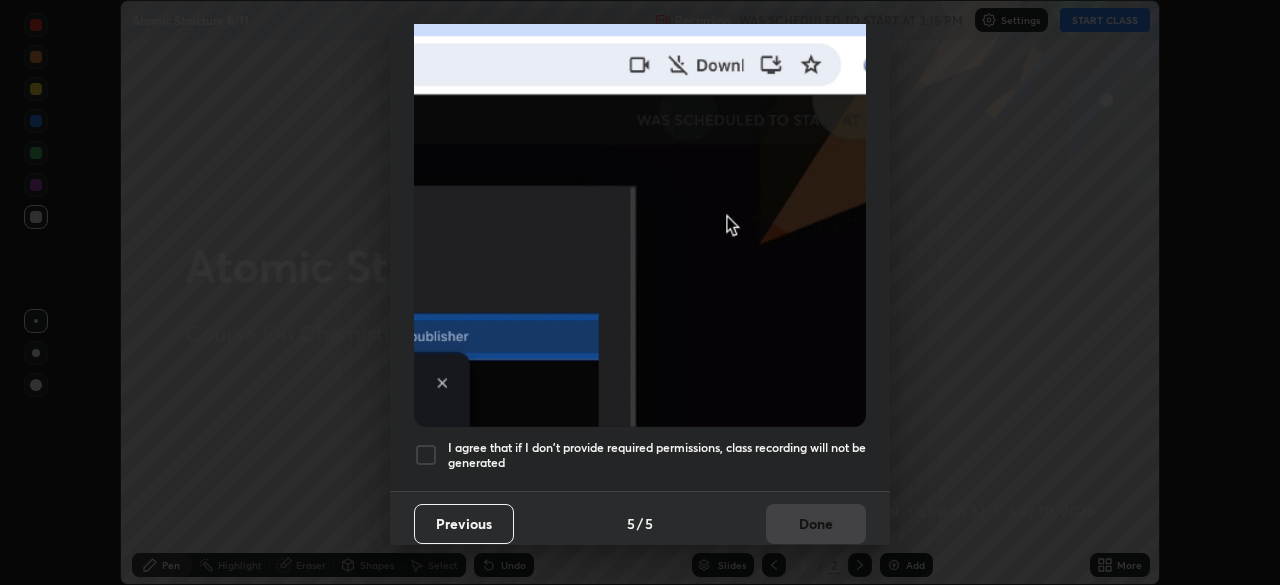 click on "I agree that if I don't provide required permissions, class recording will not be generated" at bounding box center [657, 455] 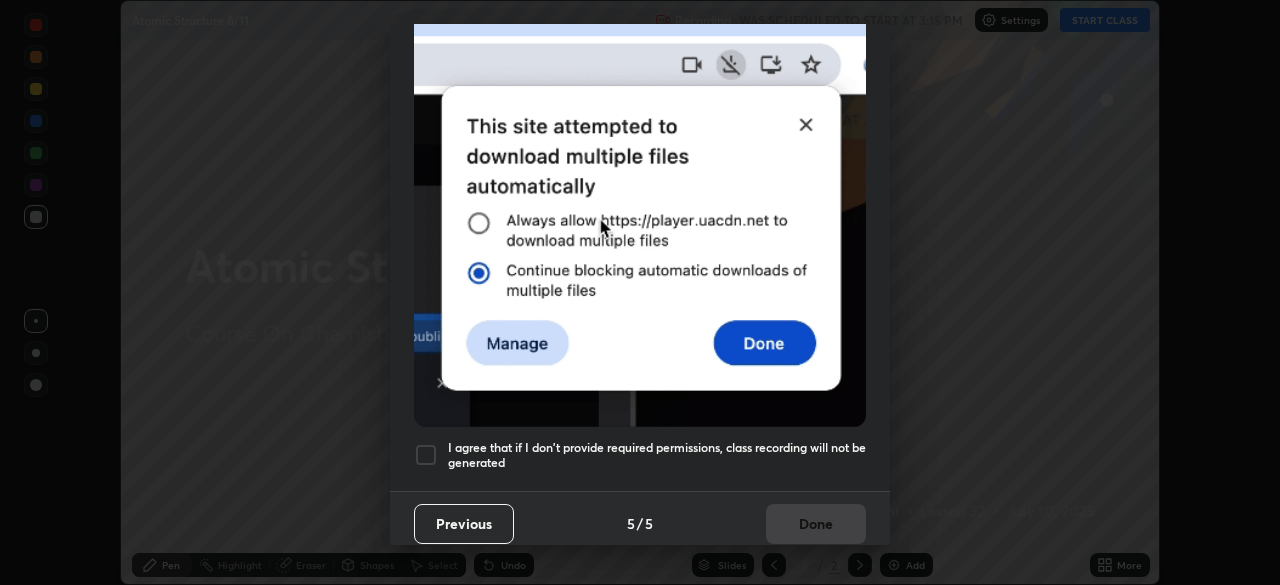 click on "Done" at bounding box center (816, 524) 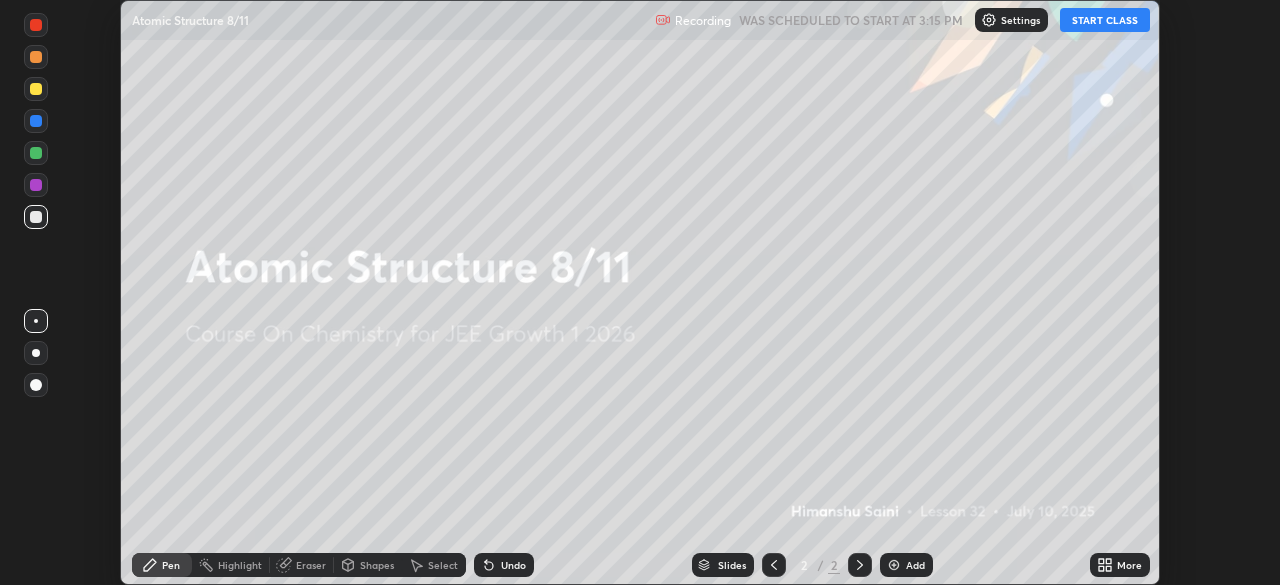 click 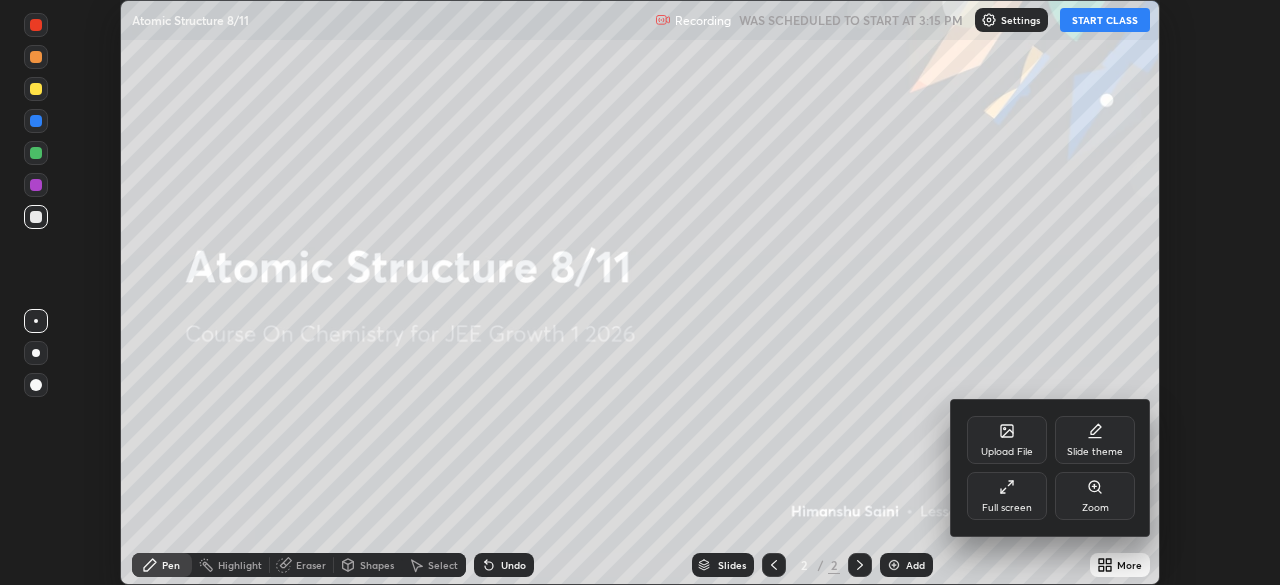 click on "Full screen" at bounding box center (1007, 496) 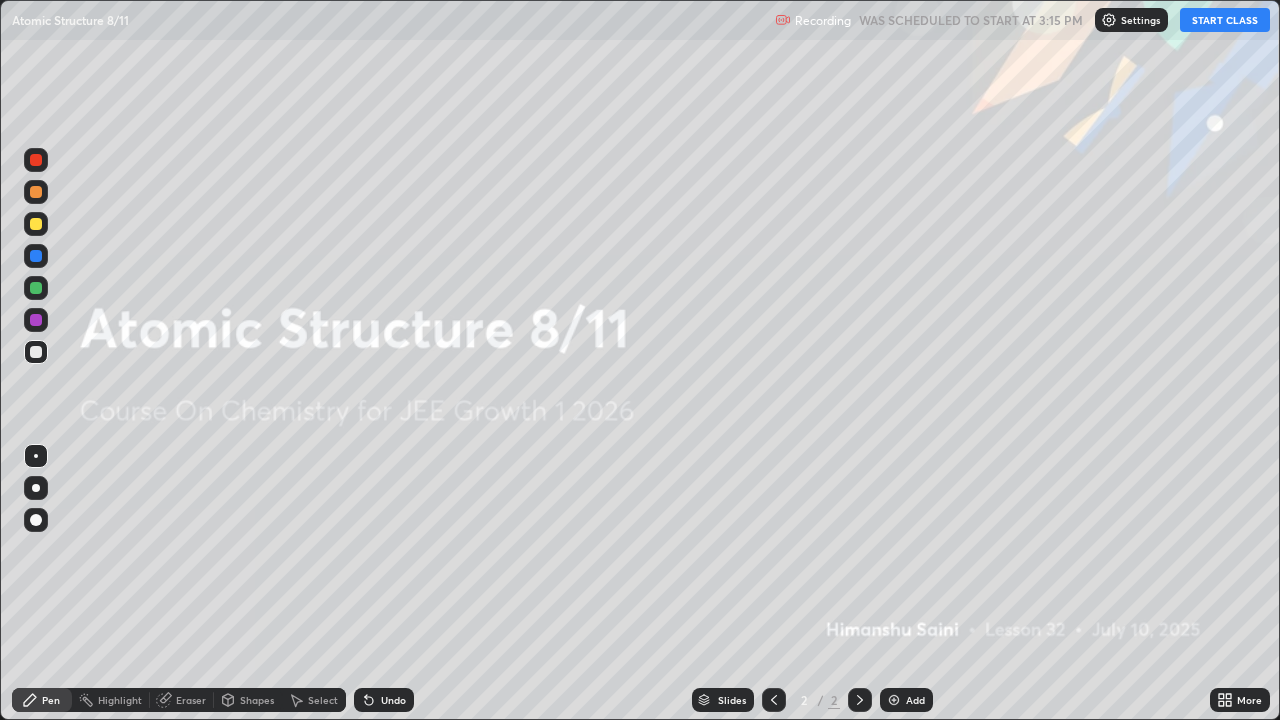 scroll, scrollTop: 99280, scrollLeft: 98720, axis: both 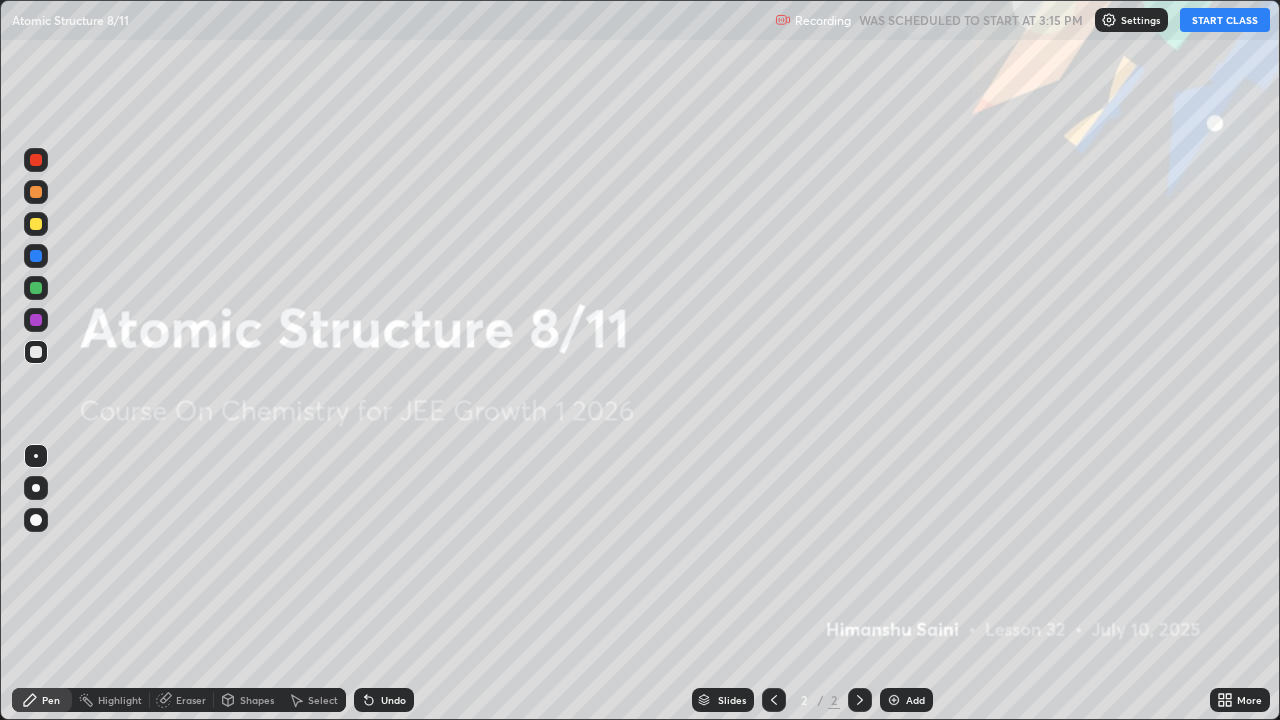 click on "START CLASS" at bounding box center [1225, 20] 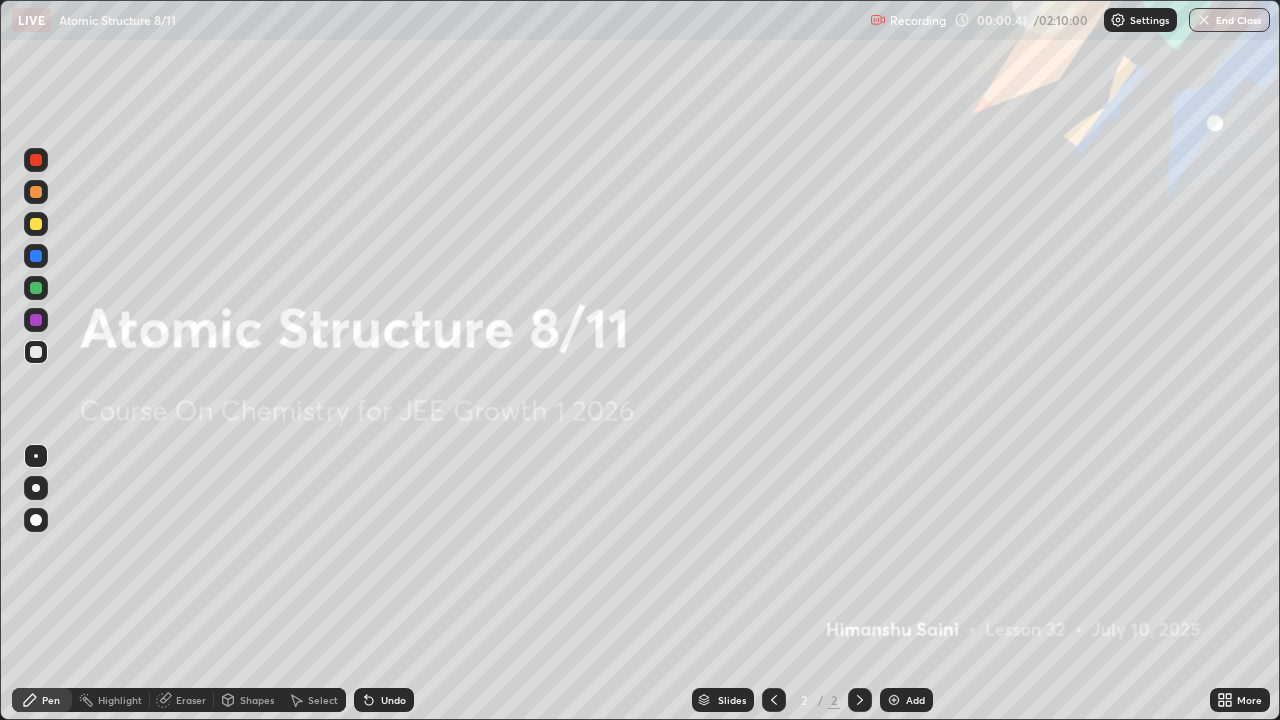 click on "Add" at bounding box center (915, 700) 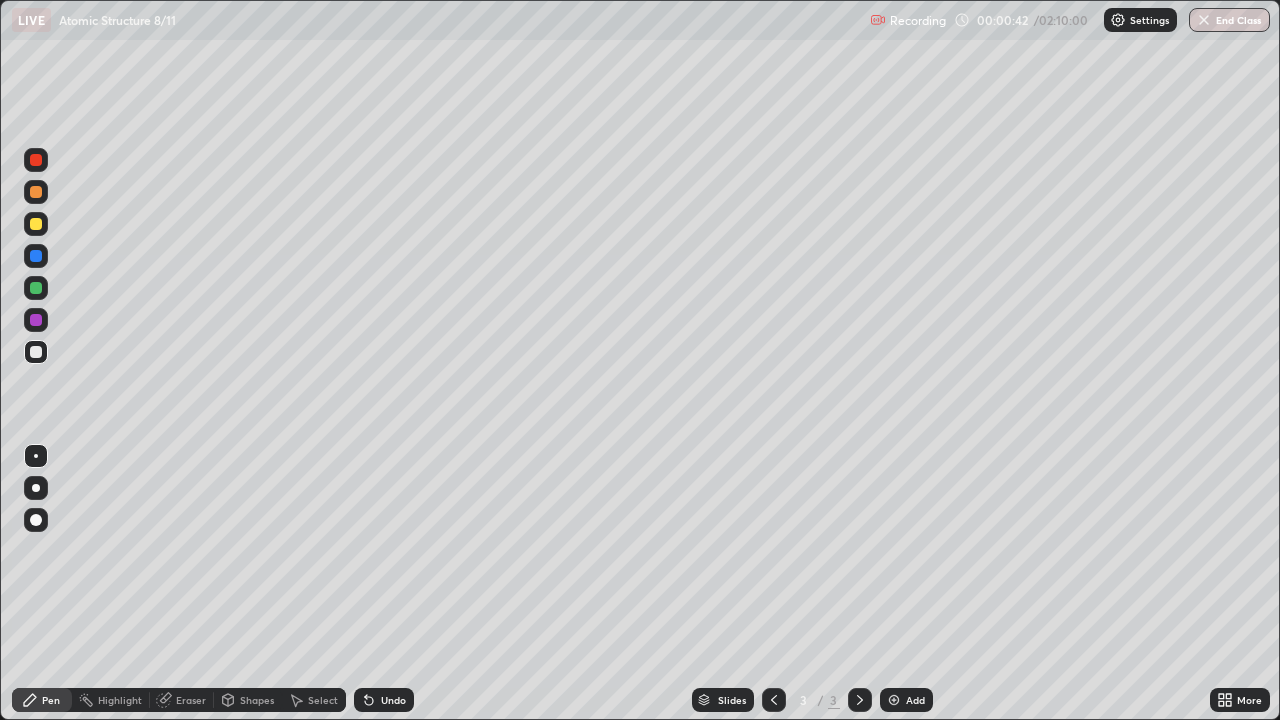 click 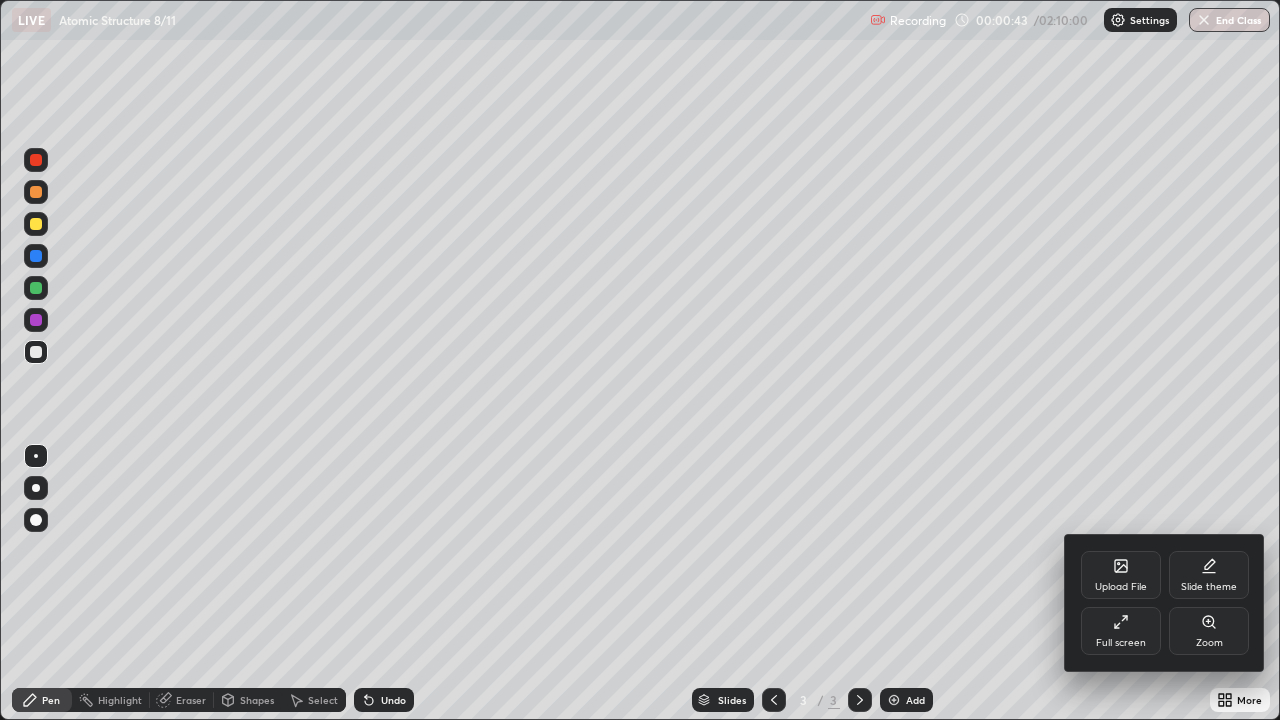 click on "Upload File" at bounding box center [1121, 575] 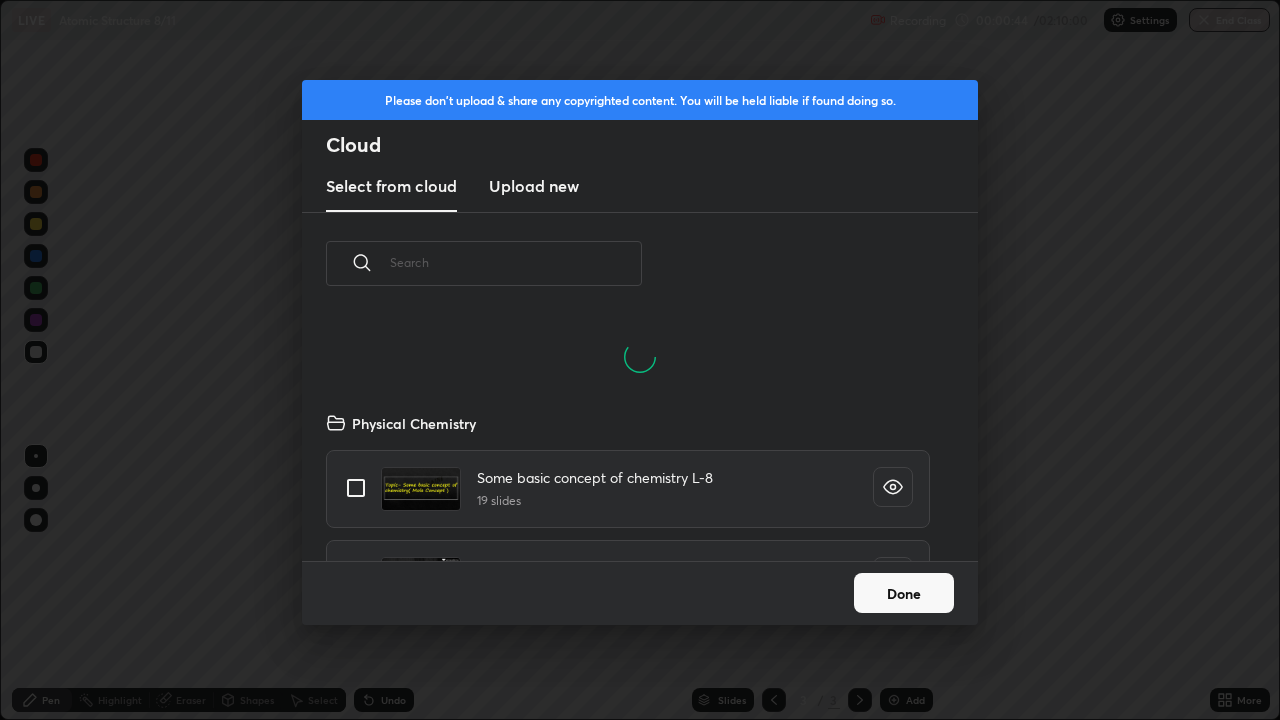 scroll, scrollTop: 7, scrollLeft: 11, axis: both 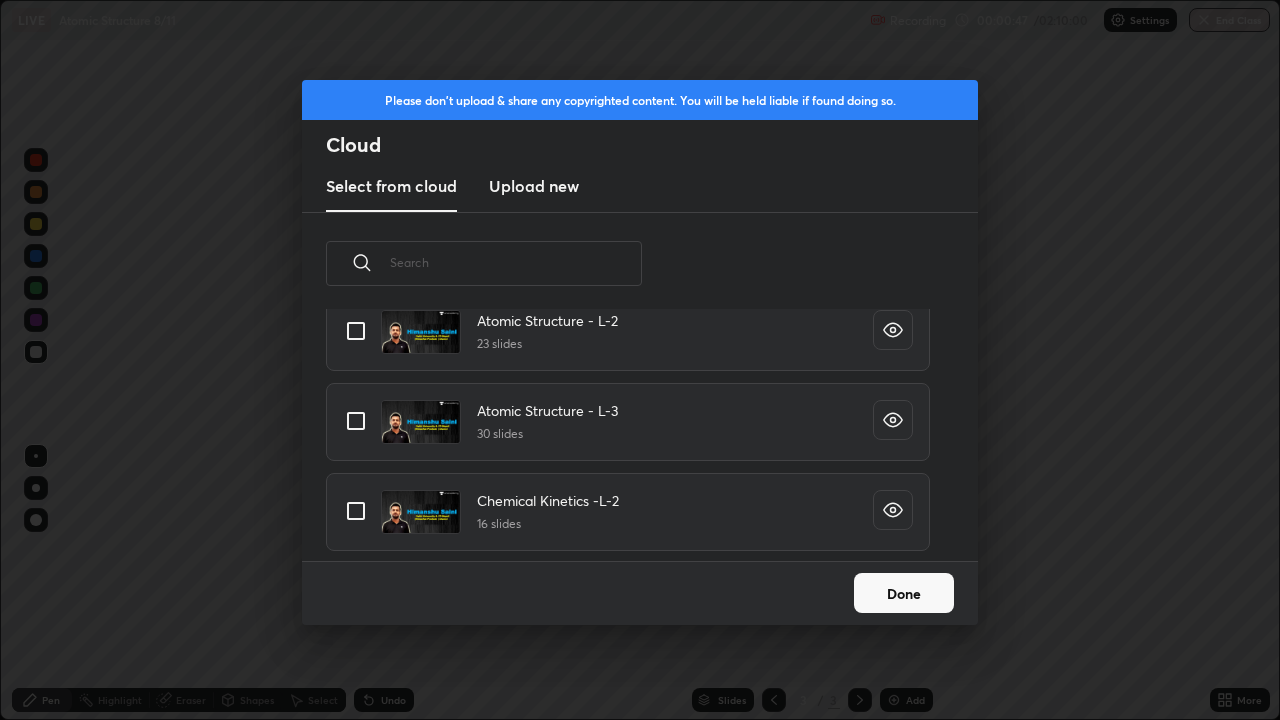 click at bounding box center [356, 421] 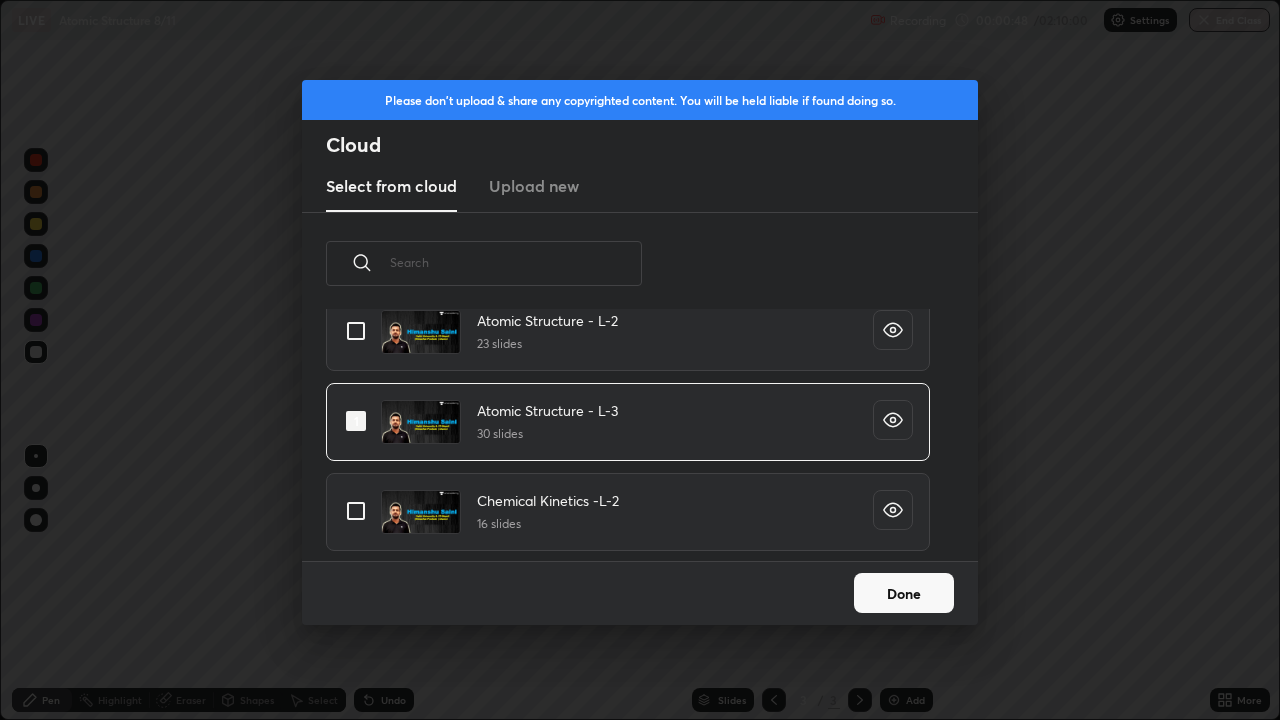 click on "Done" at bounding box center (904, 593) 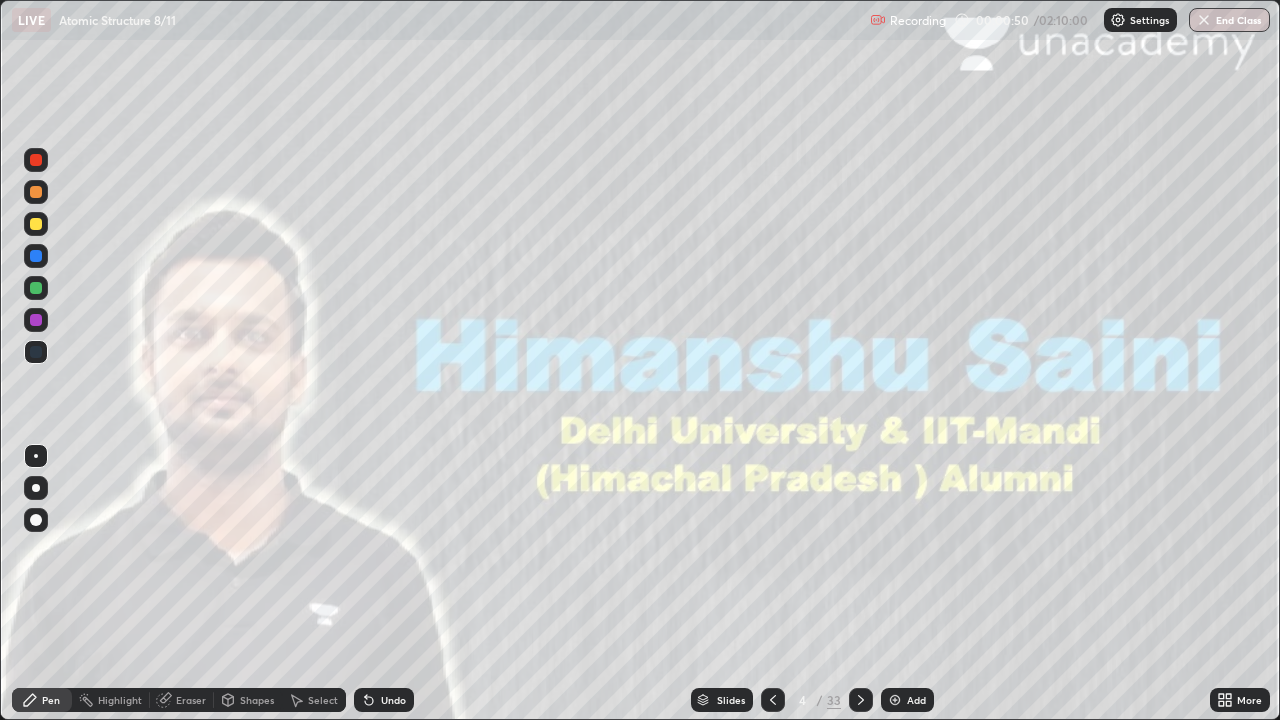 click at bounding box center [36, 520] 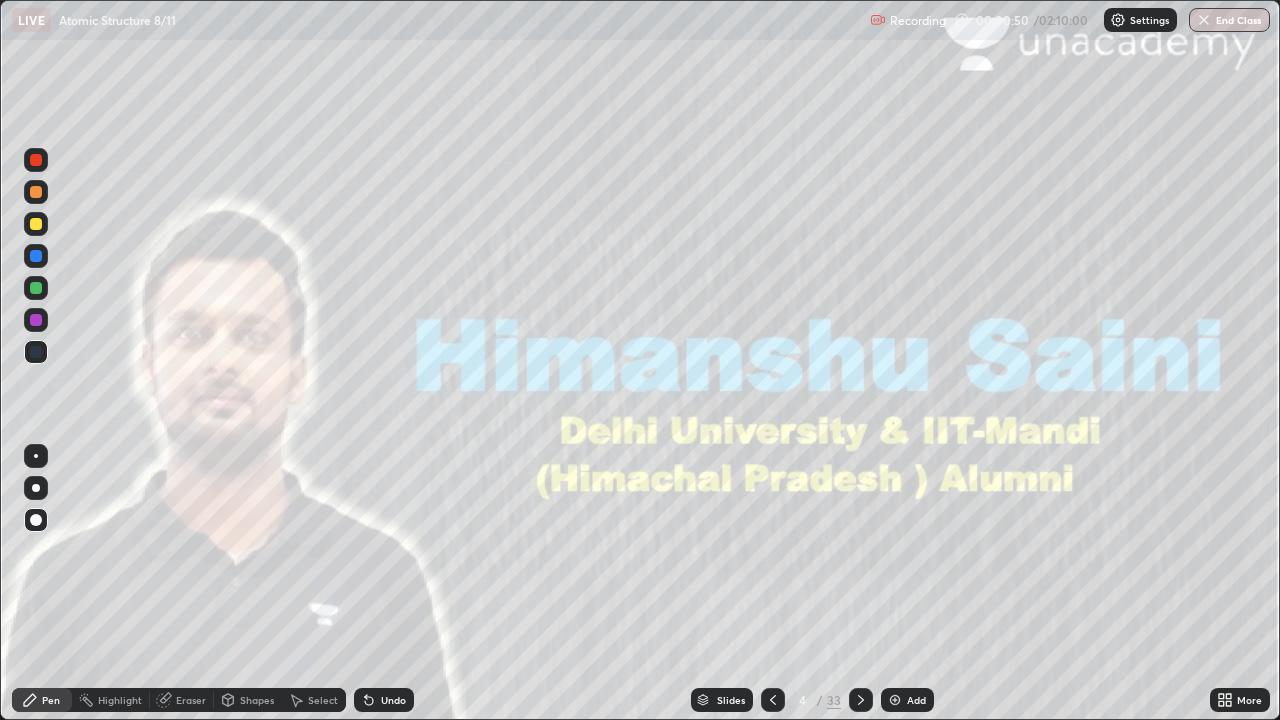 click on "Pen" at bounding box center (51, 700) 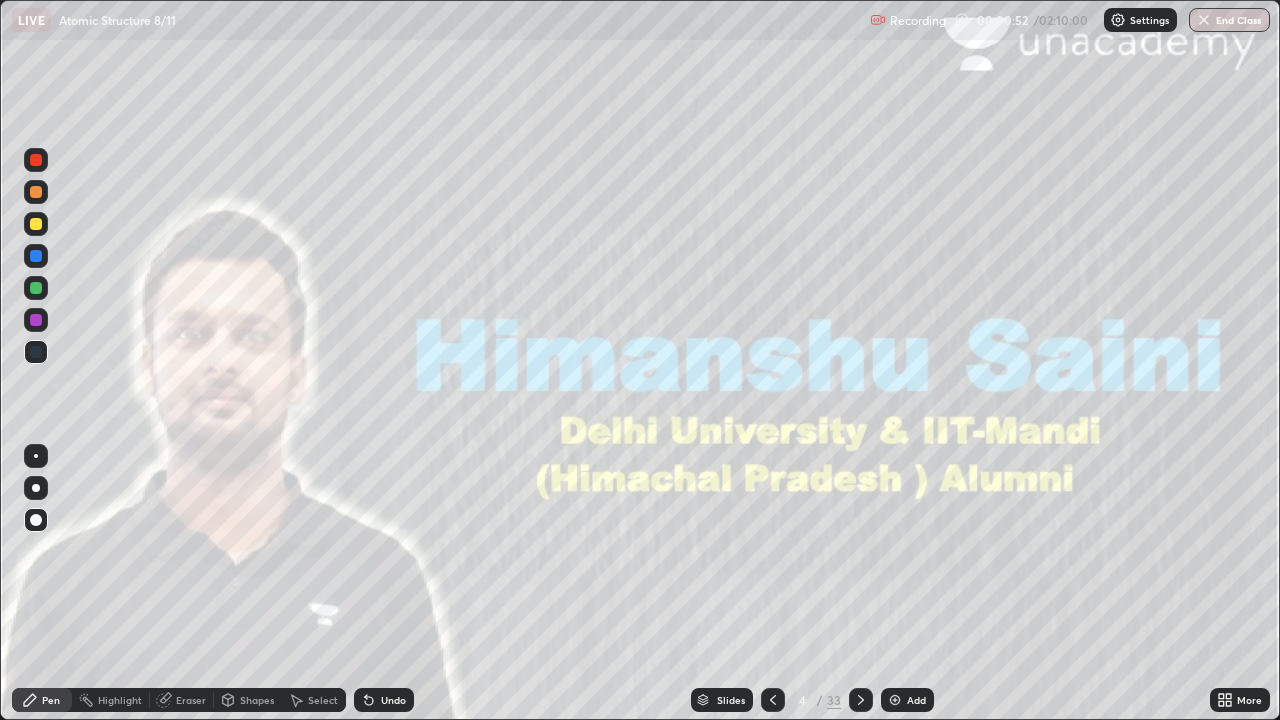 click on "Slides" at bounding box center [731, 700] 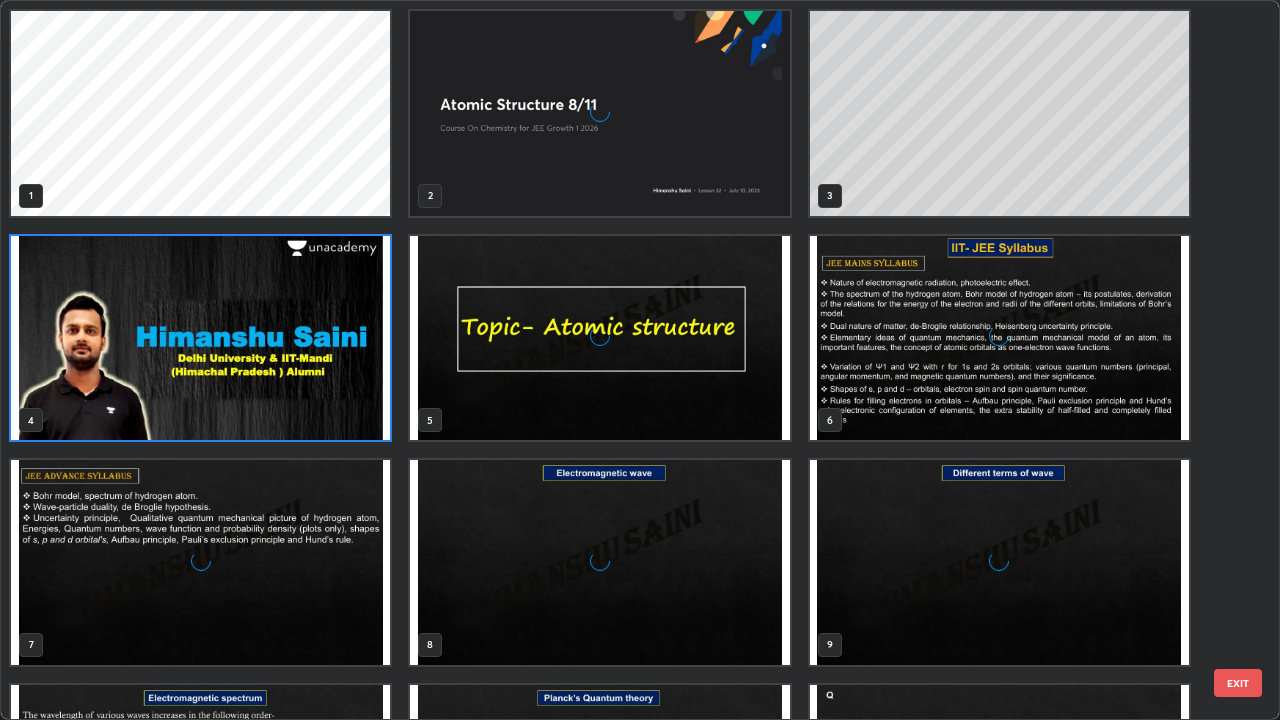 scroll, scrollTop: 7, scrollLeft: 11, axis: both 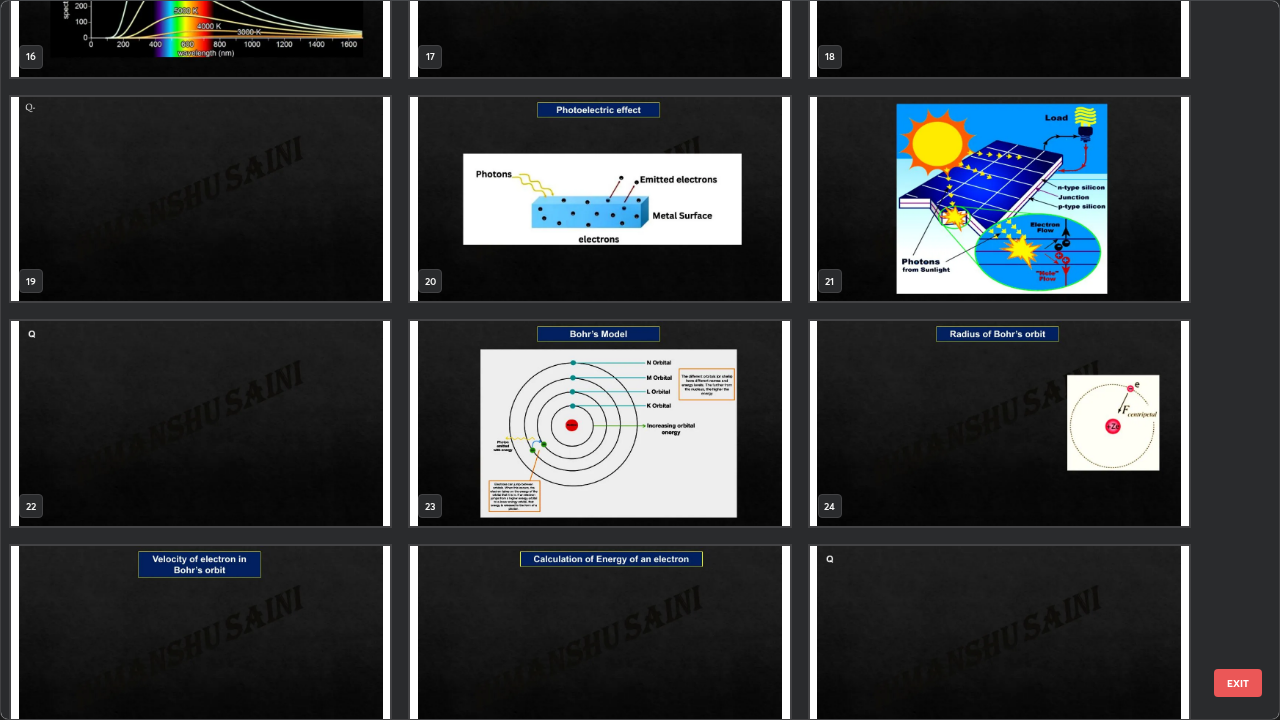 click at bounding box center (999, 423) 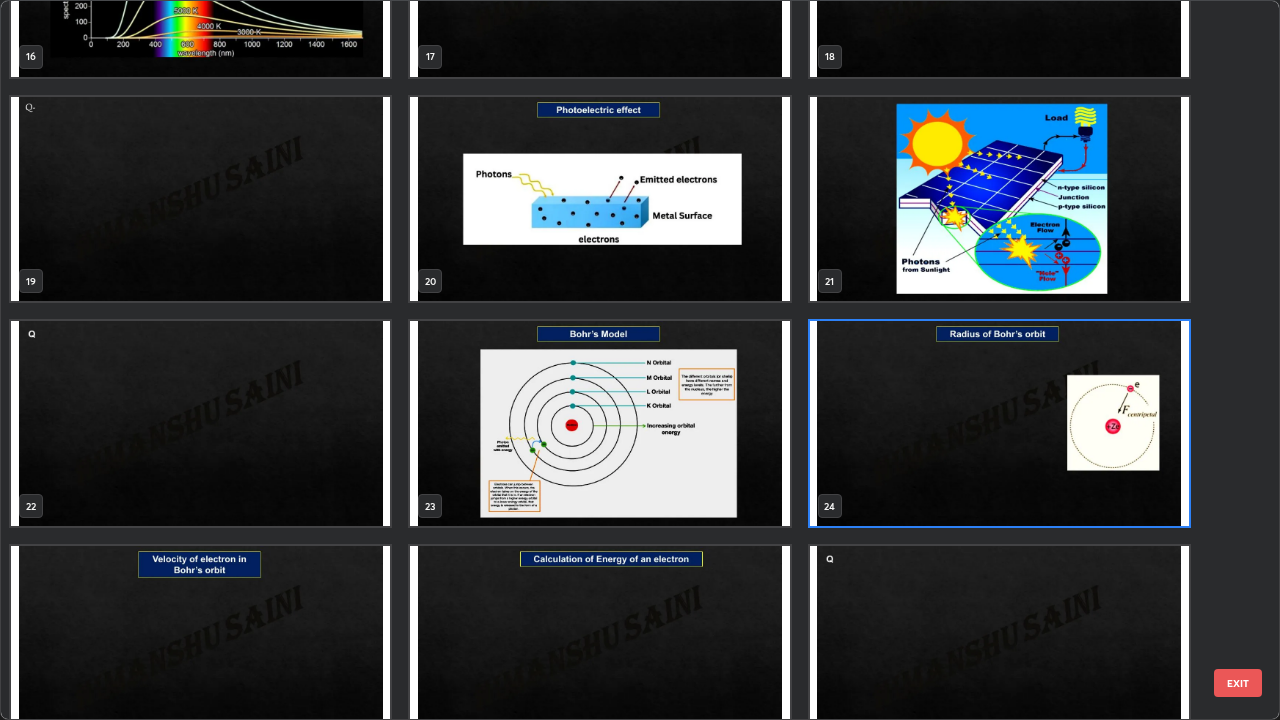 click at bounding box center (999, 423) 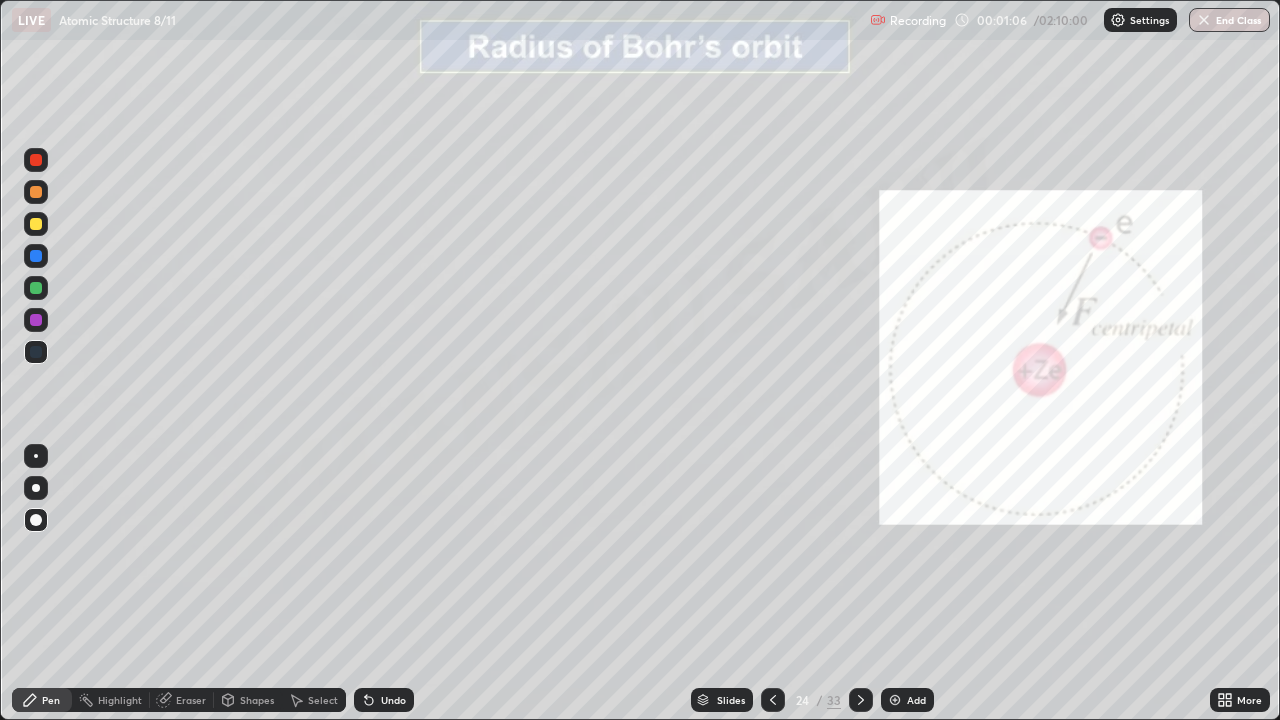 click at bounding box center [999, 423] 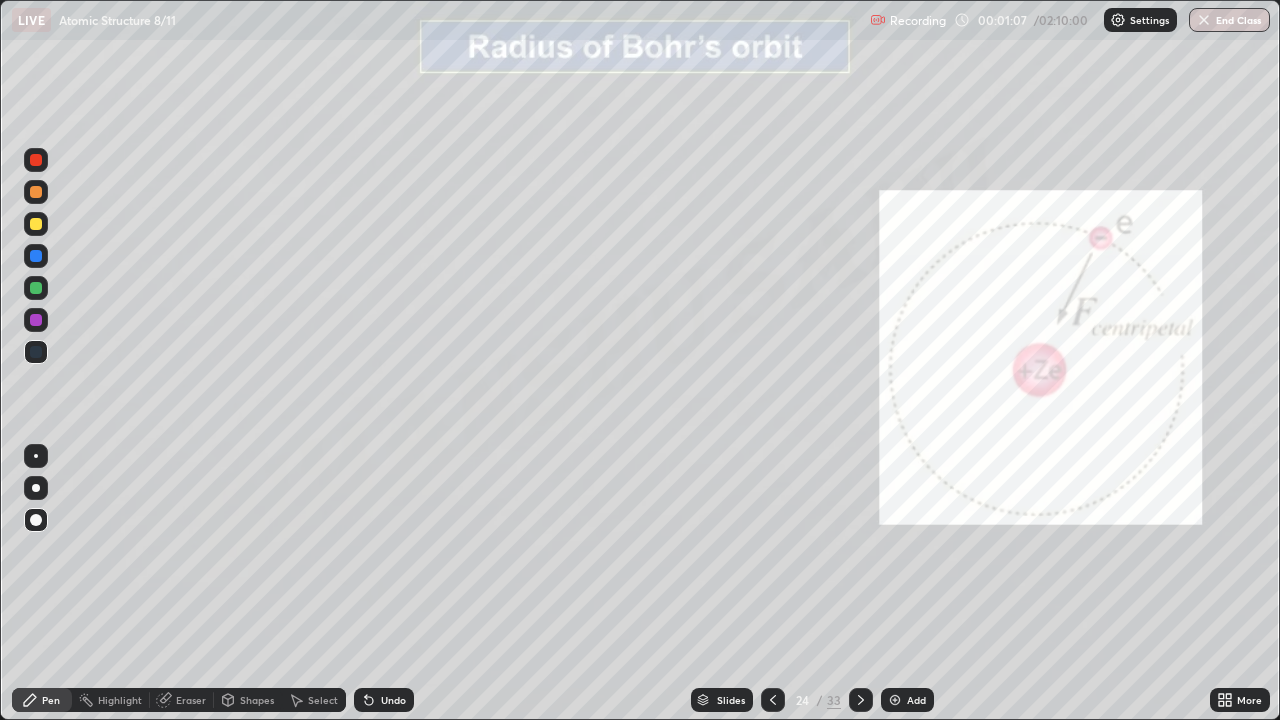 click 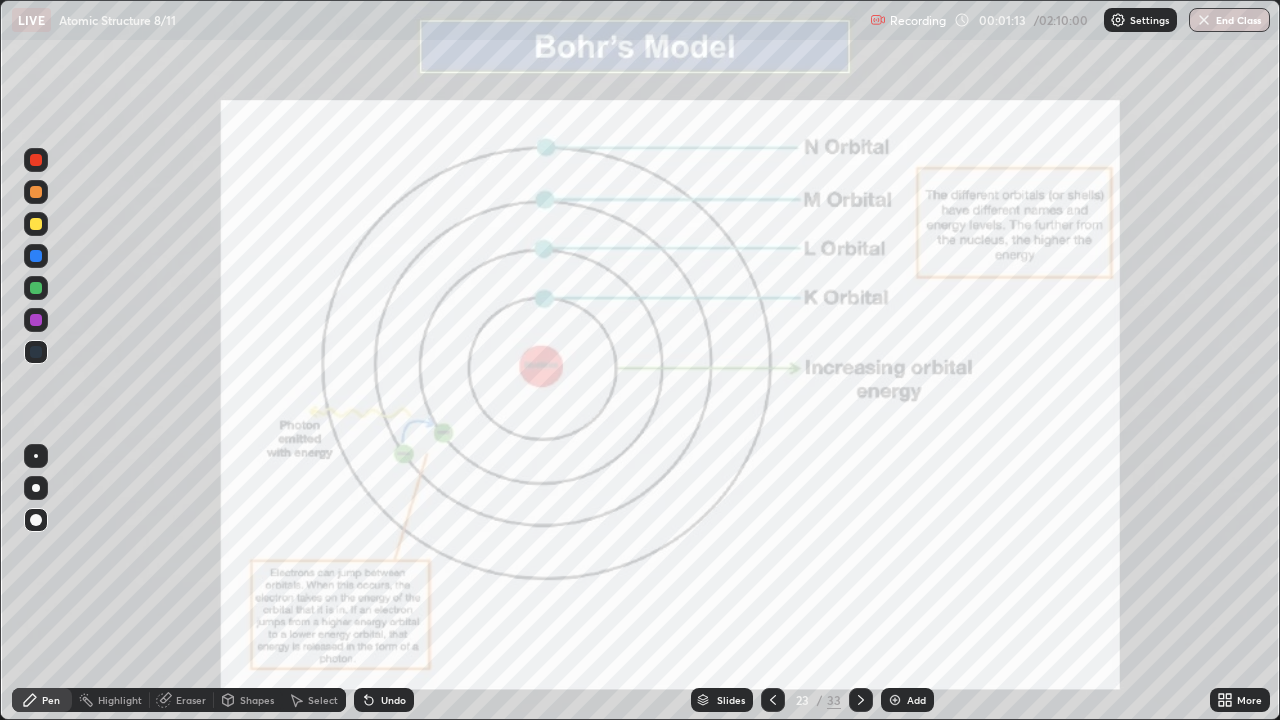 click on "Slides" at bounding box center [731, 700] 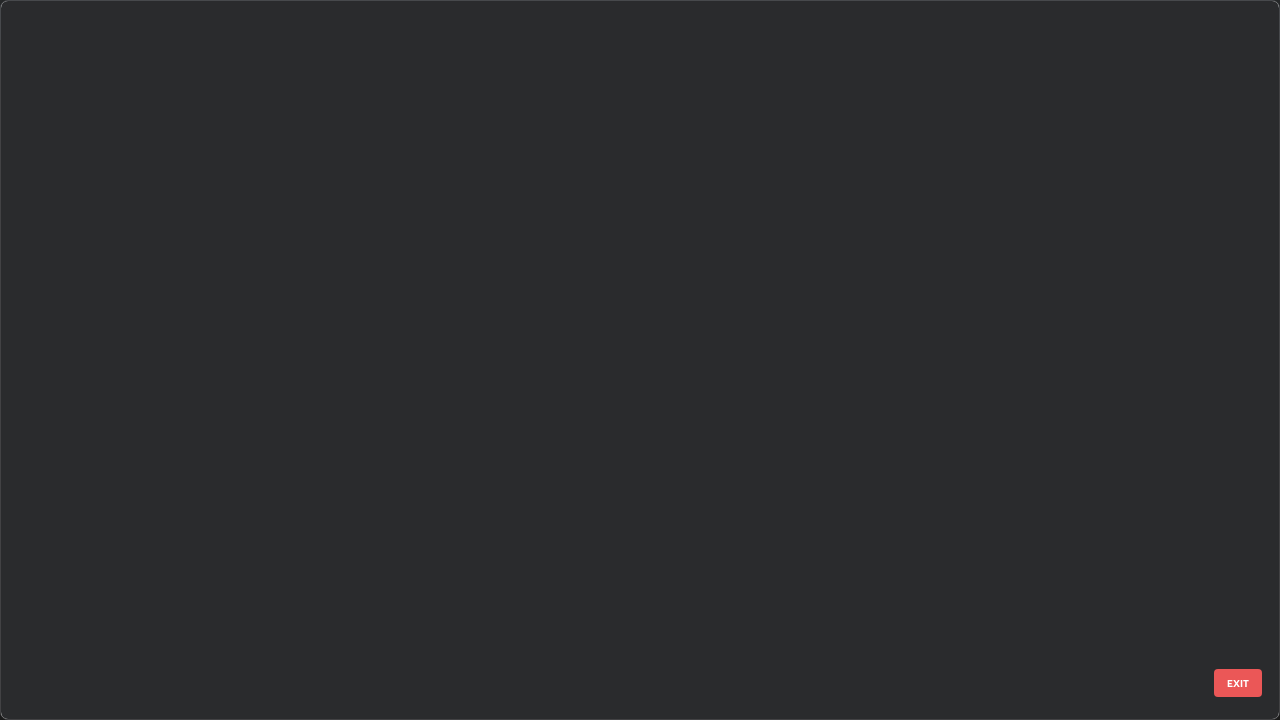 scroll, scrollTop: 1079, scrollLeft: 0, axis: vertical 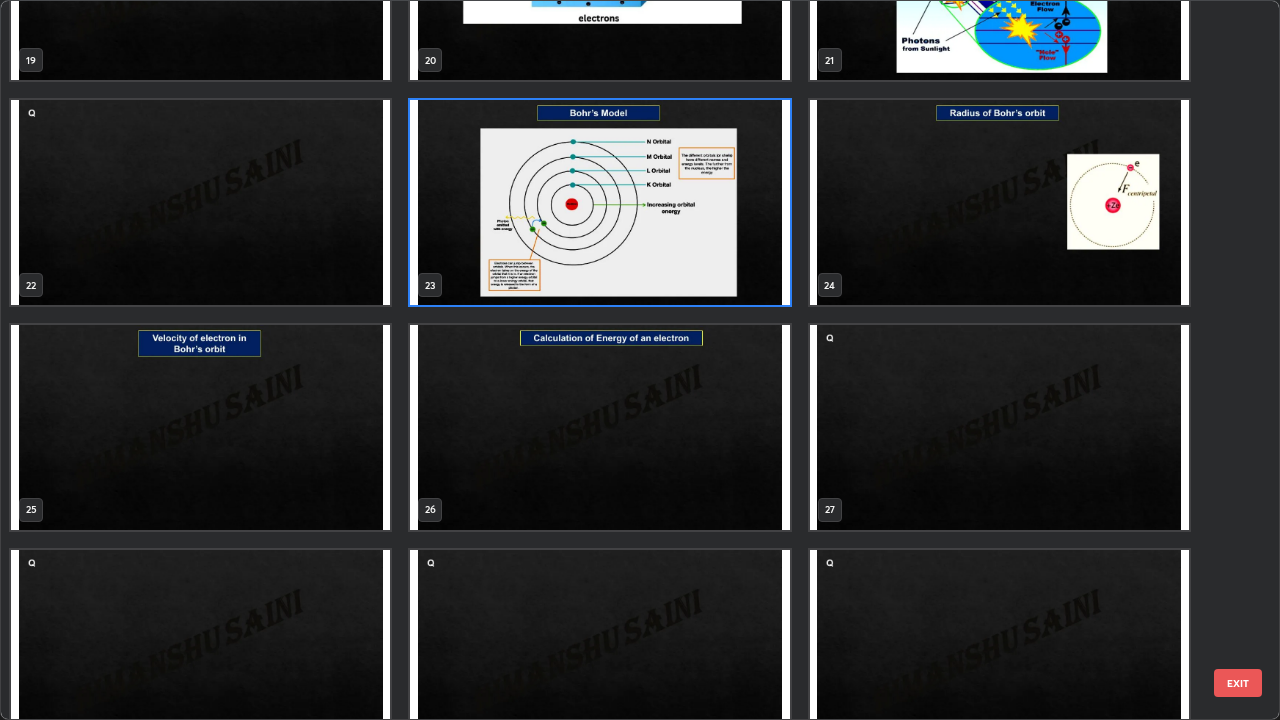 click at bounding box center (200, 427) 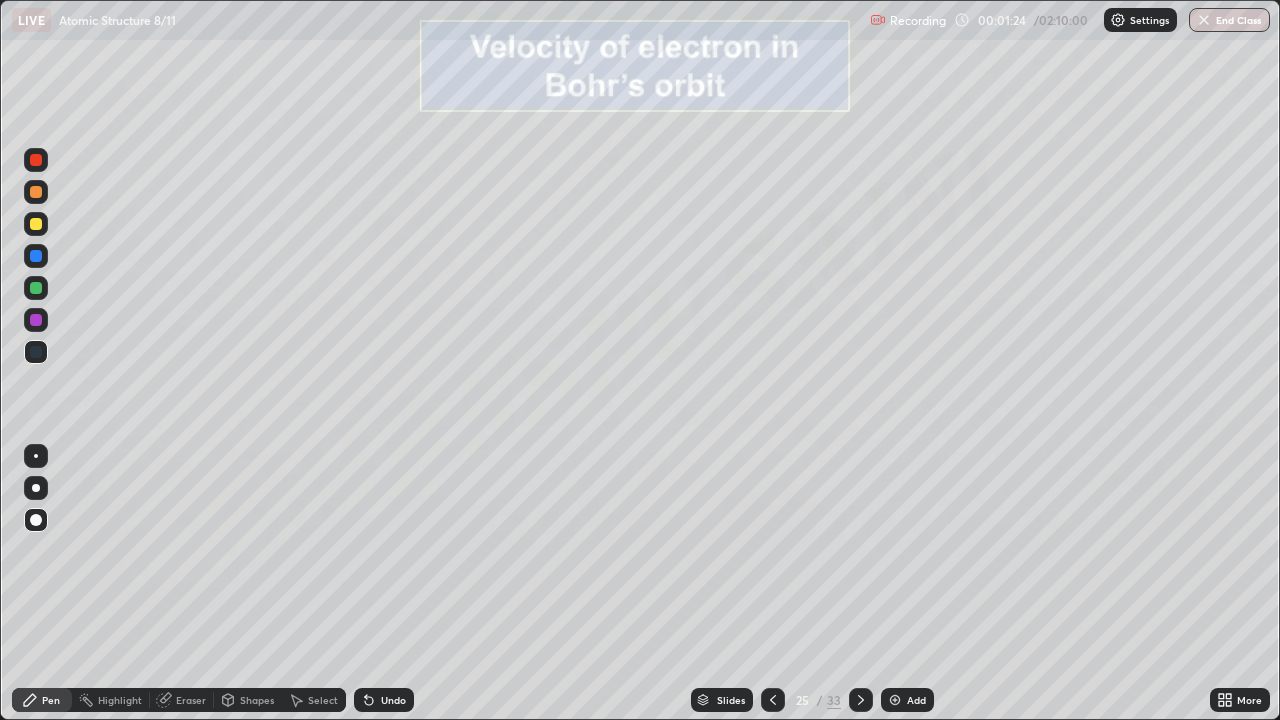 click 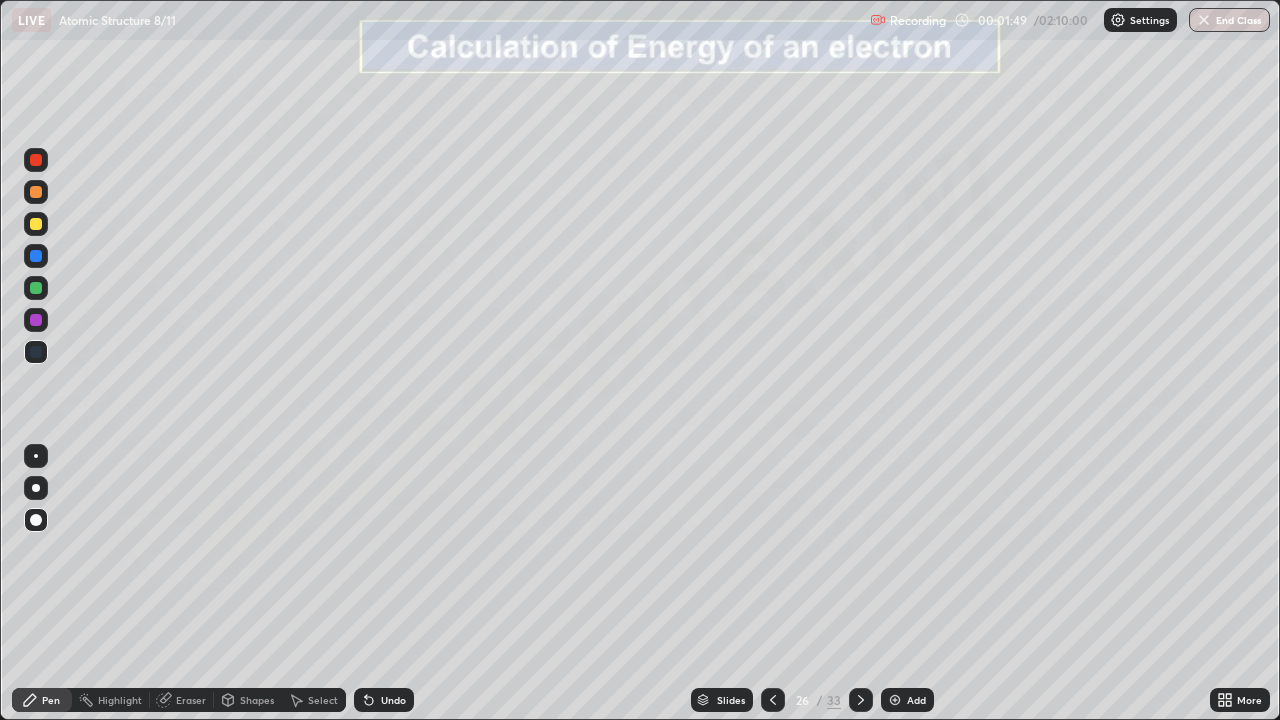 click at bounding box center [36, 224] 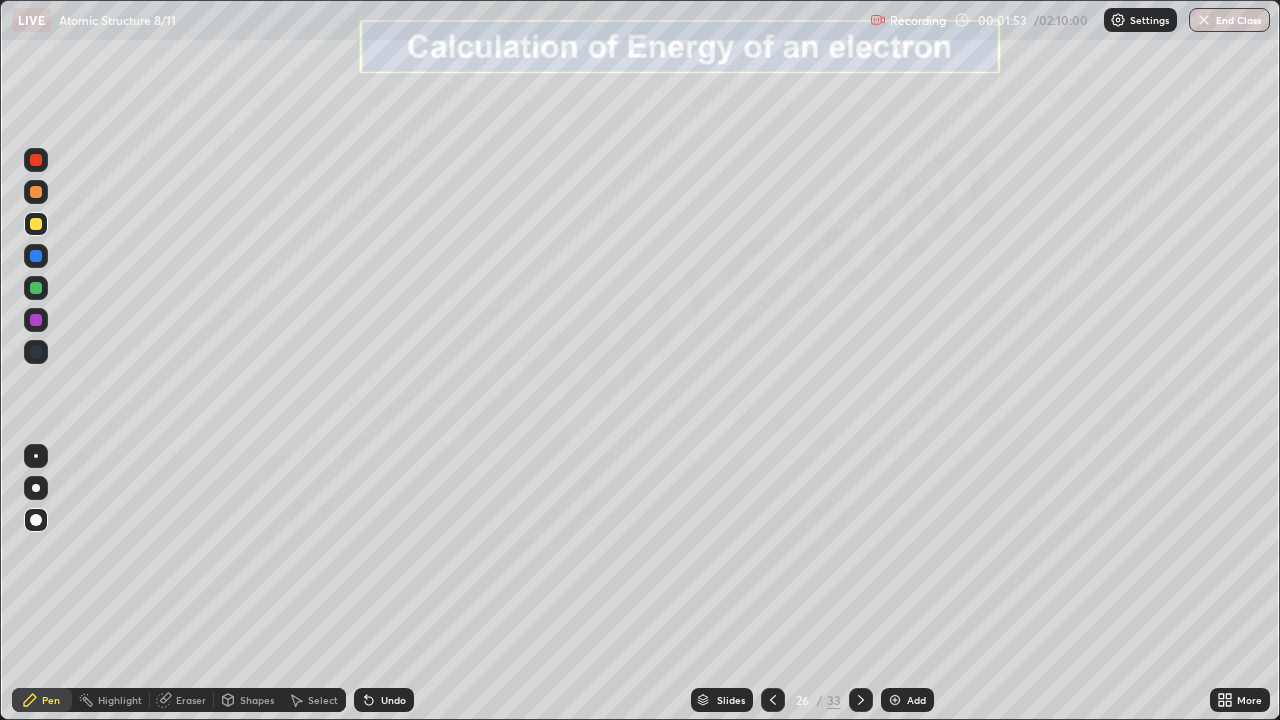 click on "Shapes" at bounding box center [257, 700] 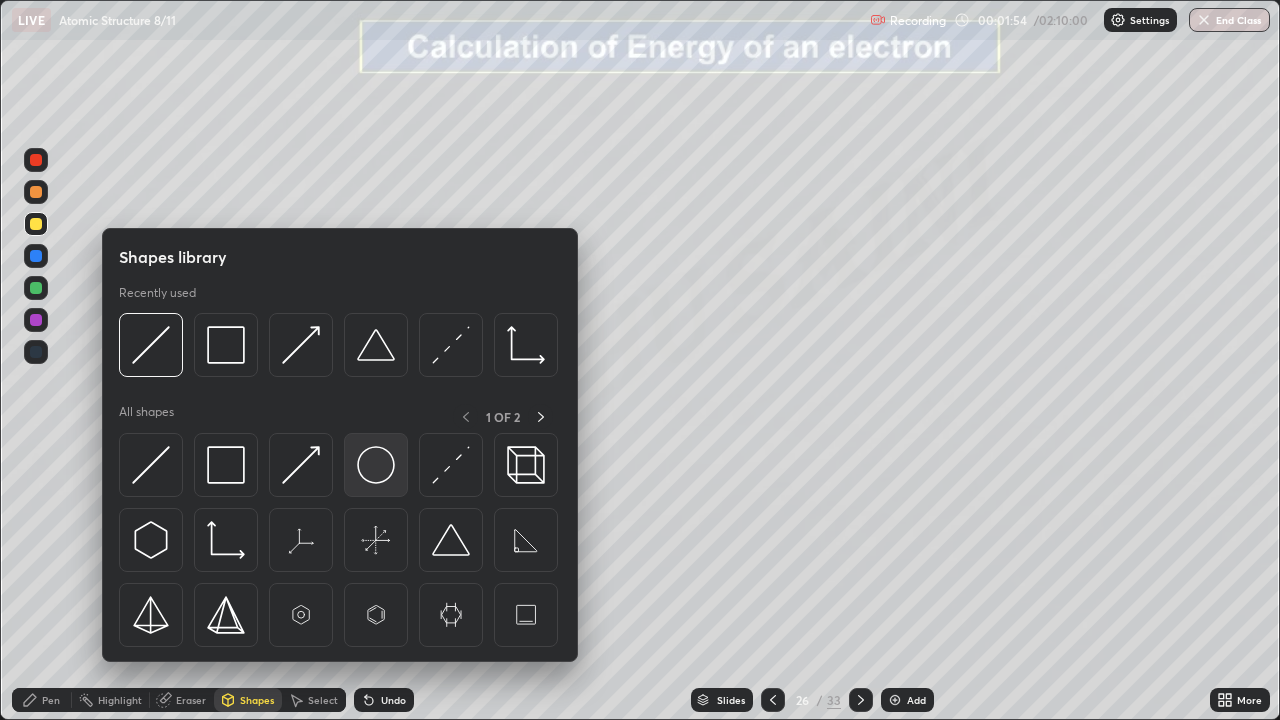 click at bounding box center (376, 465) 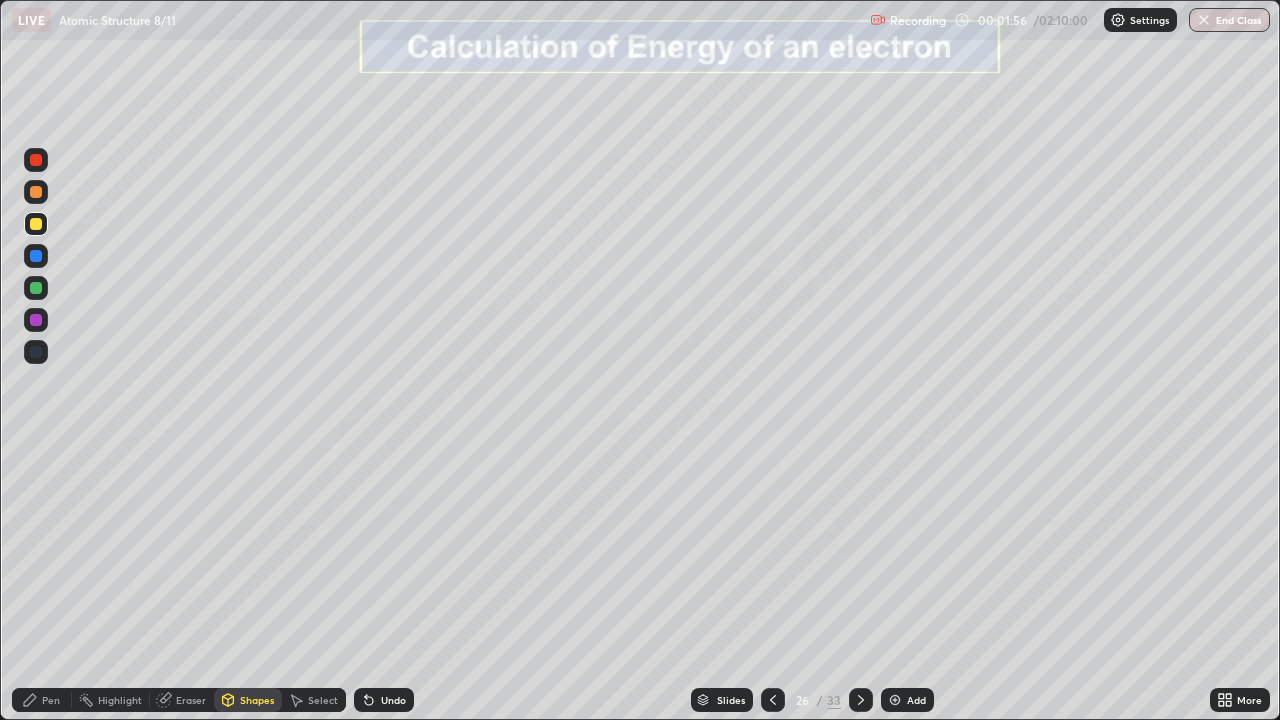 click on "Pen" at bounding box center (42, 700) 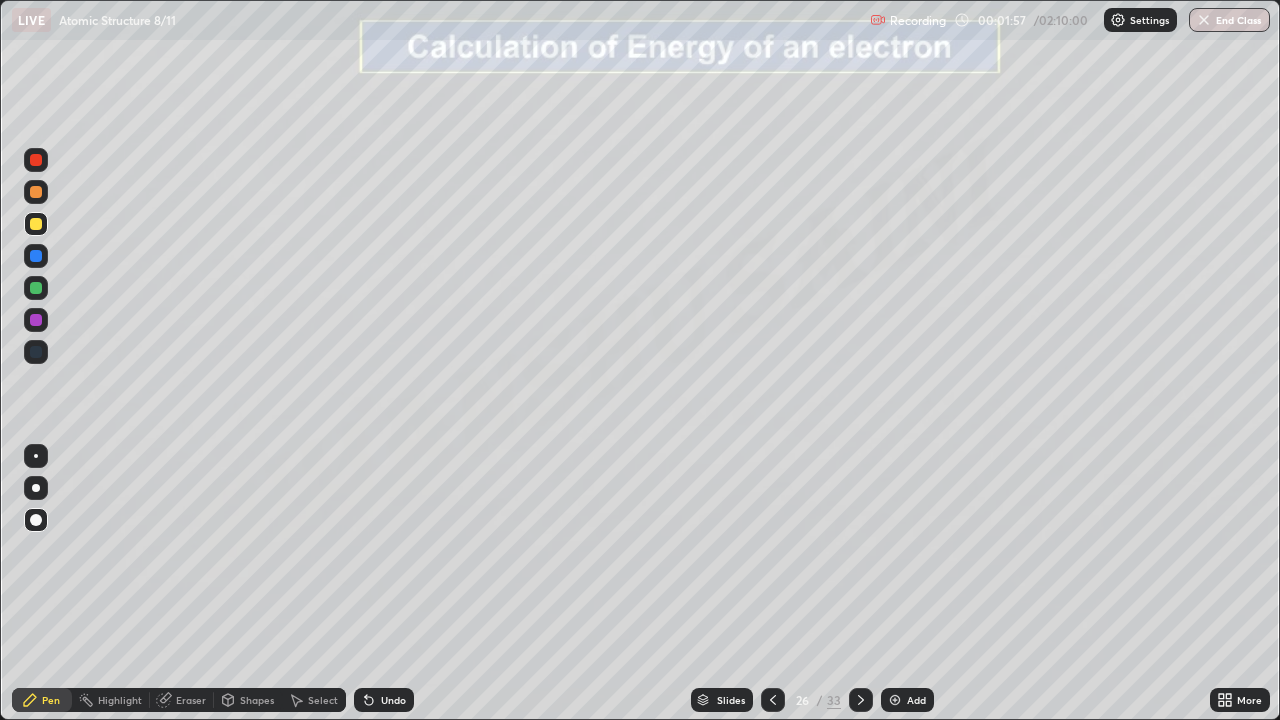 click at bounding box center (36, 320) 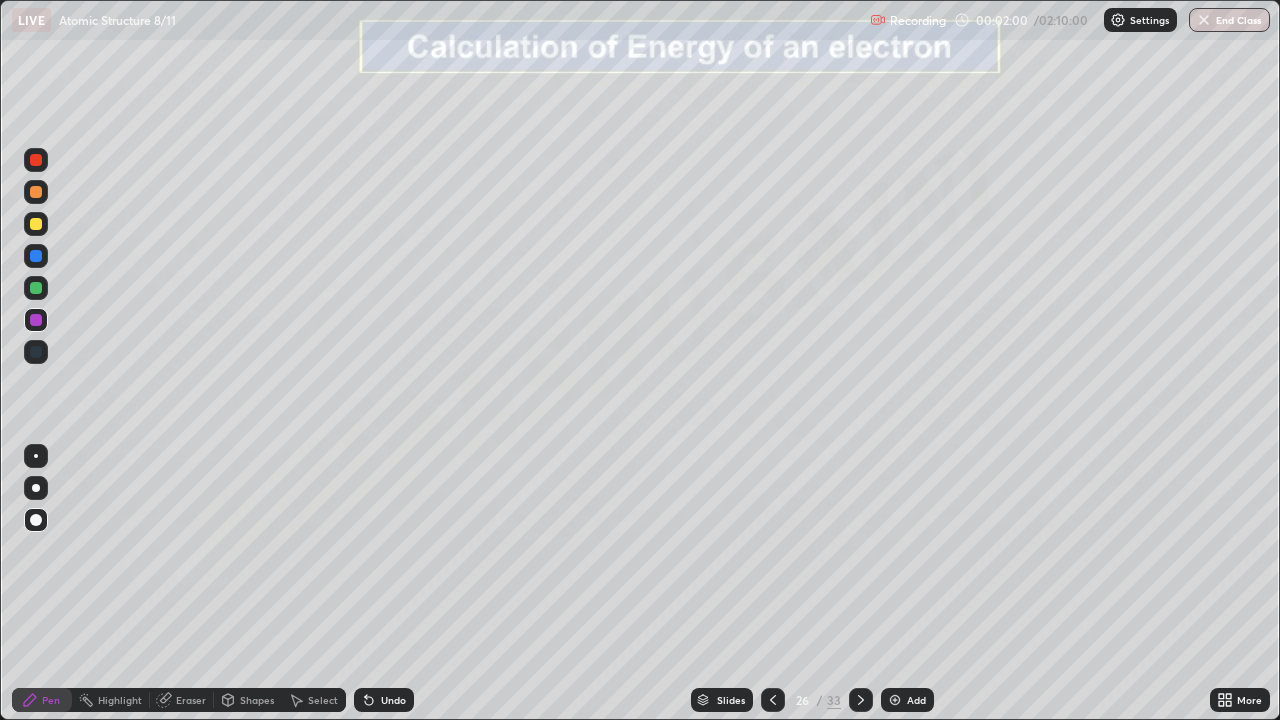 click on "Undo" at bounding box center (393, 700) 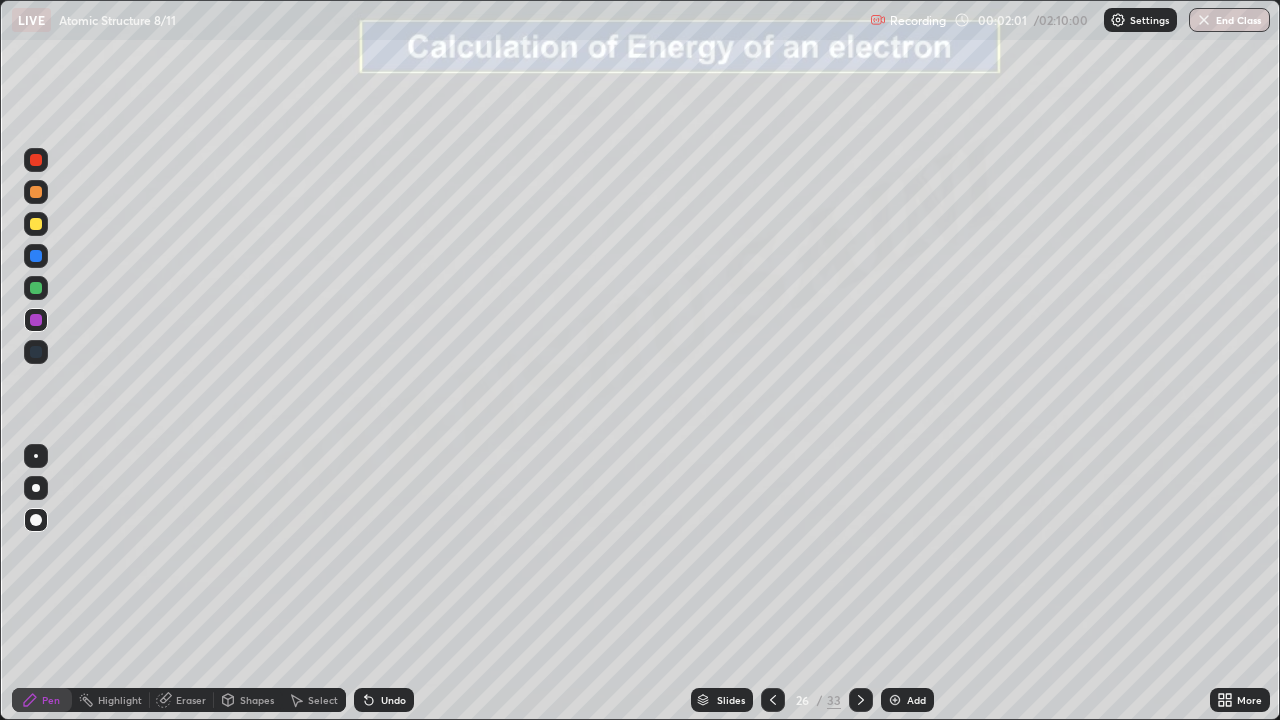 click on "Undo" at bounding box center (384, 700) 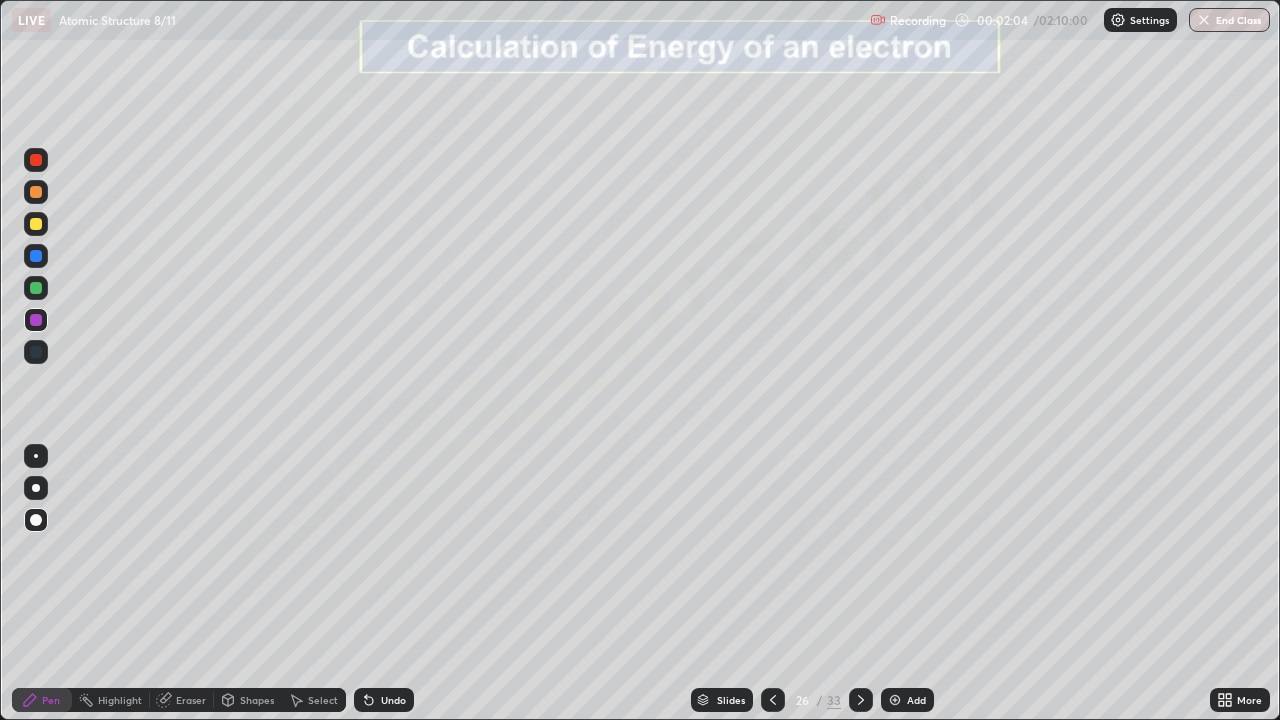 click at bounding box center (36, 288) 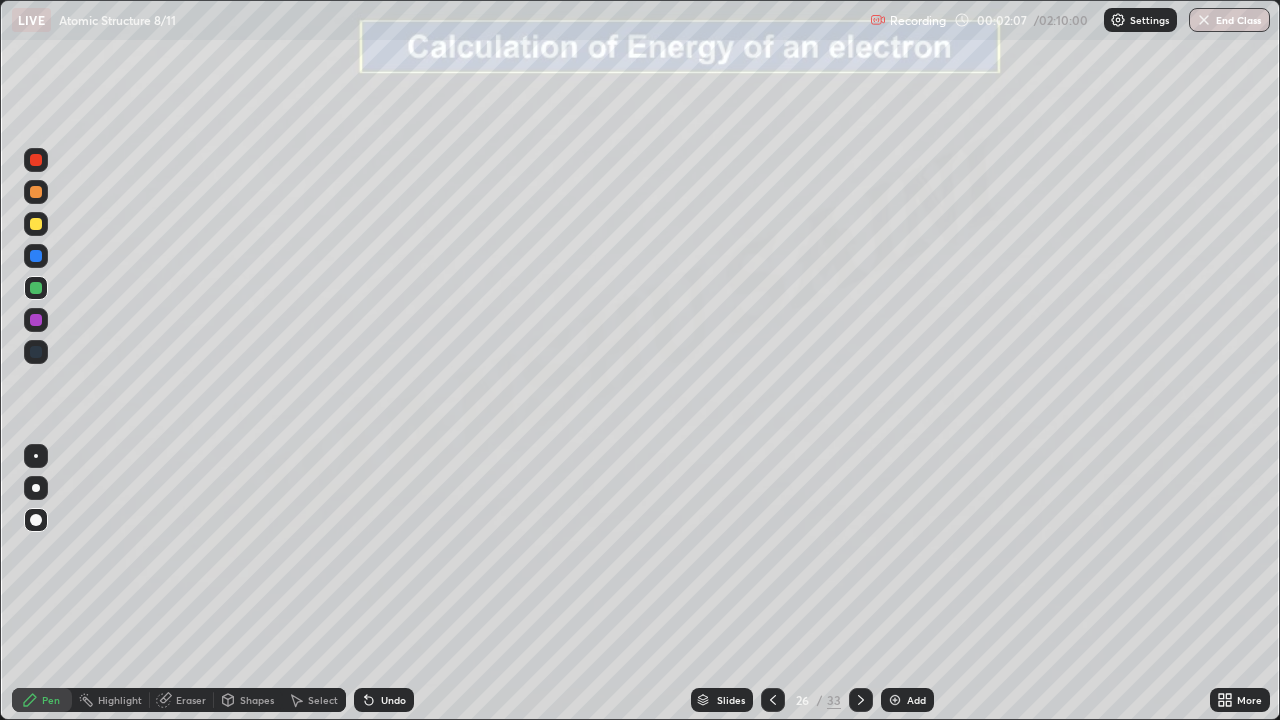 click at bounding box center (36, 224) 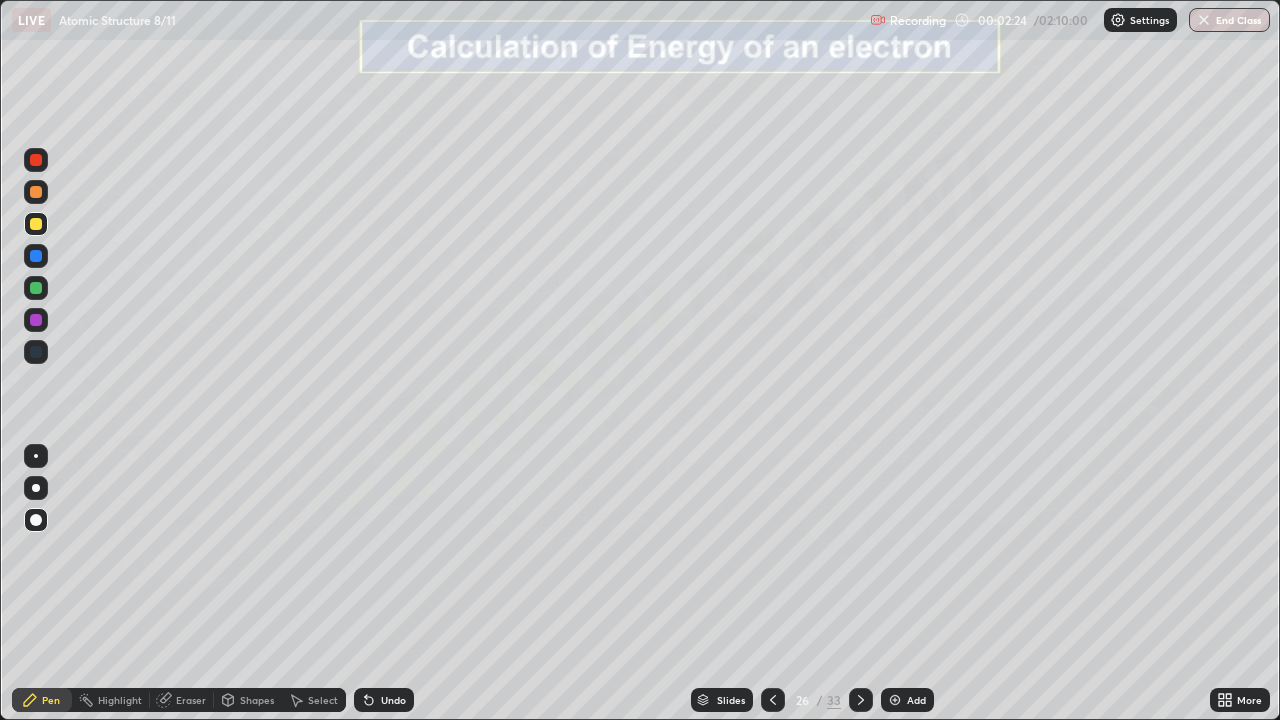 click at bounding box center [36, 320] 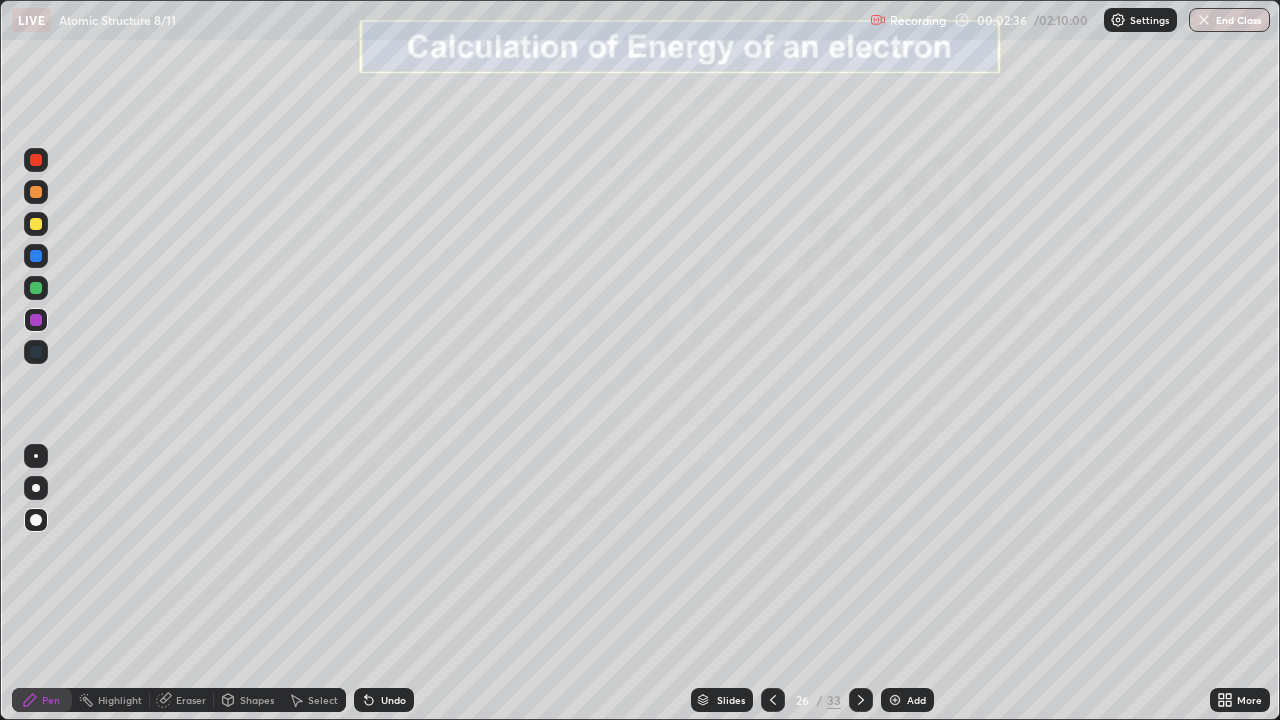 click at bounding box center [36, 256] 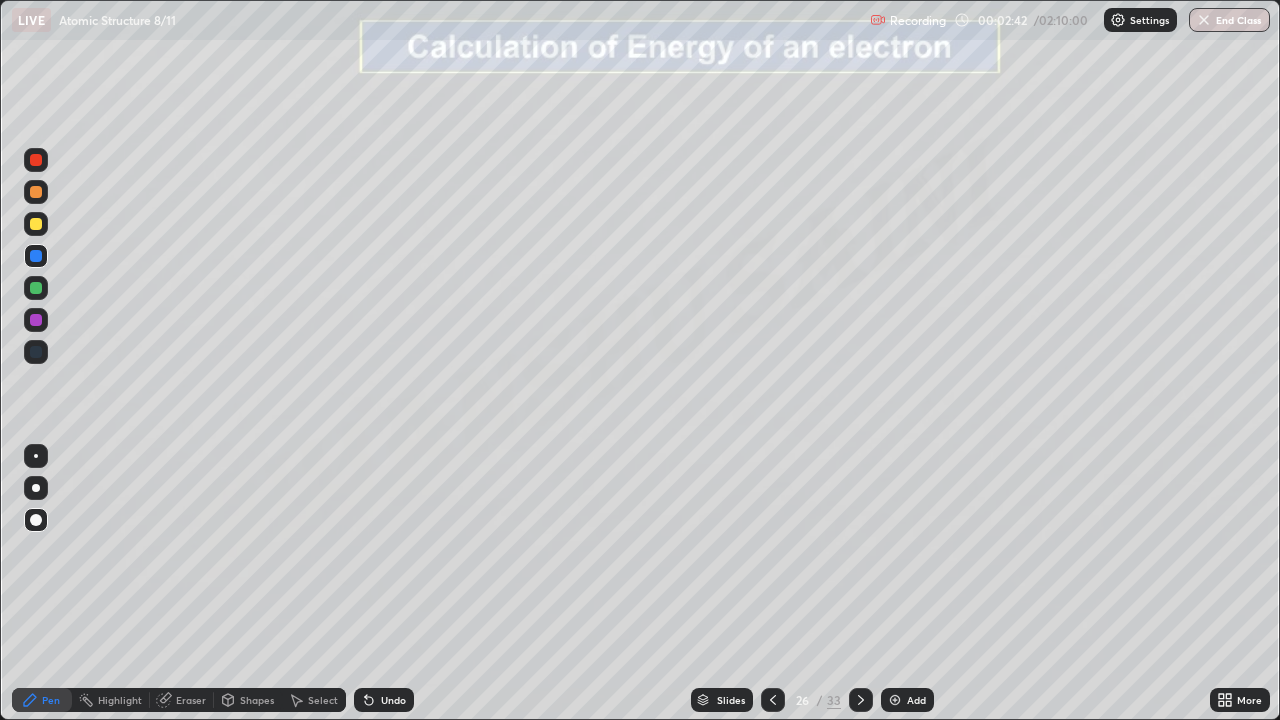 click at bounding box center [36, 352] 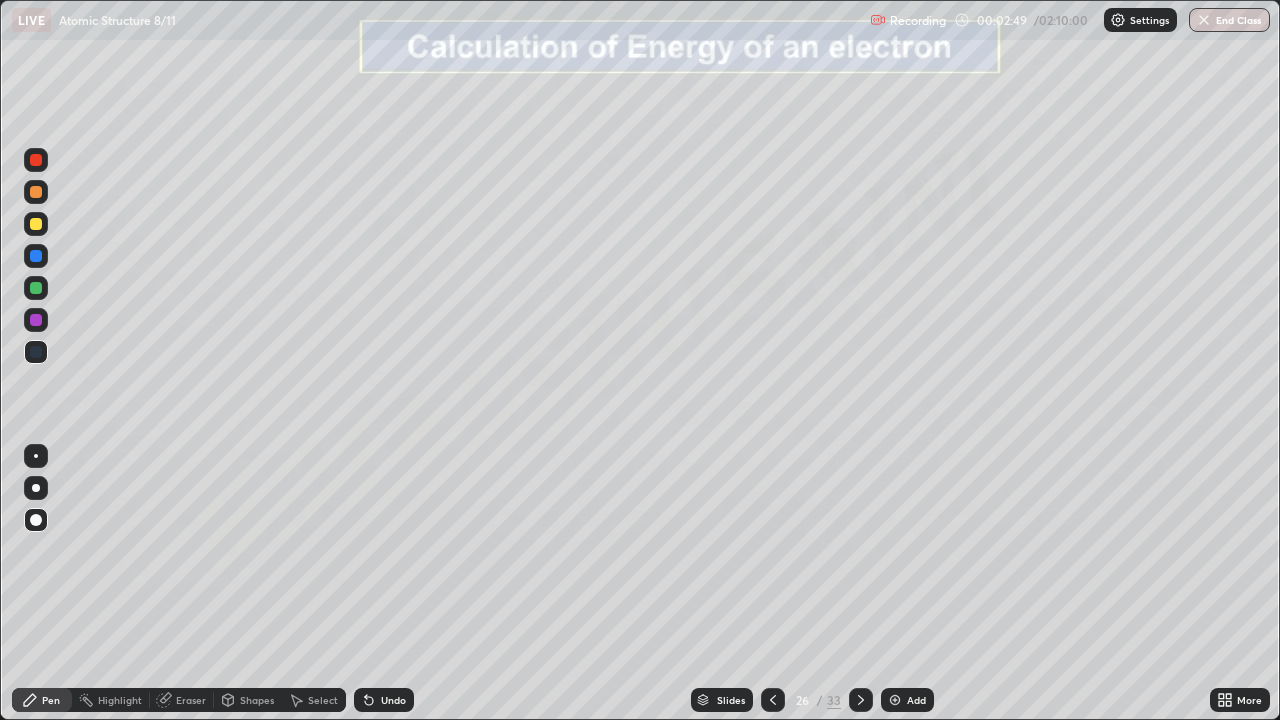 click at bounding box center (36, 224) 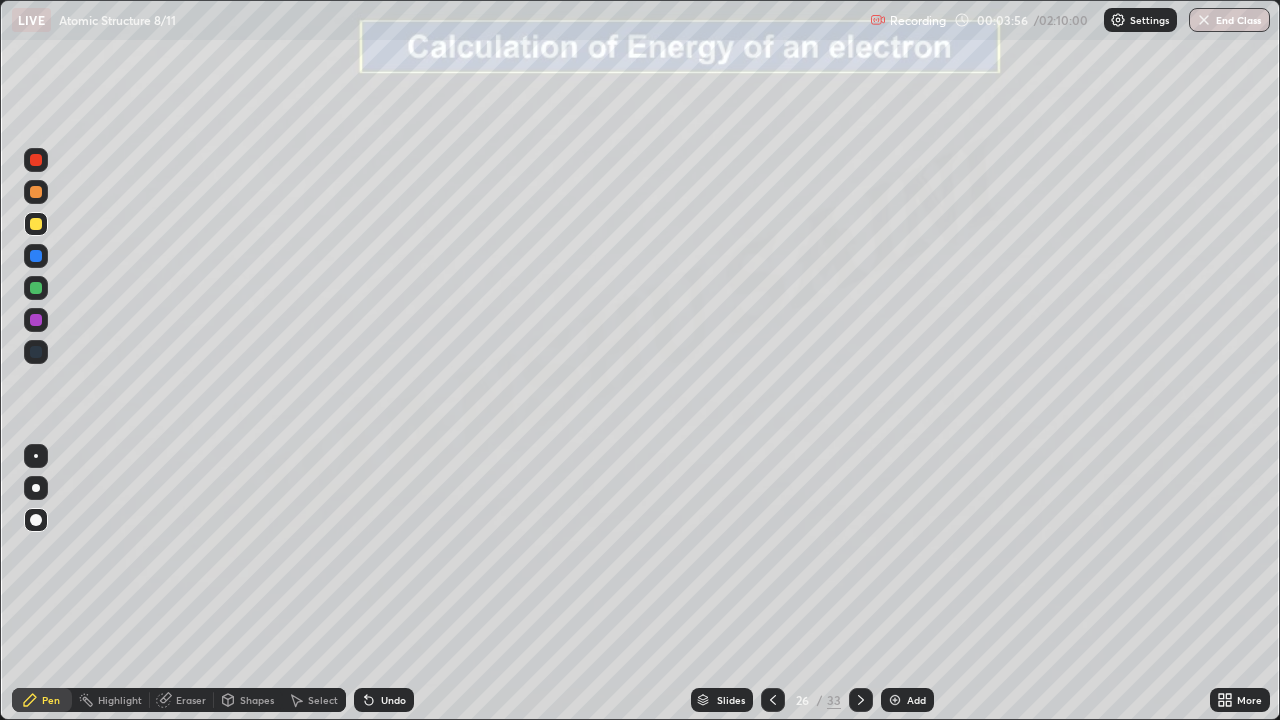 click at bounding box center (36, 192) 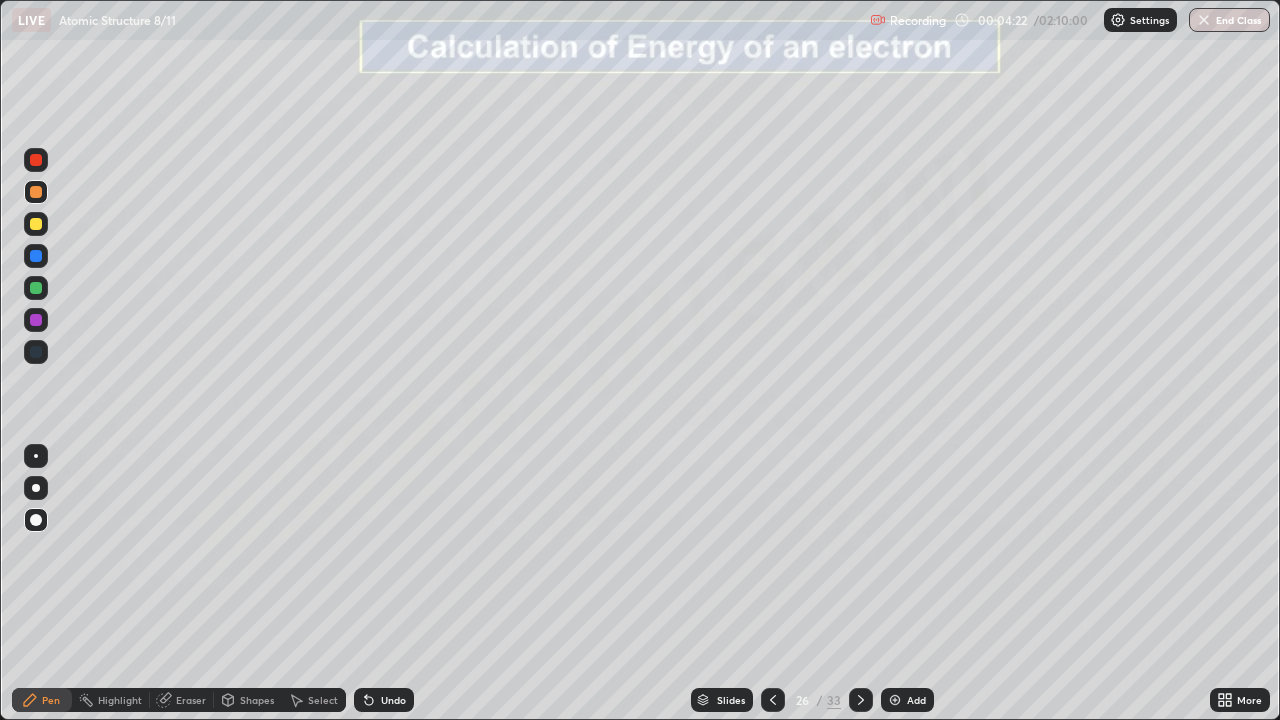 click at bounding box center [36, 320] 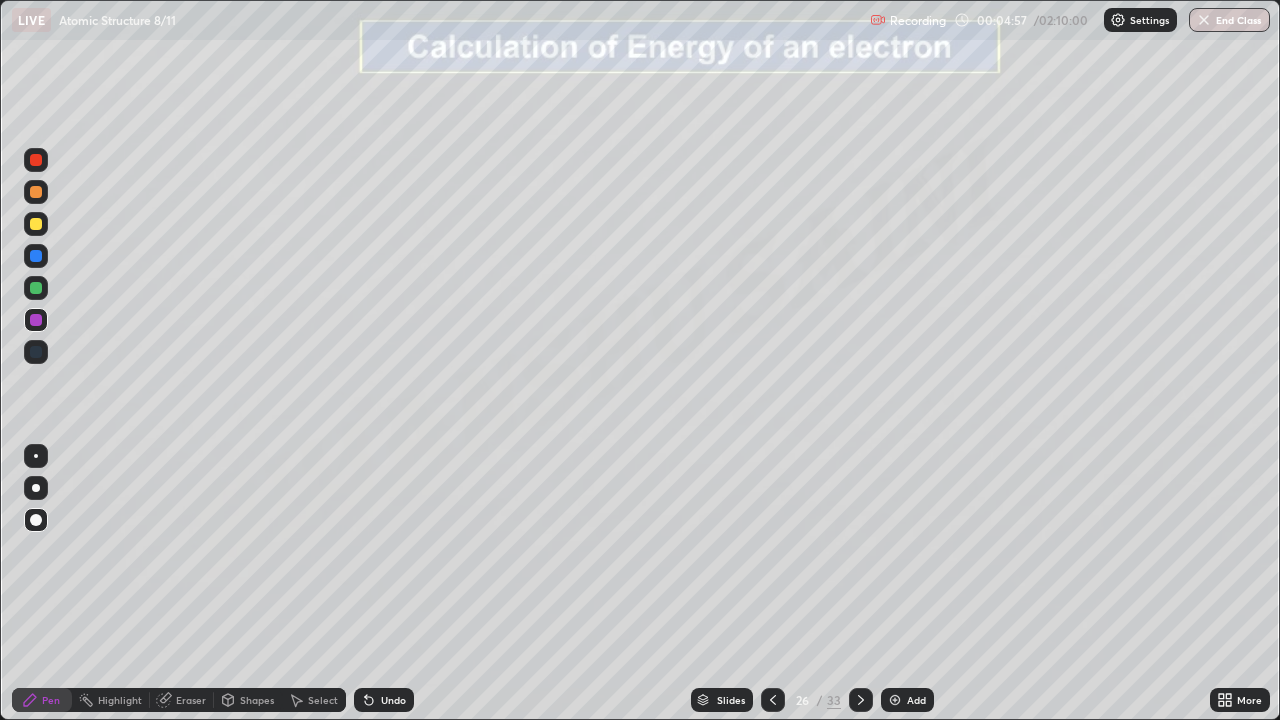 click on "Eraser" at bounding box center (191, 700) 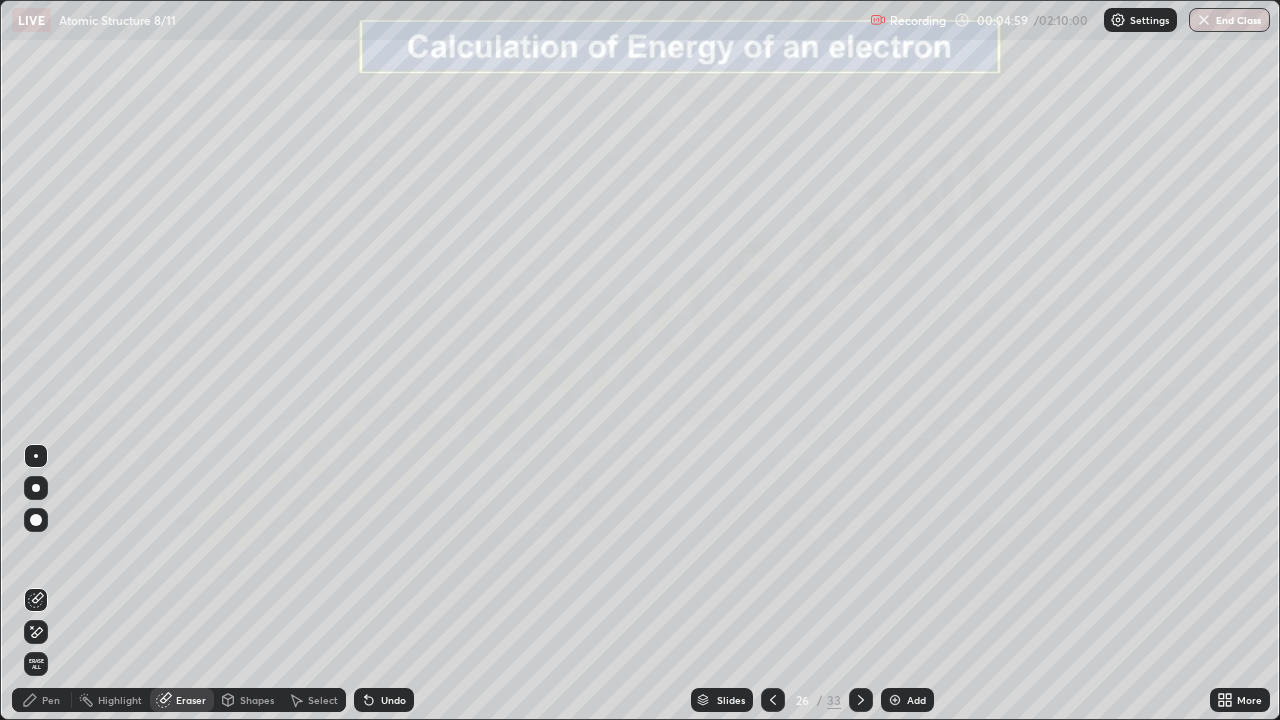 click on "Pen" at bounding box center [51, 700] 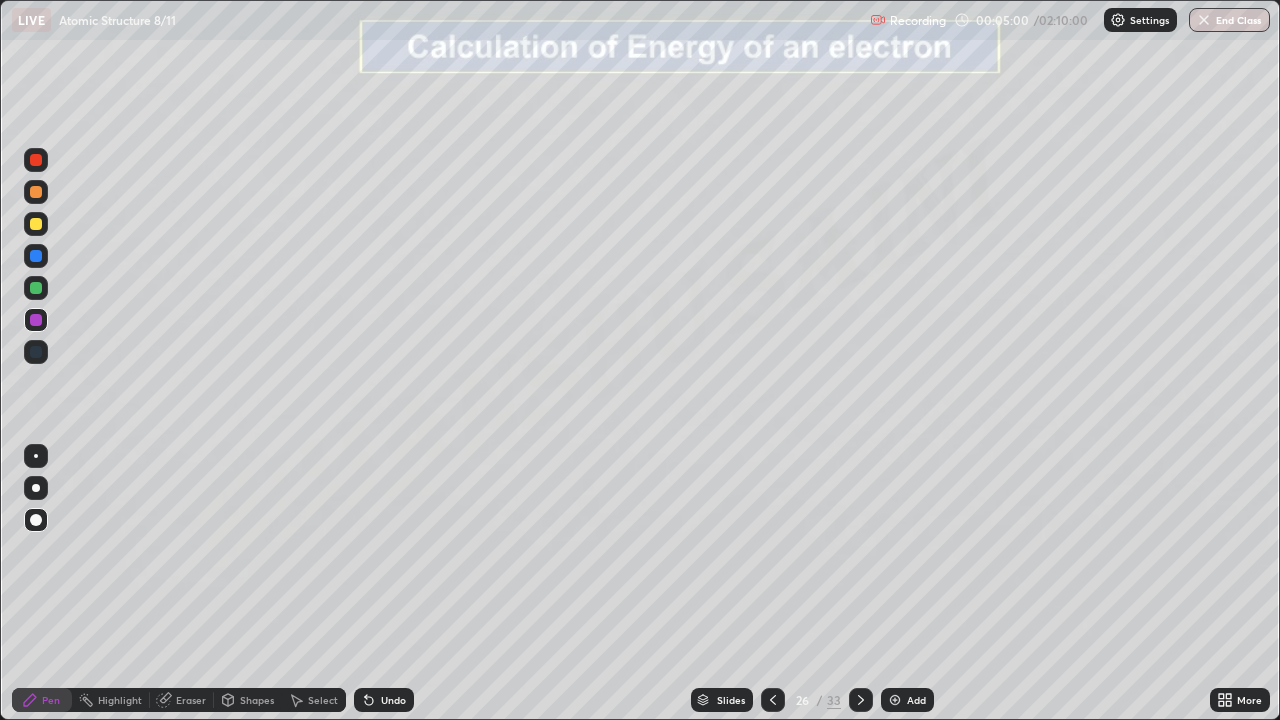 click at bounding box center [36, 224] 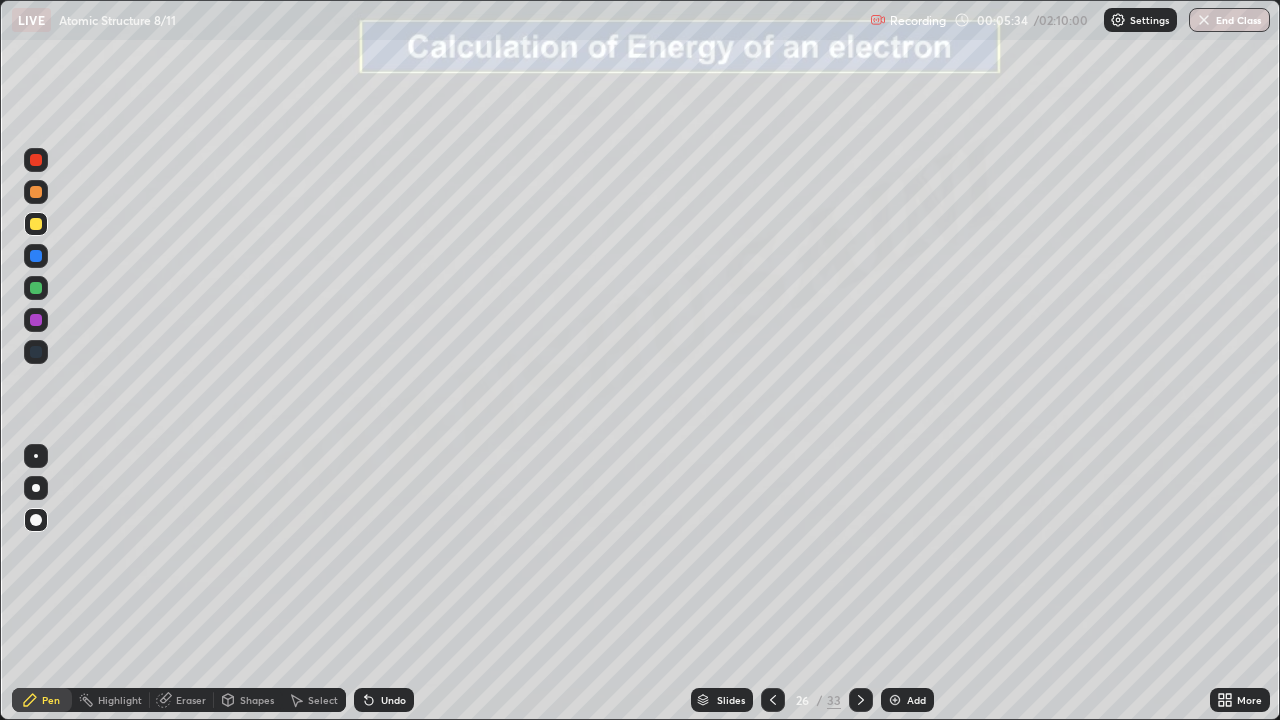 click at bounding box center [36, 192] 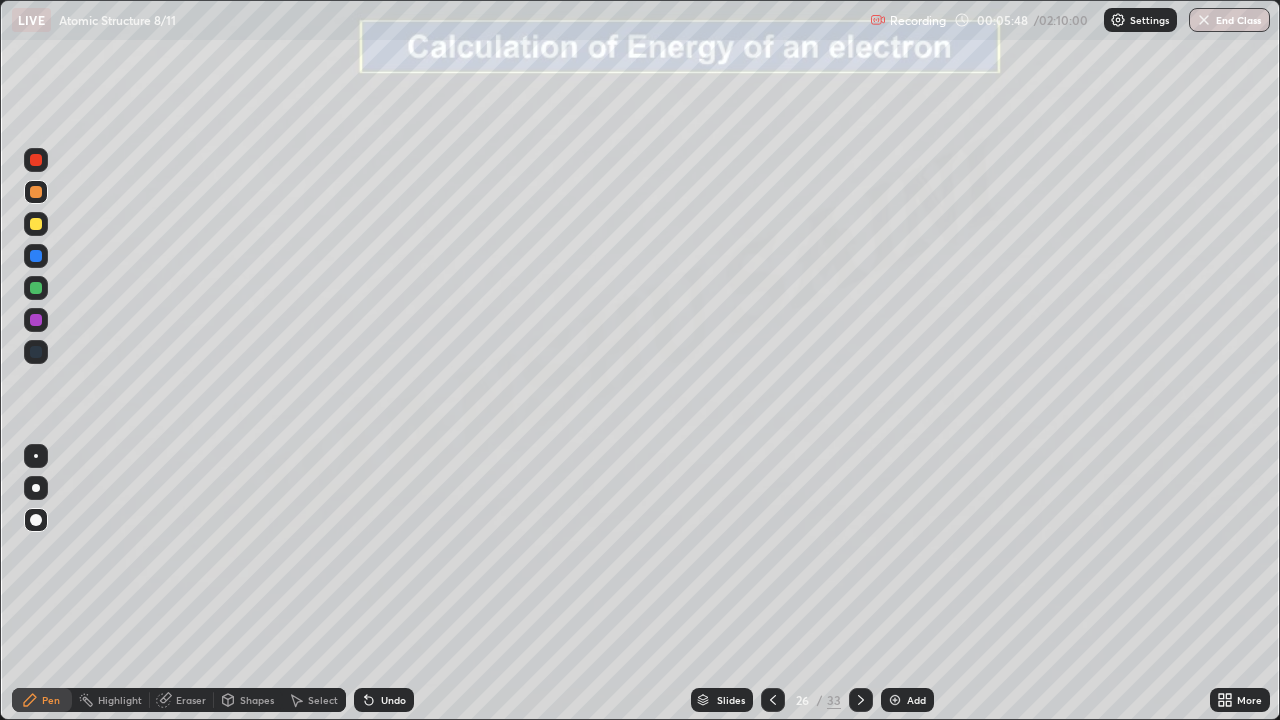 click 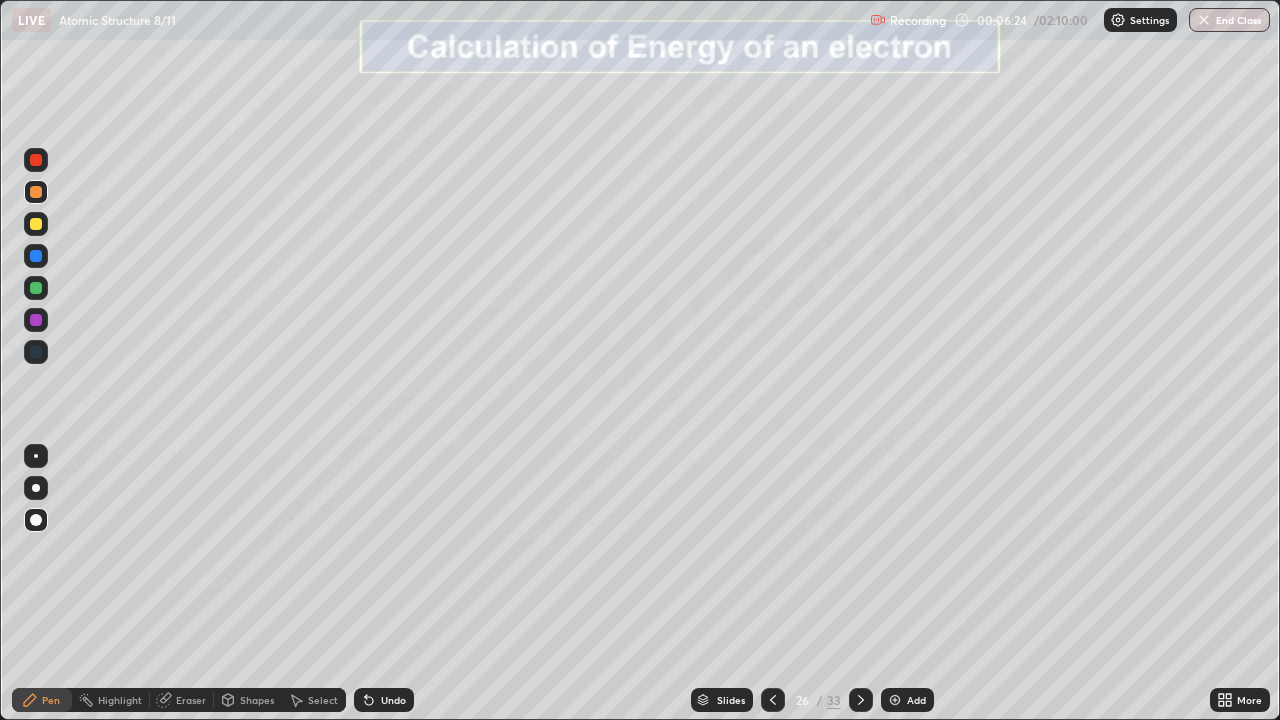 click at bounding box center [895, 700] 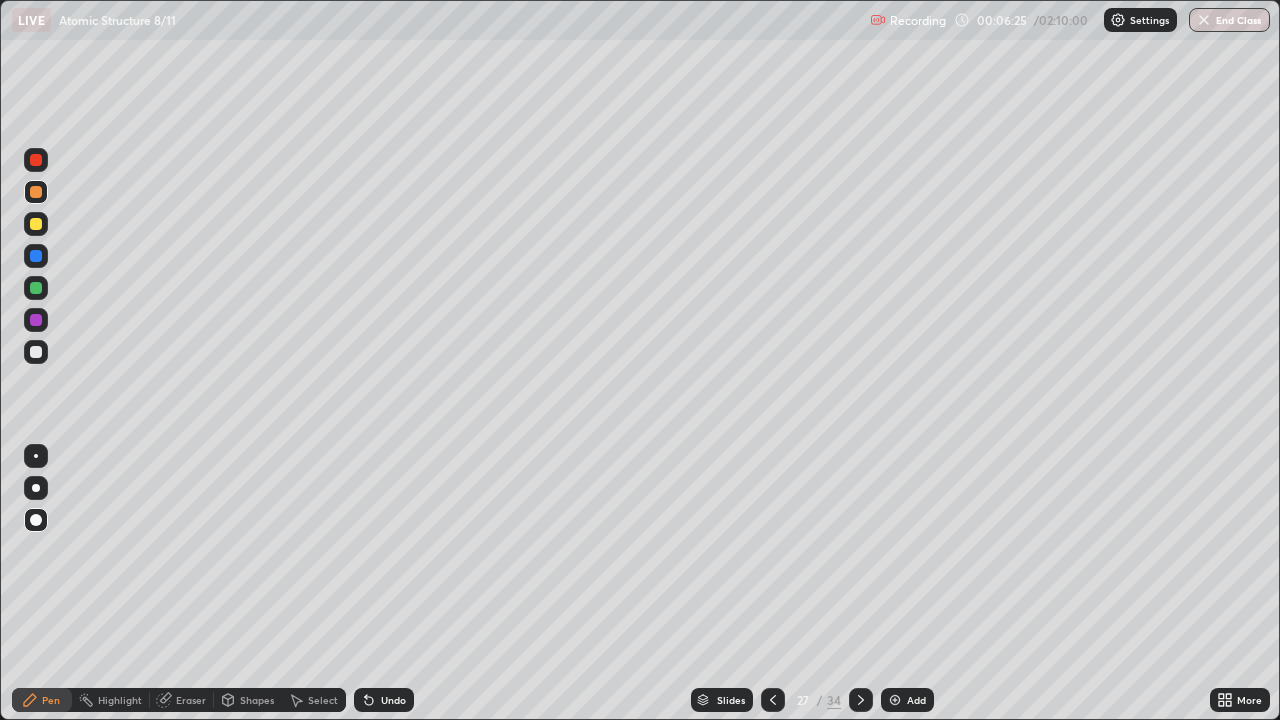 click at bounding box center (36, 224) 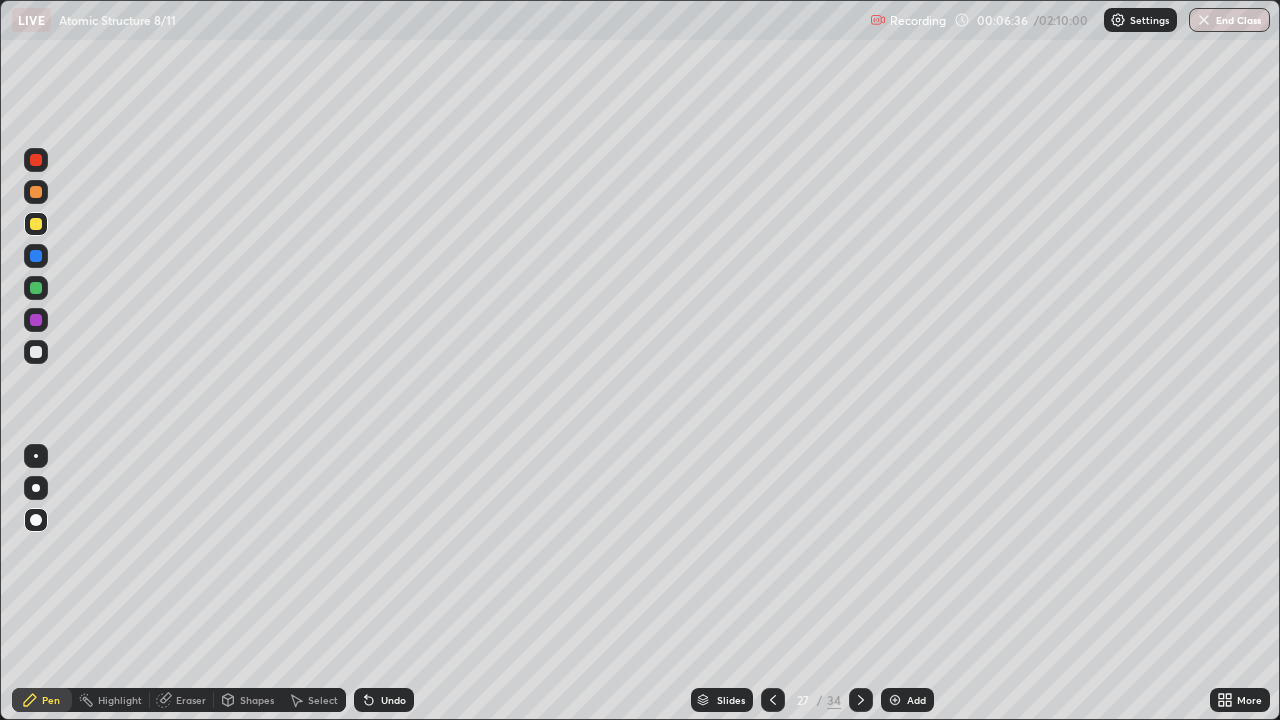 click on "Undo" at bounding box center (393, 700) 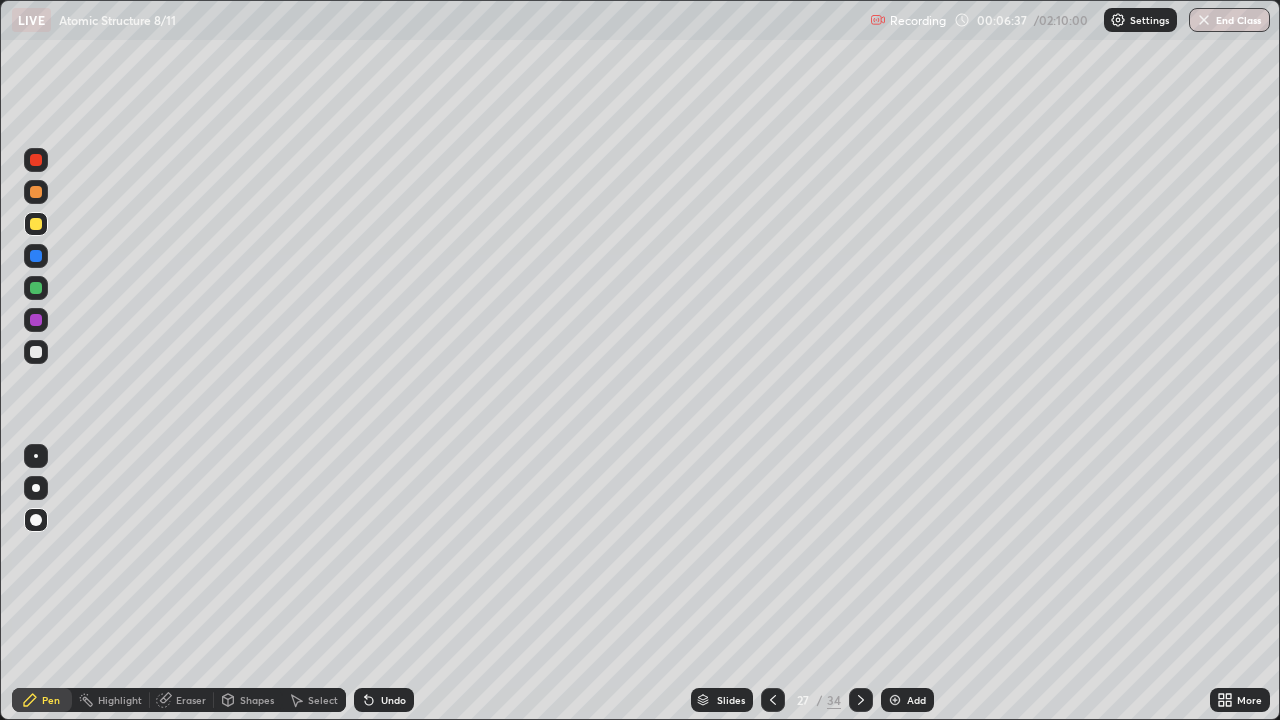 click on "Undo" at bounding box center [393, 700] 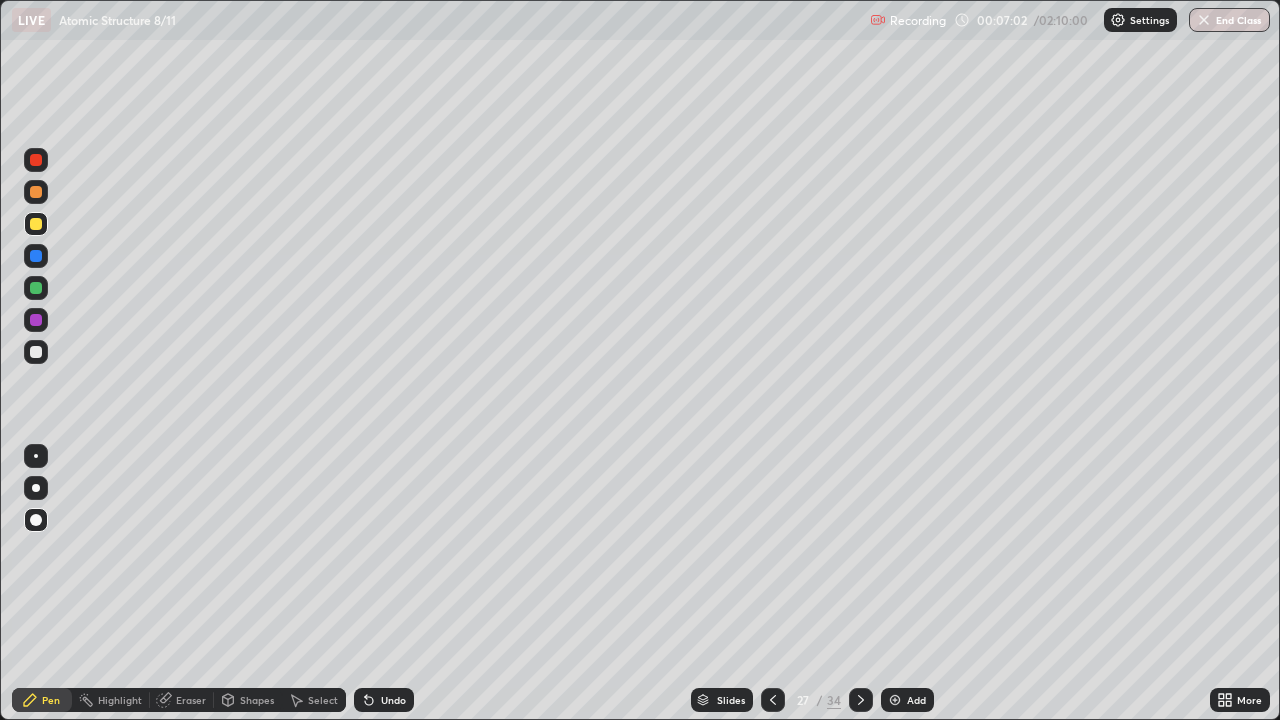 click on "Eraser" at bounding box center [191, 700] 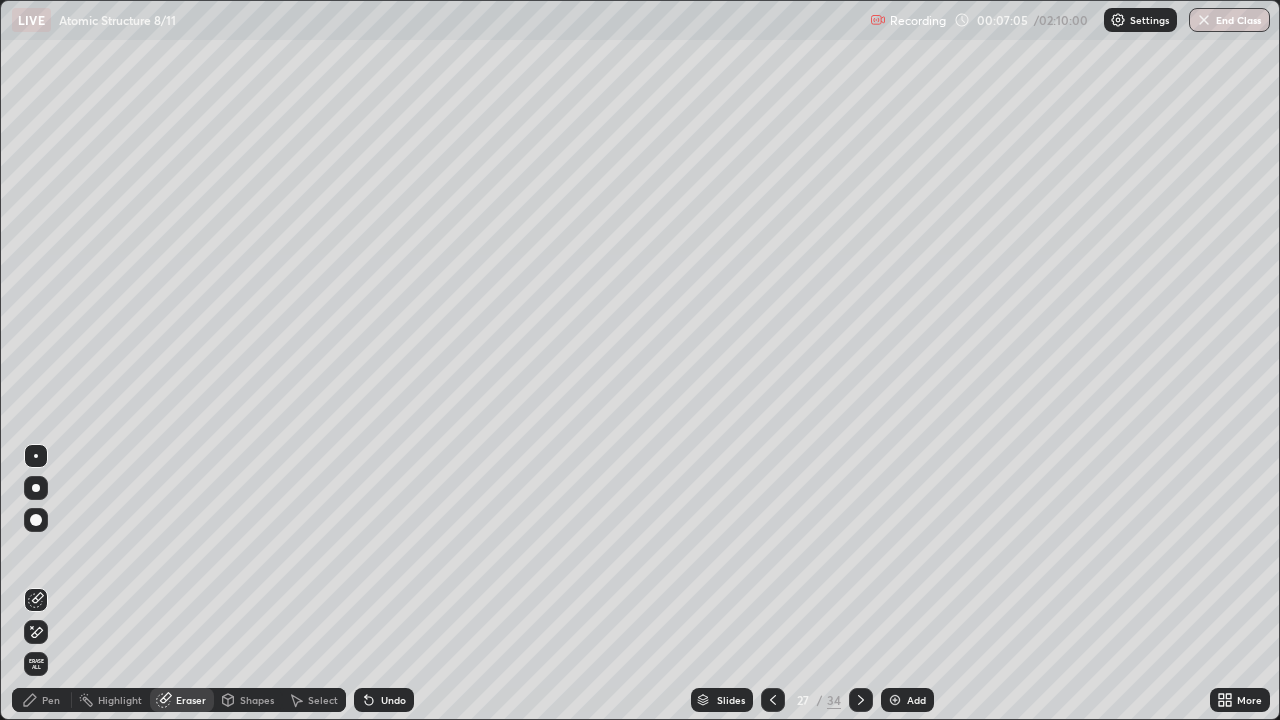 click on "Pen" at bounding box center (51, 700) 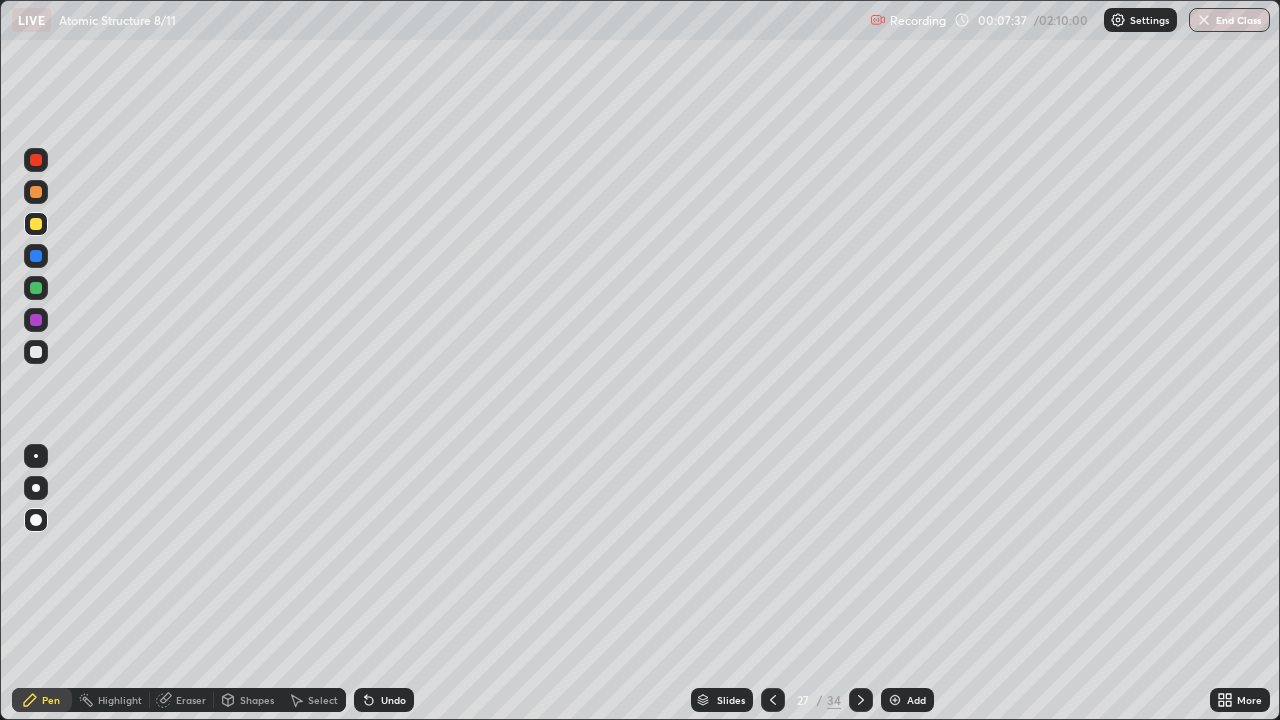 click on "Undo" at bounding box center [393, 700] 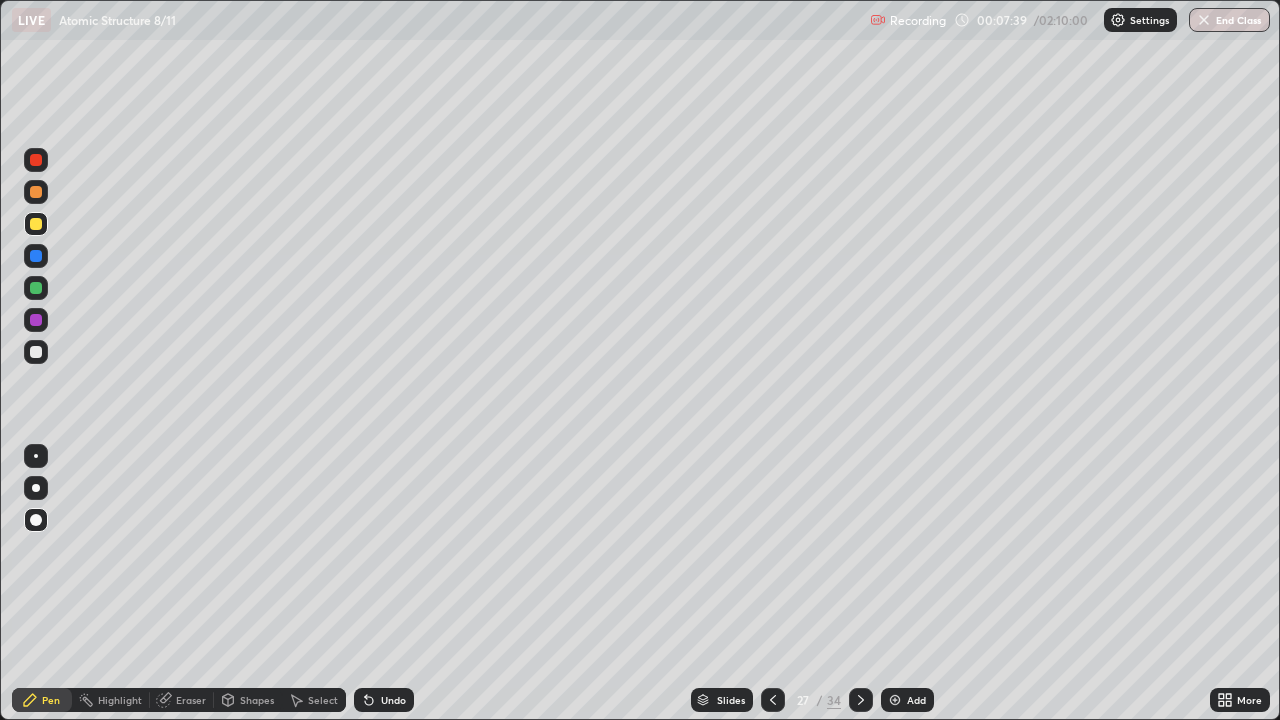 click on "Undo" at bounding box center [384, 700] 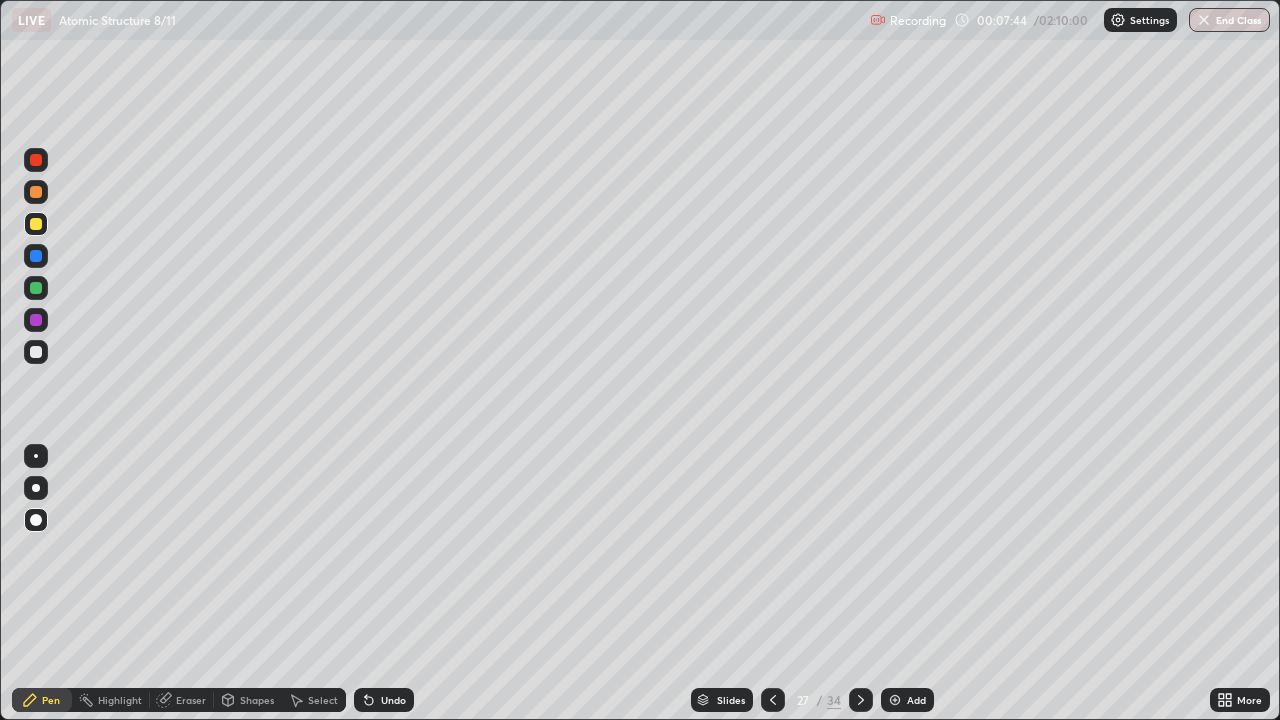 click at bounding box center [36, 352] 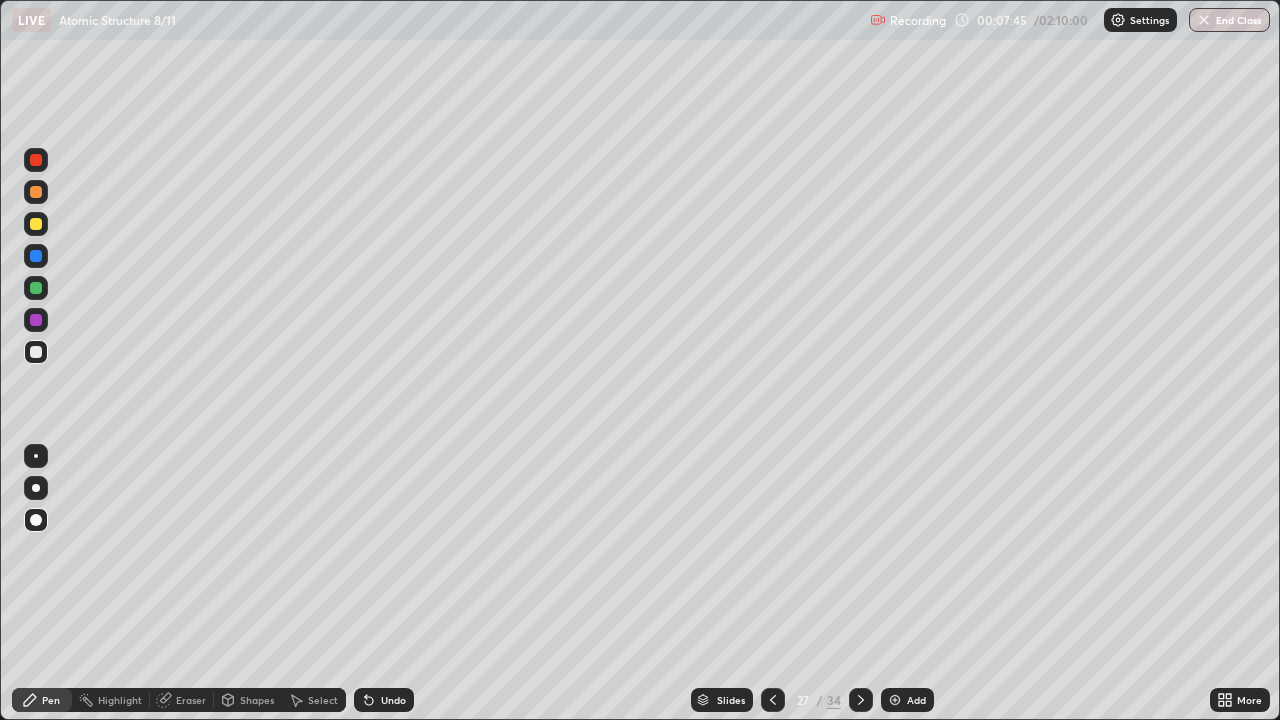 click on "Add" at bounding box center (916, 700) 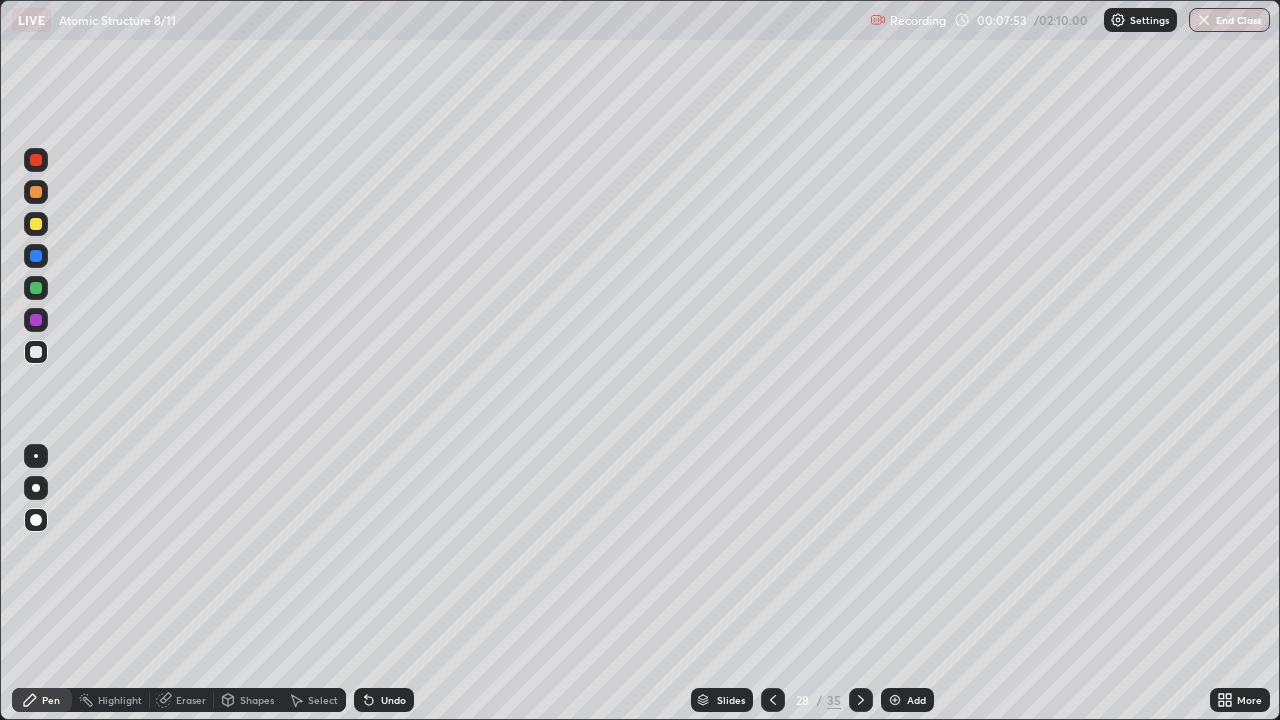 click 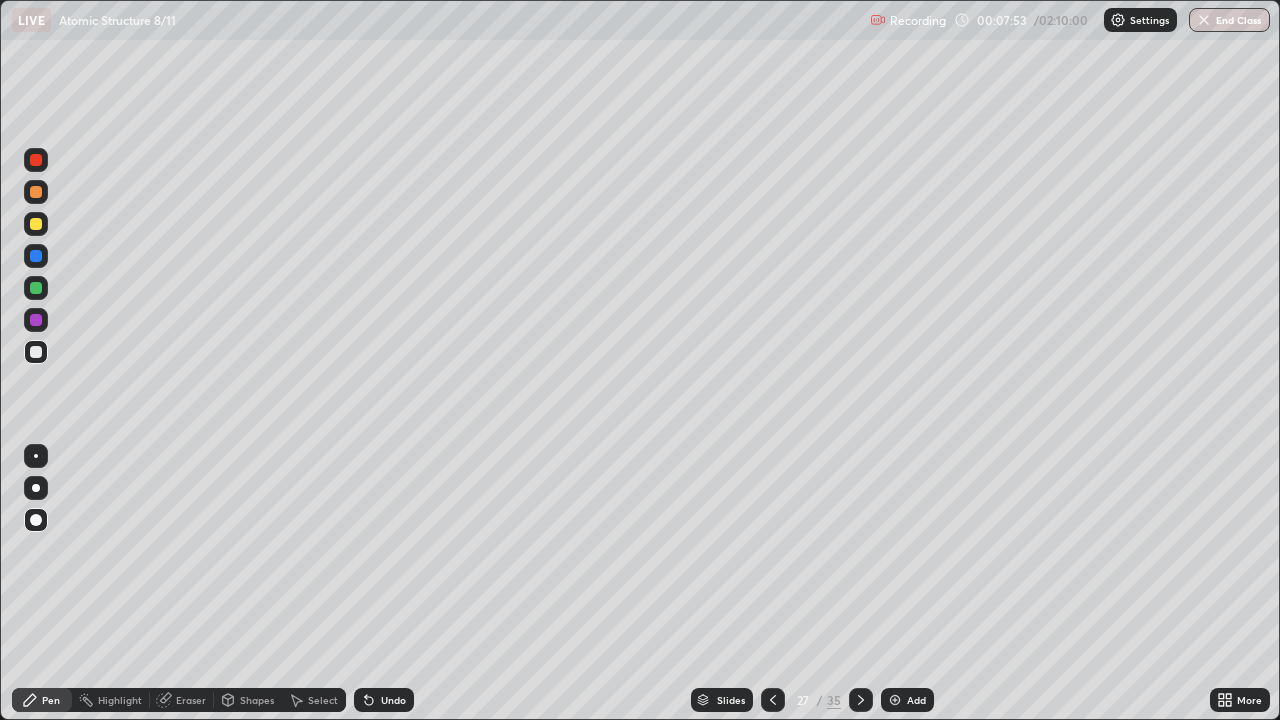 click 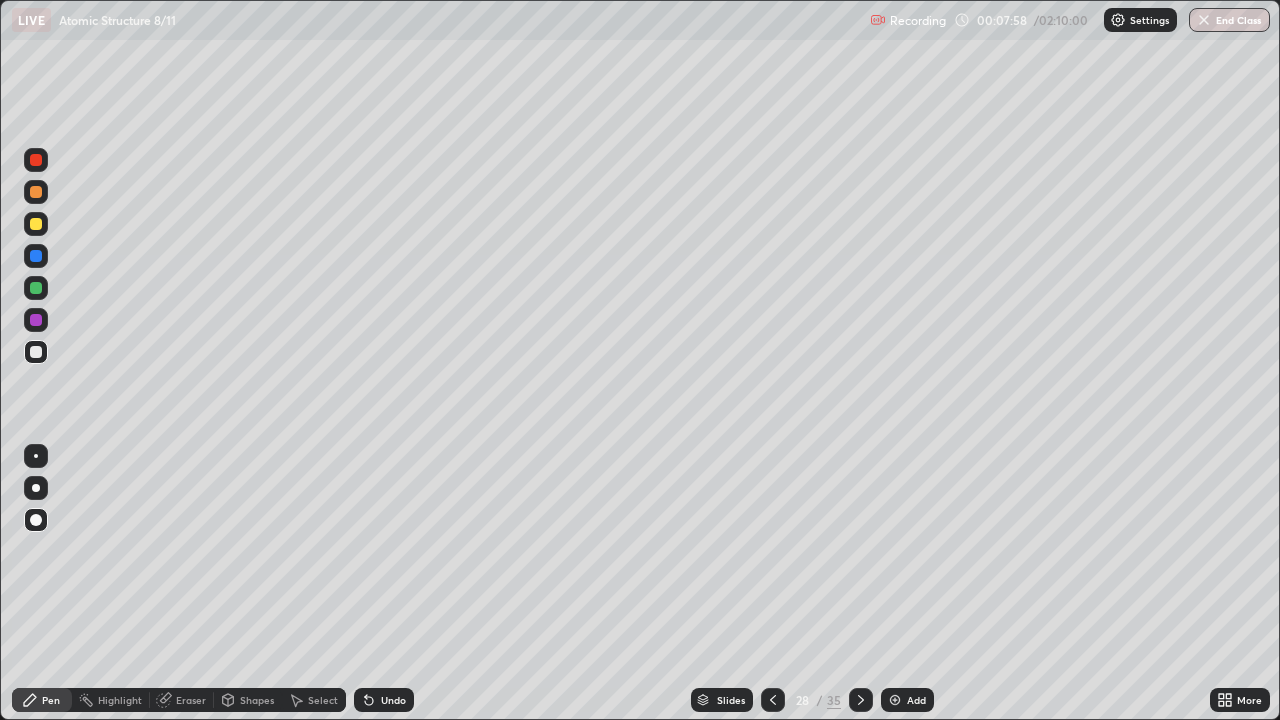 click 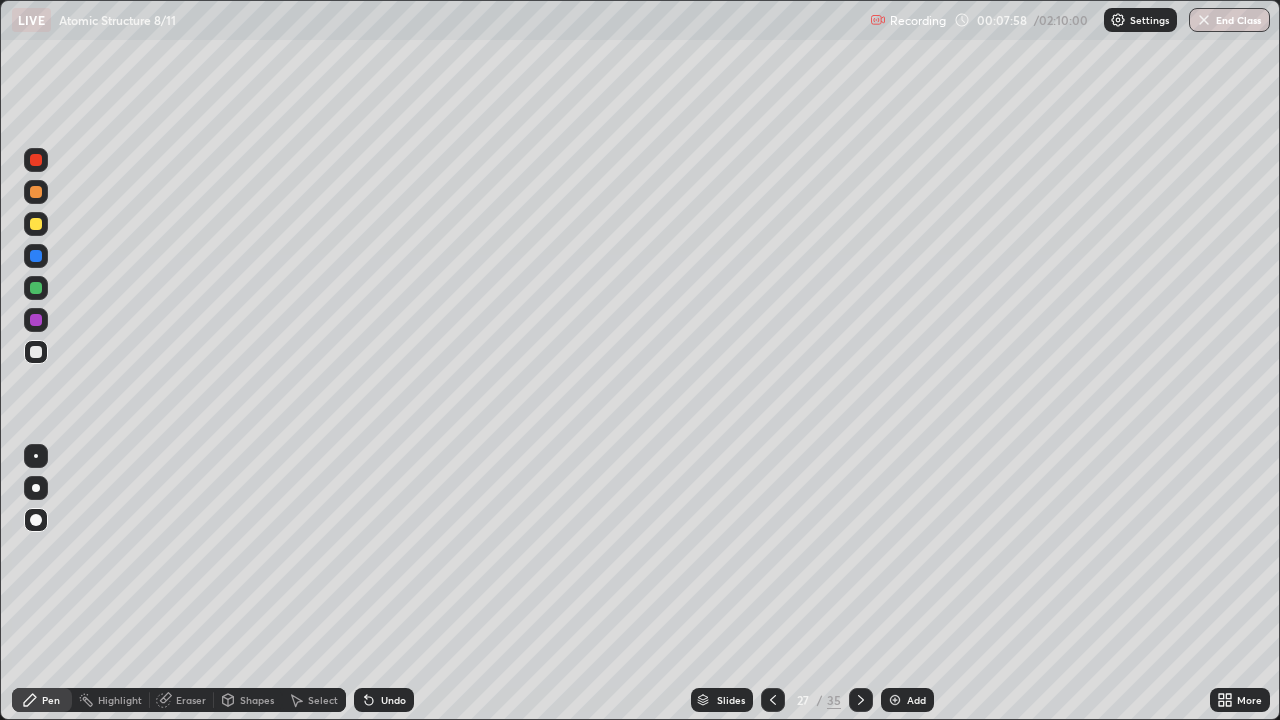 click 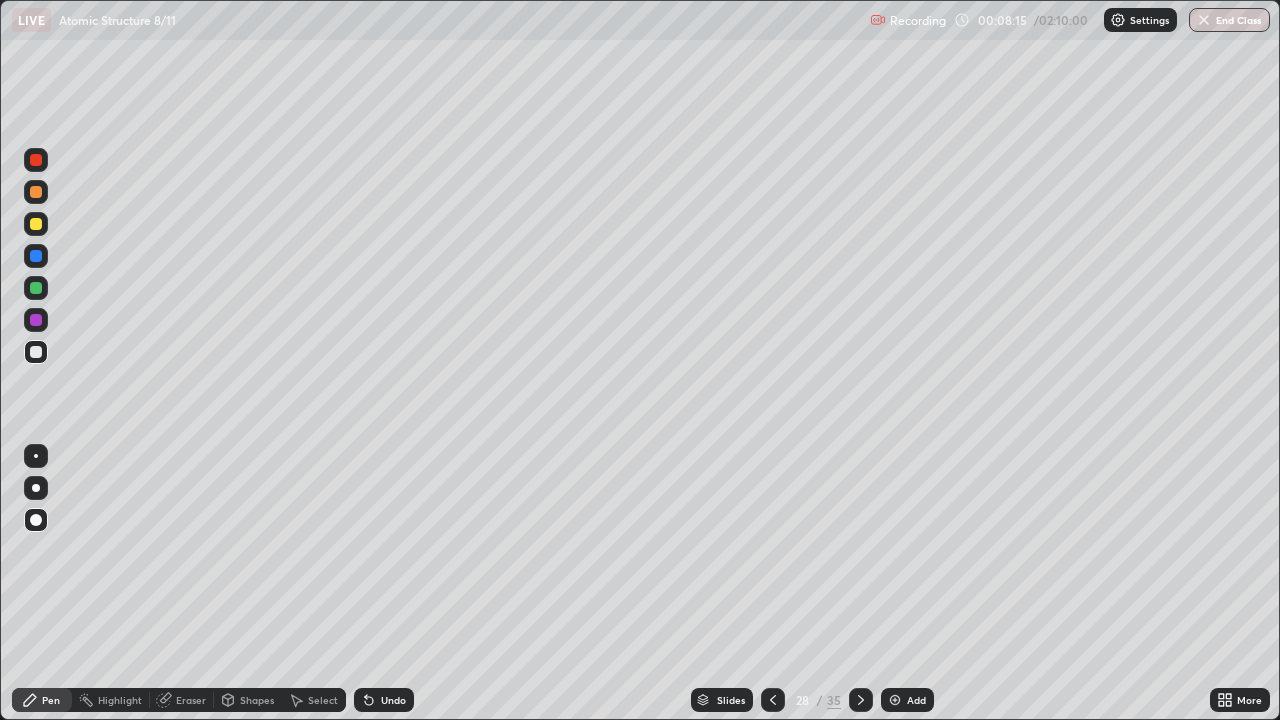 click at bounding box center [36, 224] 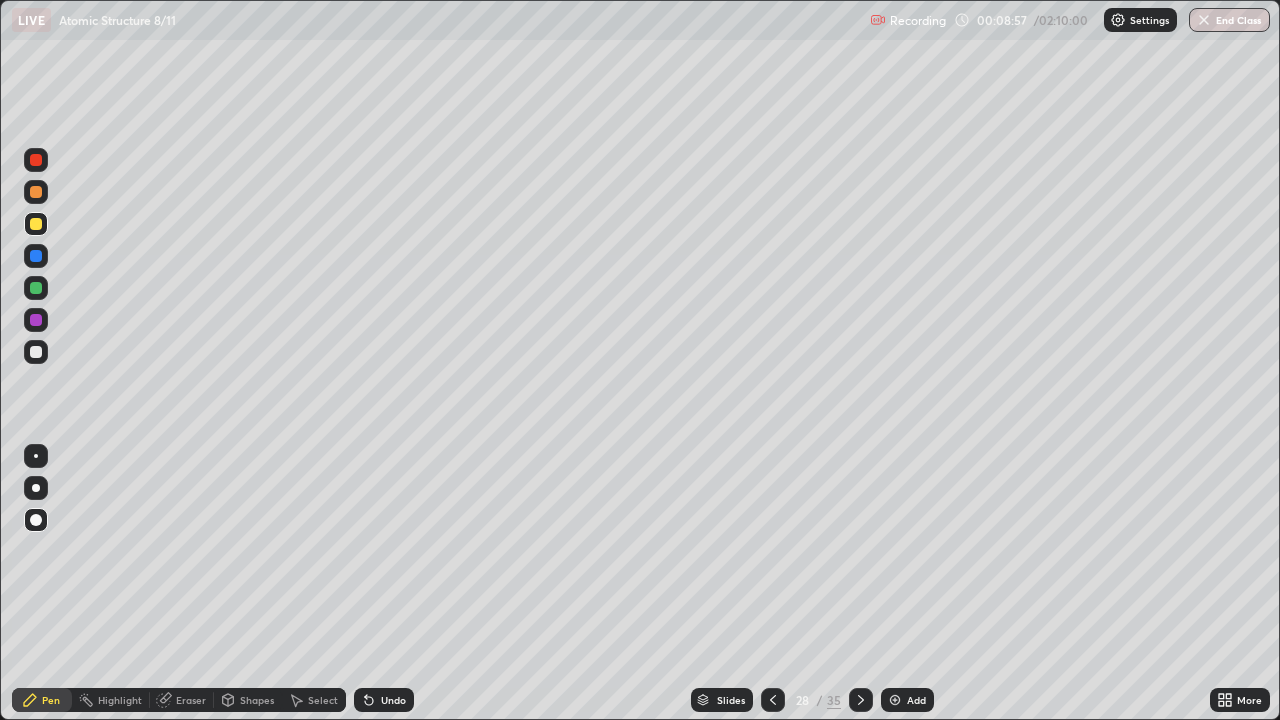 click at bounding box center [36, 352] 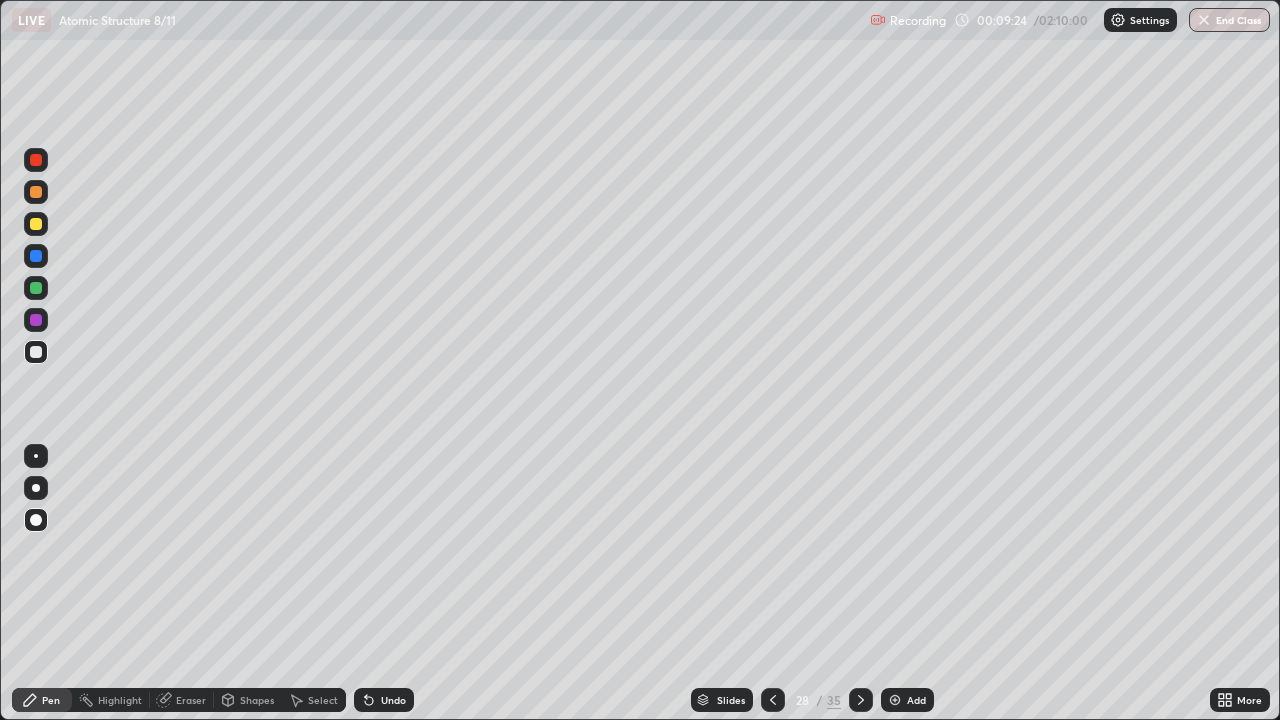 click at bounding box center [36, 320] 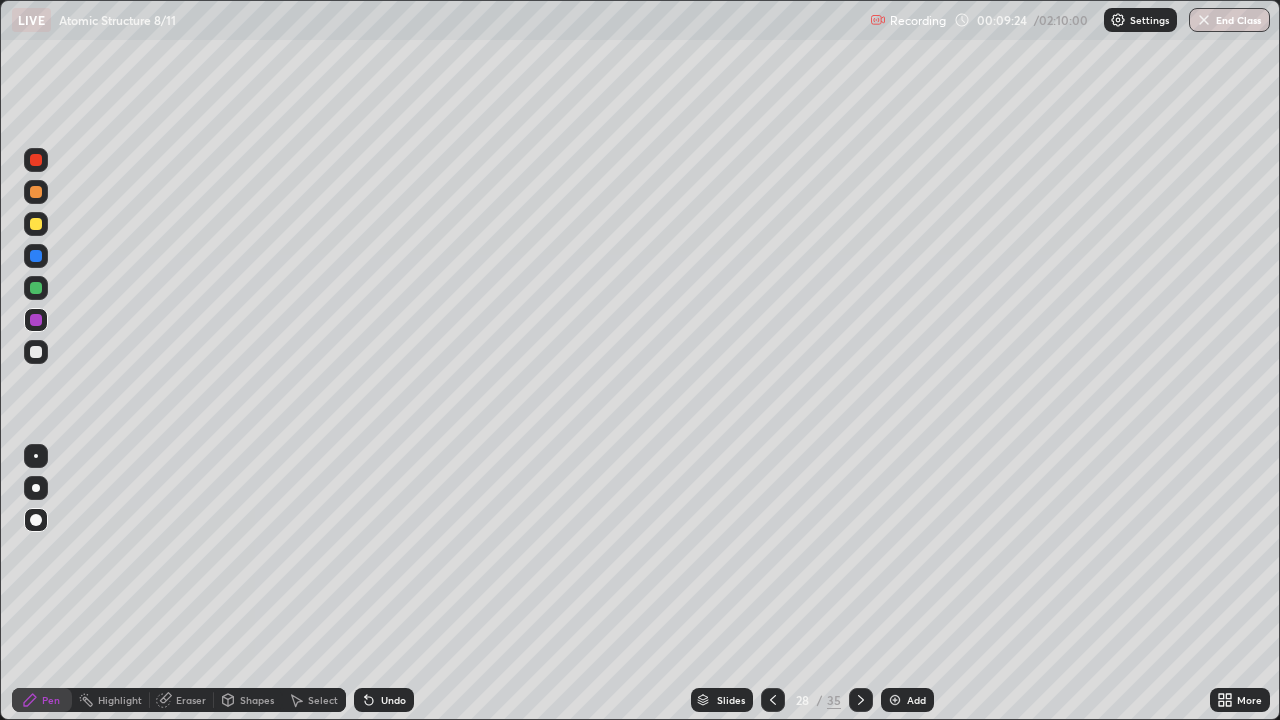 click at bounding box center [36, 288] 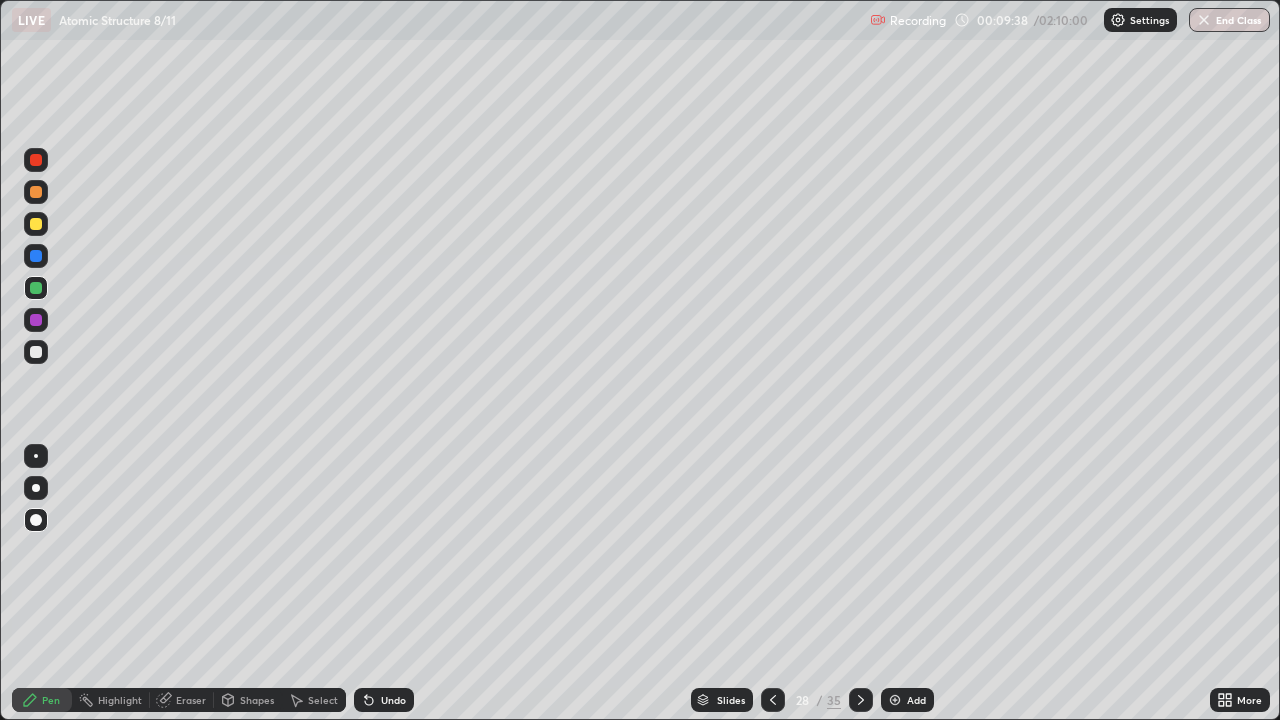 click at bounding box center [36, 224] 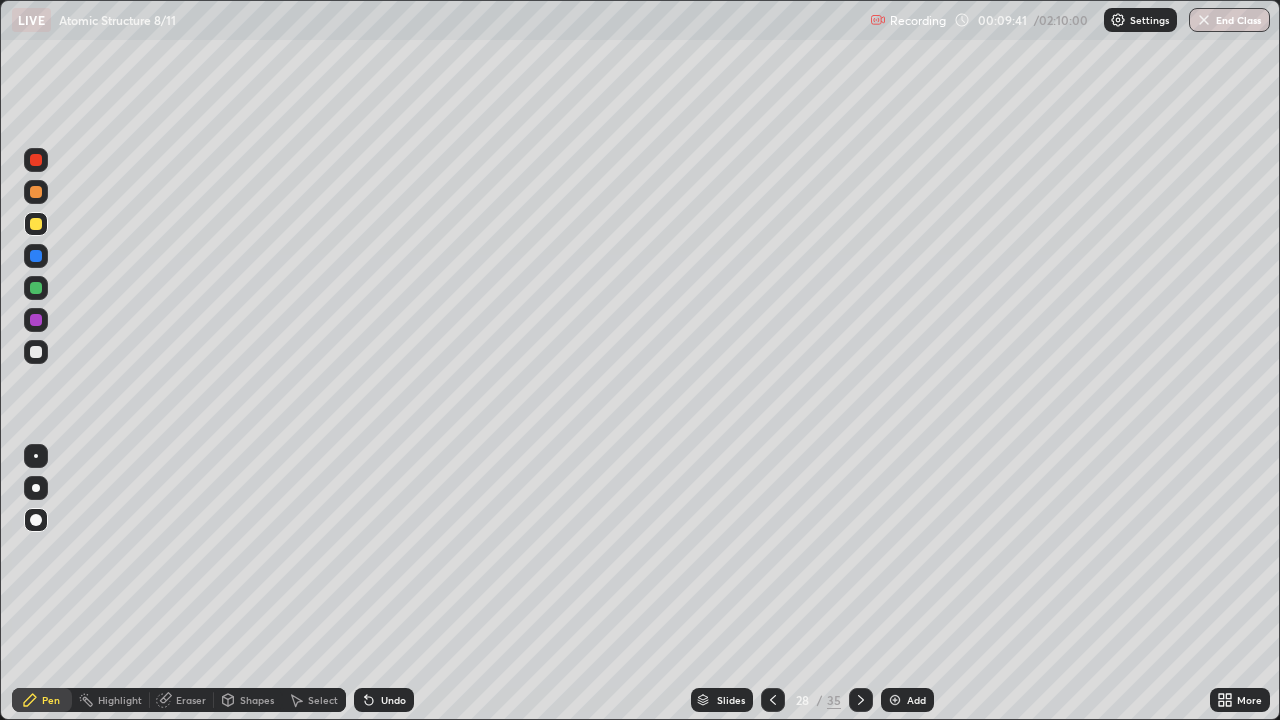 click on "Undo" at bounding box center [393, 700] 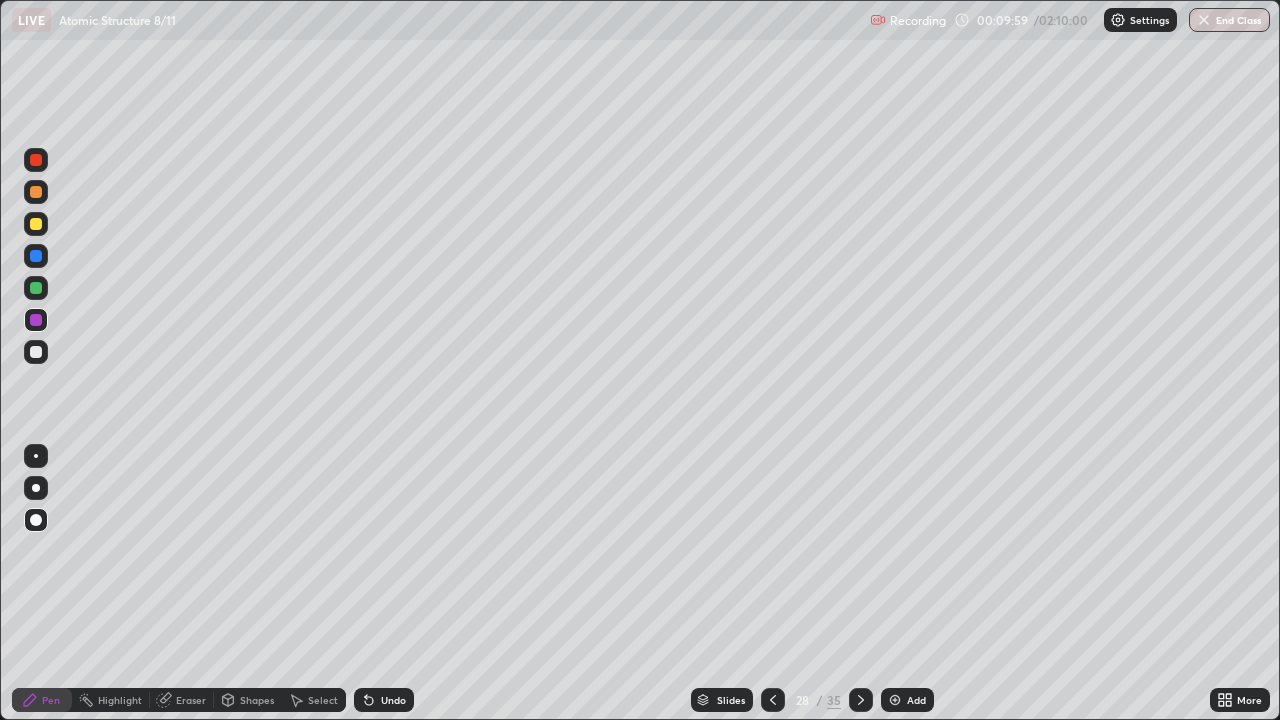 click at bounding box center [895, 700] 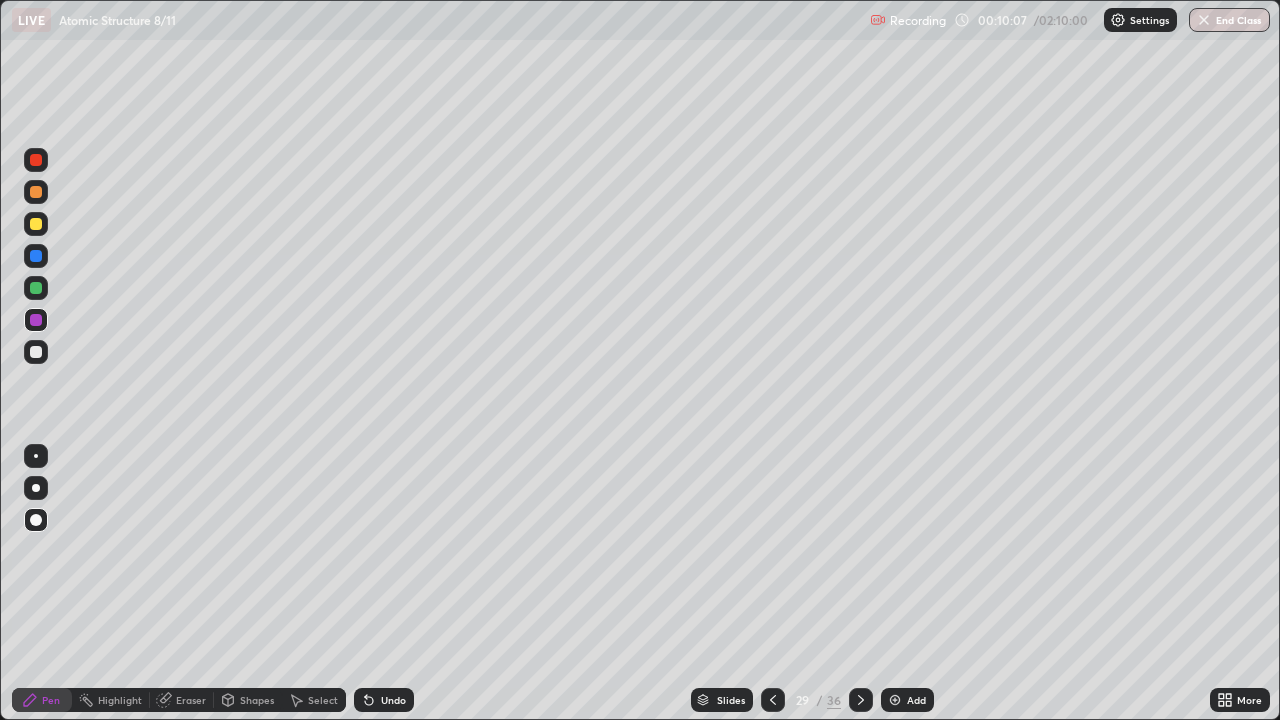click on "Undo" at bounding box center [384, 700] 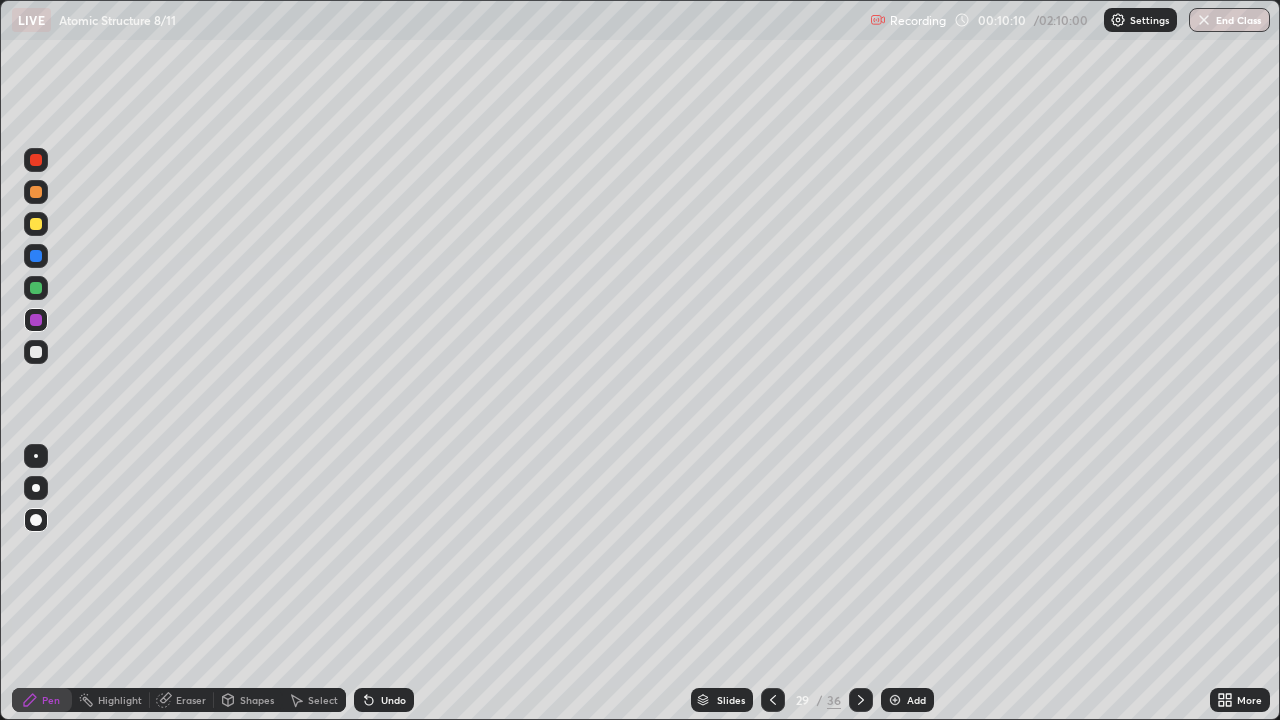 click 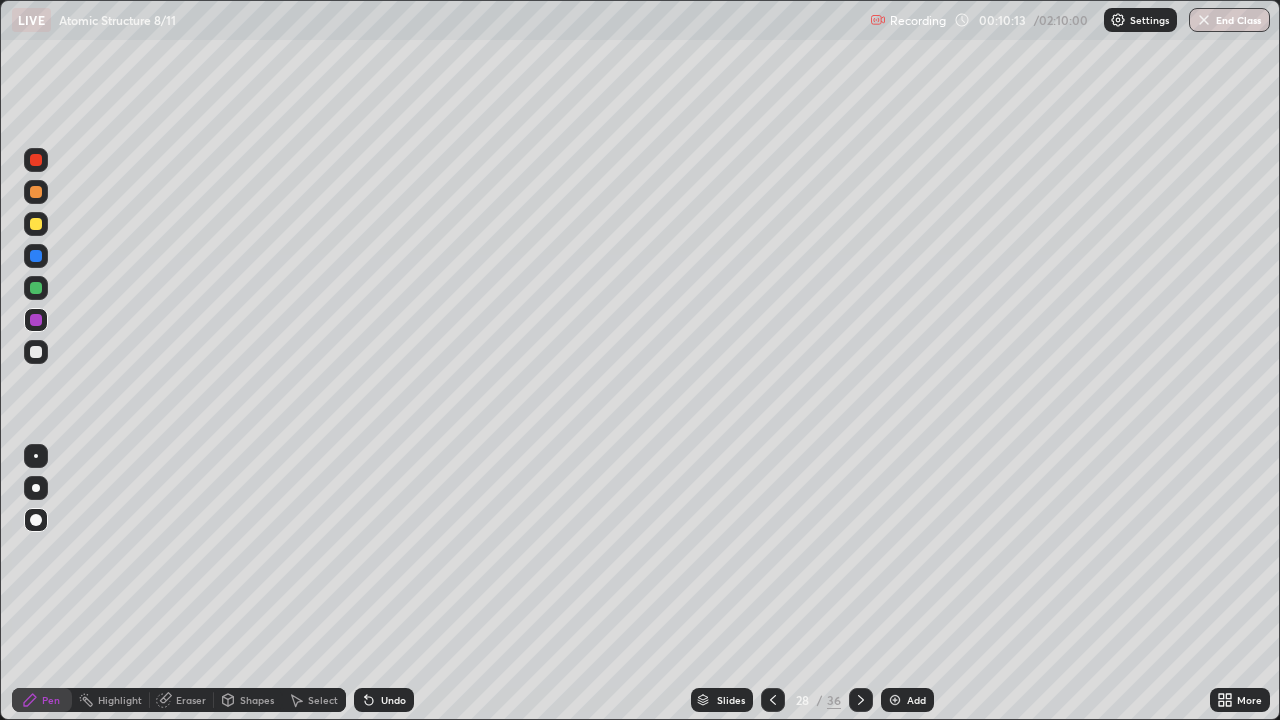 click 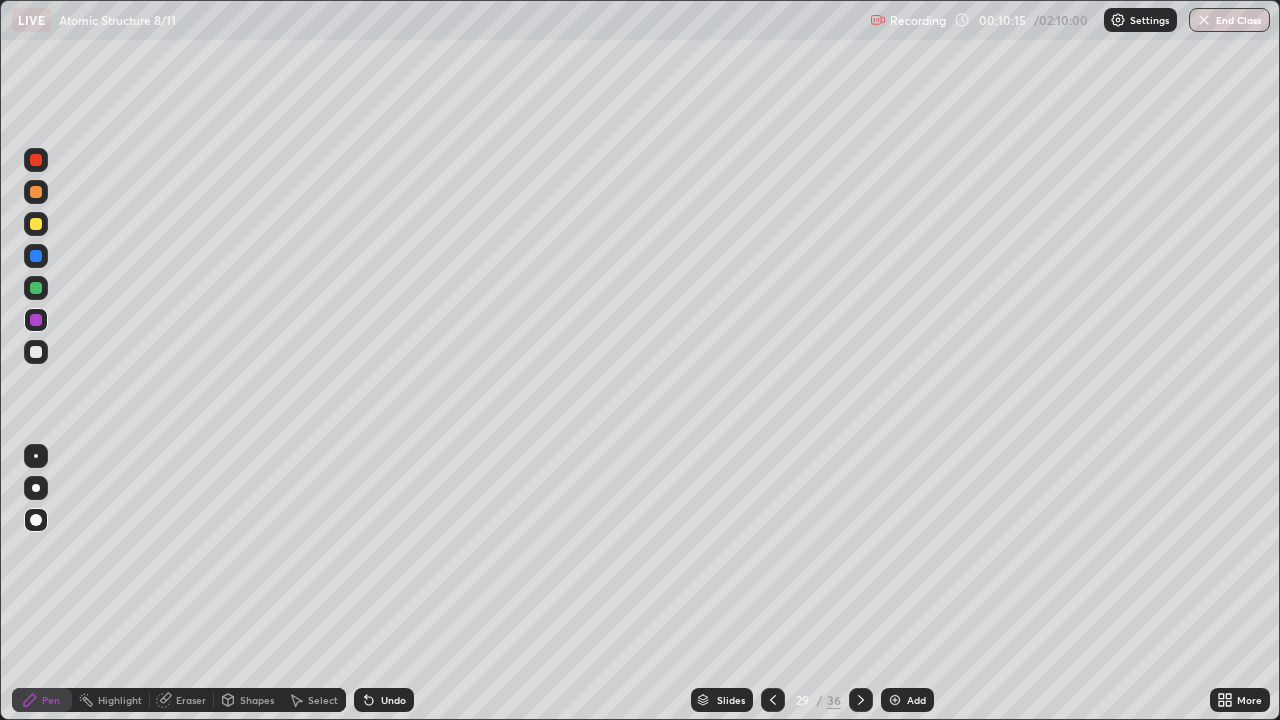 click at bounding box center (36, 352) 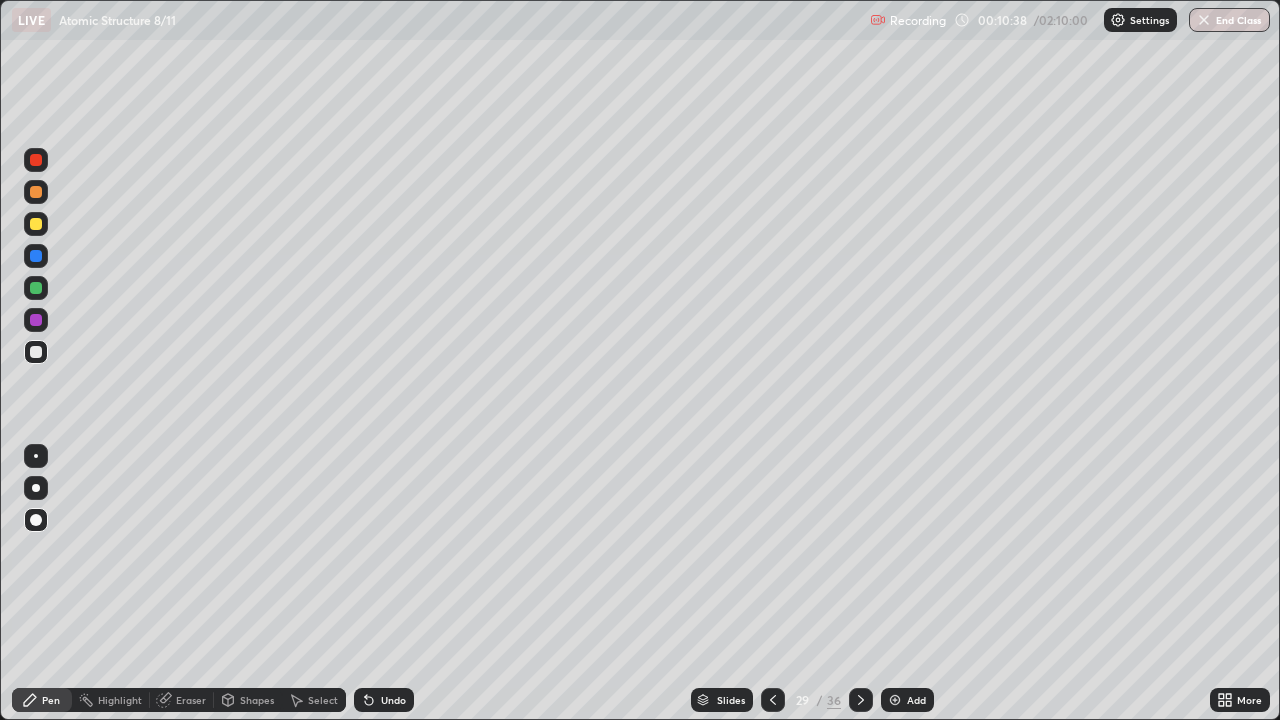 click 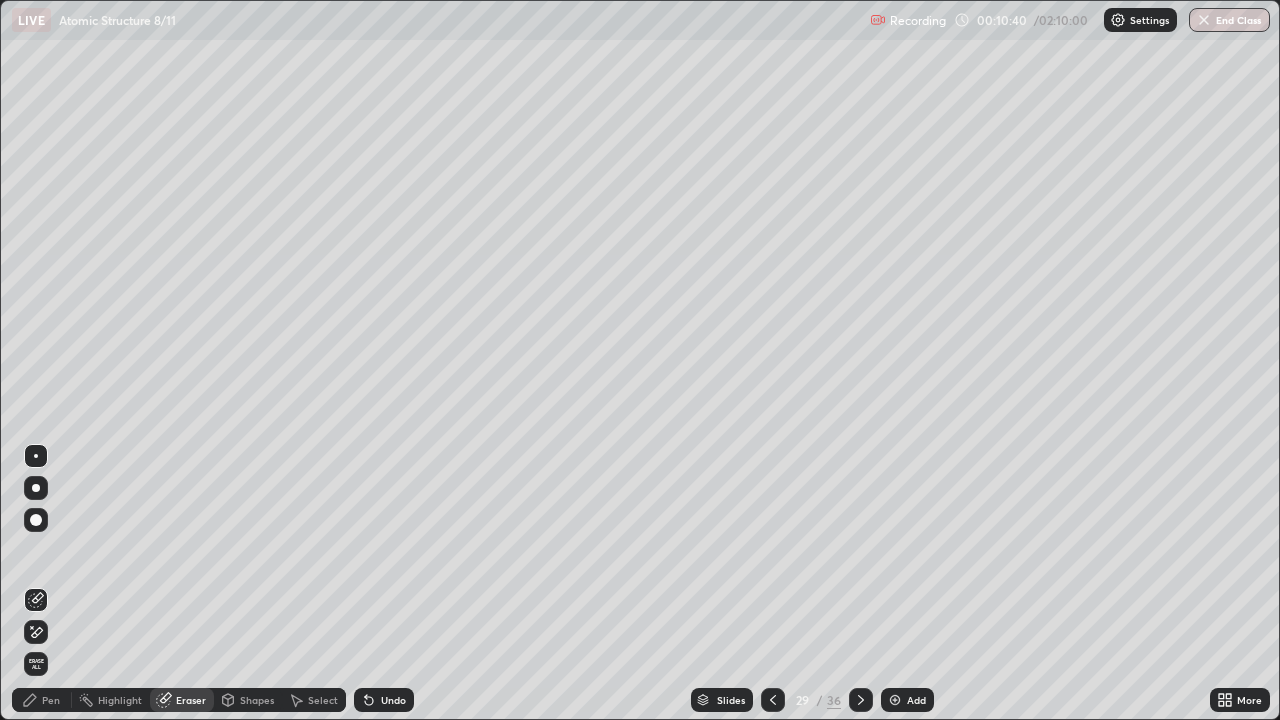 click on "Pen" at bounding box center (51, 700) 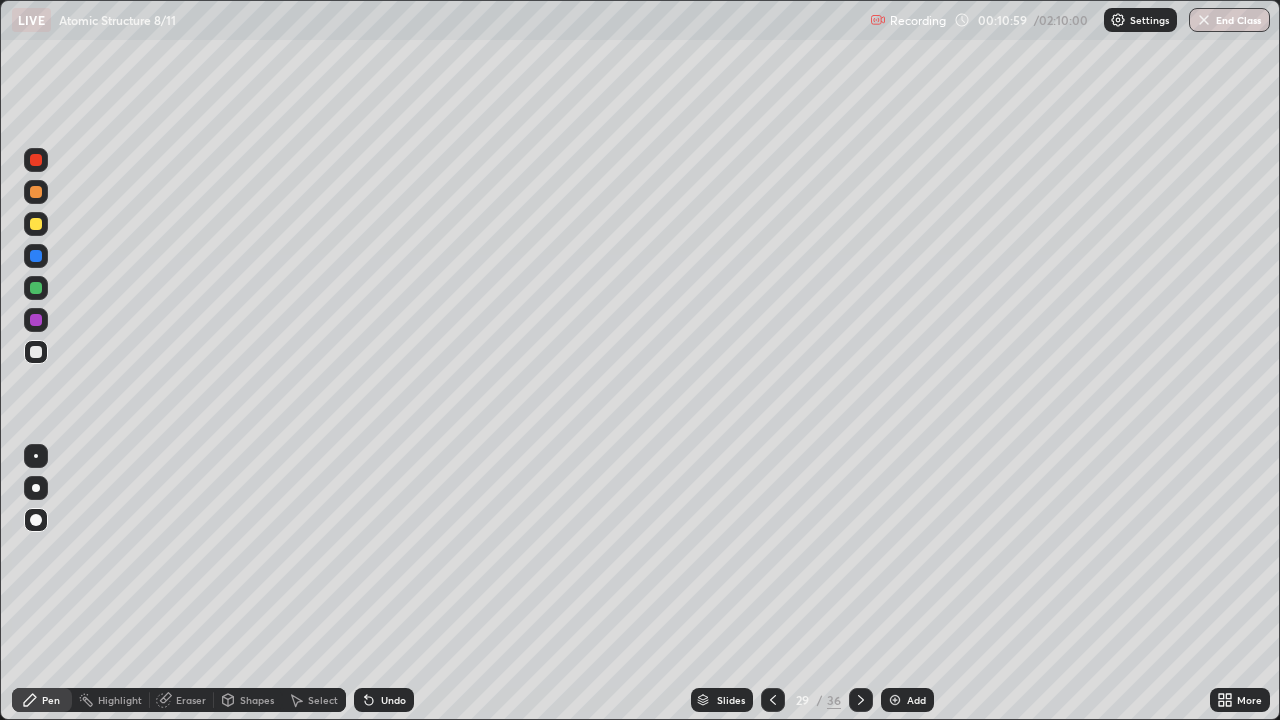 click on "Undo" at bounding box center (393, 700) 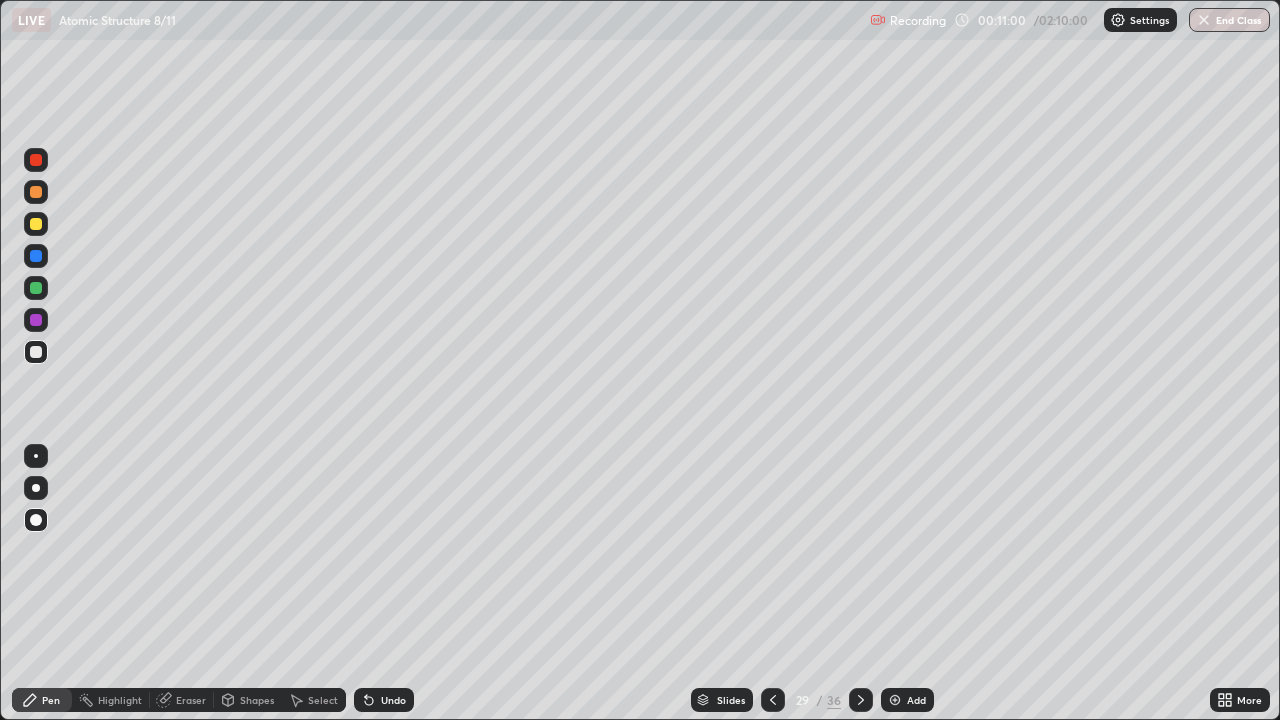 click on "Undo" at bounding box center [384, 700] 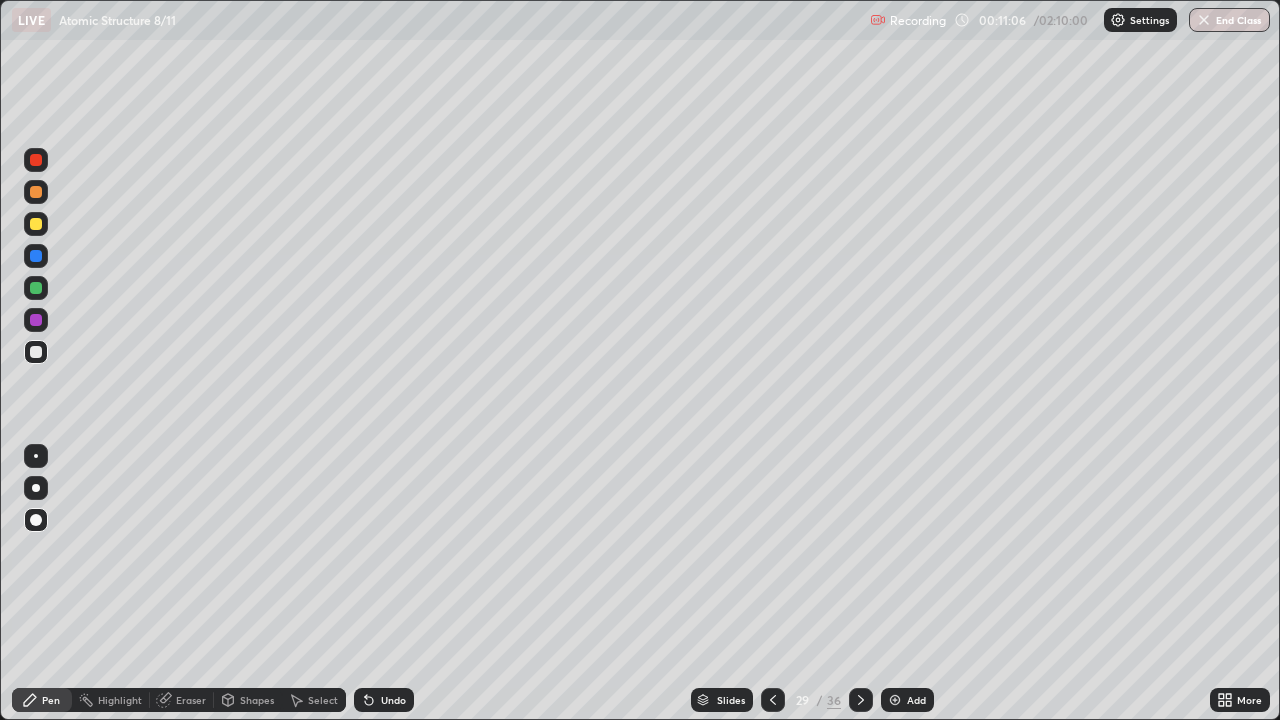click on "Undo" at bounding box center (384, 700) 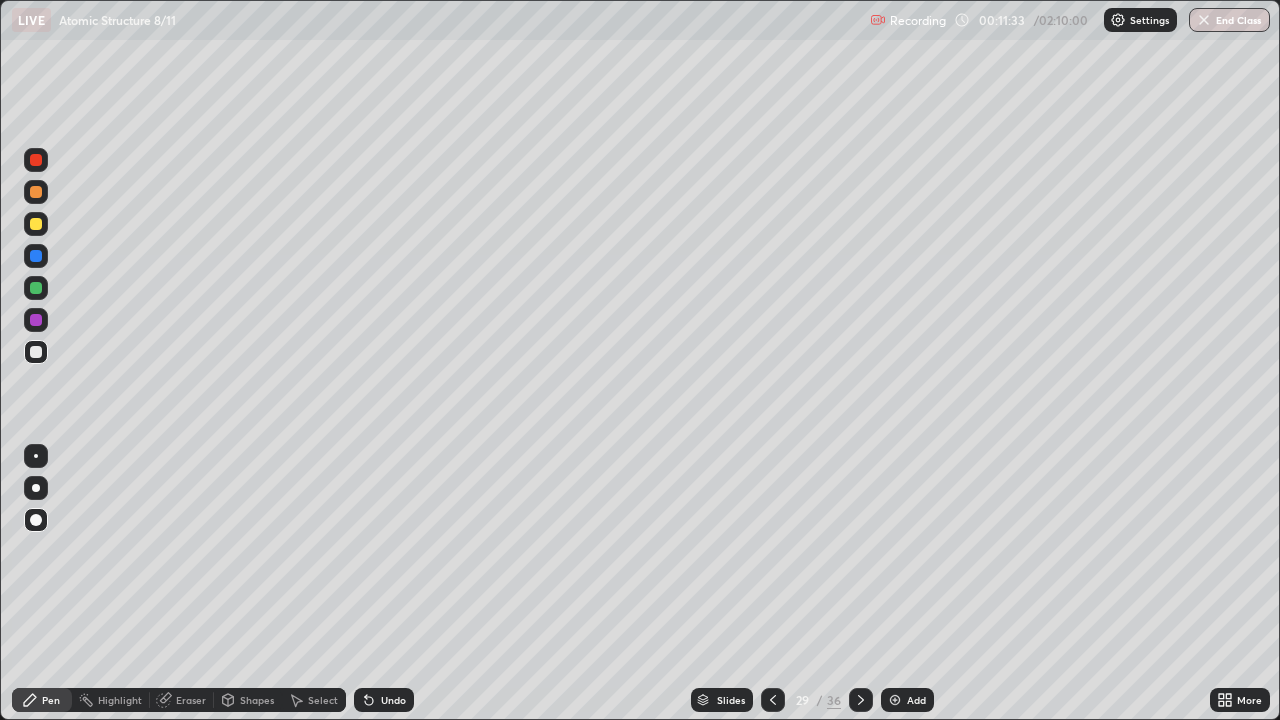 click at bounding box center [36, 288] 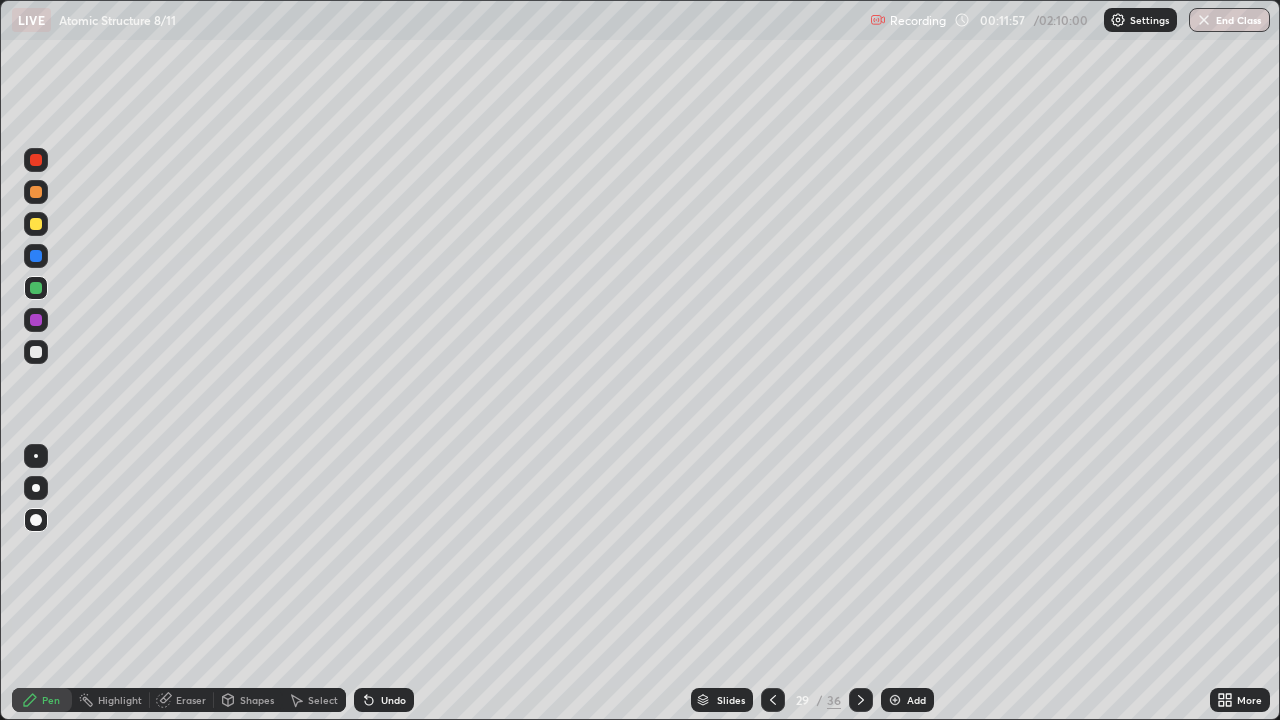 click at bounding box center [36, 352] 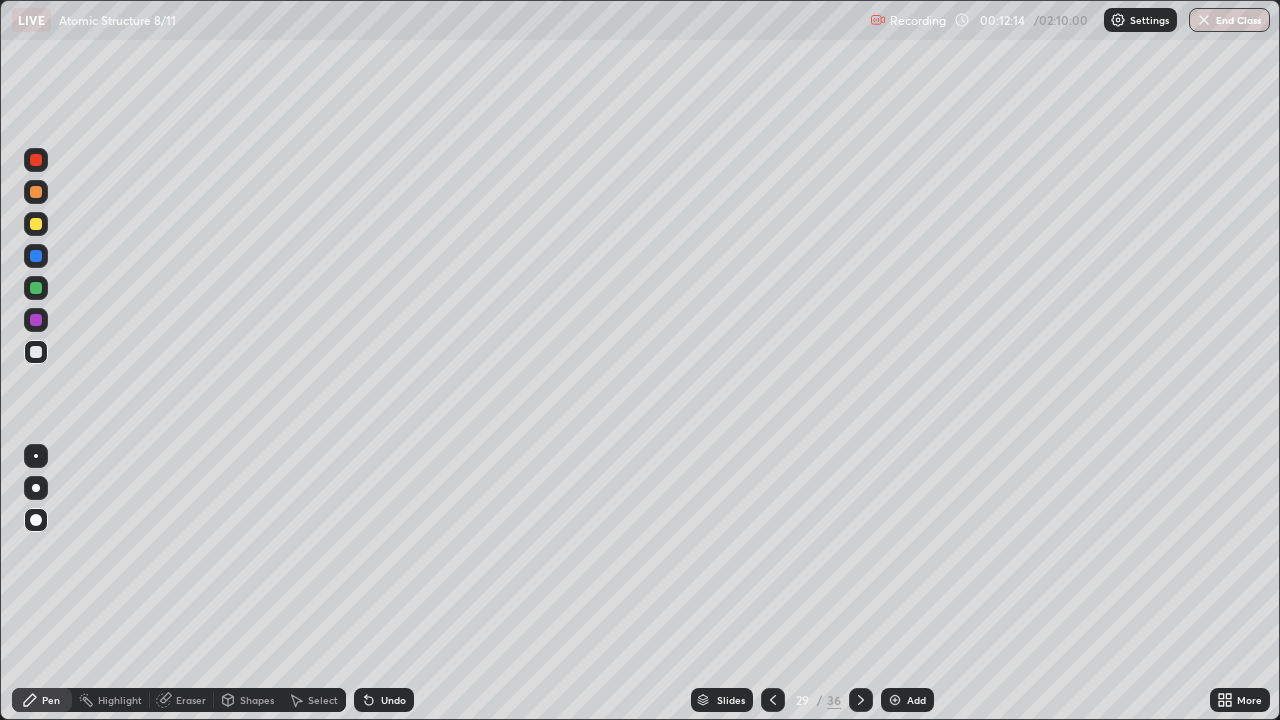 click on "Eraser" at bounding box center (191, 700) 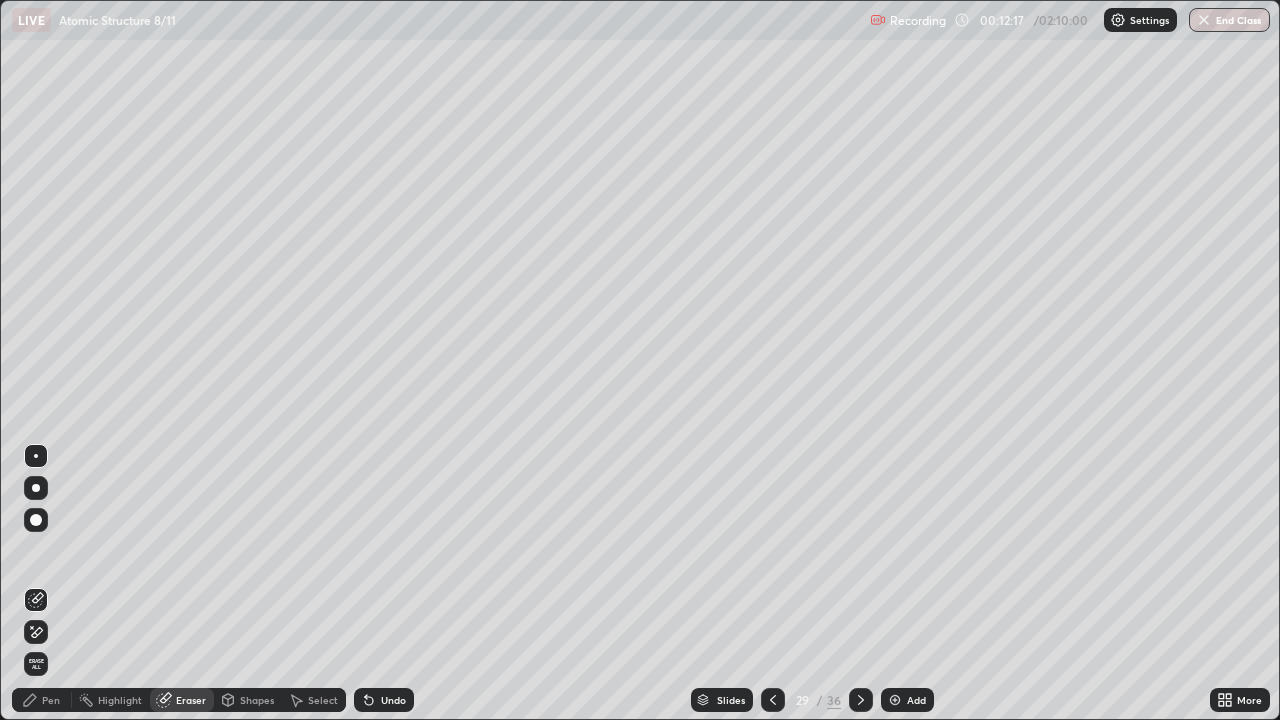 click on "Pen" at bounding box center (51, 700) 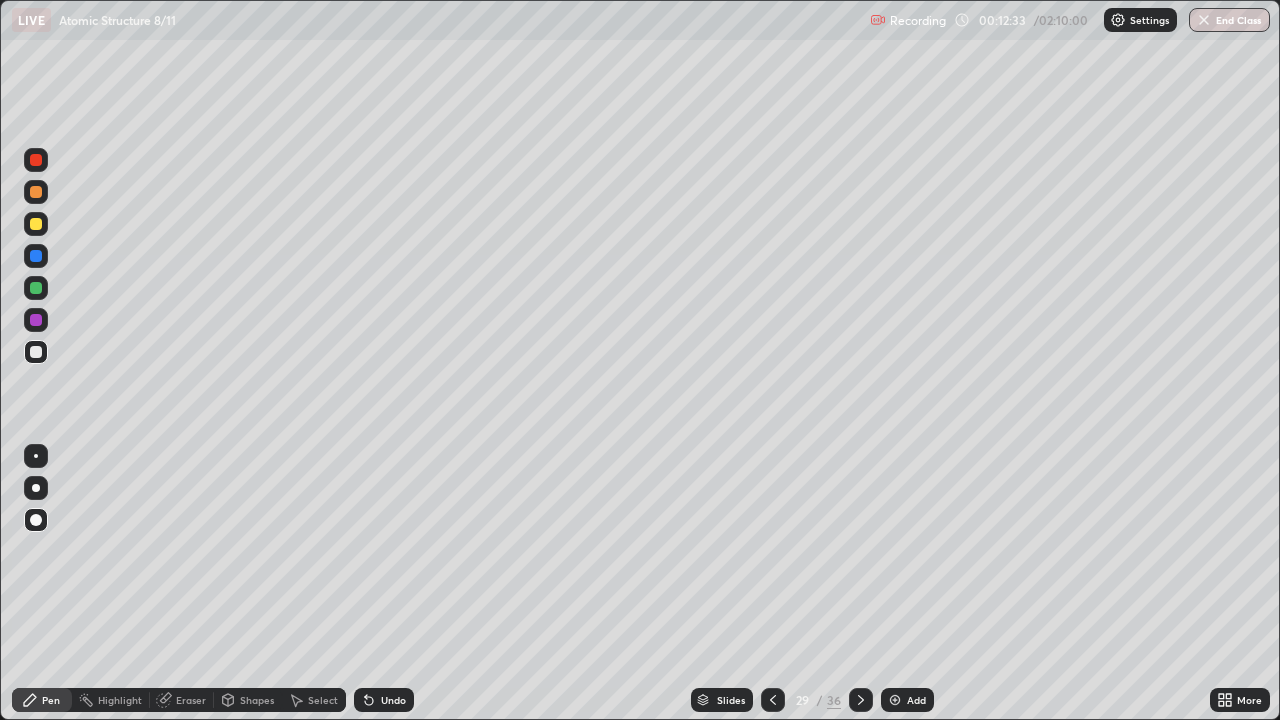 click 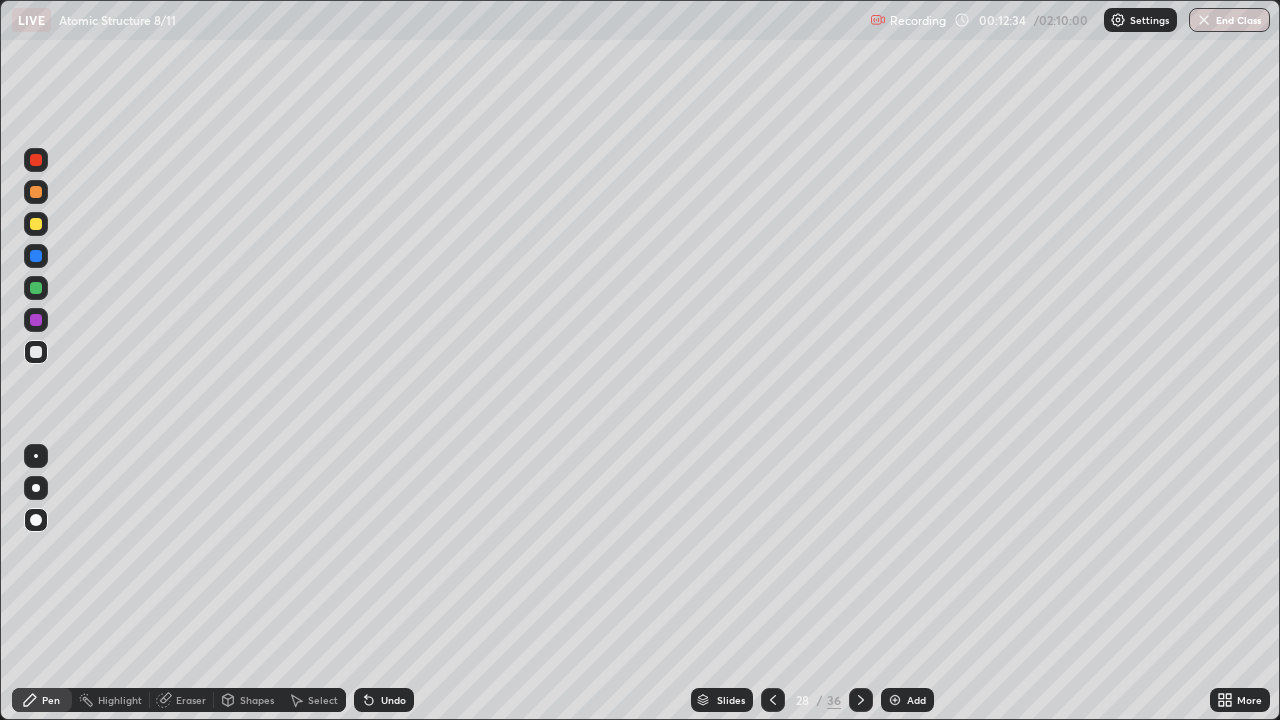 click 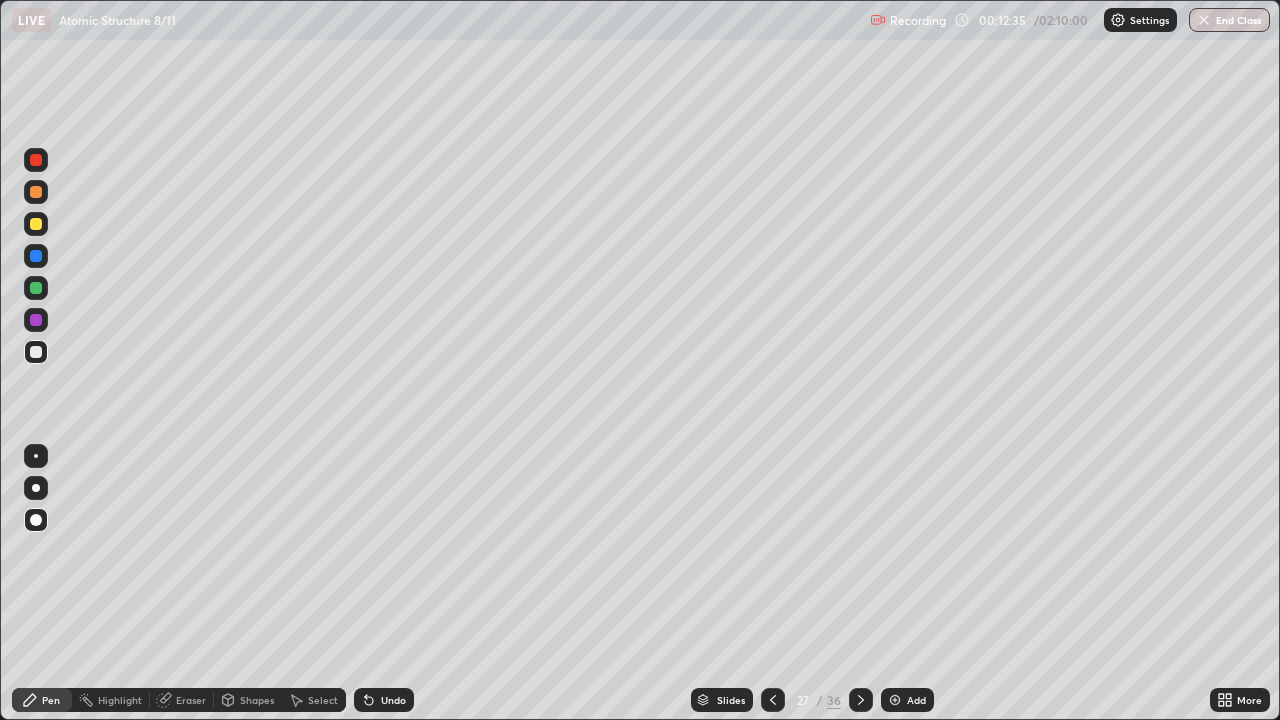 click 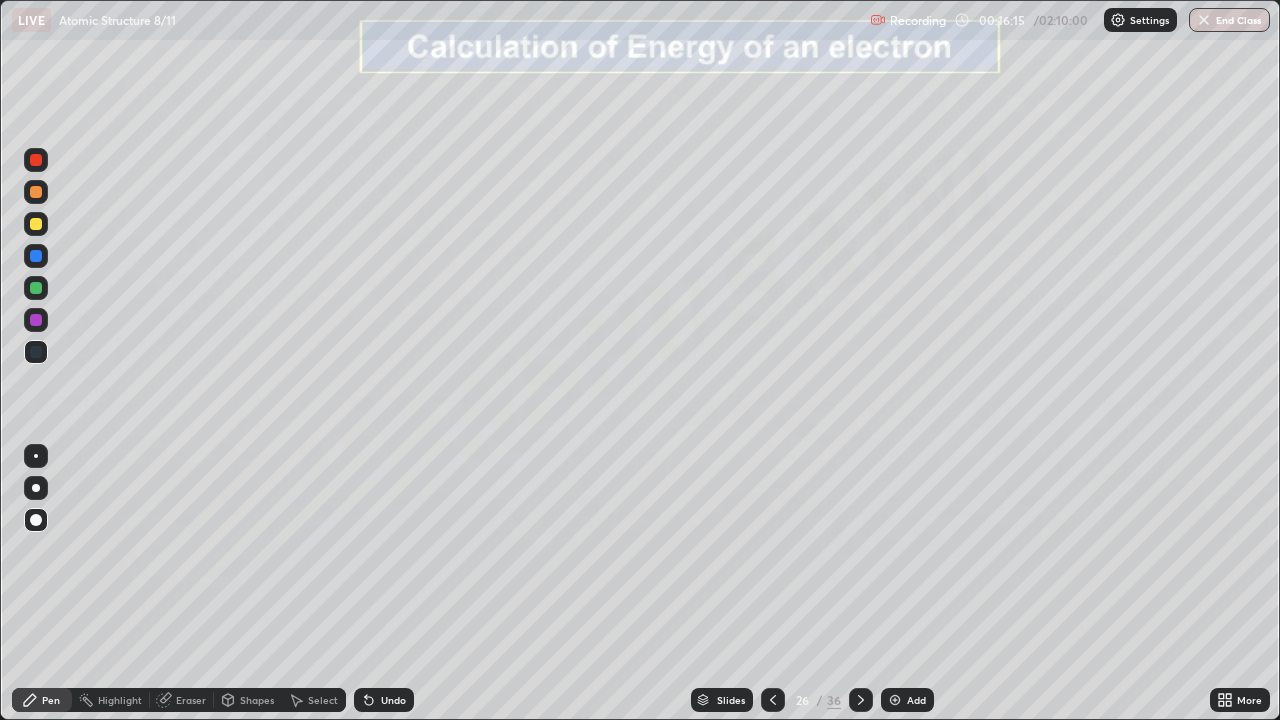 click 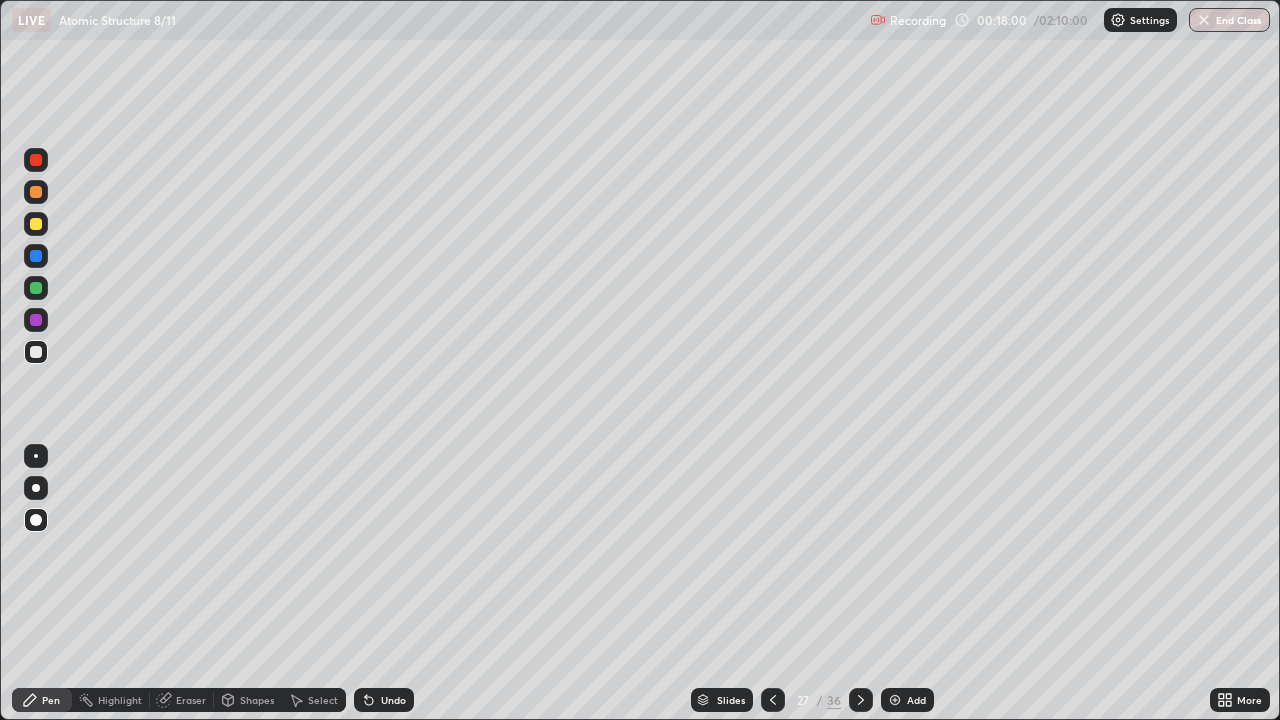 click at bounding box center (861, 700) 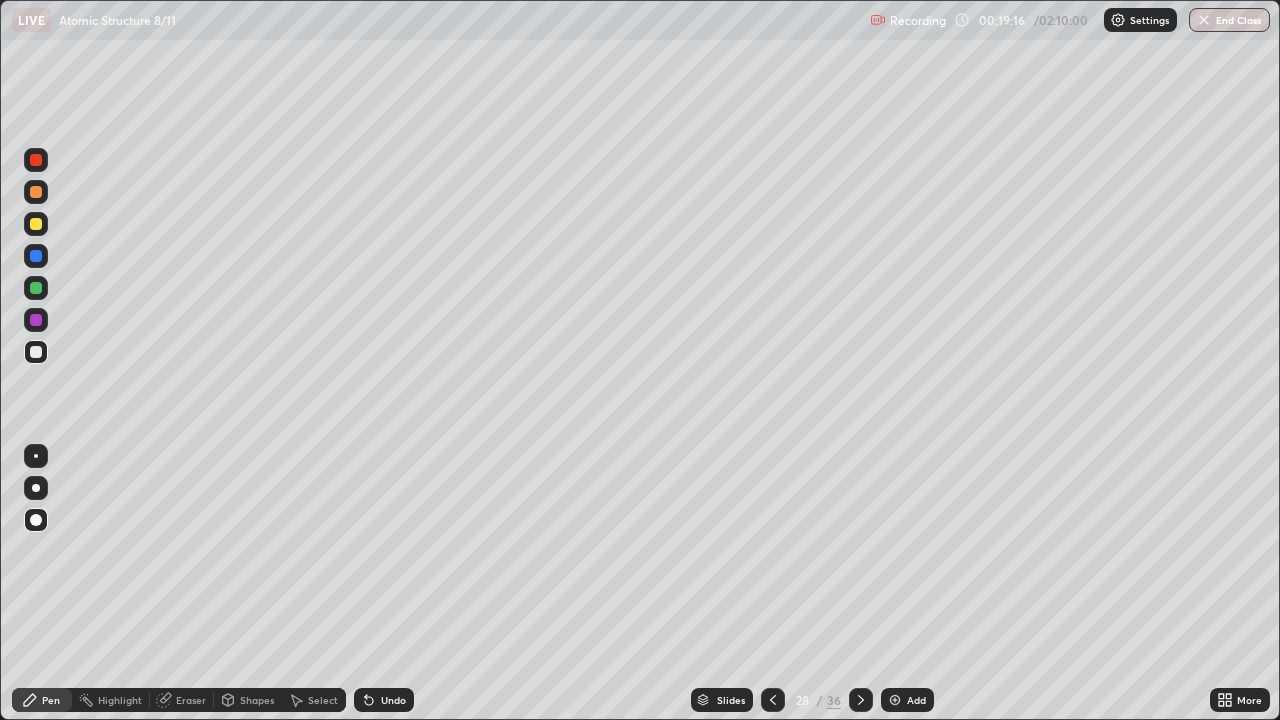 click 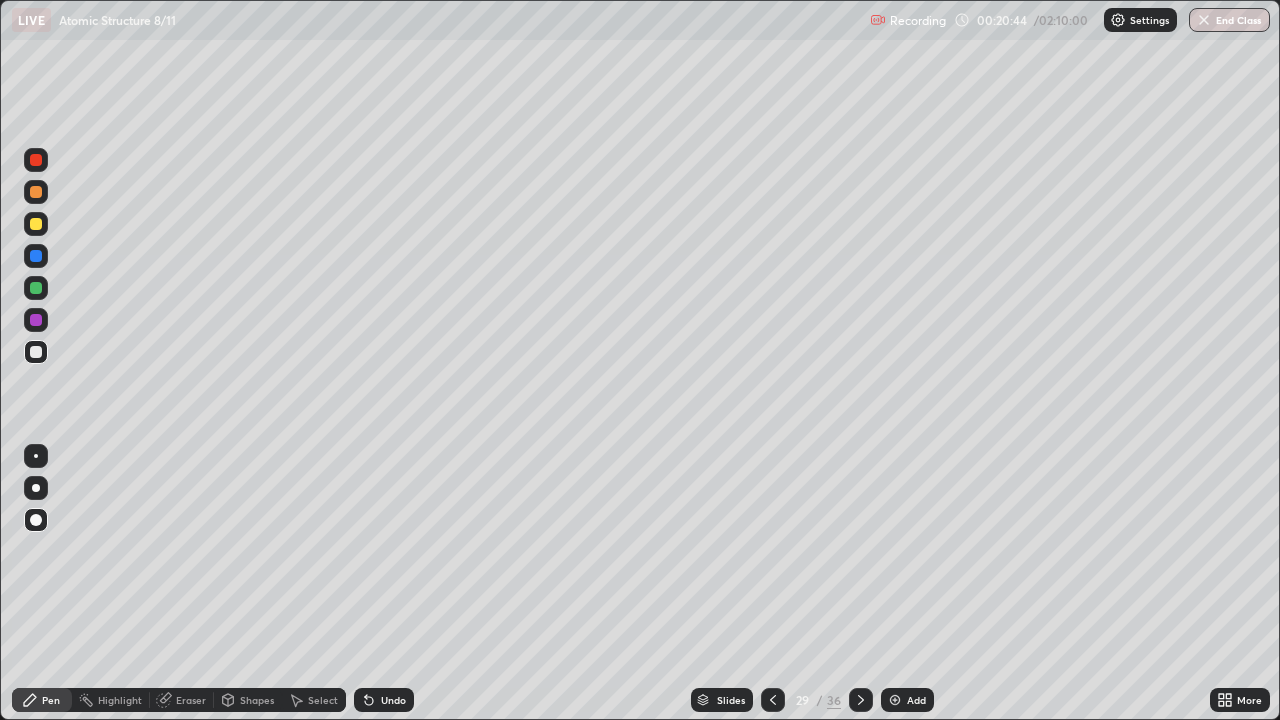 click at bounding box center [36, 288] 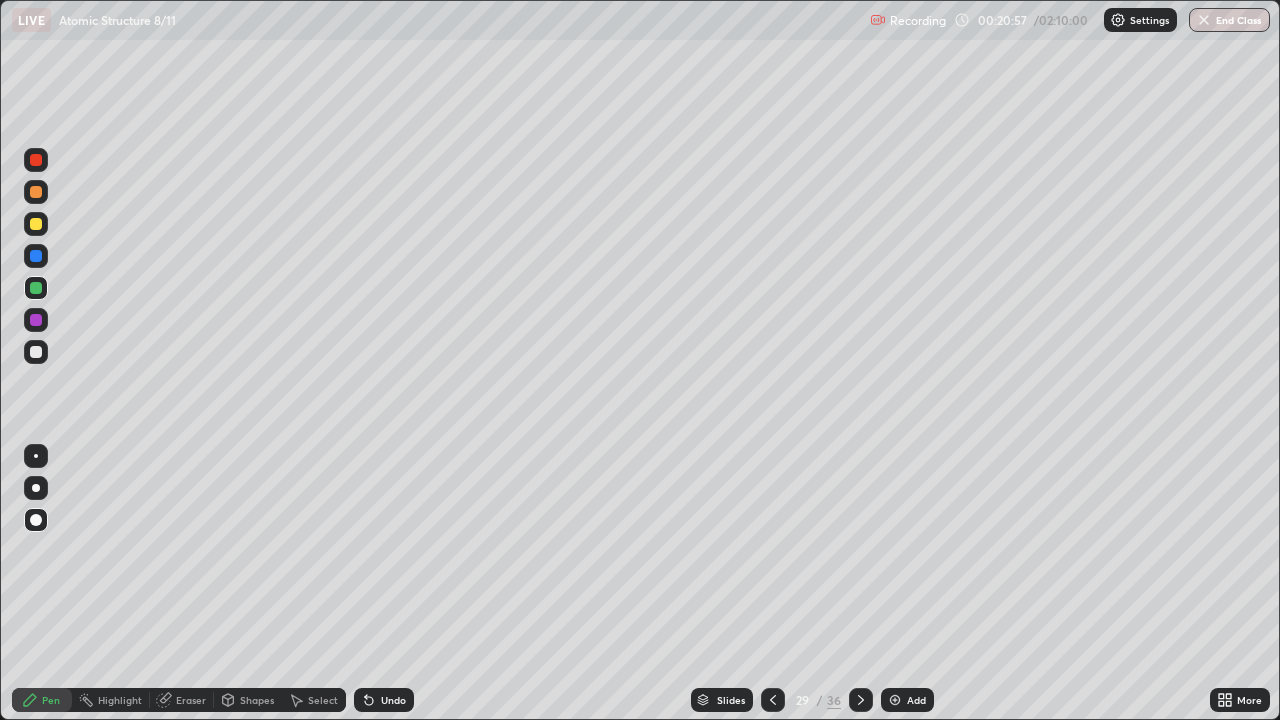 click on "Add" at bounding box center (916, 700) 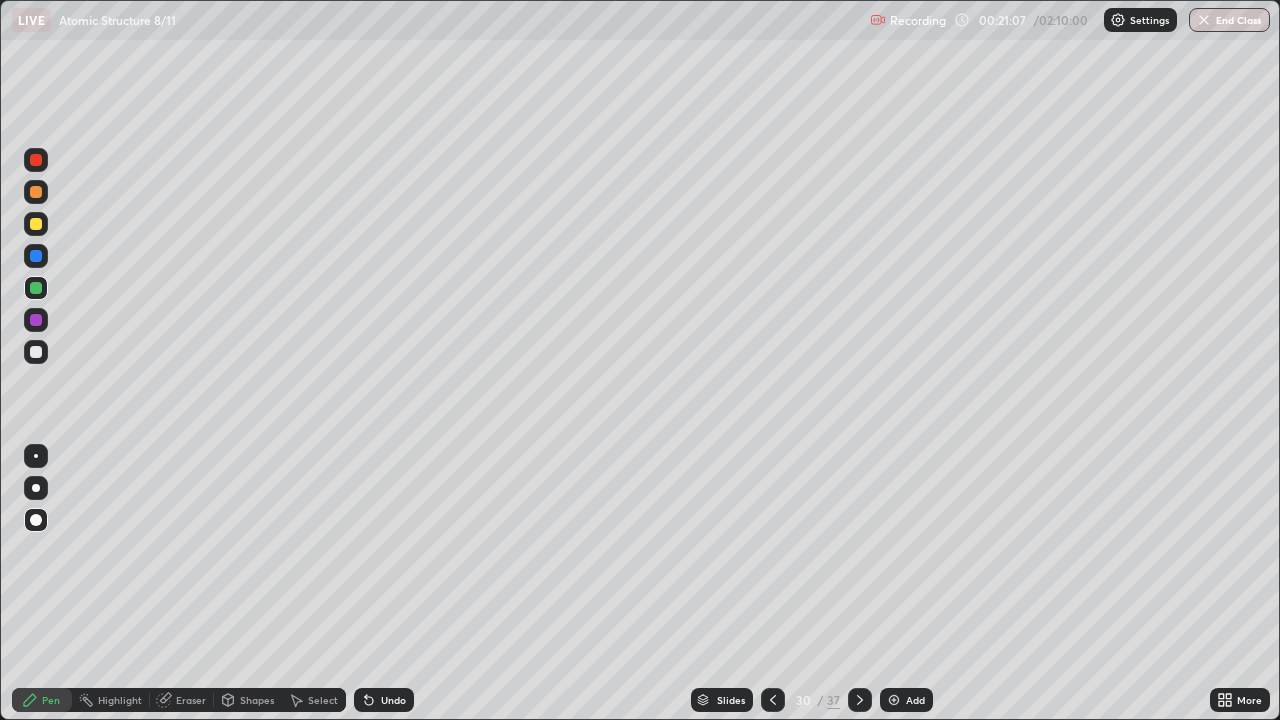 click at bounding box center (36, 224) 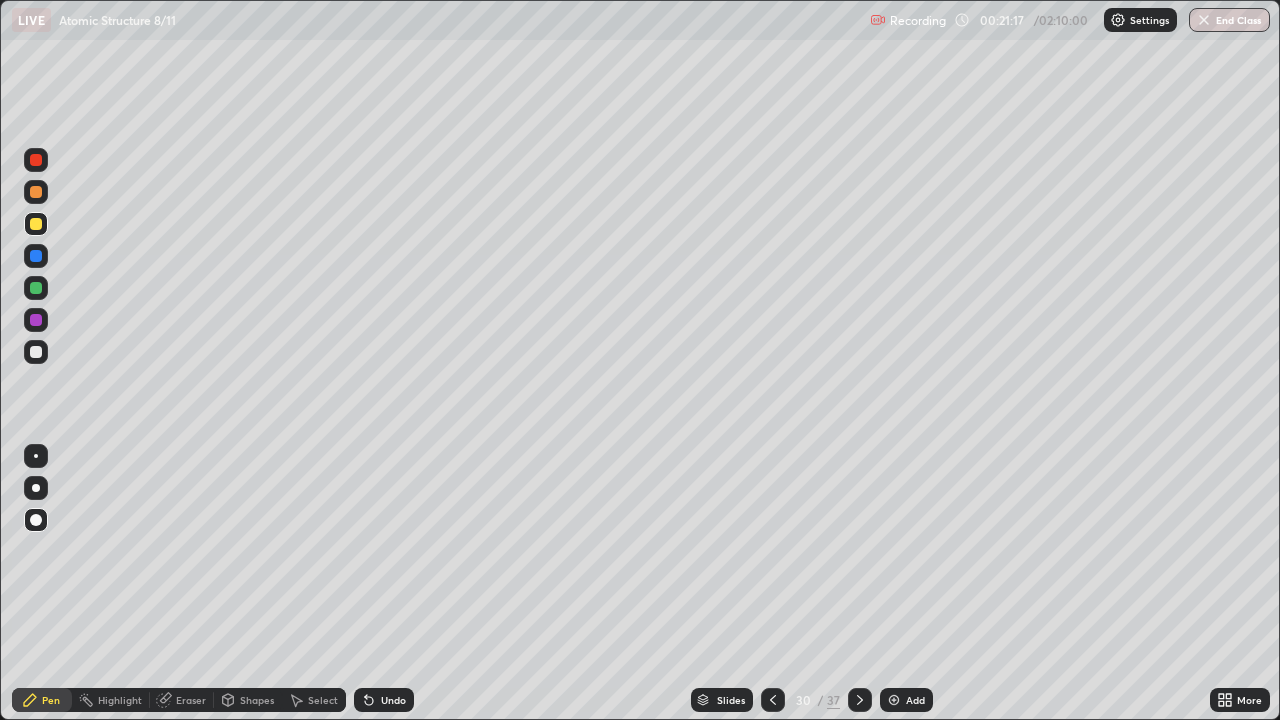 click at bounding box center (36, 352) 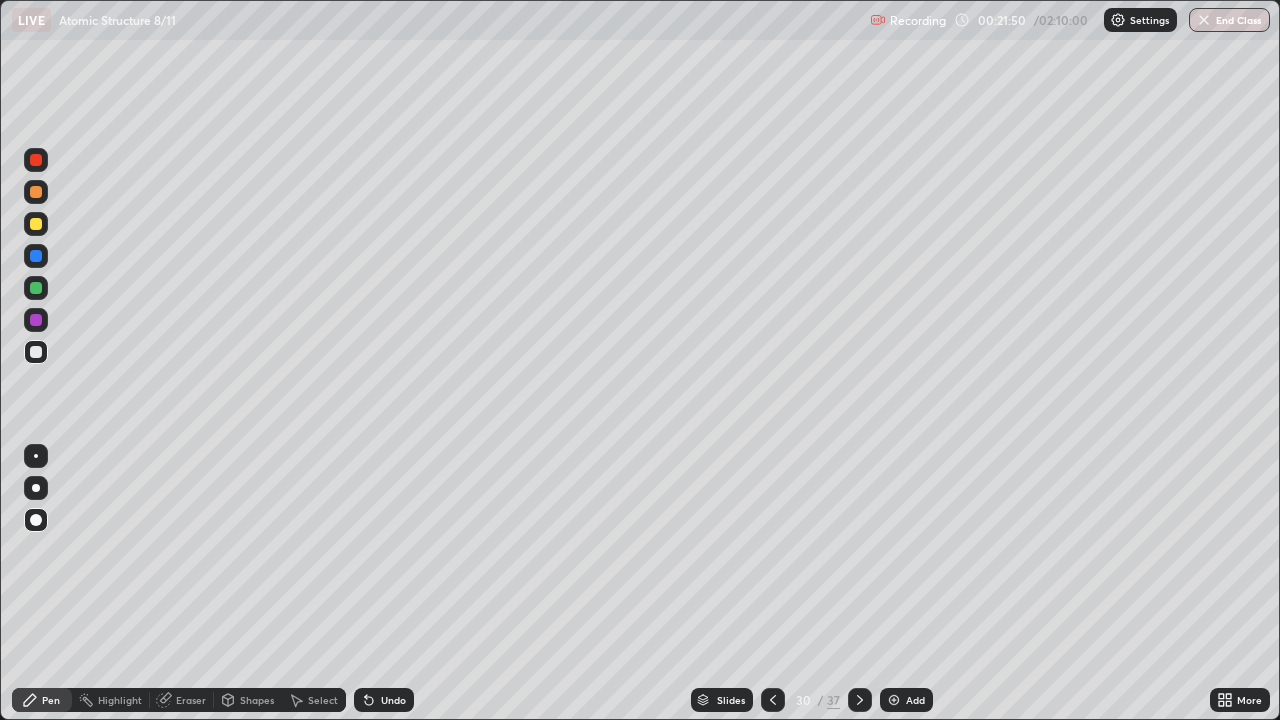 click at bounding box center [36, 224] 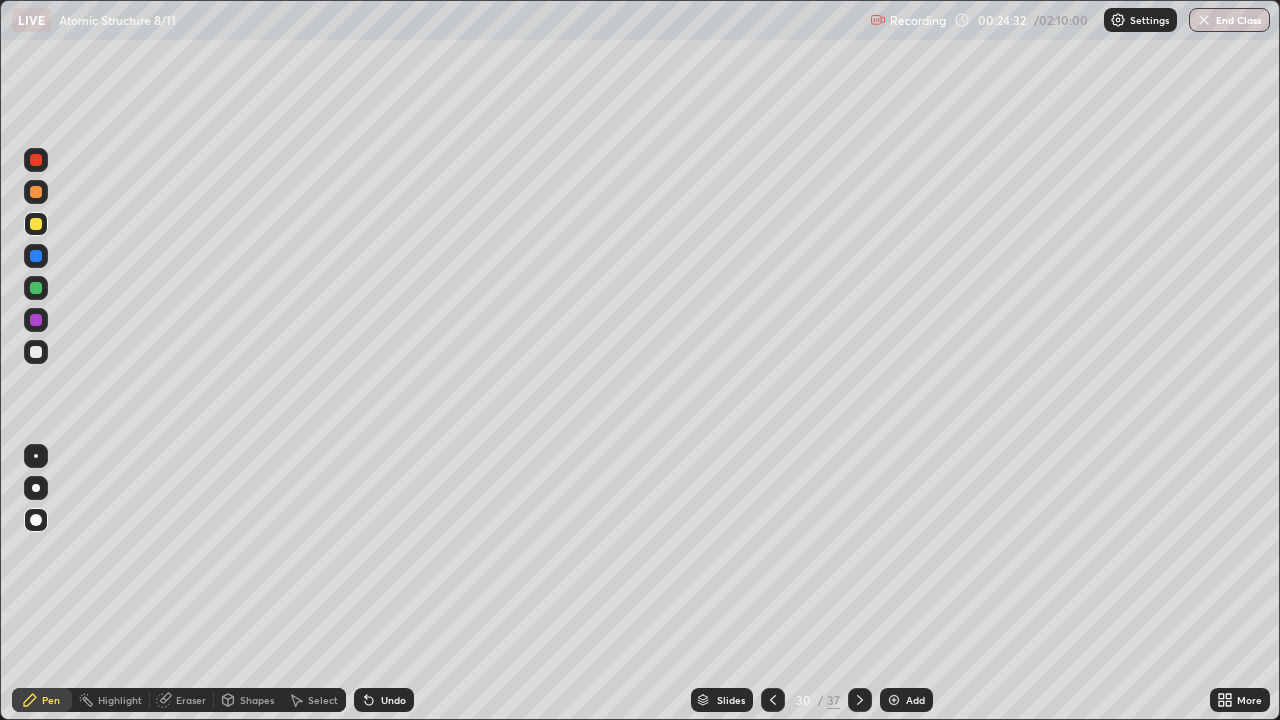 click on "Slides" at bounding box center (731, 700) 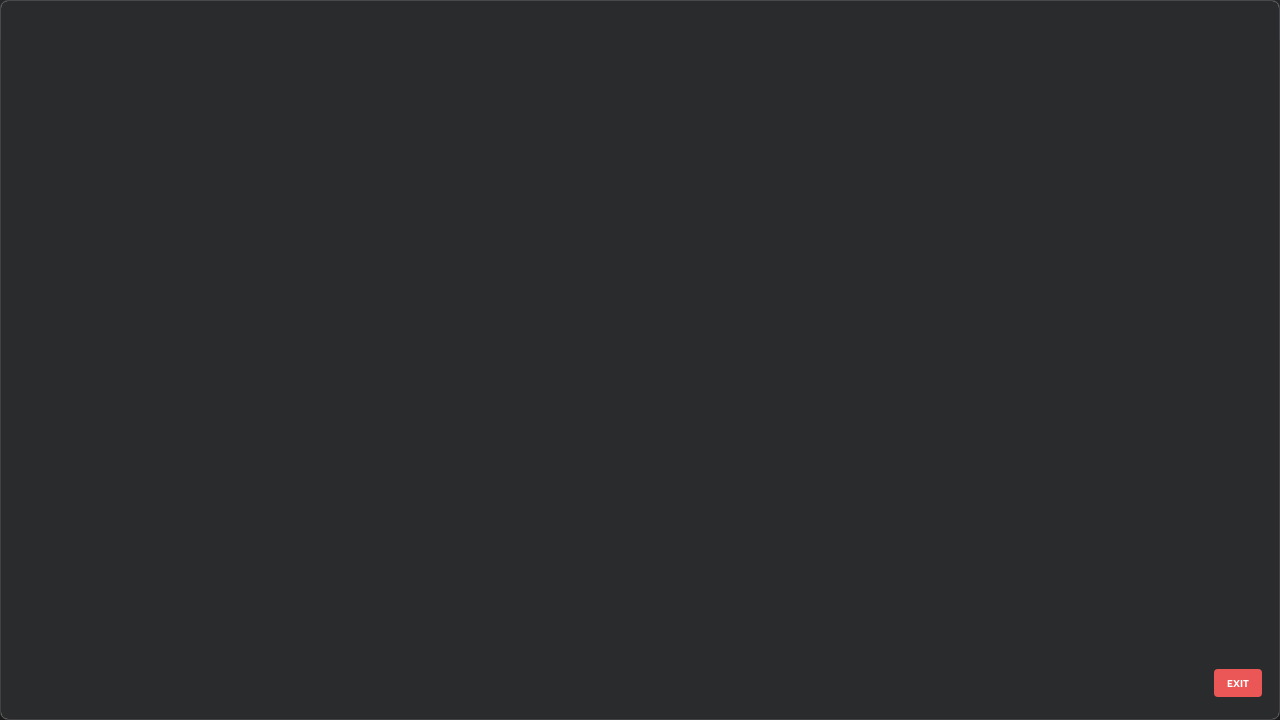 scroll, scrollTop: 1528, scrollLeft: 0, axis: vertical 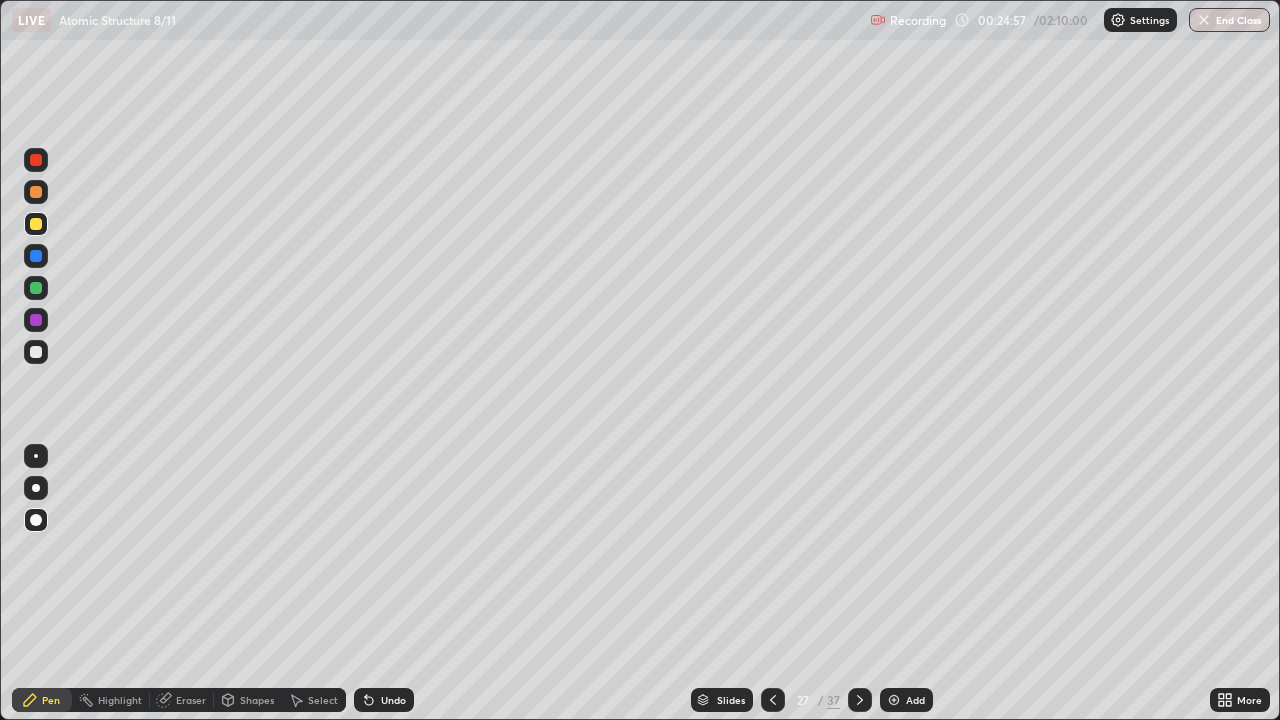 click 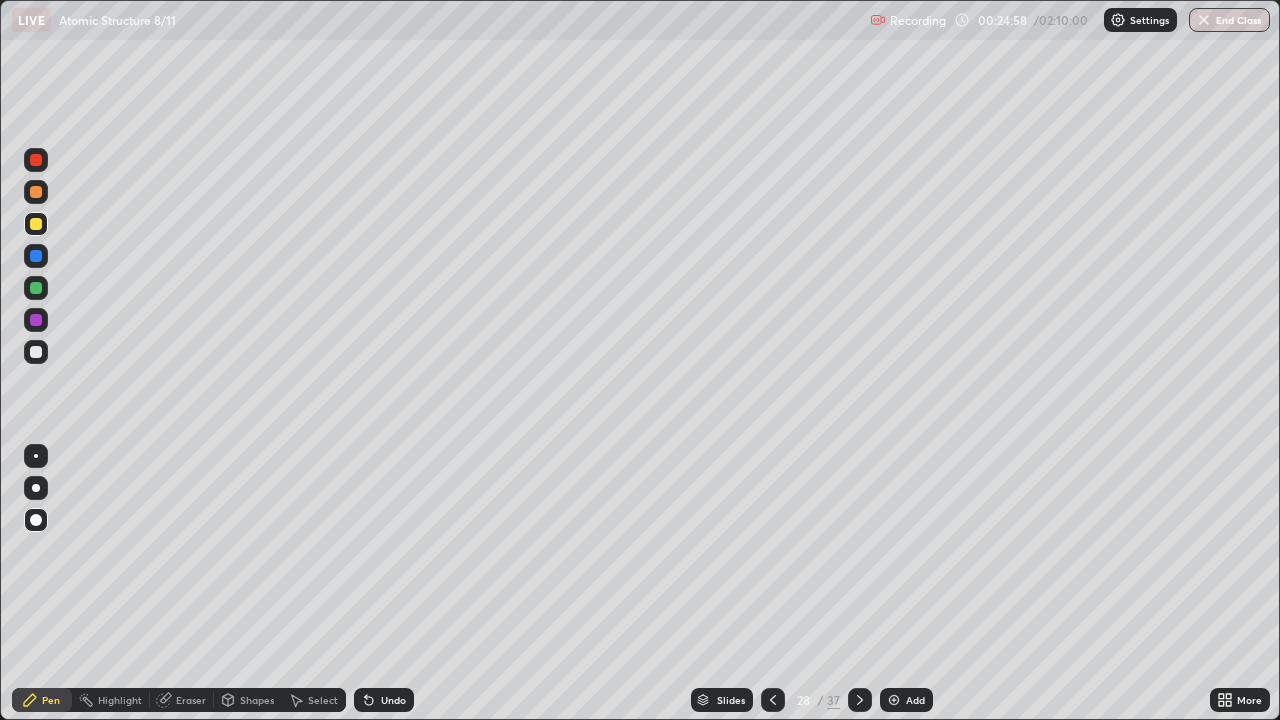 click 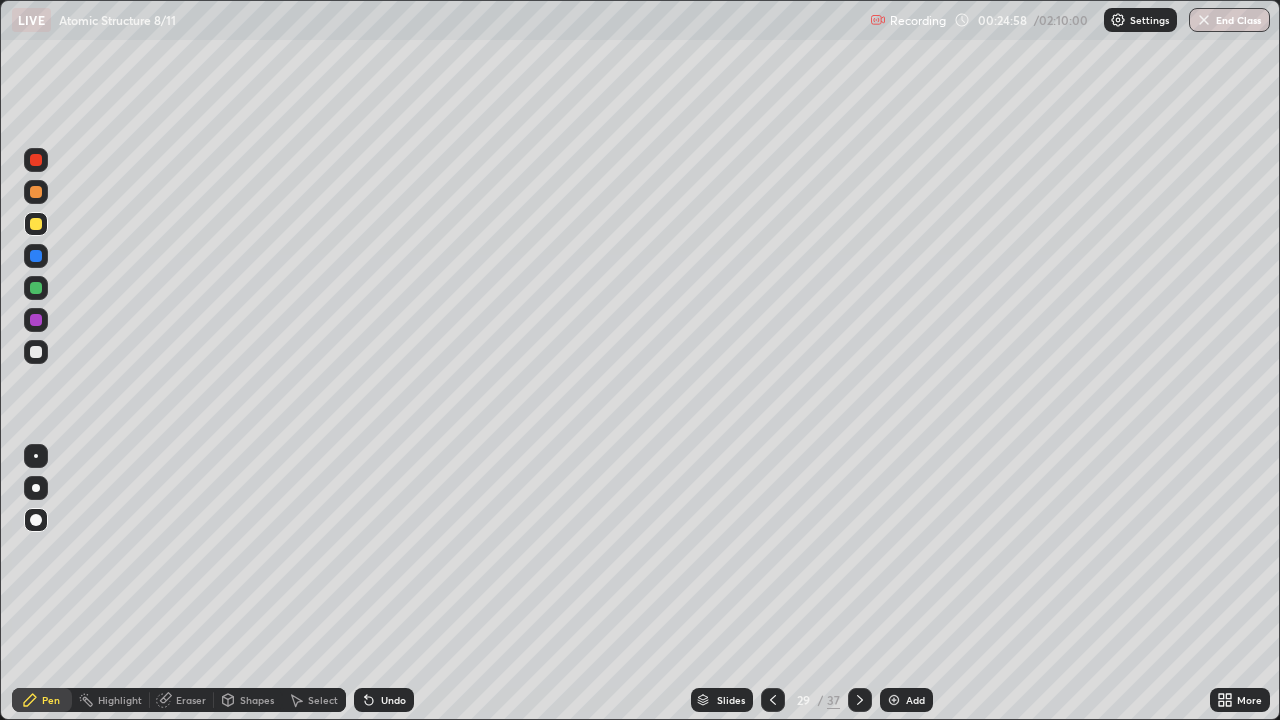 click 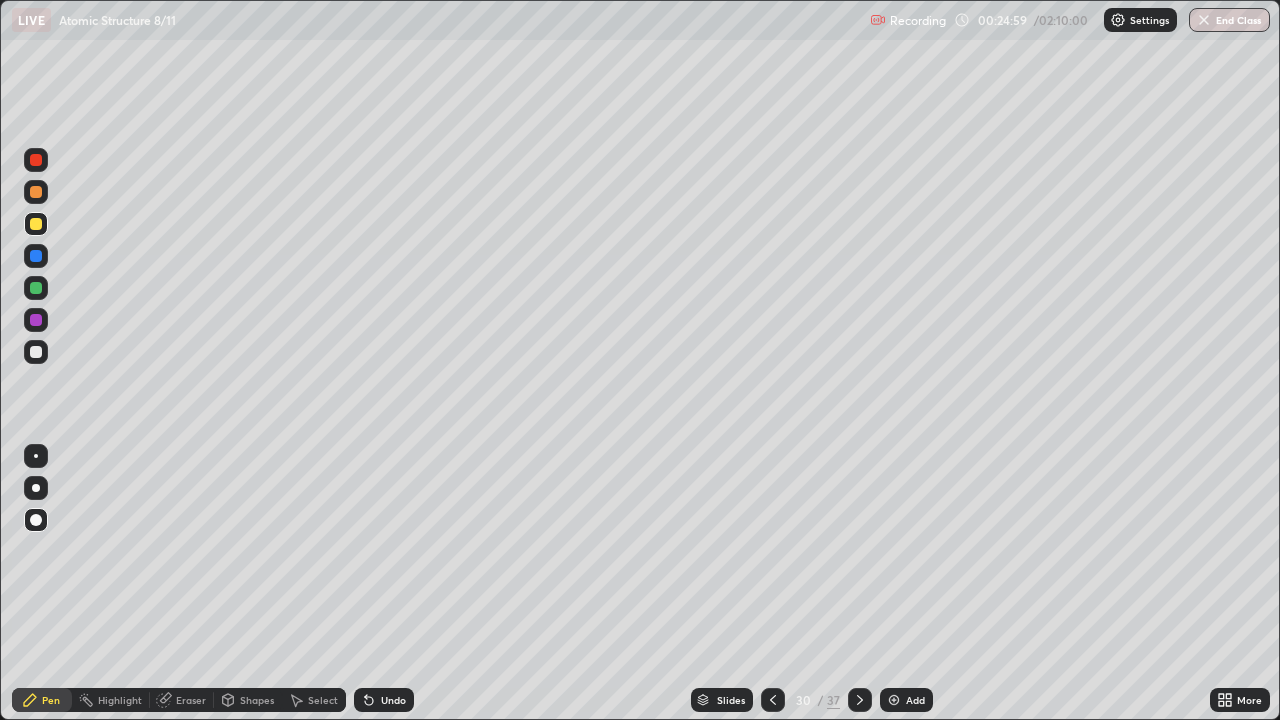 click 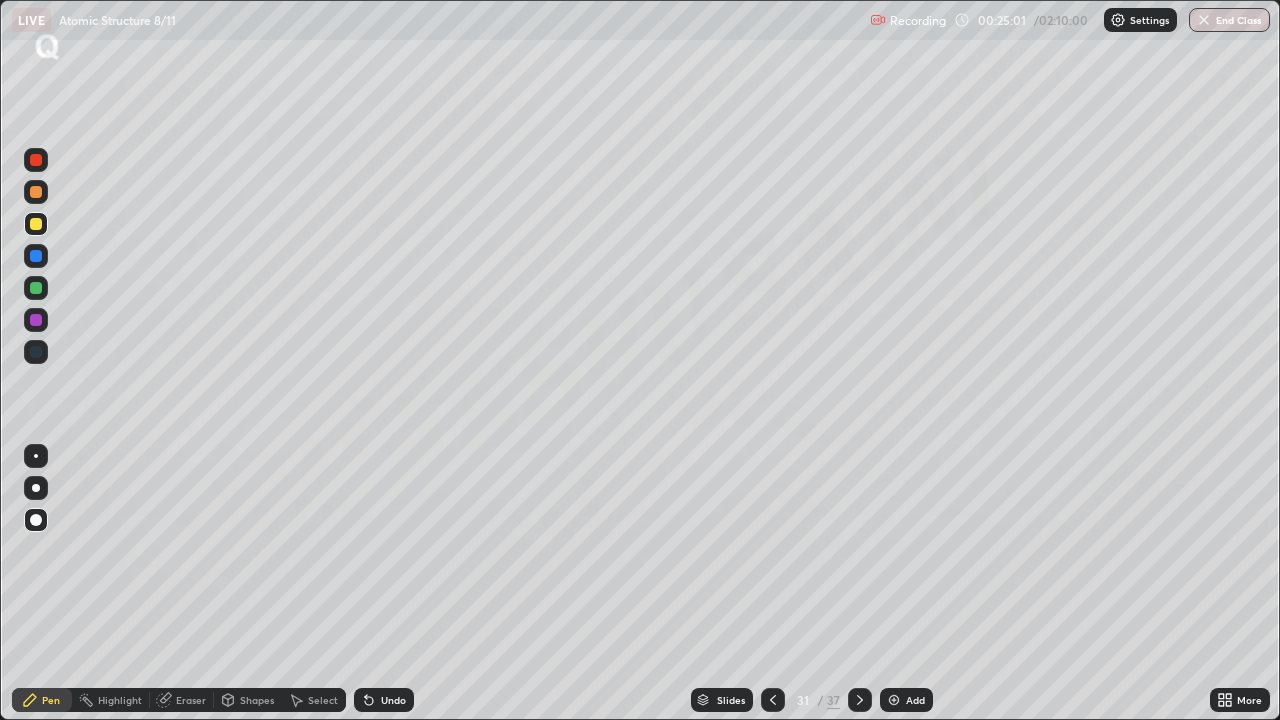 click 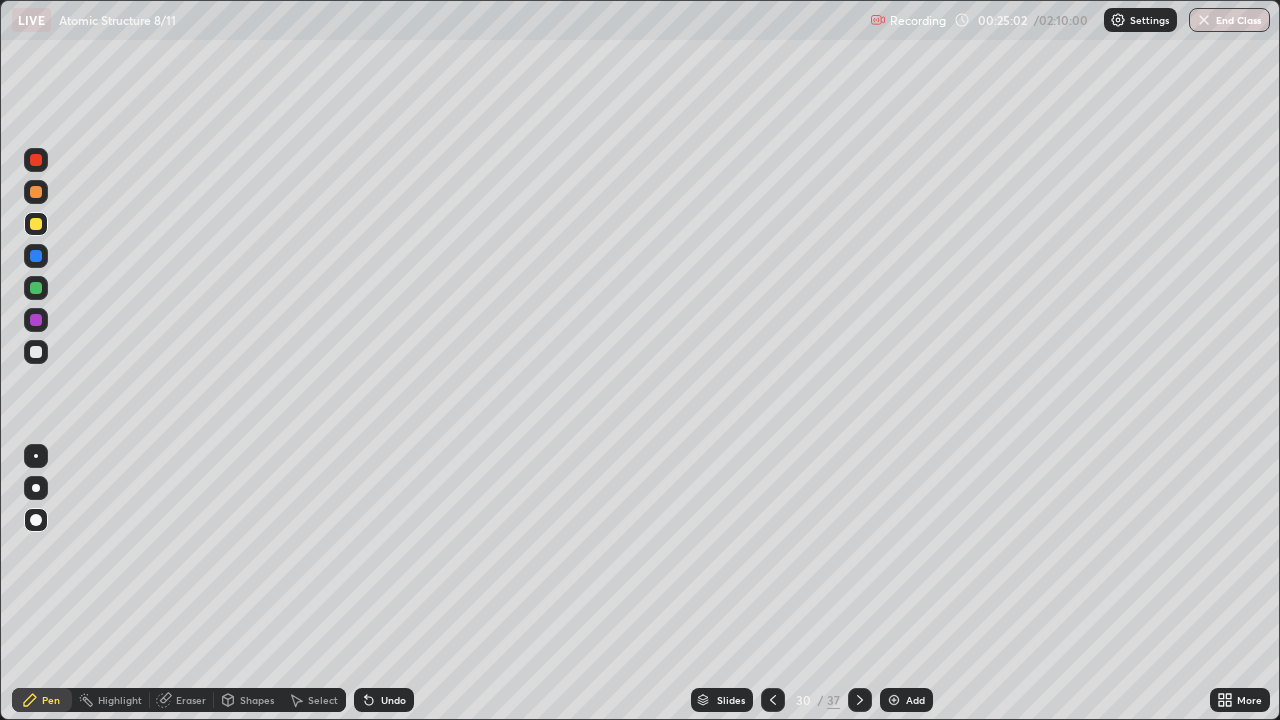 click on "Add" at bounding box center (906, 700) 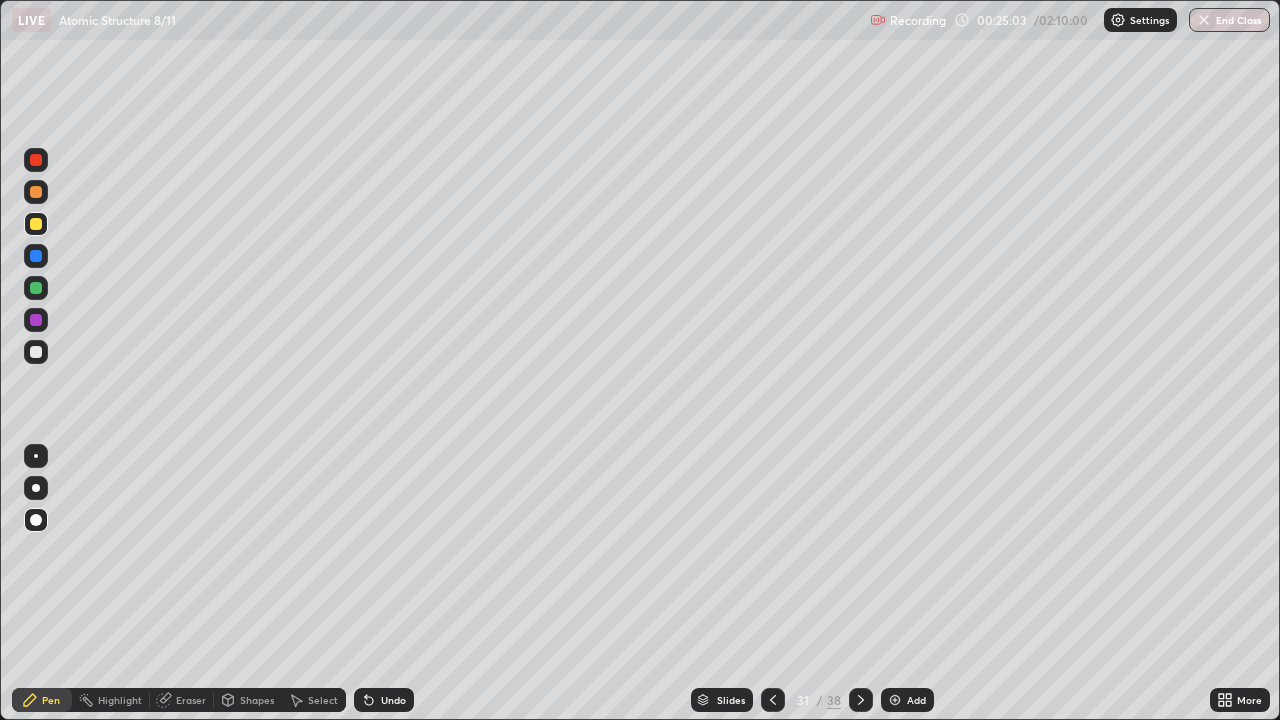 click at bounding box center [36, 352] 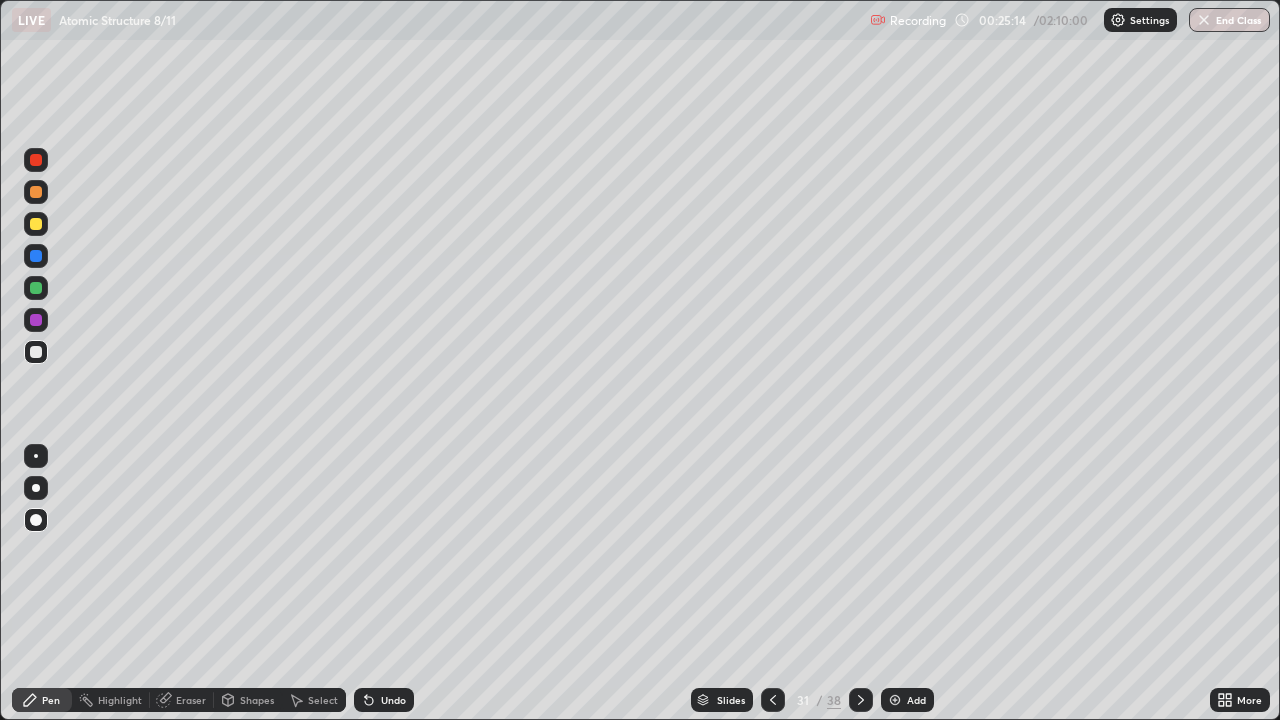 click on "Slides" at bounding box center (731, 700) 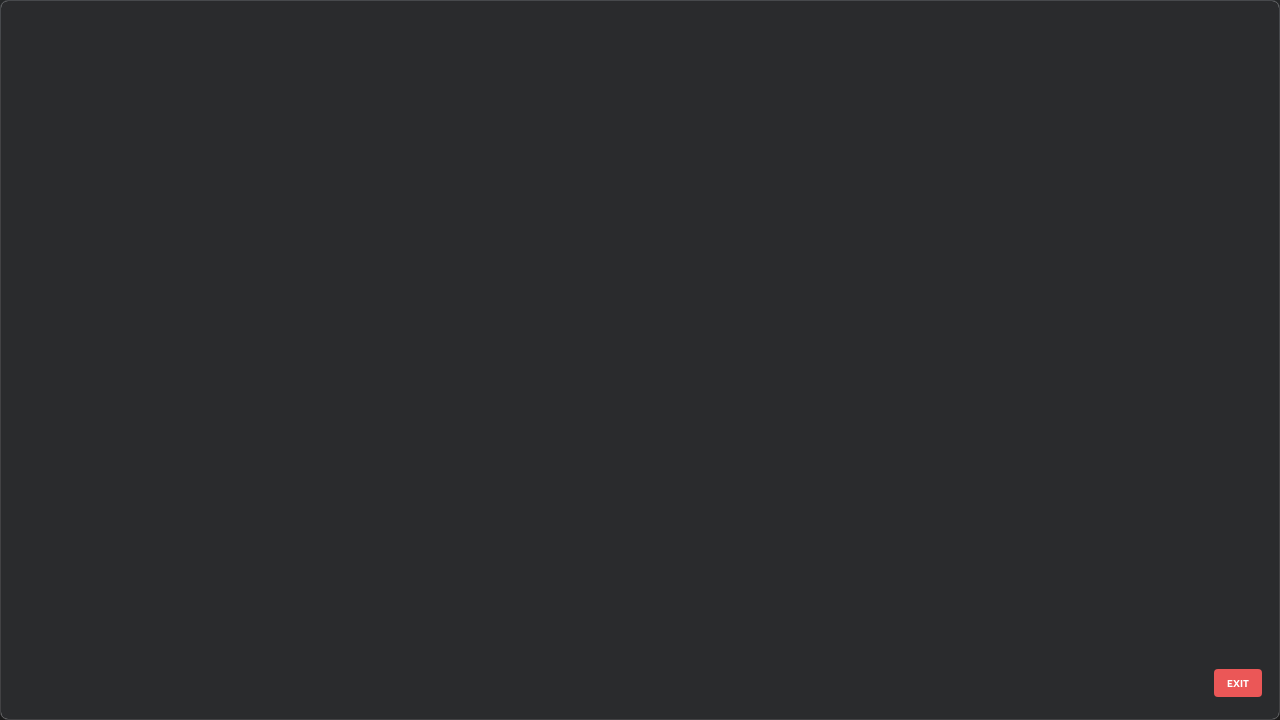scroll, scrollTop: 1753, scrollLeft: 0, axis: vertical 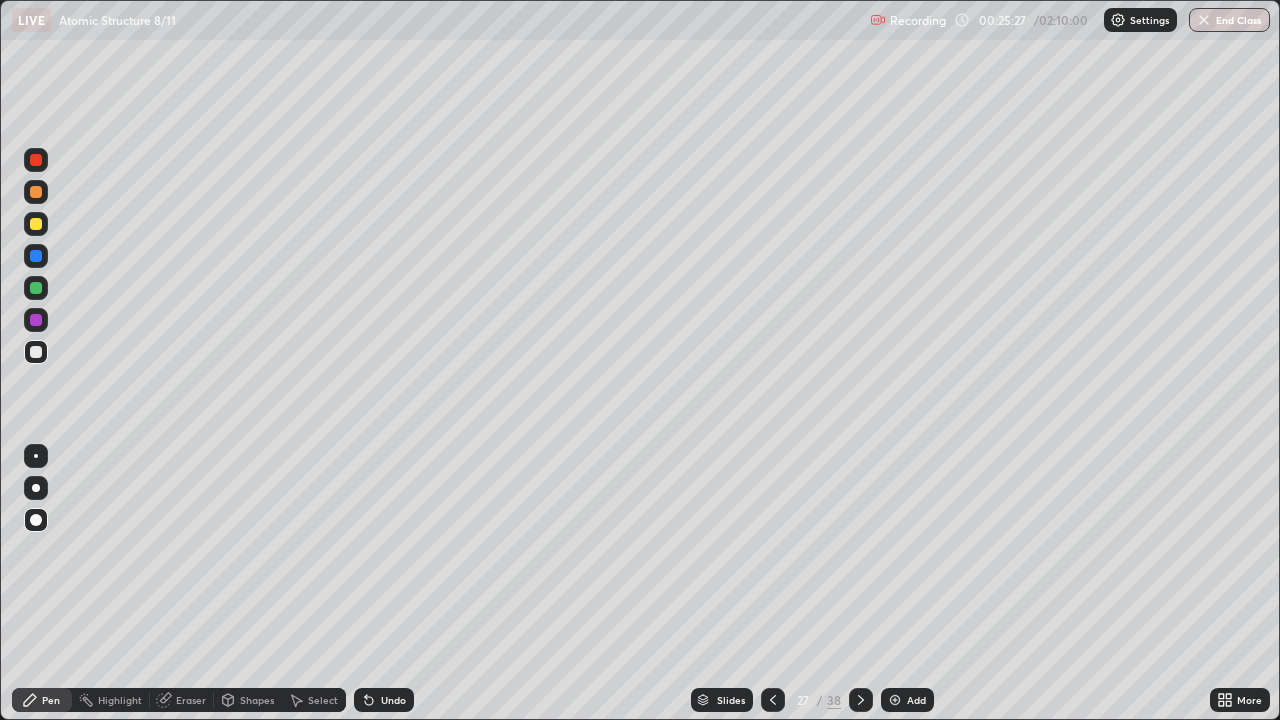 click 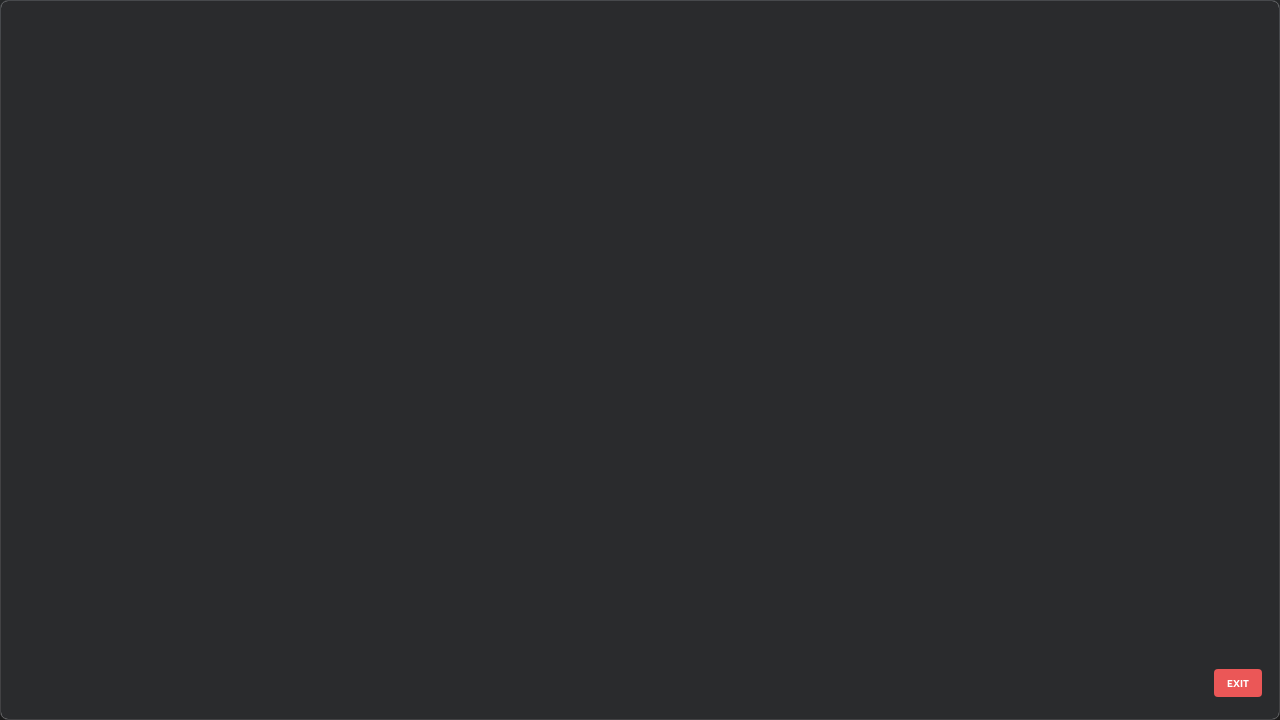 scroll, scrollTop: 1303, scrollLeft: 0, axis: vertical 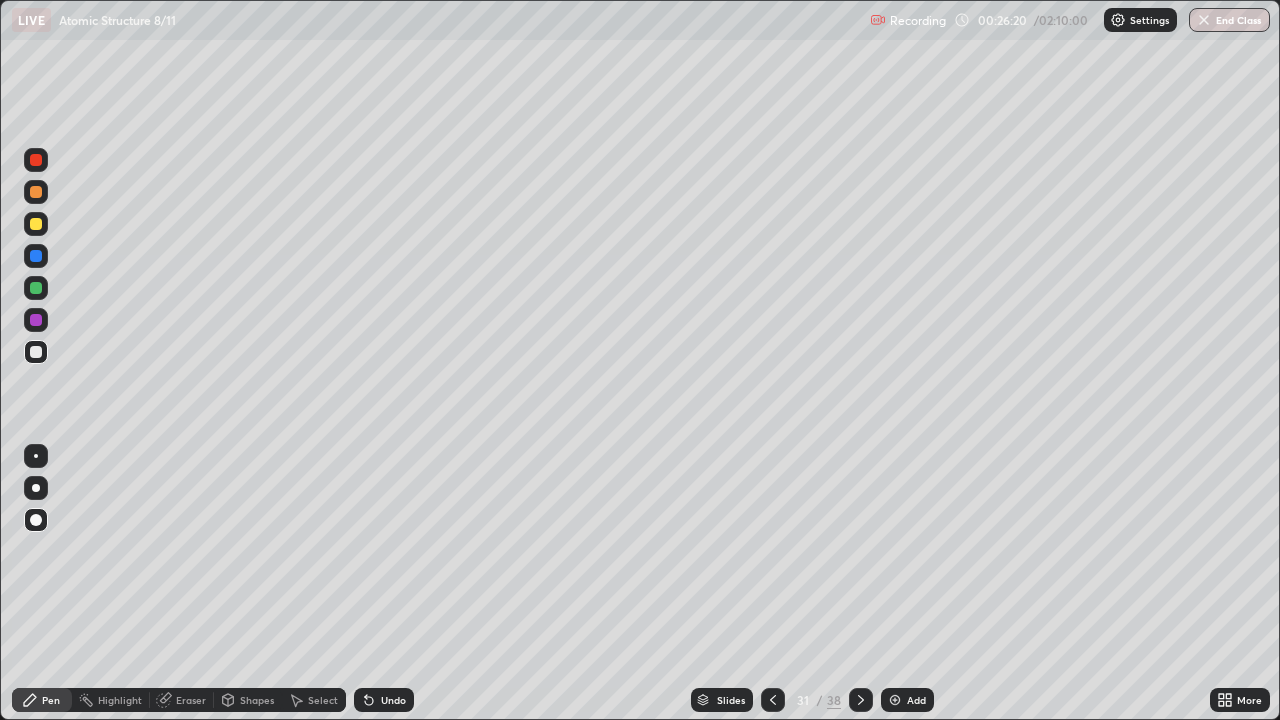 click on "Shapes" at bounding box center (257, 700) 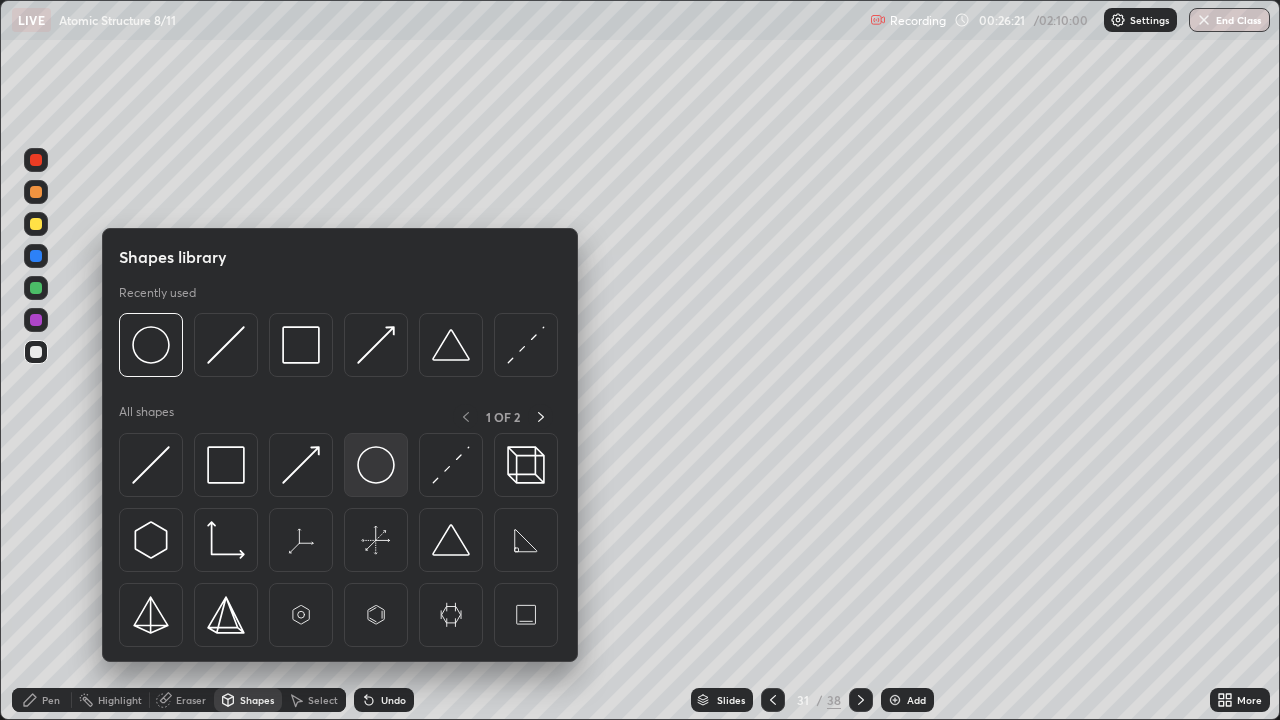 click at bounding box center (376, 465) 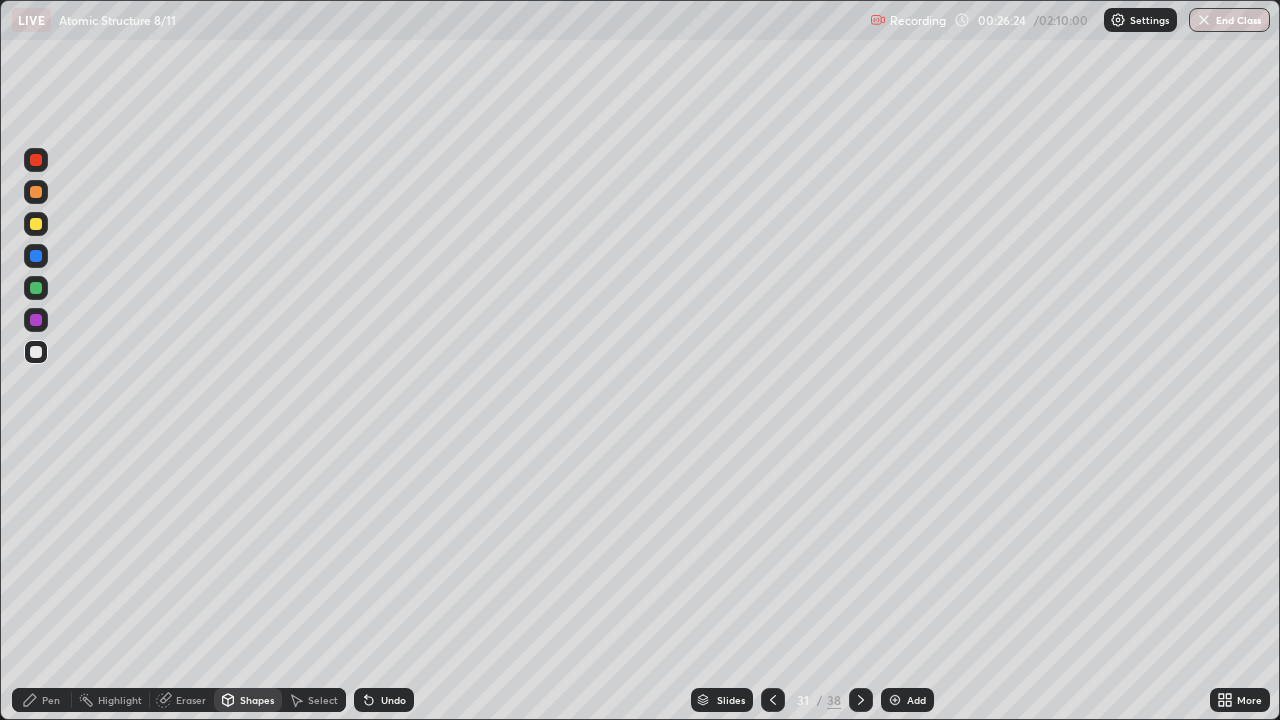 click on "Pen" at bounding box center (42, 700) 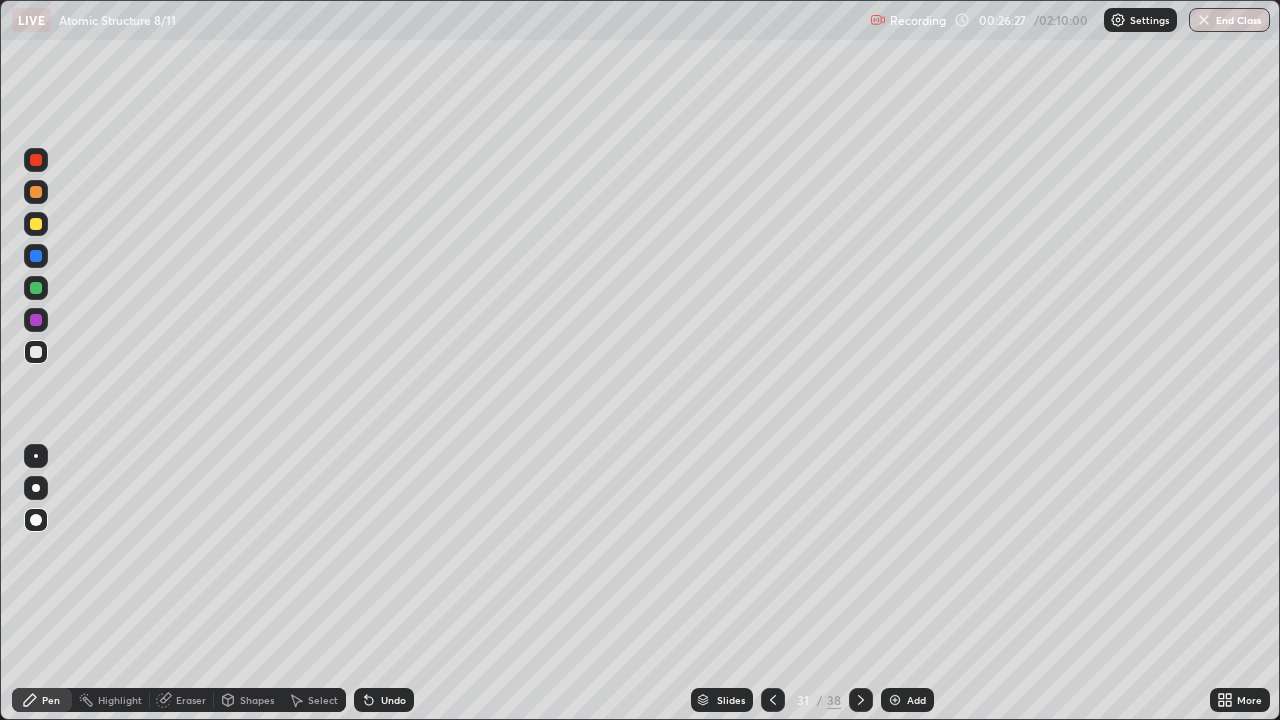 click on "Select" at bounding box center (323, 700) 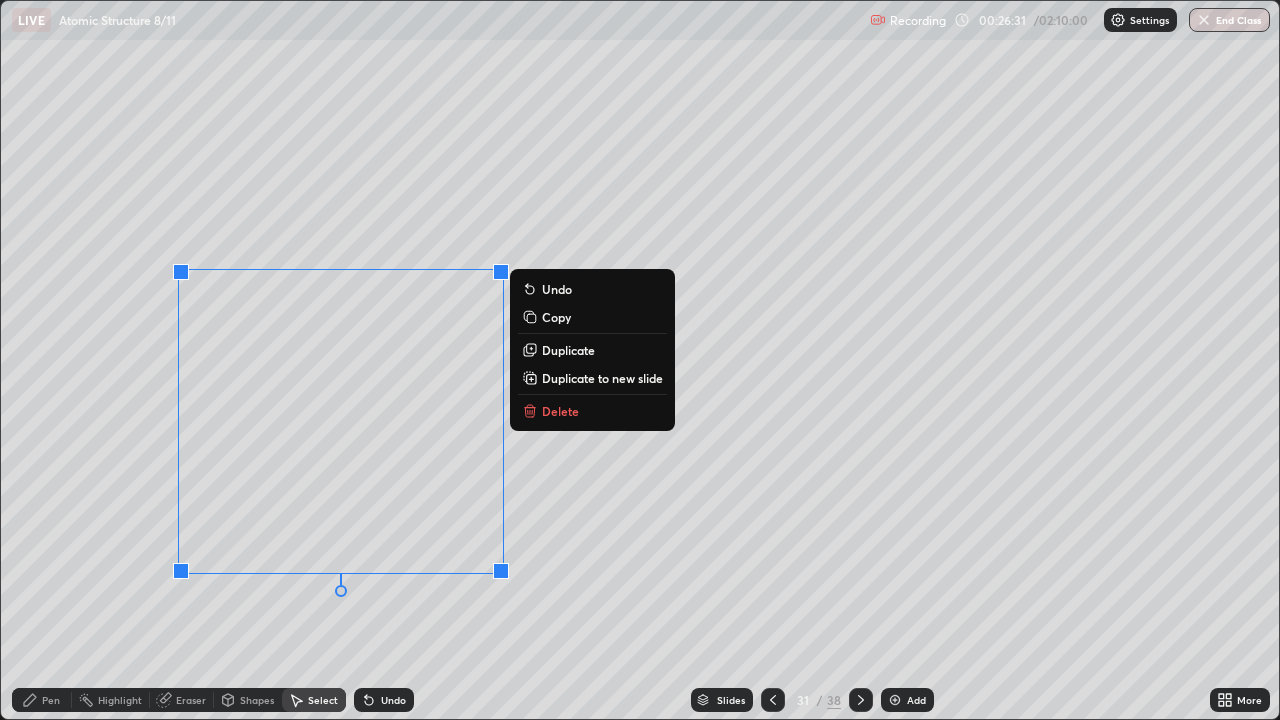 click on "Duplicate" at bounding box center (568, 350) 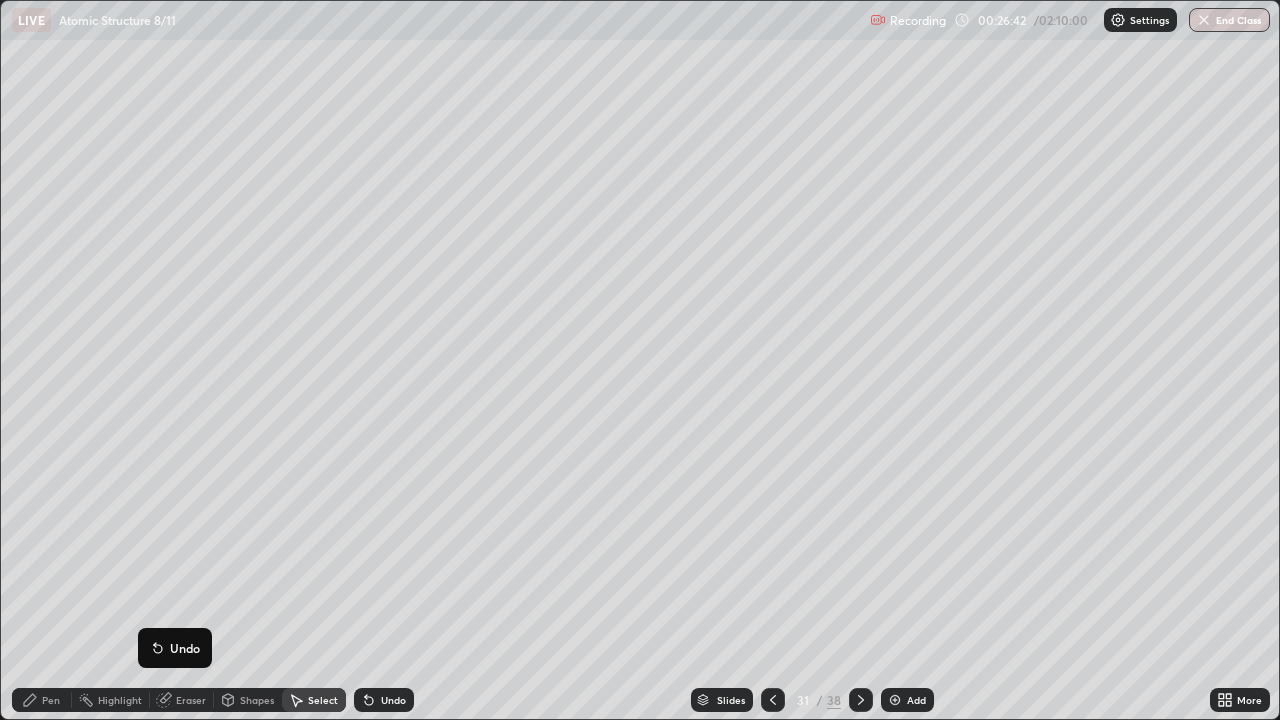 click on "0 ° Undo Copy Duplicate Duplicate to new slide Delete" at bounding box center (640, 360) 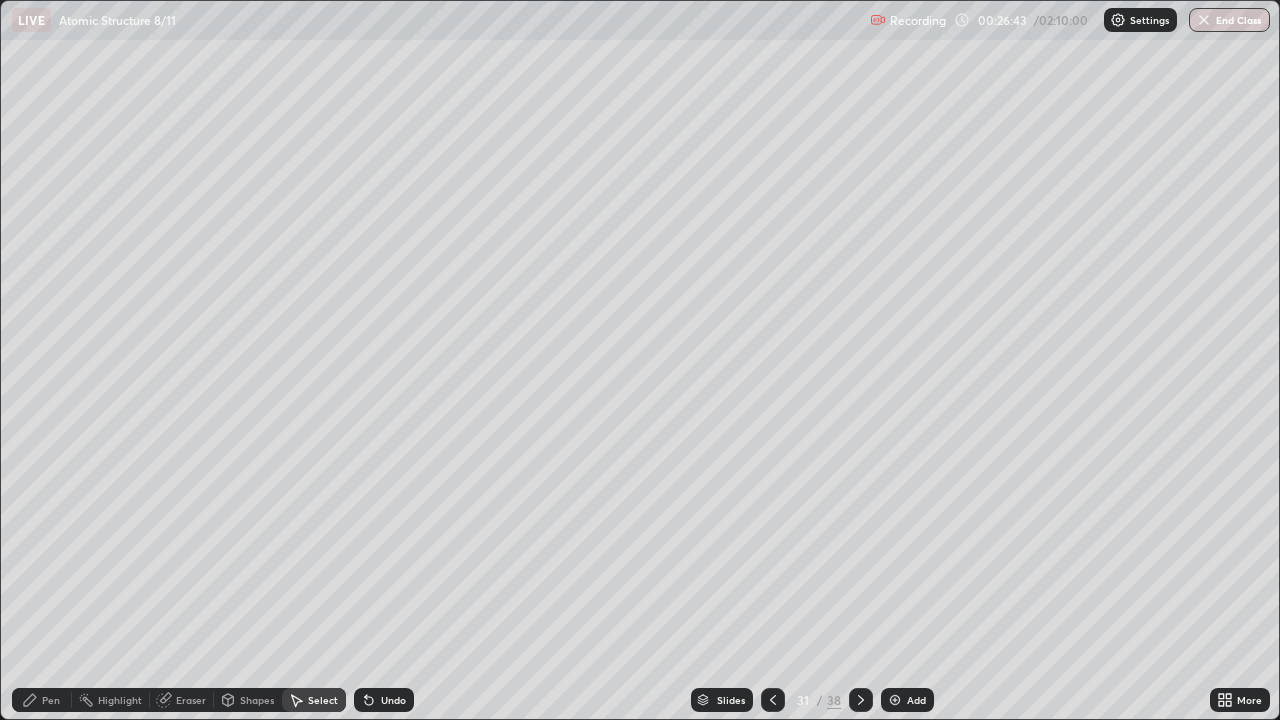 click on "Select" at bounding box center [323, 700] 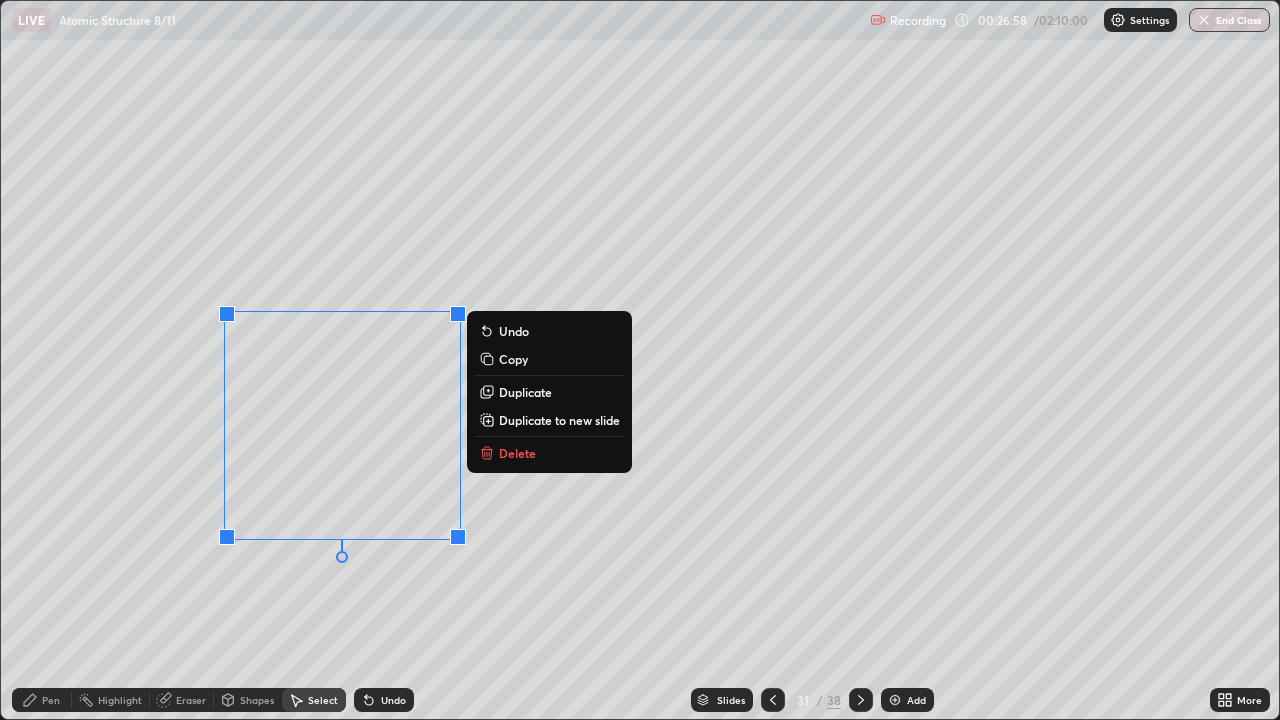 click on "Duplicate" at bounding box center (525, 392) 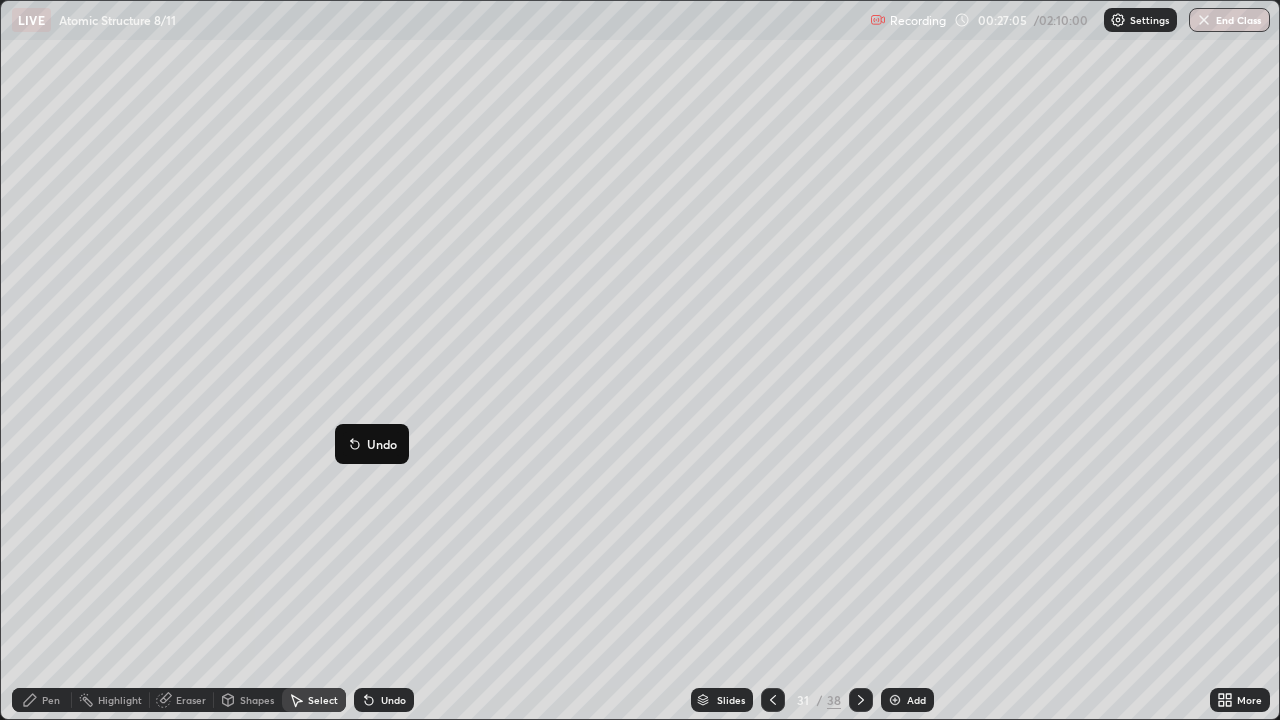 click on "0 ° Undo Copy Duplicate Duplicate to new slide Delete" at bounding box center [640, 360] 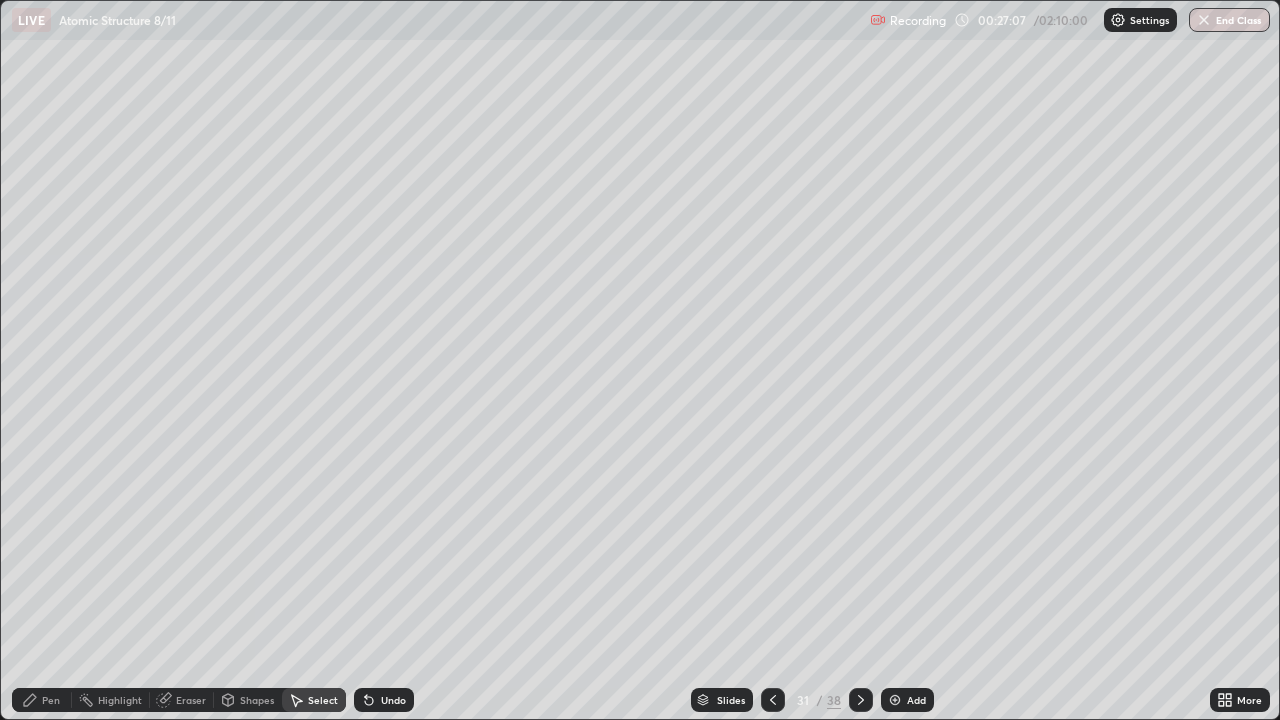 click 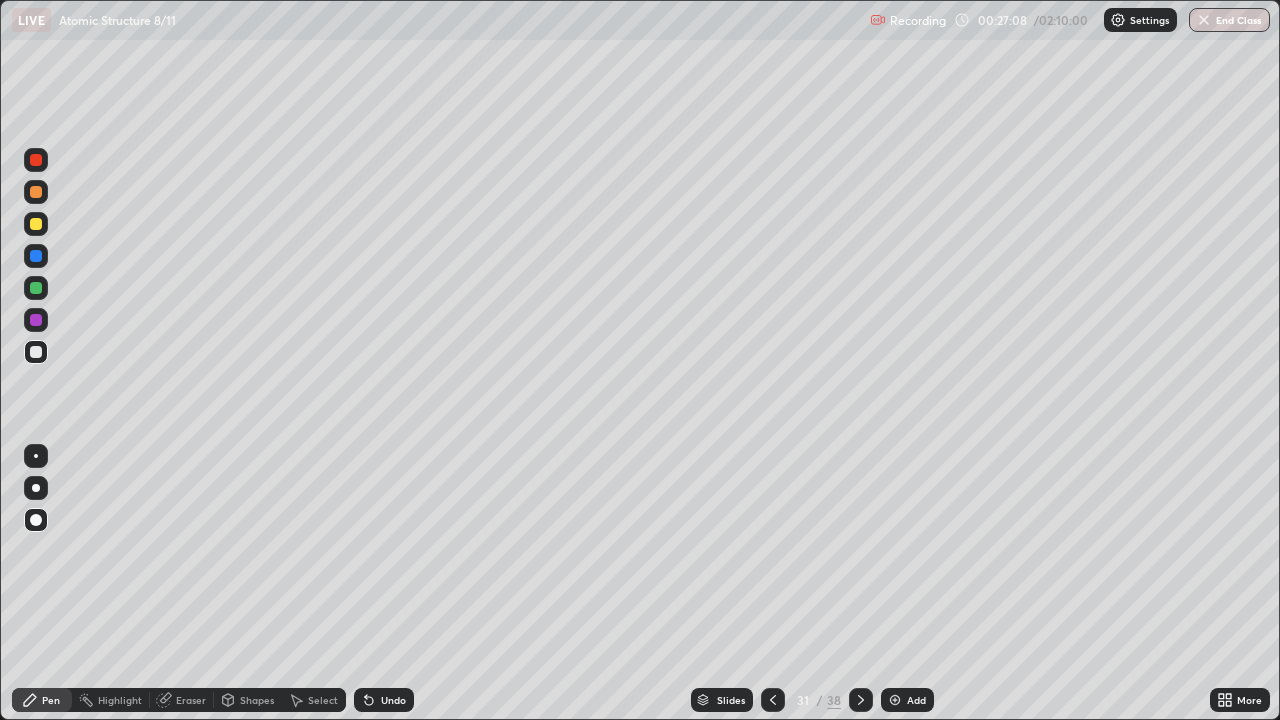 click at bounding box center (36, 256) 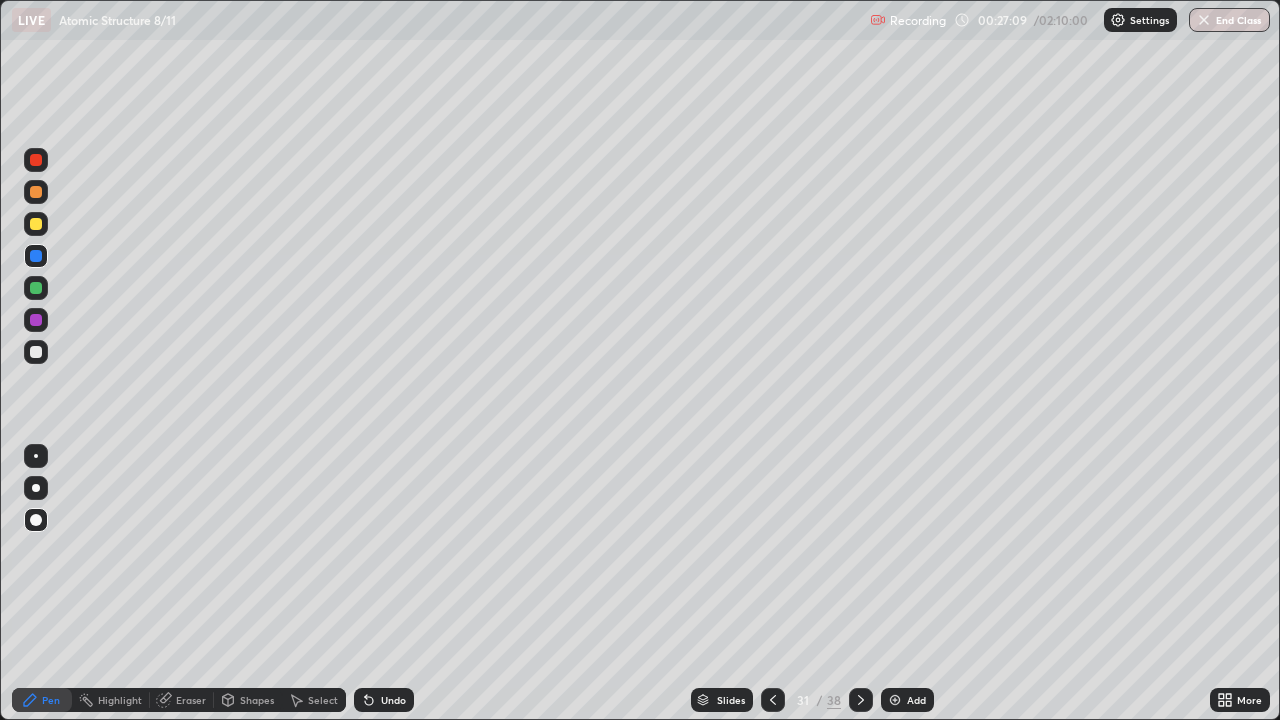 click at bounding box center [36, 224] 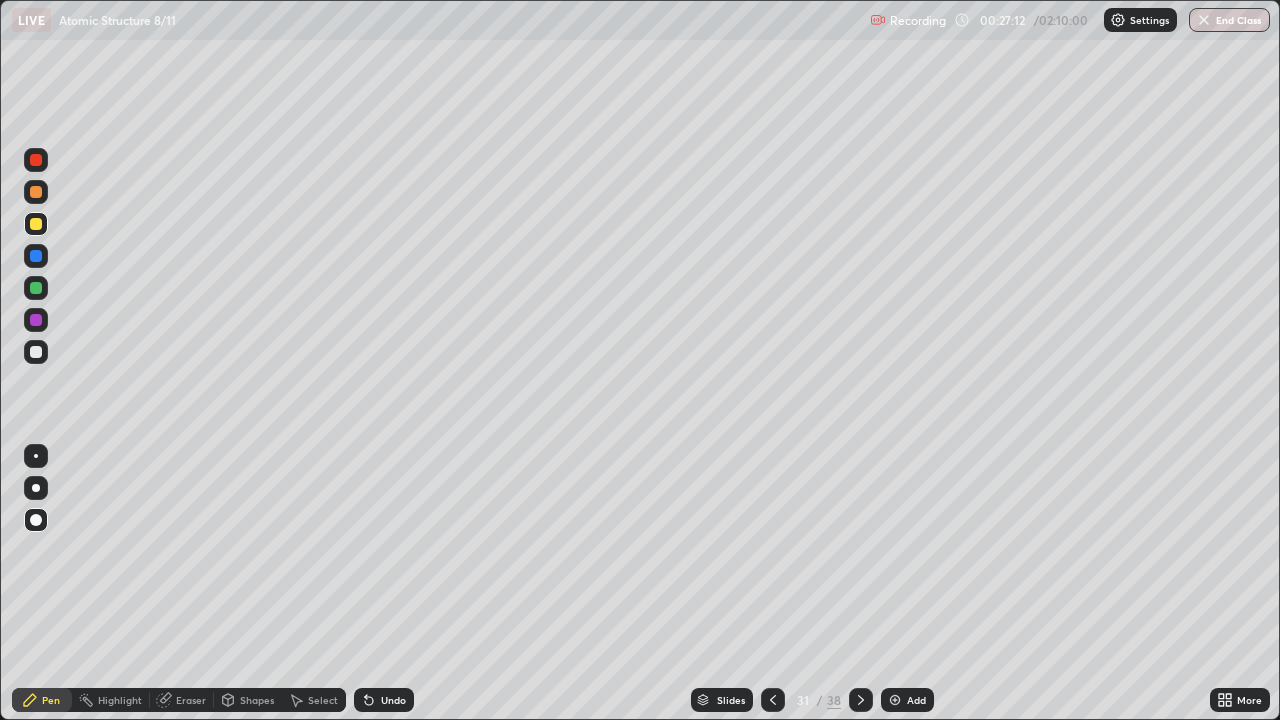 click on "Undo" at bounding box center (393, 700) 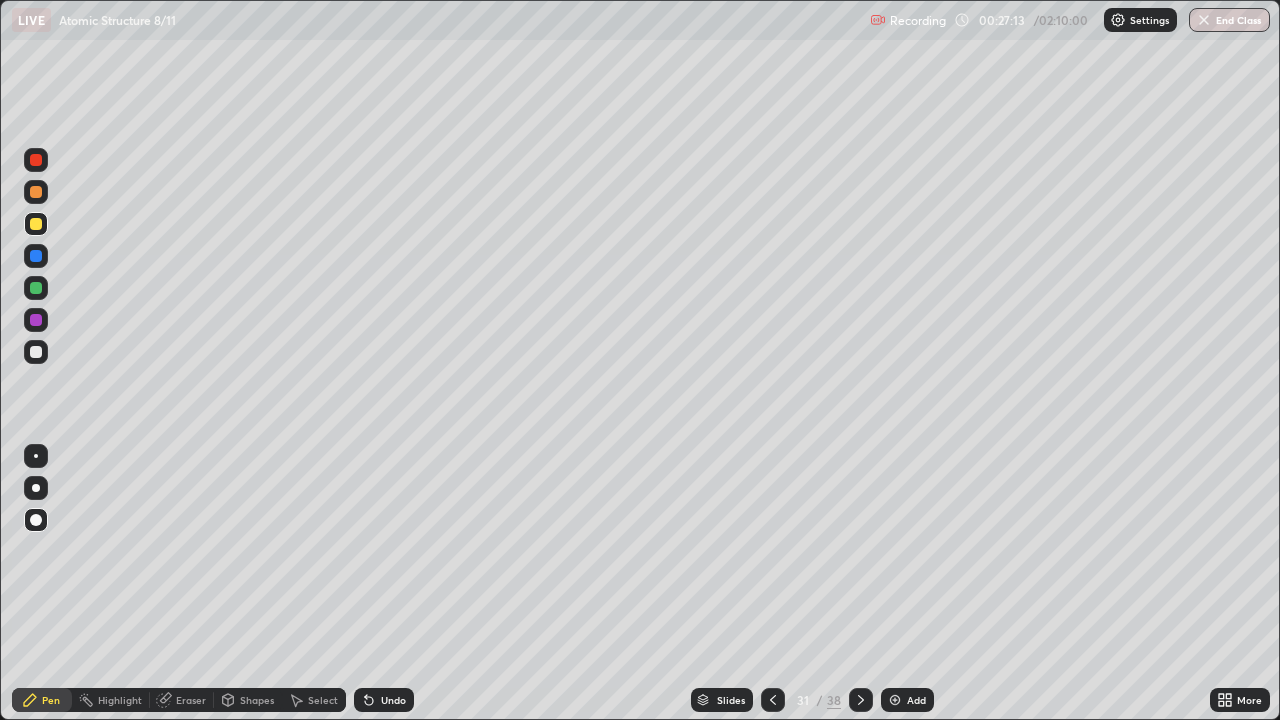 click on "Undo" at bounding box center [393, 700] 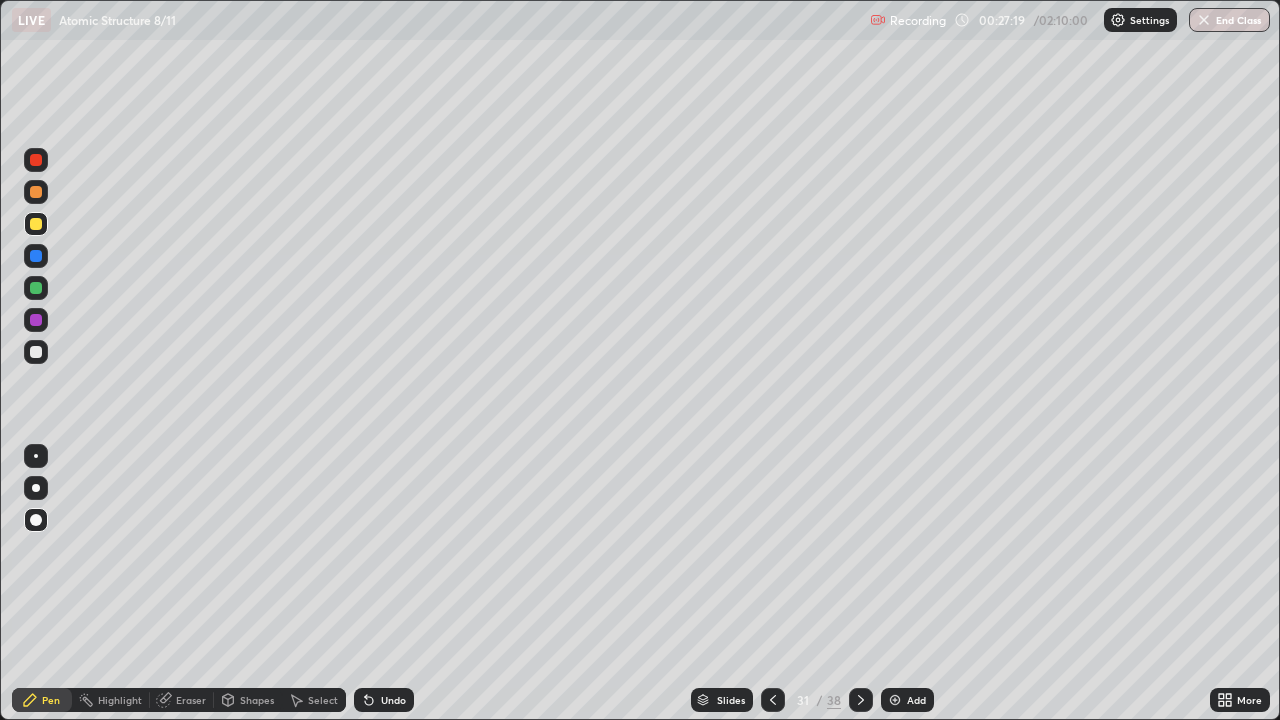 click at bounding box center (36, 224) 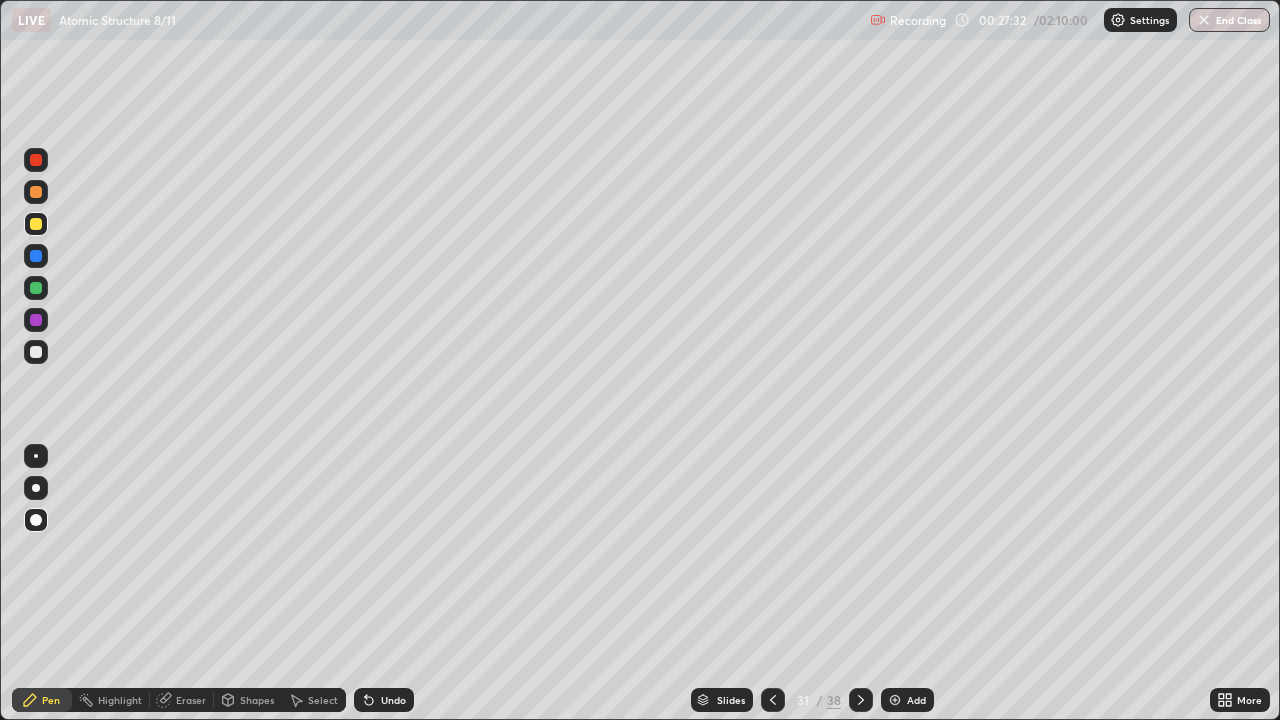 click at bounding box center [36, 256] 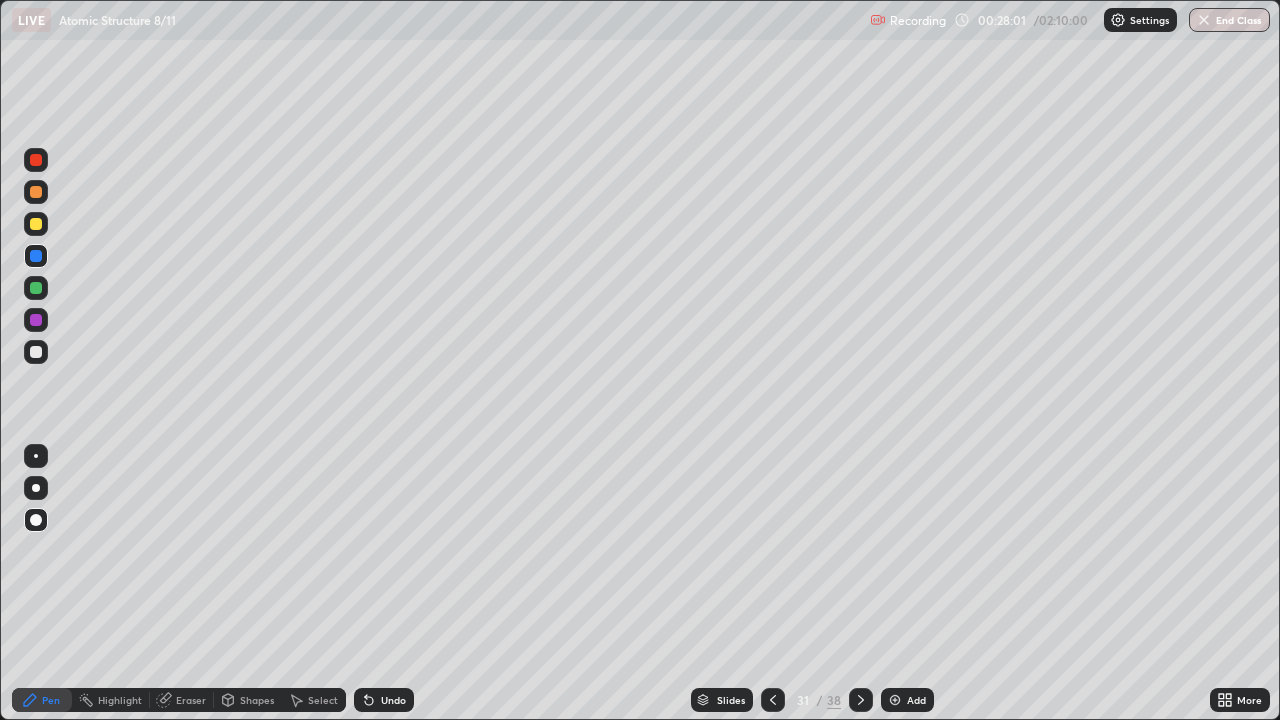 click at bounding box center (36, 224) 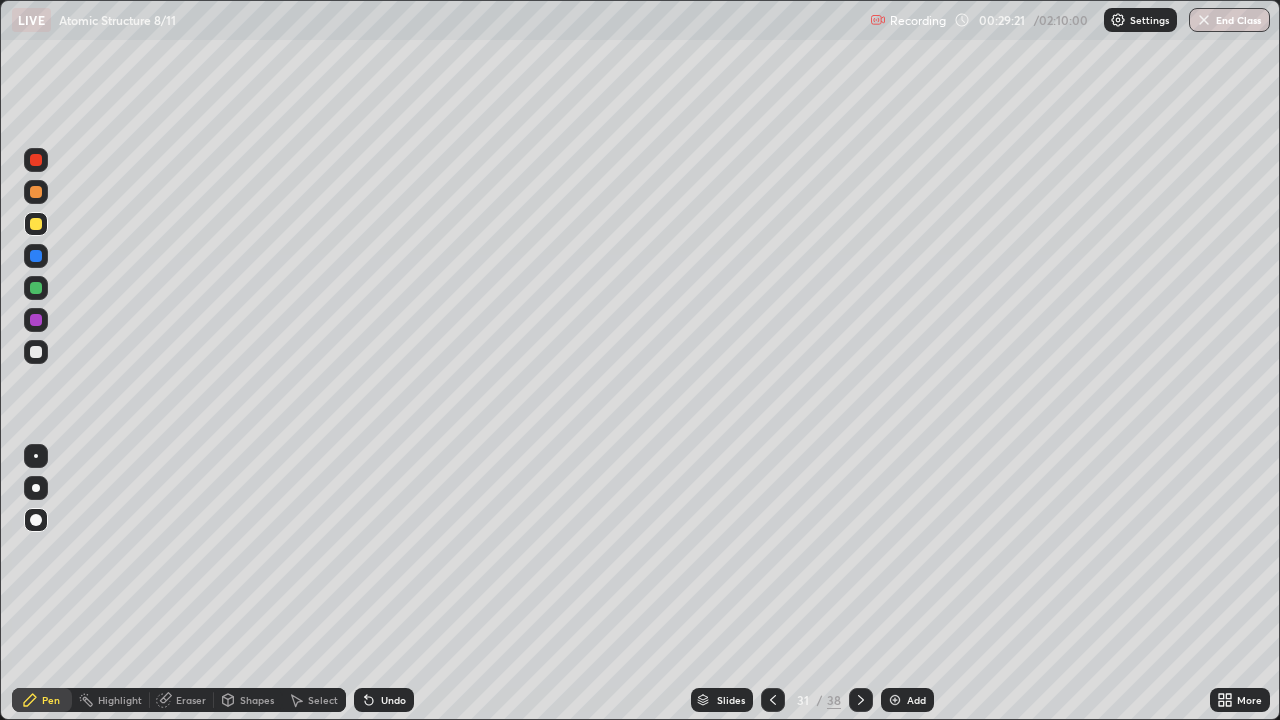 click at bounding box center [36, 352] 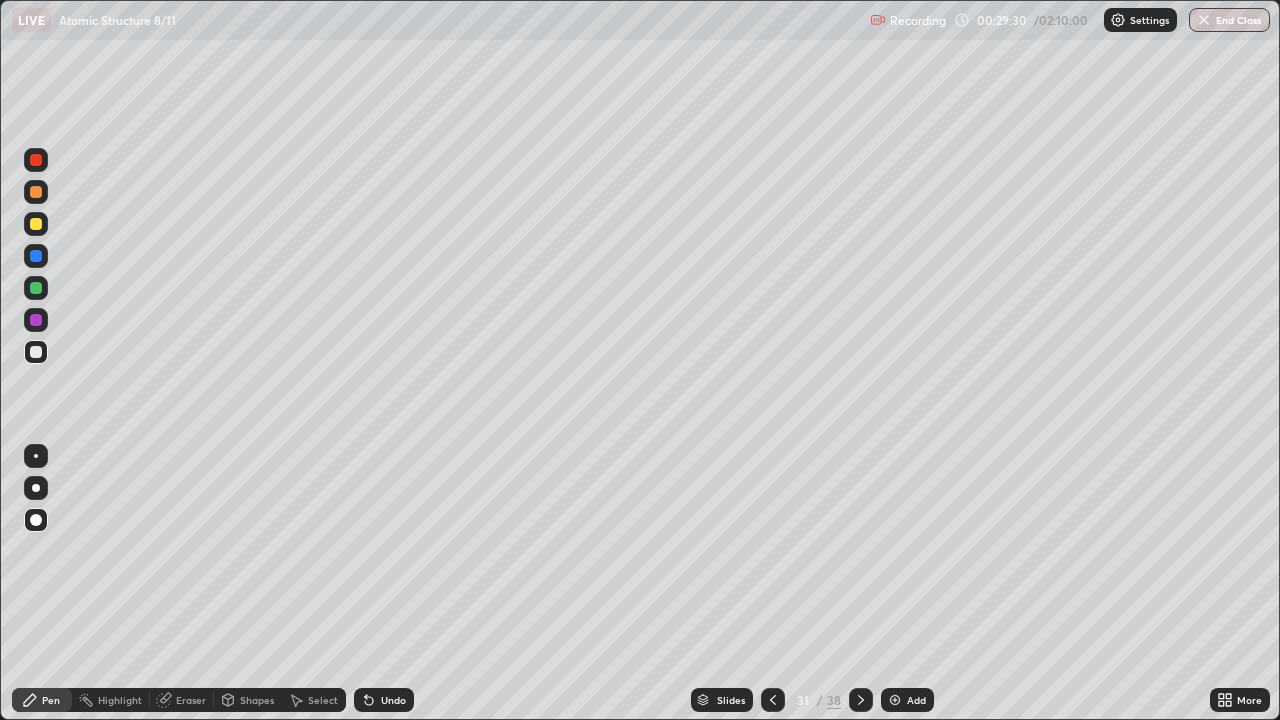 click on "Pen" at bounding box center (42, 700) 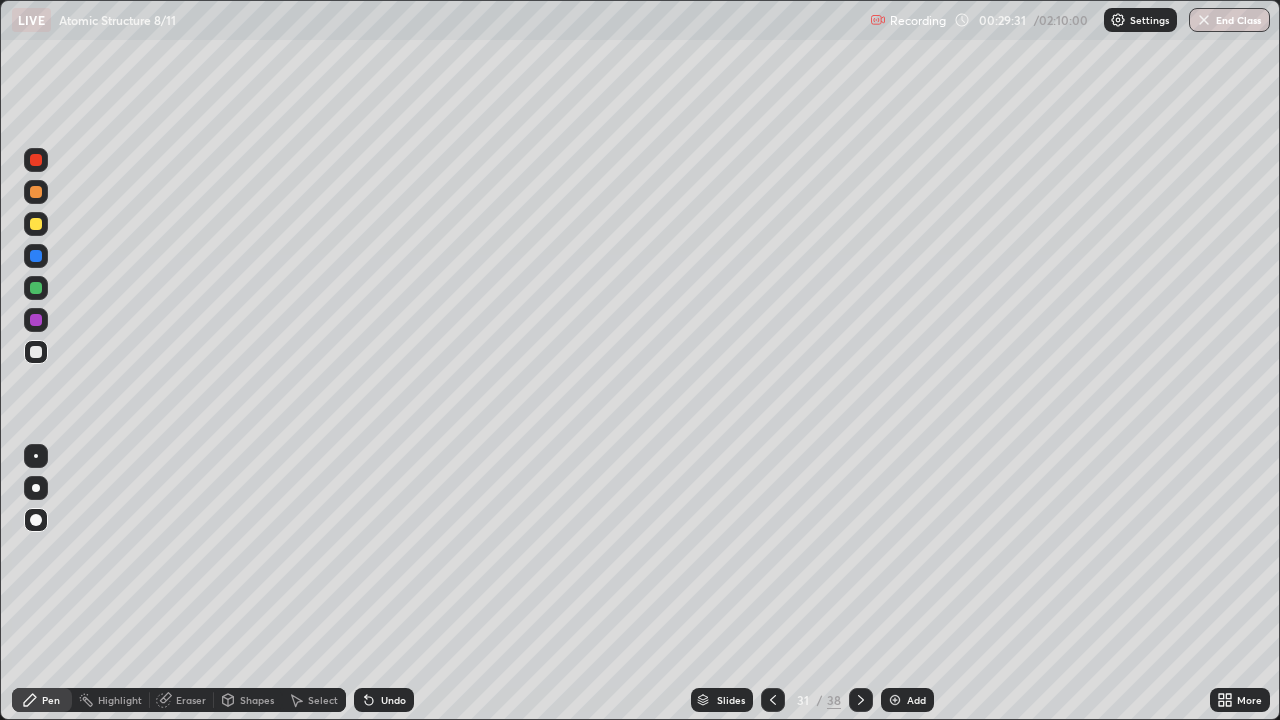 click at bounding box center (36, 352) 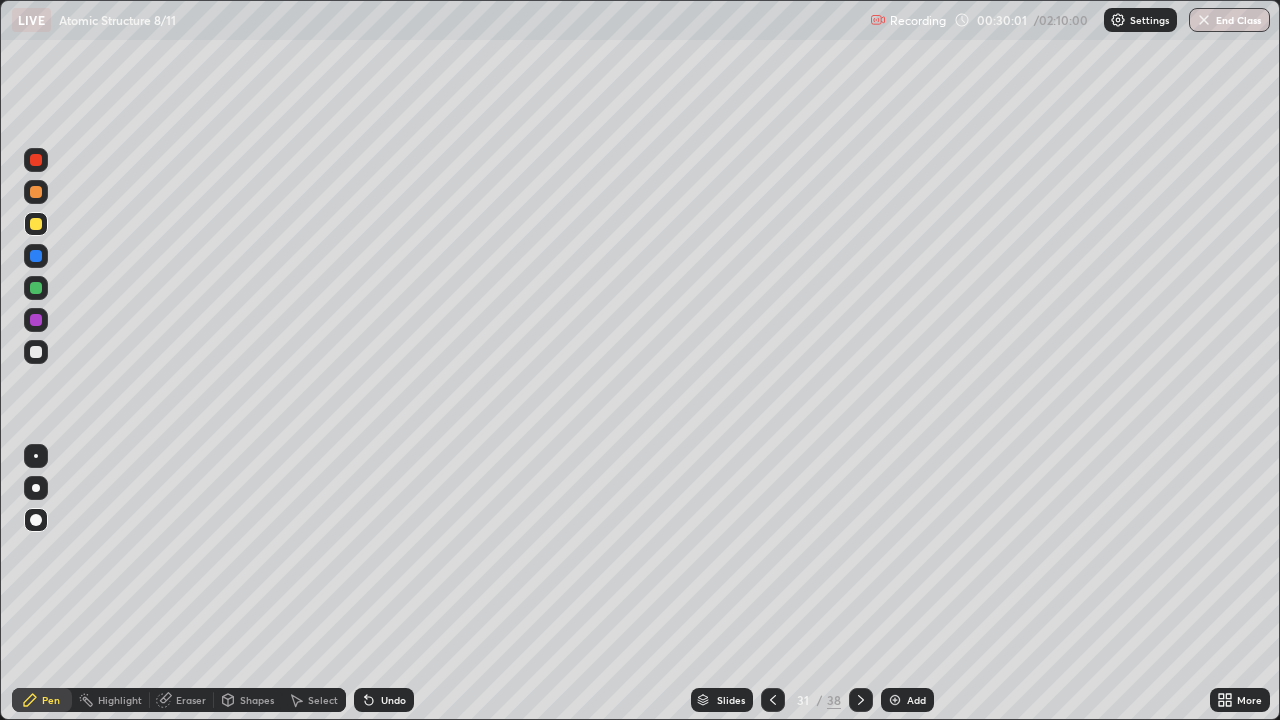 click on "Slides 31 / 38 Add" at bounding box center (812, 700) 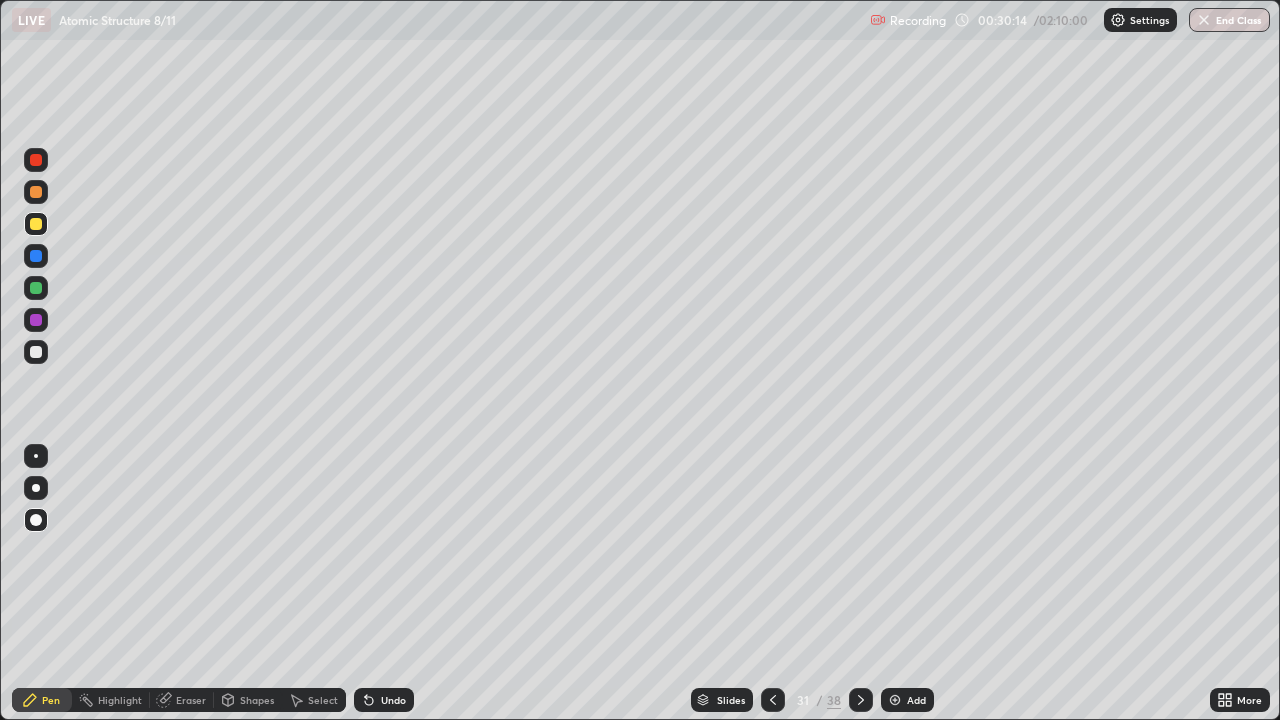 click at bounding box center [36, 352] 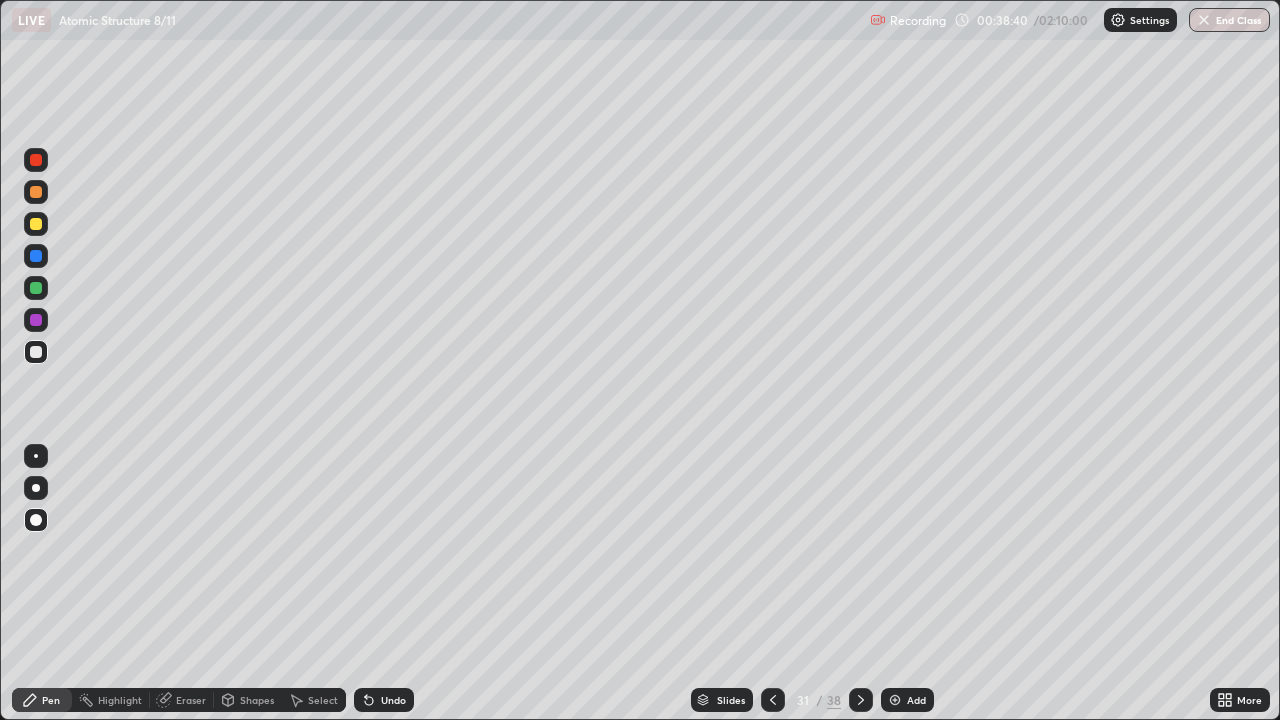 click on "Add" at bounding box center [907, 700] 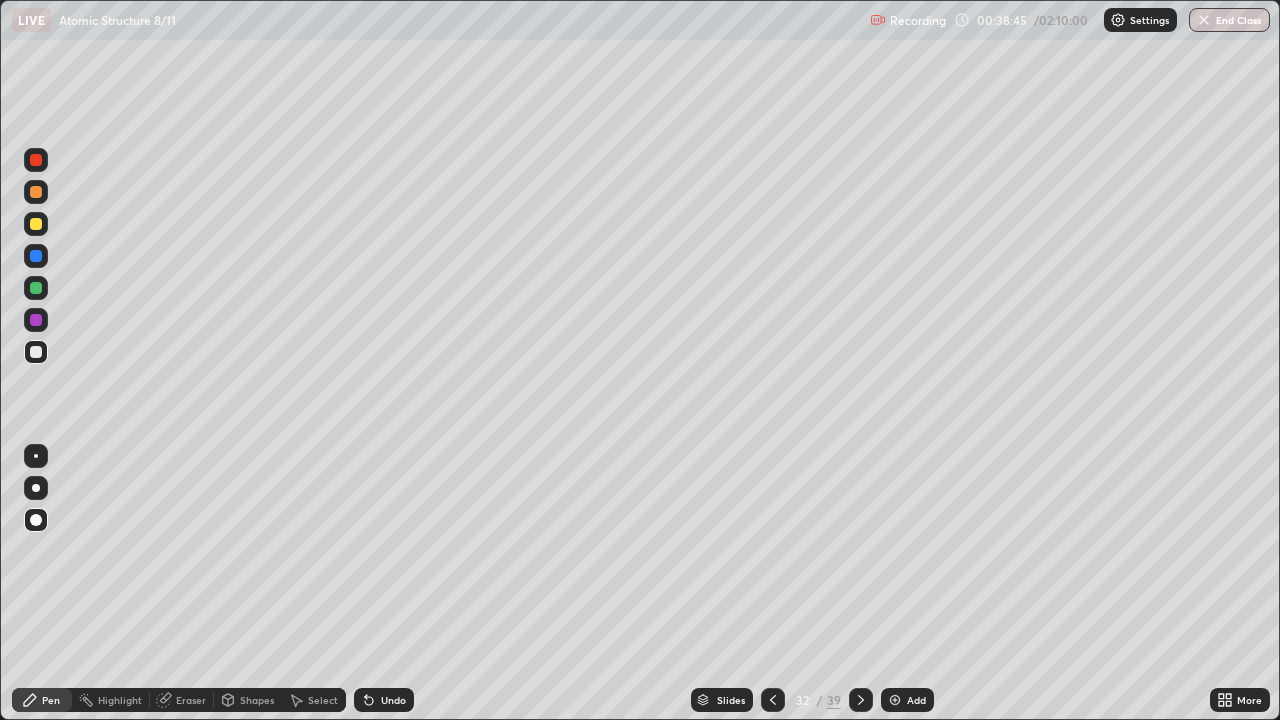 click at bounding box center (36, 224) 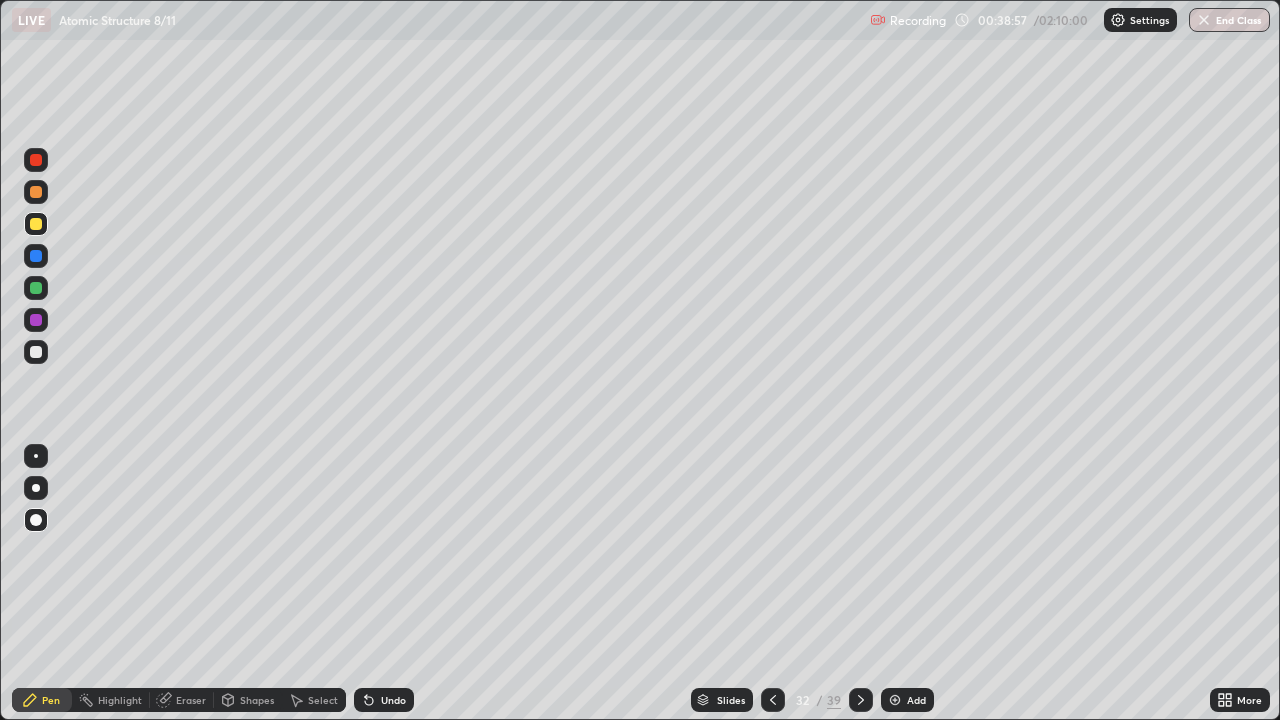click on "Undo" at bounding box center [384, 700] 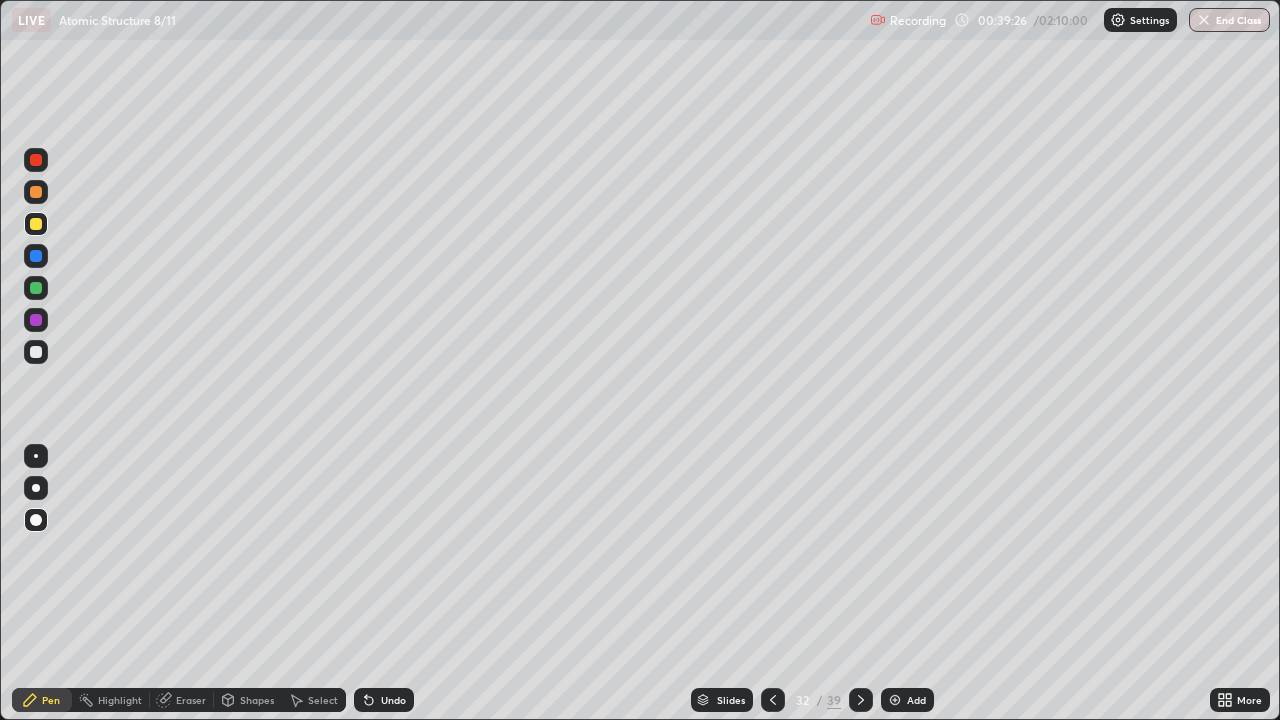 click at bounding box center (36, 352) 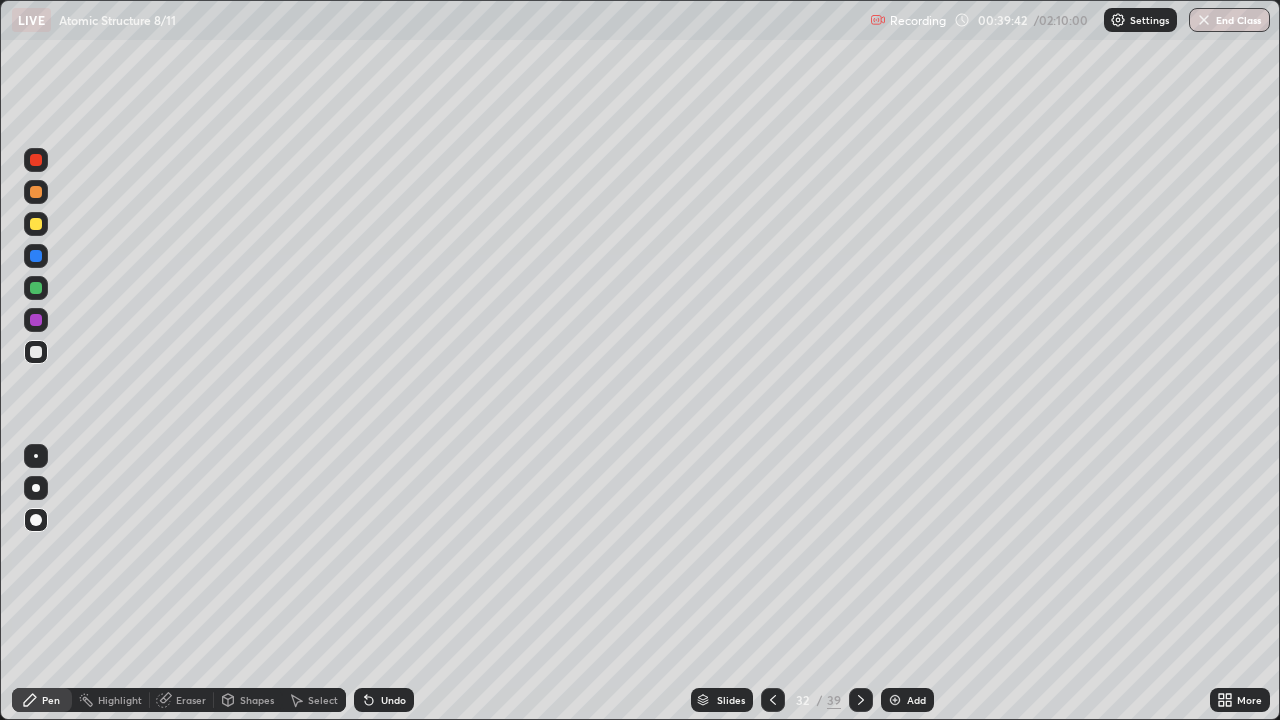 click at bounding box center [36, 320] 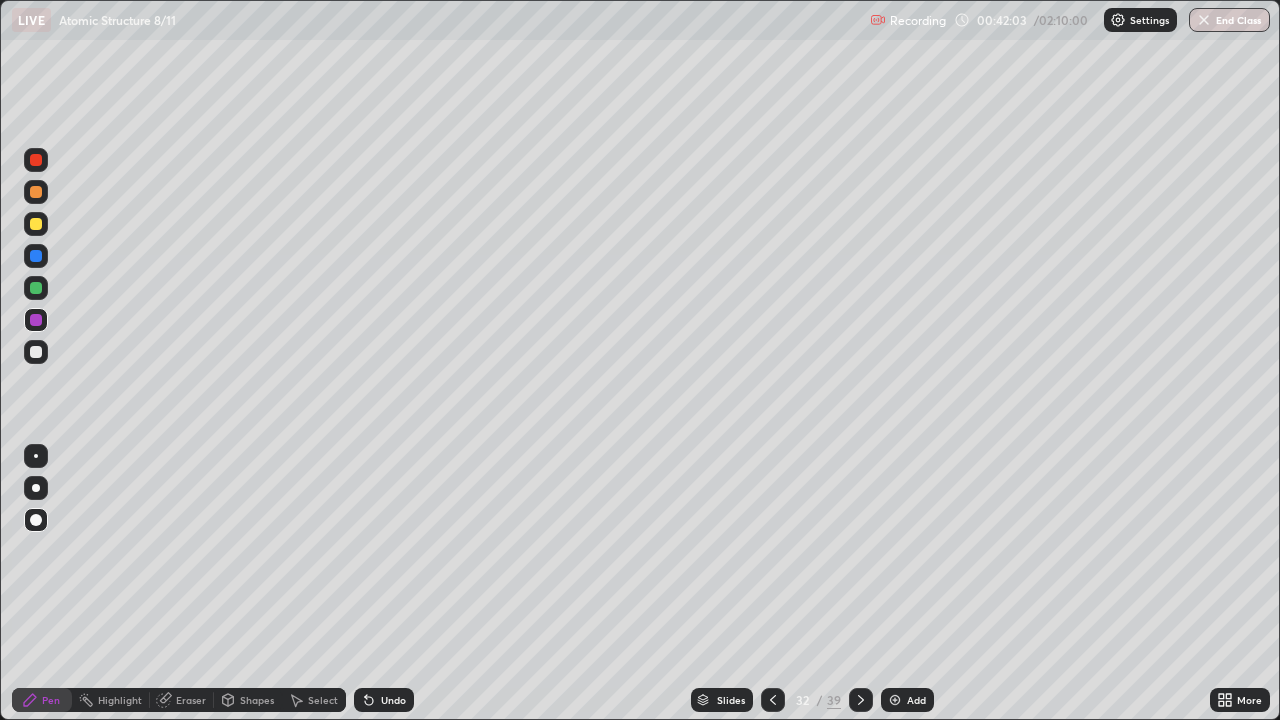 click on "Eraser" at bounding box center (191, 700) 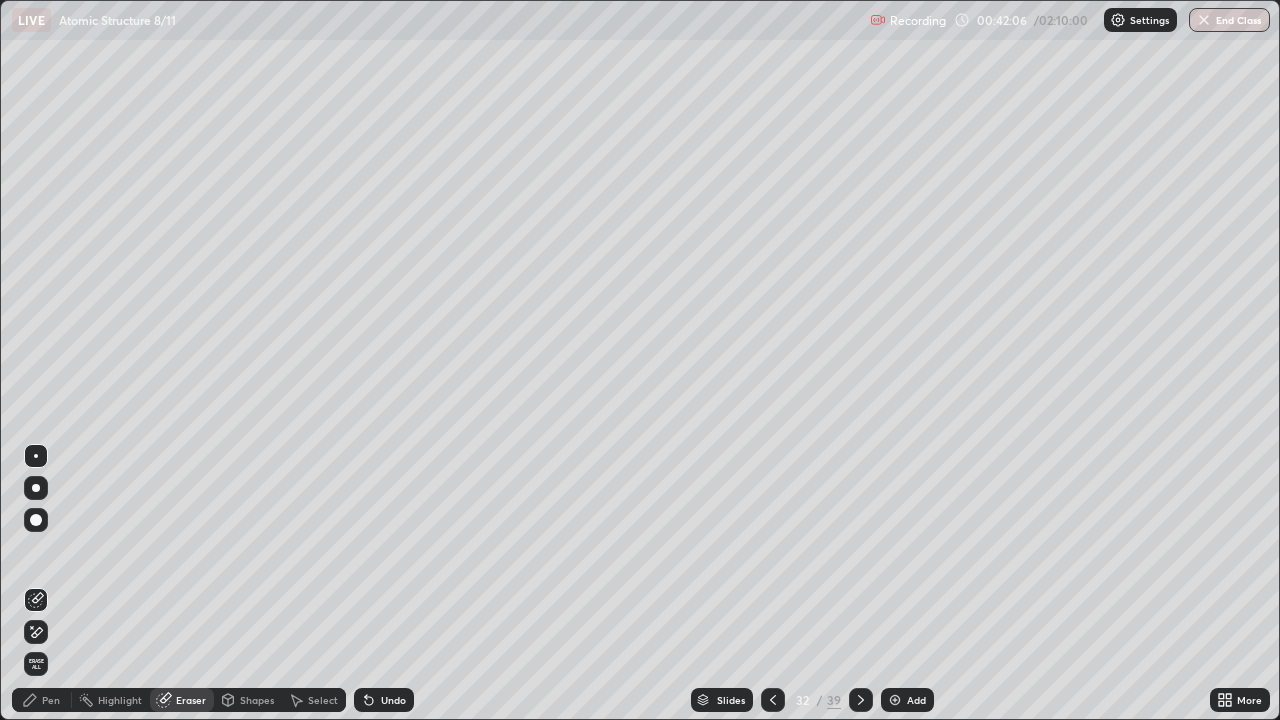 click on "Pen" at bounding box center [42, 700] 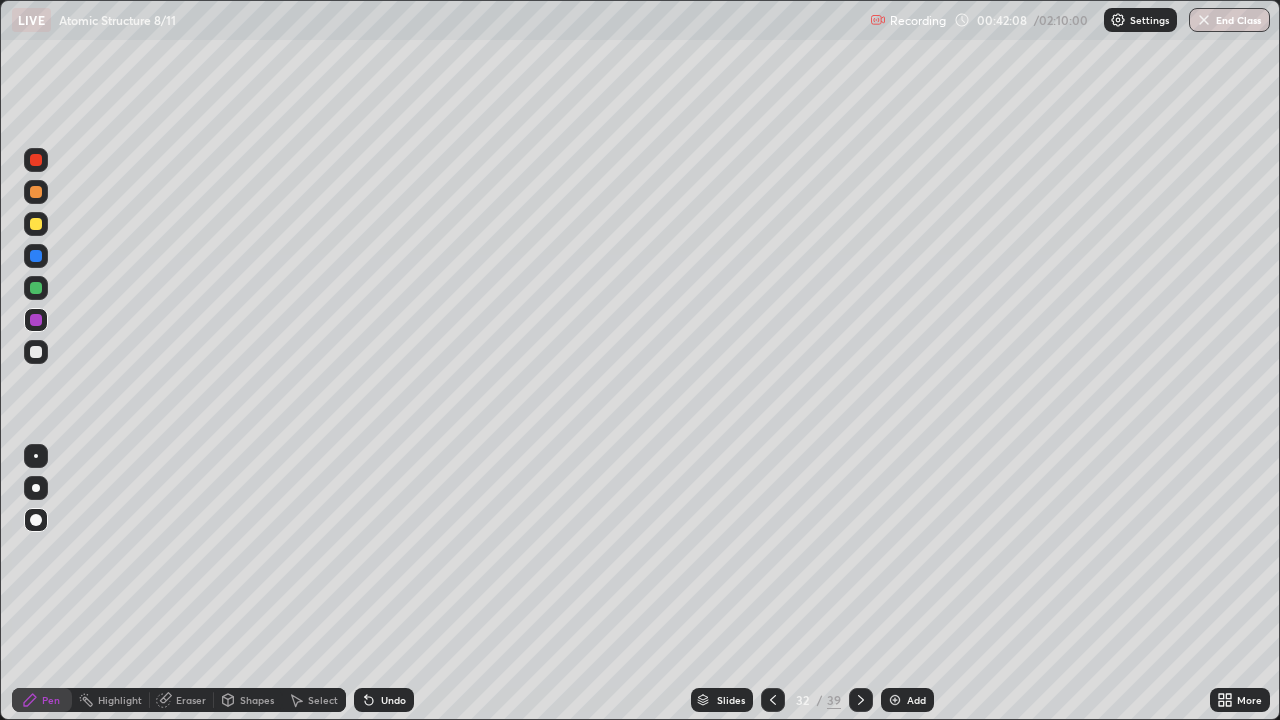 click on "Eraser" at bounding box center [191, 700] 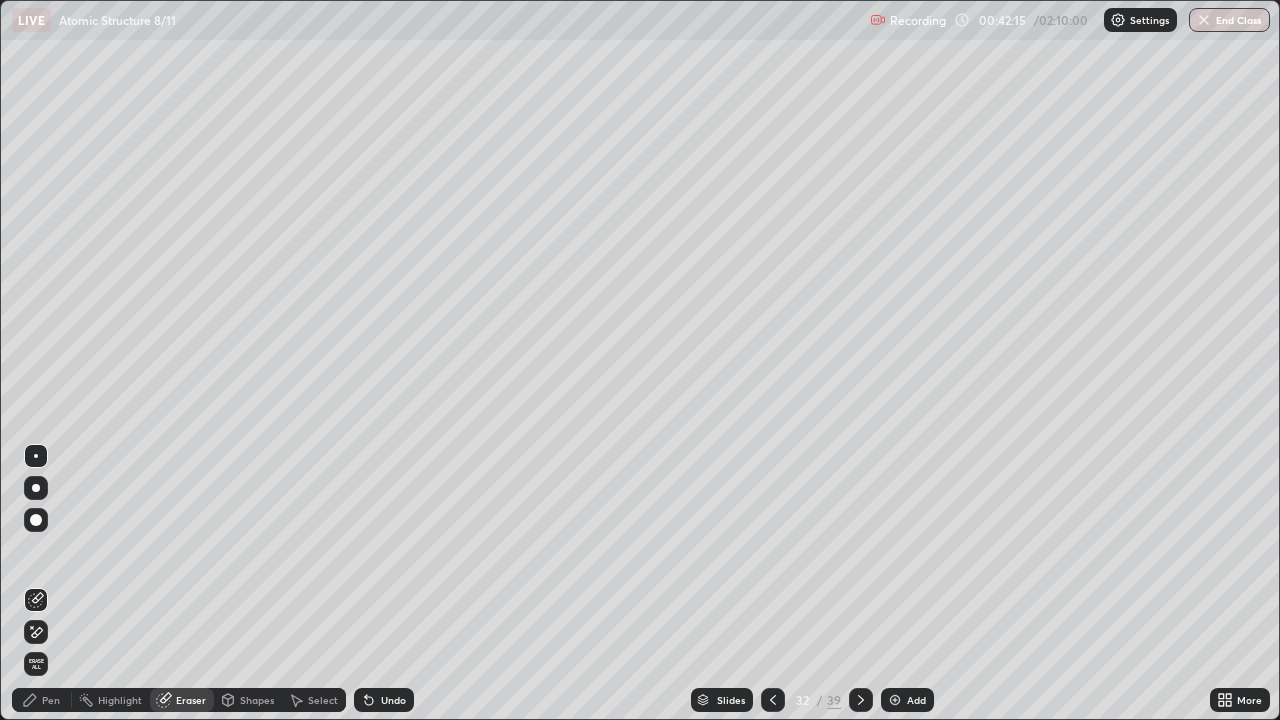 click on "Pen" at bounding box center [51, 700] 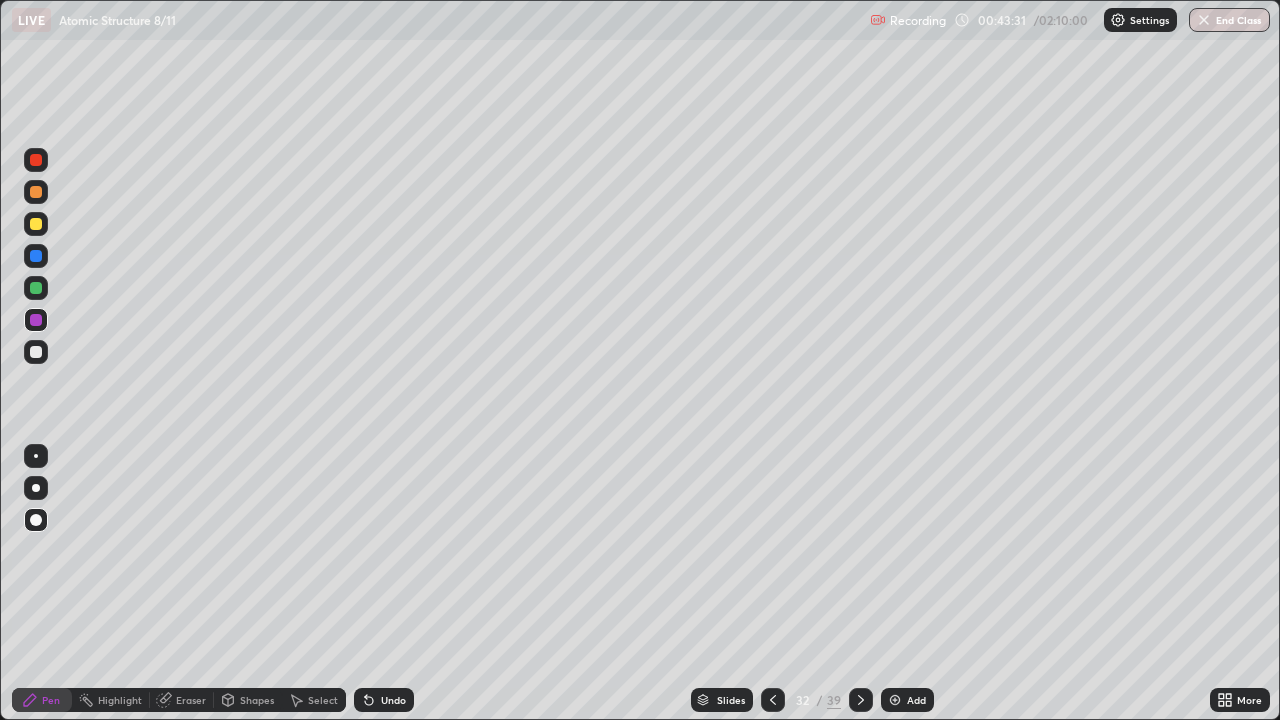 click on "Add" at bounding box center (907, 700) 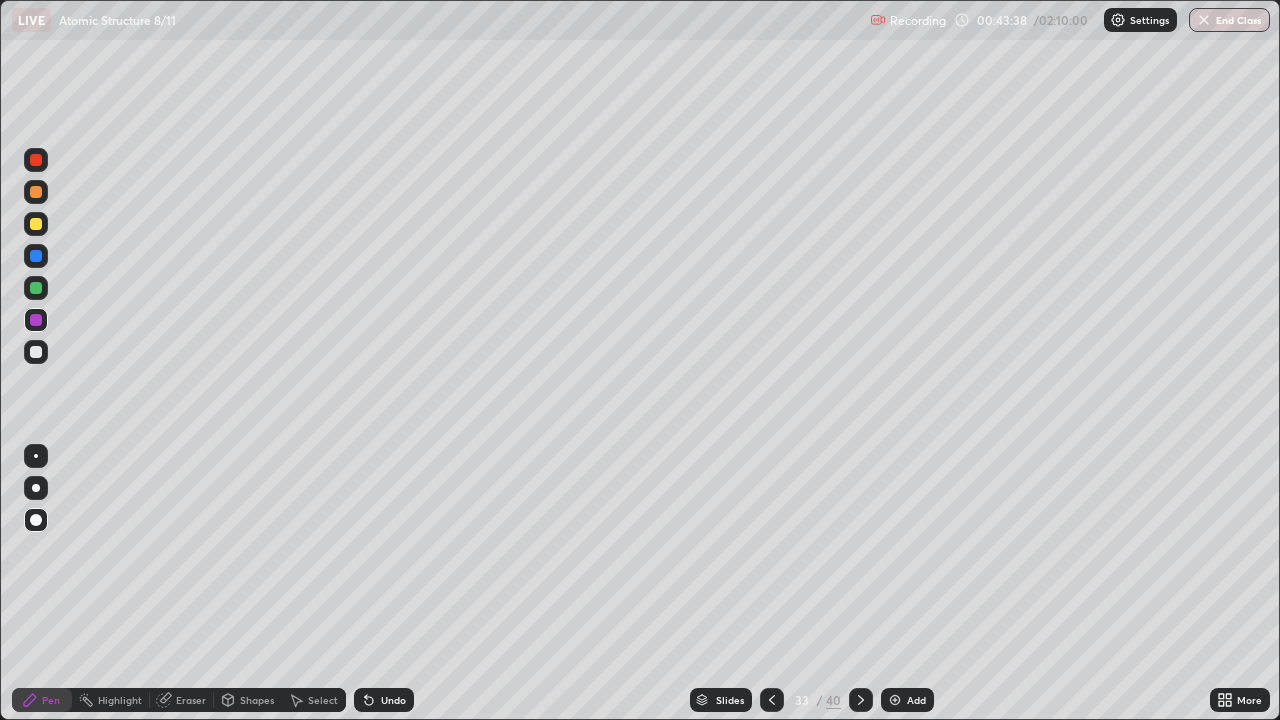 click at bounding box center (36, 224) 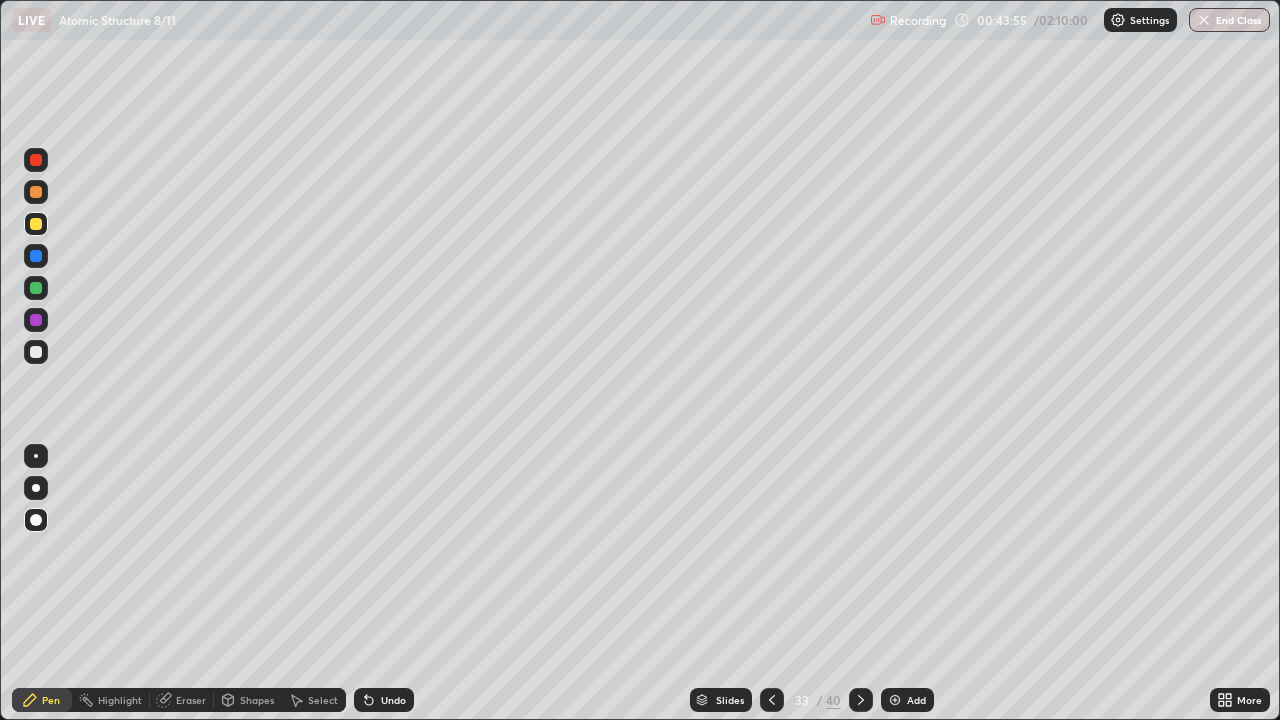 click at bounding box center [36, 352] 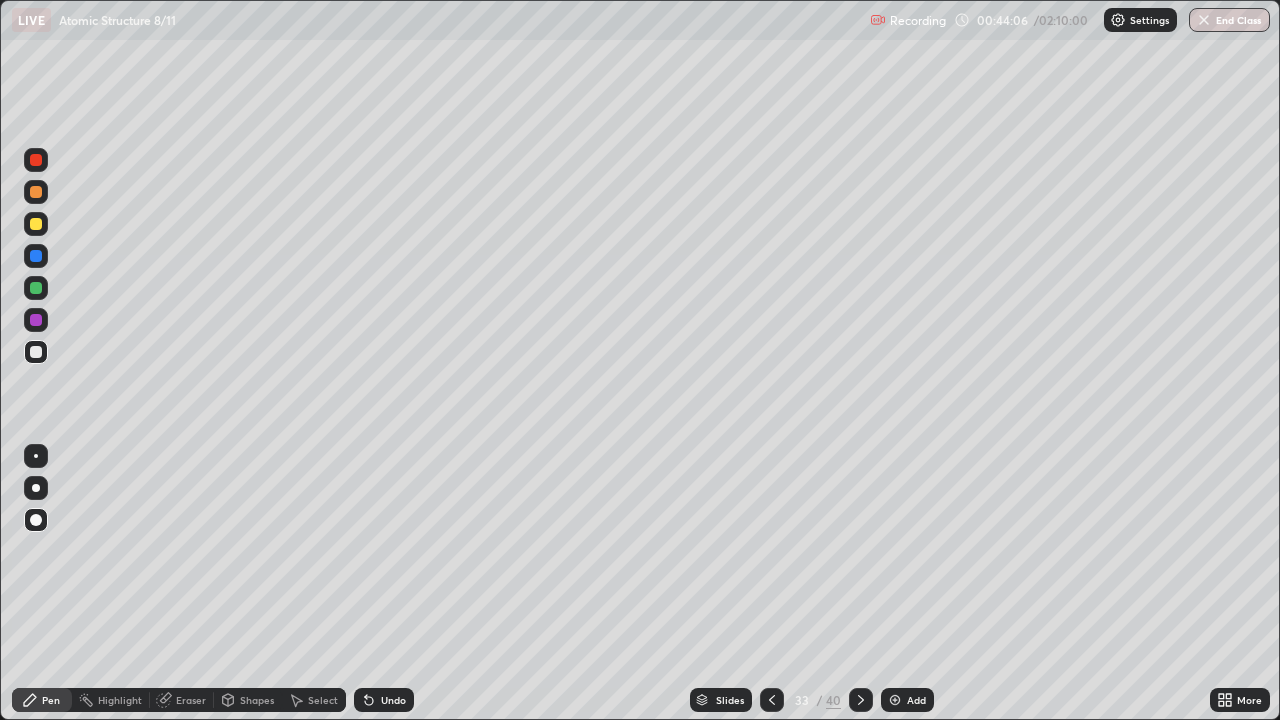 click on "Undo" at bounding box center [393, 700] 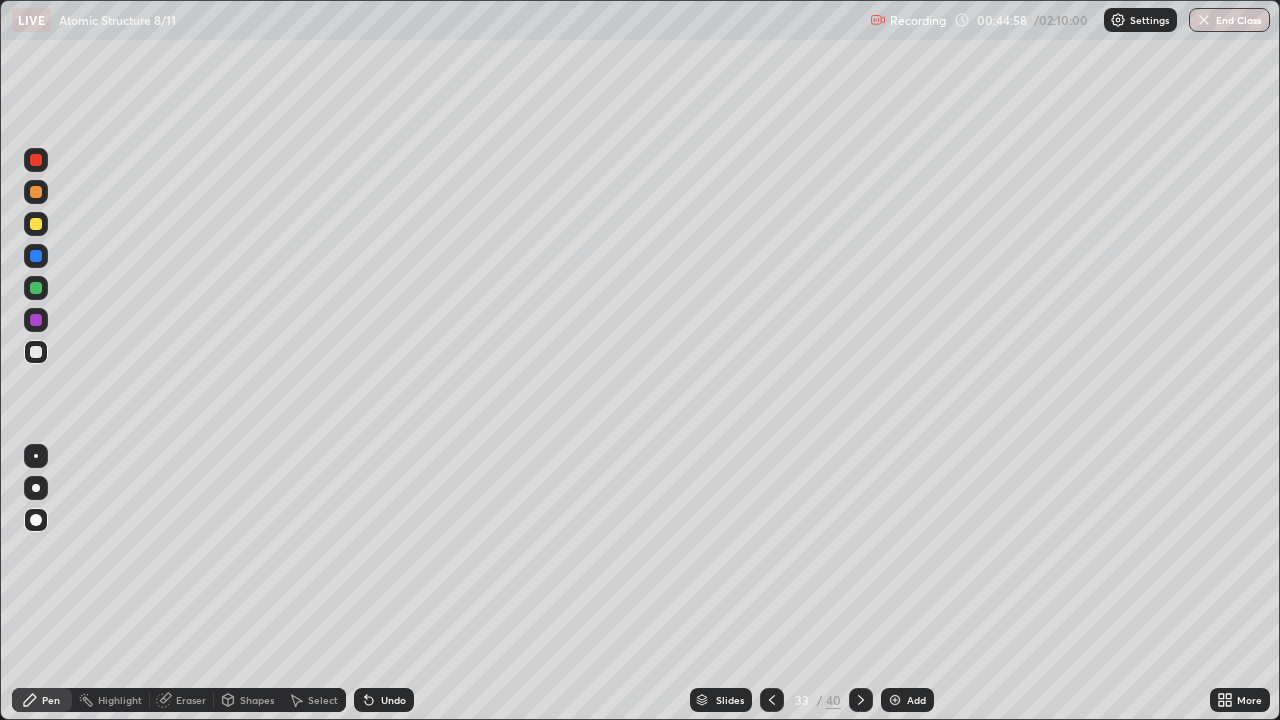 click on "Eraser" at bounding box center [191, 700] 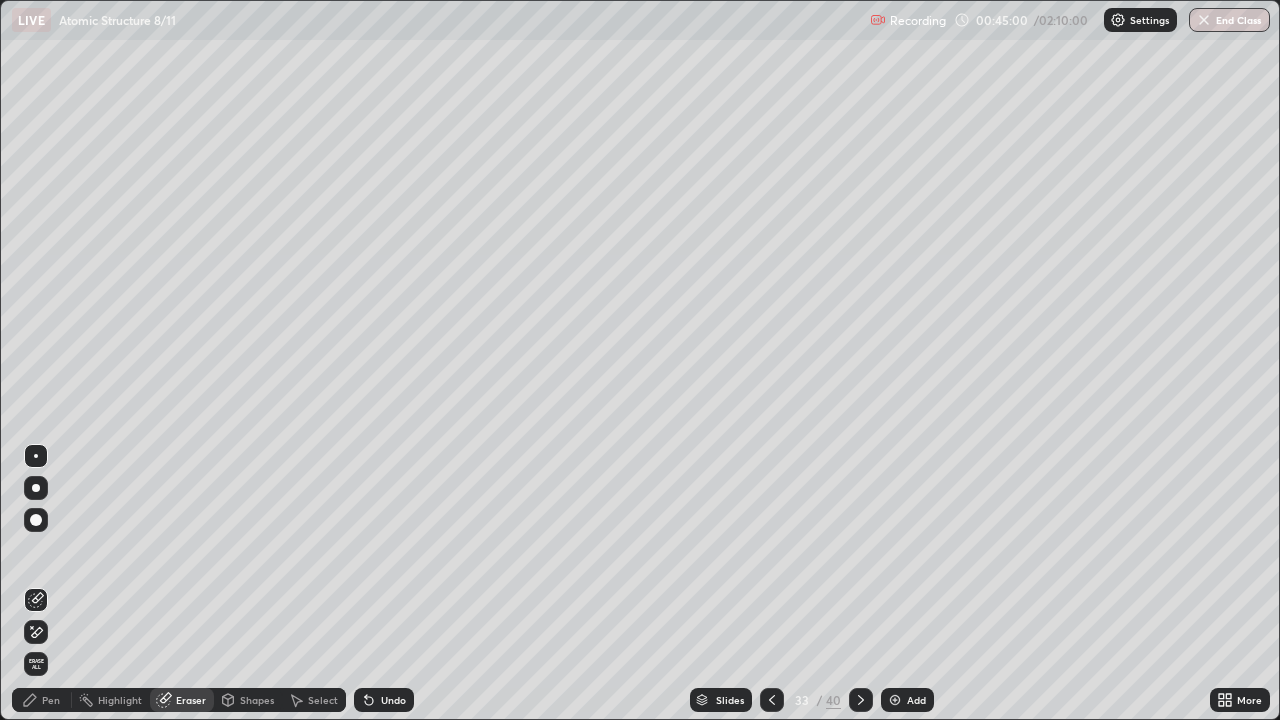 click on "Pen" at bounding box center (51, 700) 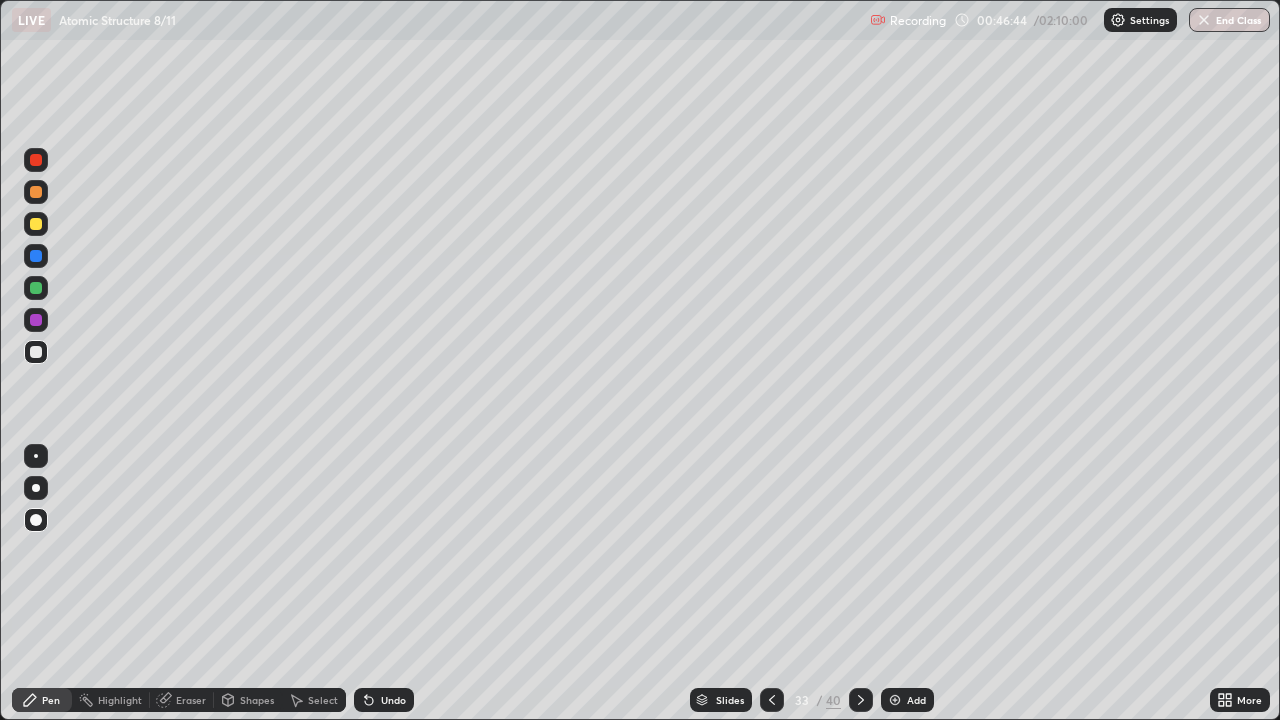 click on "Add" at bounding box center (907, 700) 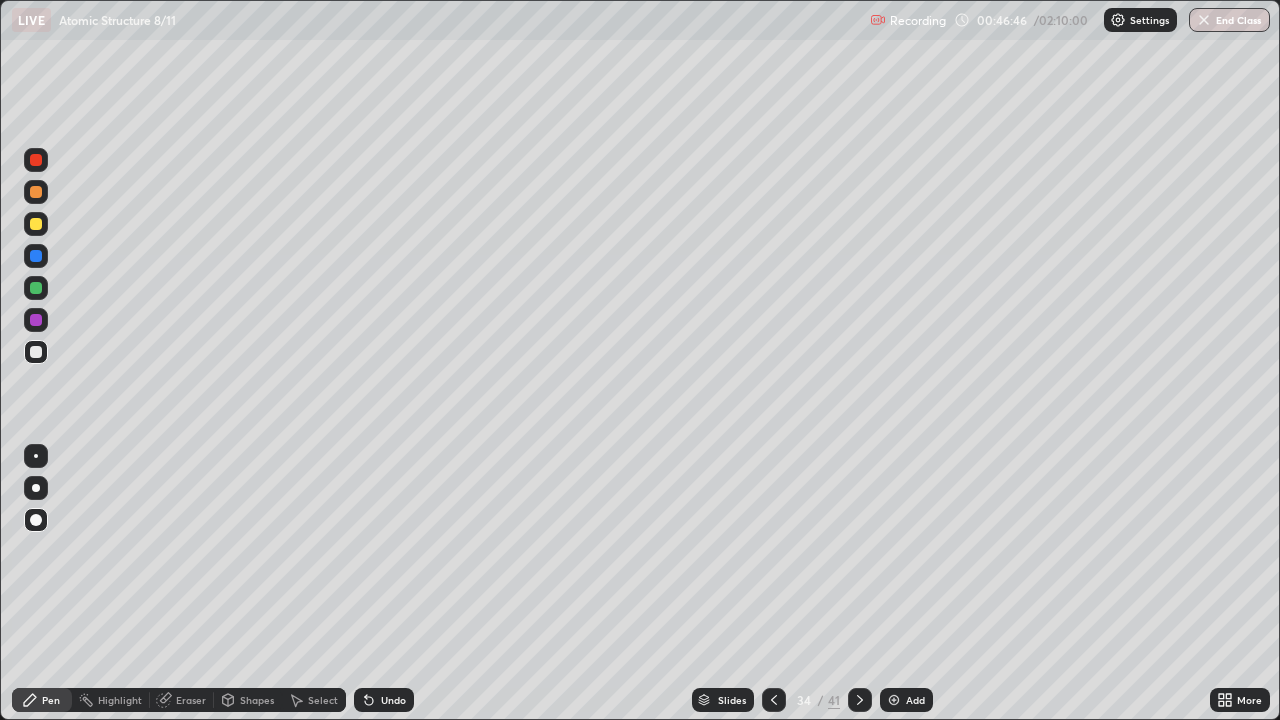 click at bounding box center [36, 224] 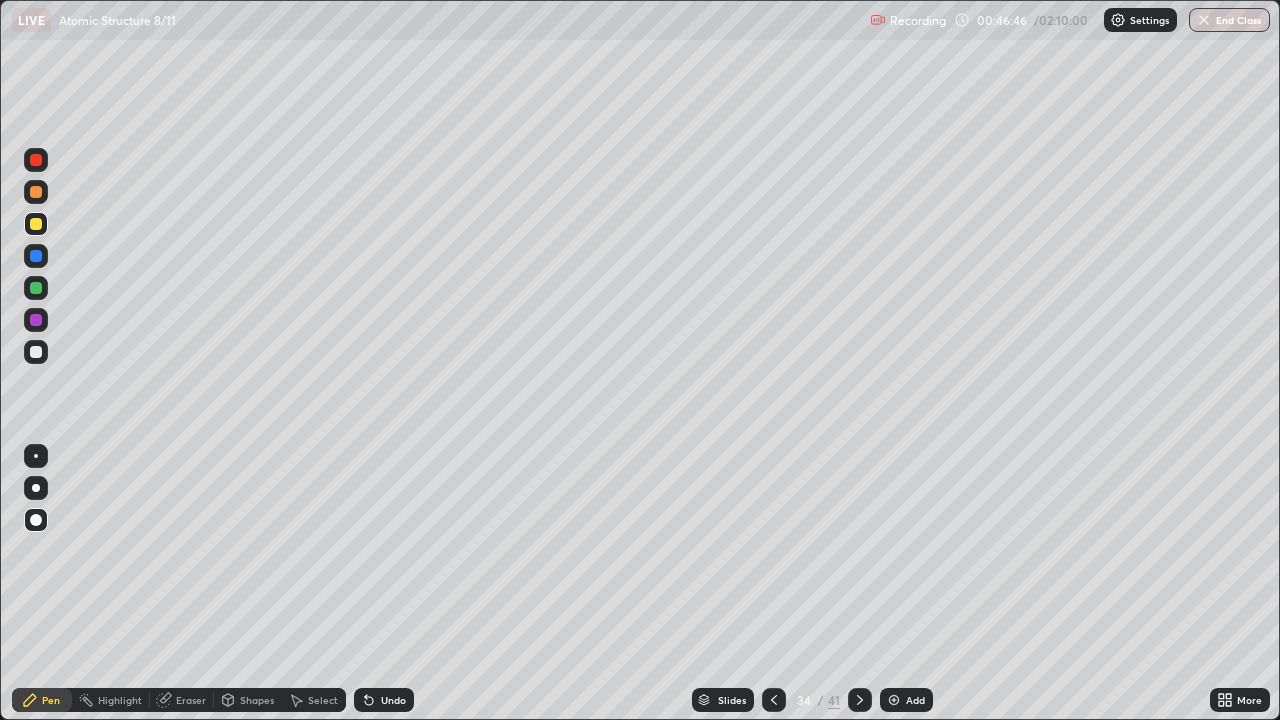 click on "Pen" at bounding box center [51, 700] 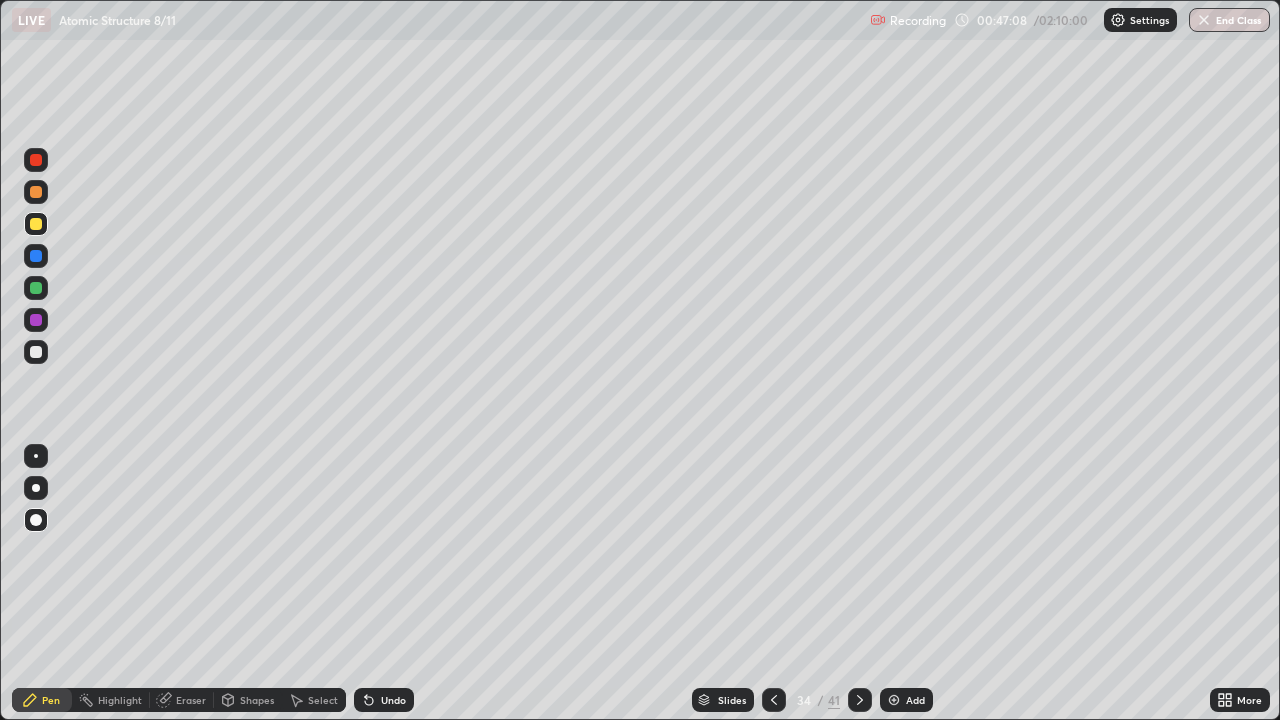 click 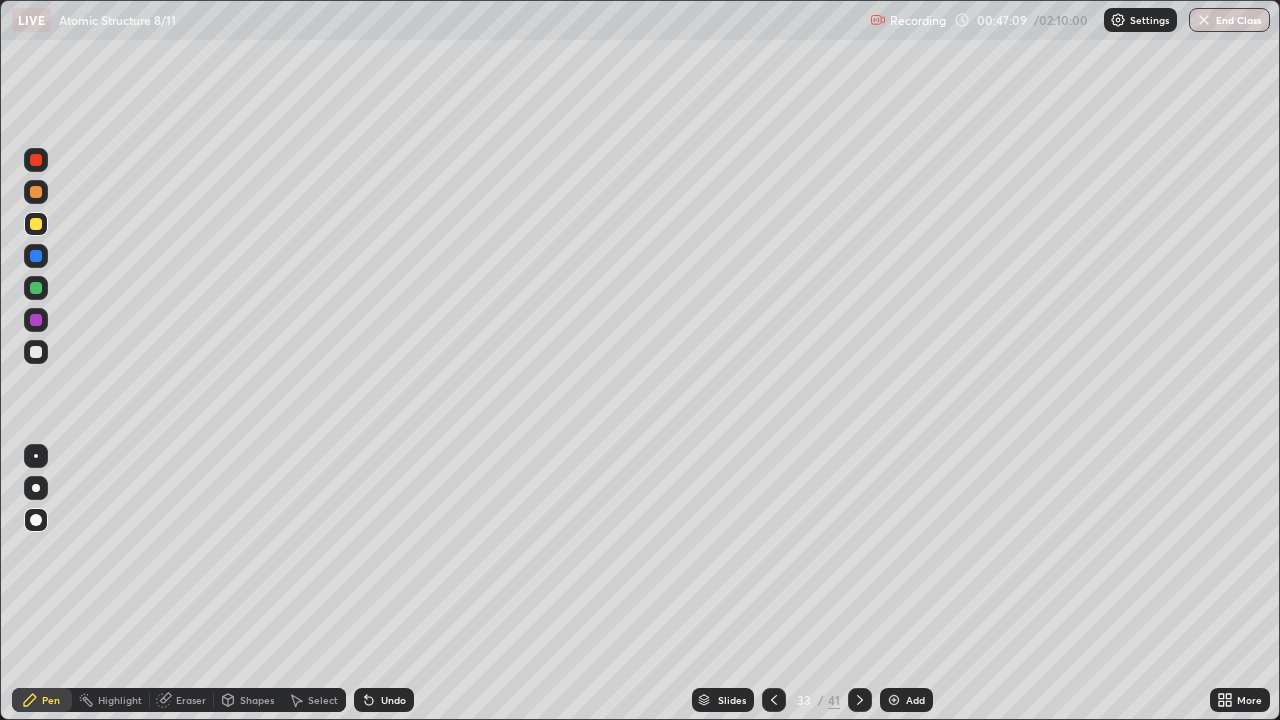 click 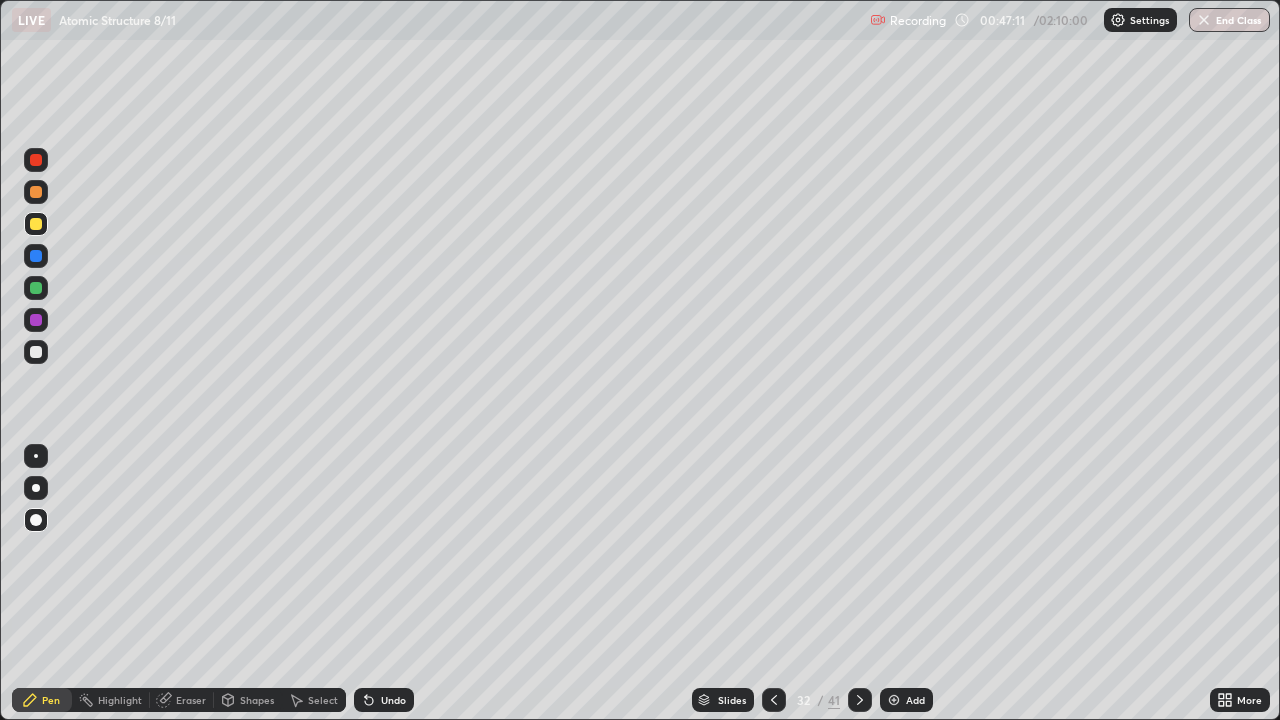click 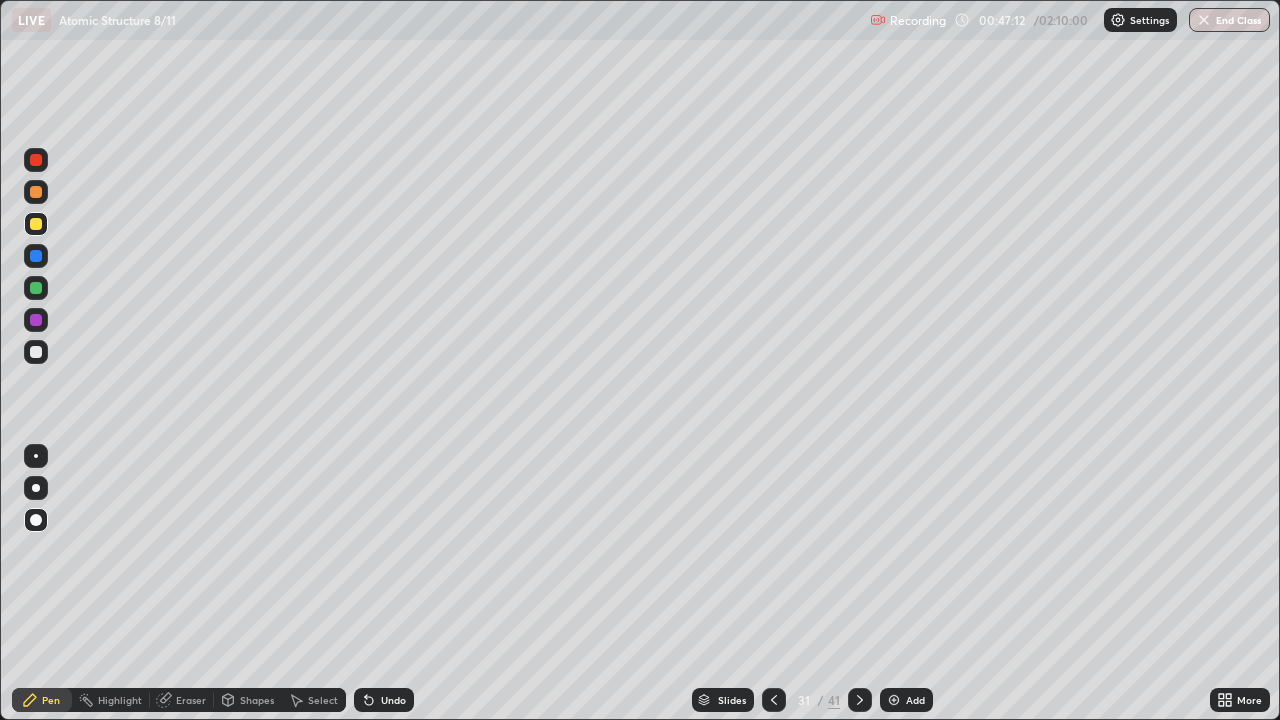 click at bounding box center [36, 352] 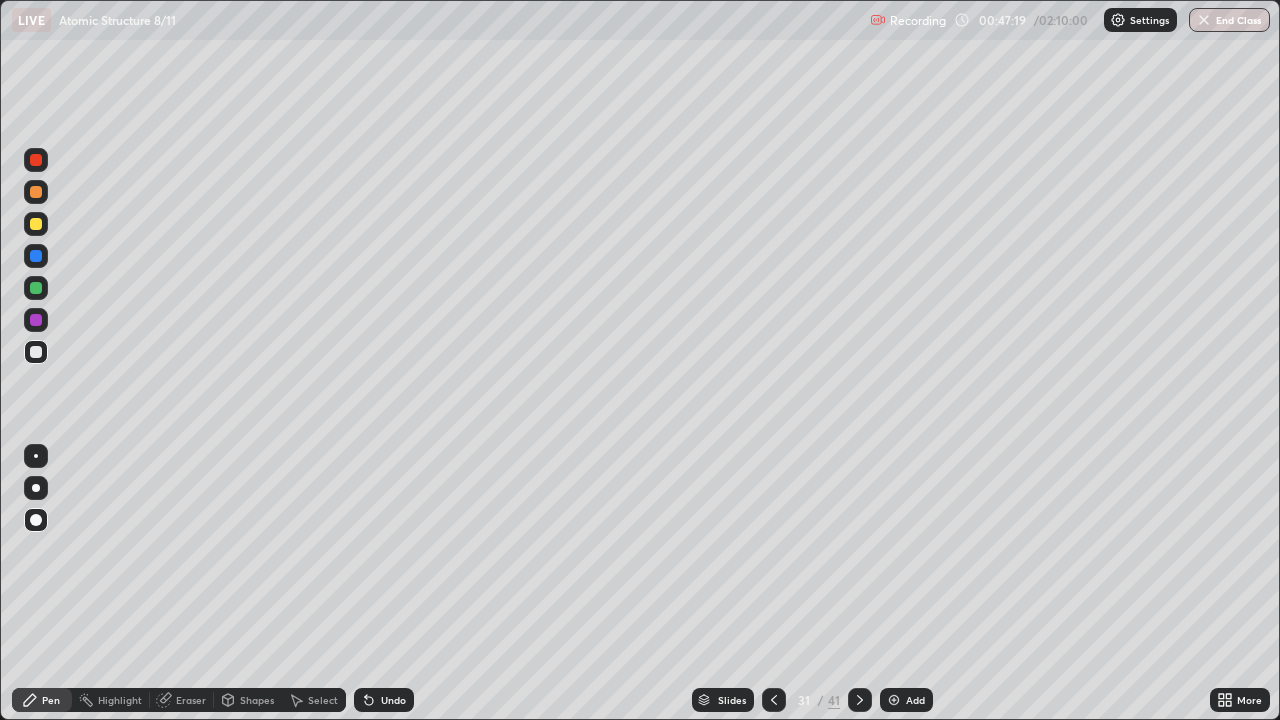 click on "Undo" at bounding box center (393, 700) 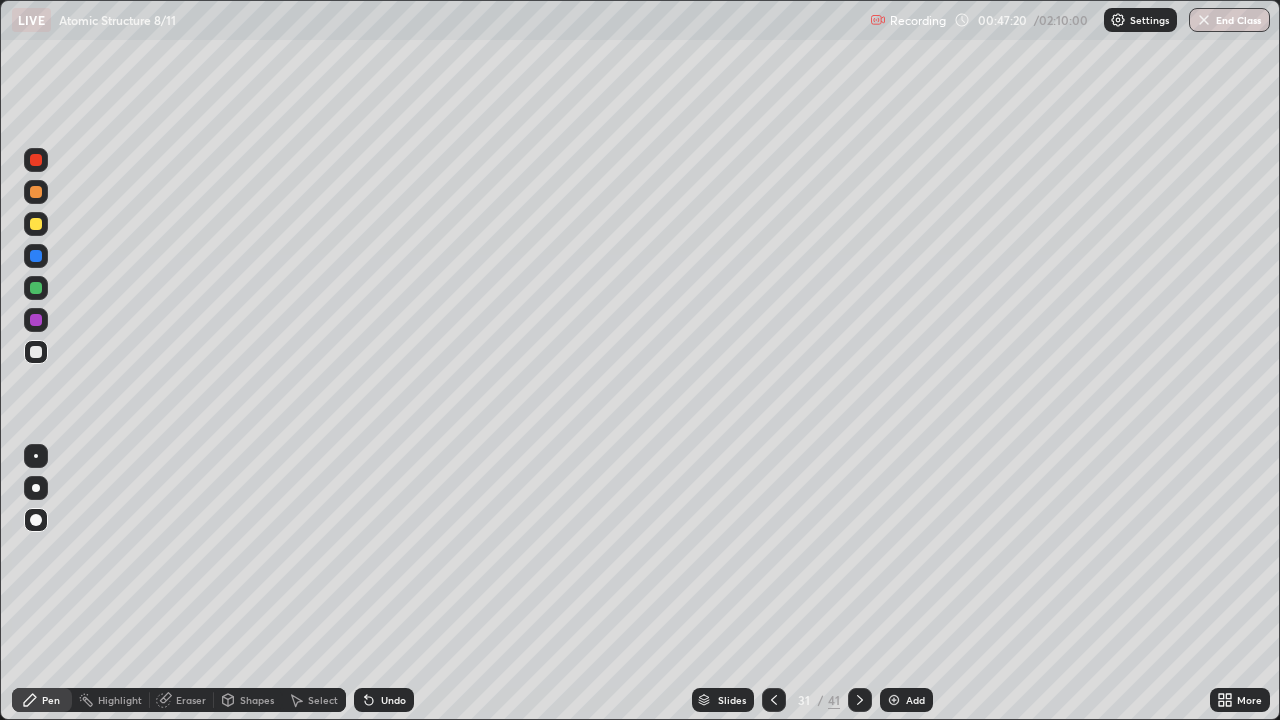 click at bounding box center [36, 256] 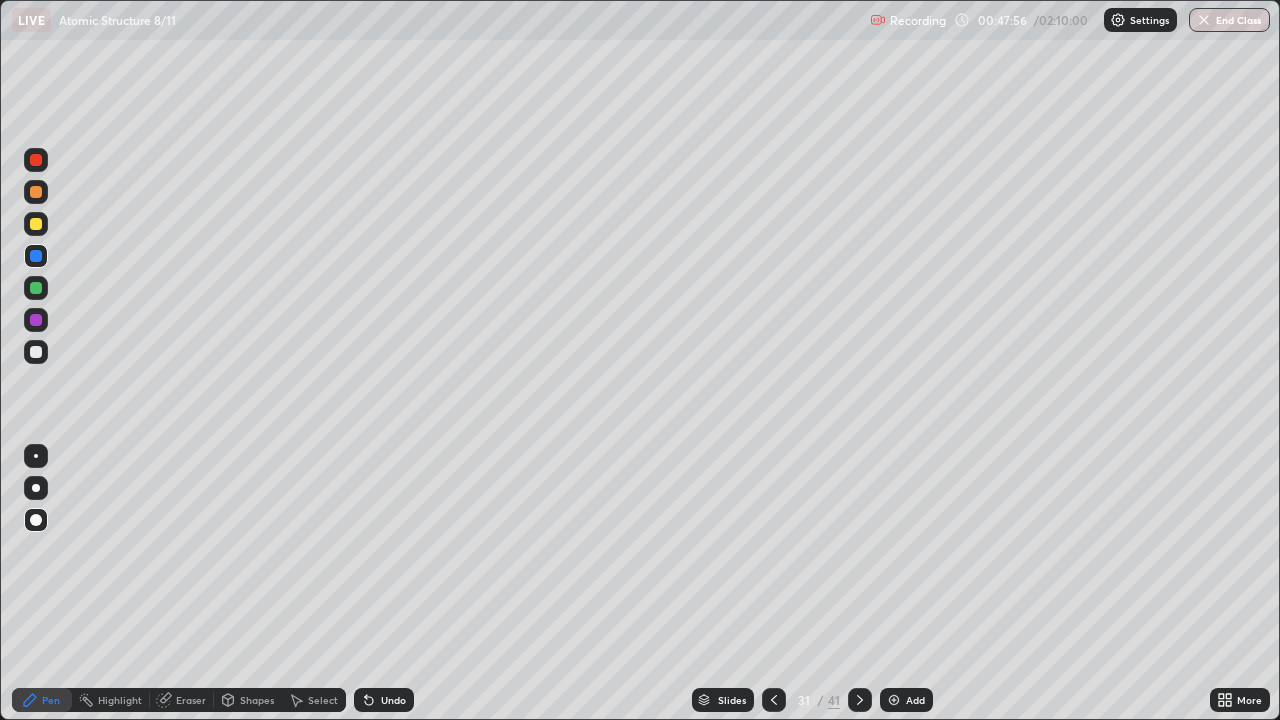 click at bounding box center (36, 224) 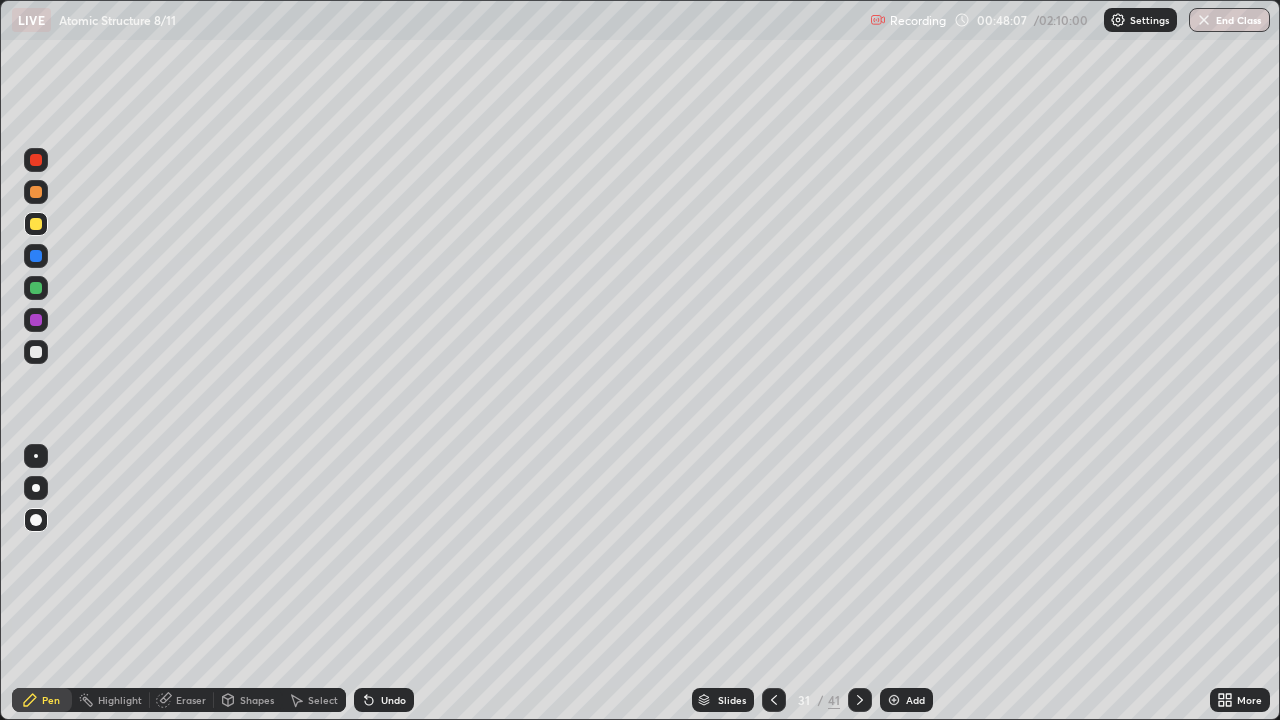 click at bounding box center [36, 192] 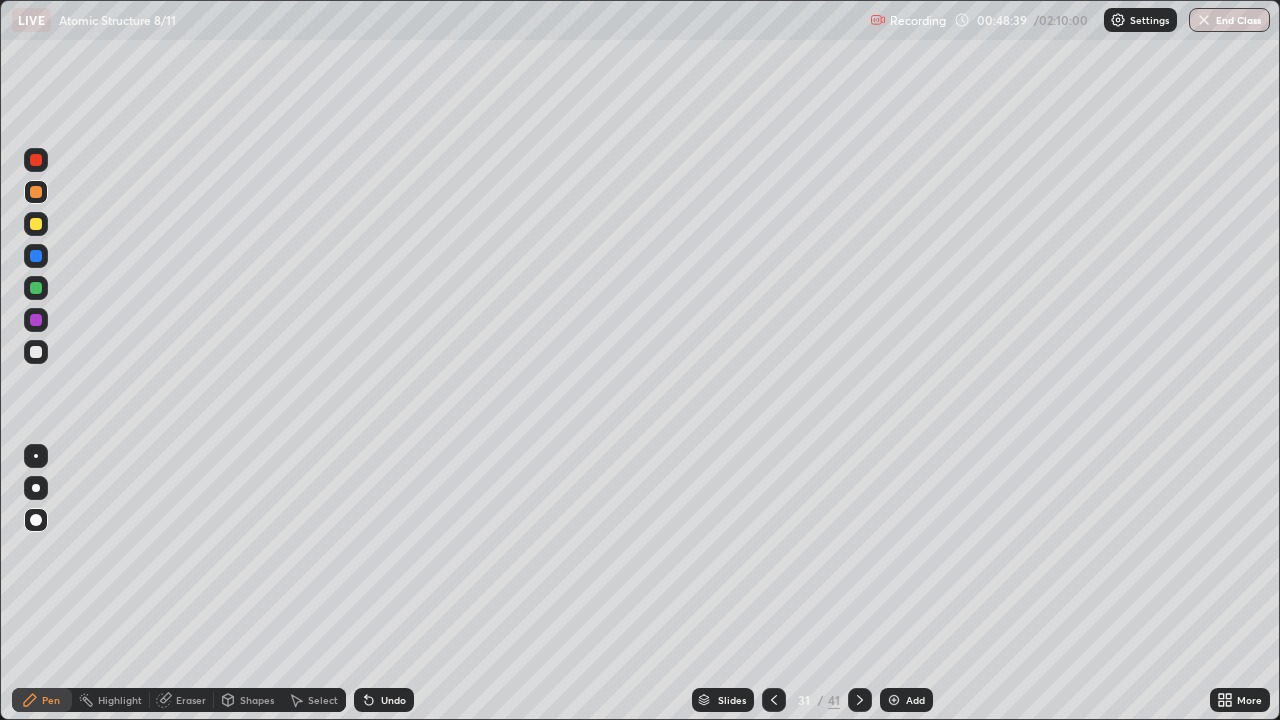 click 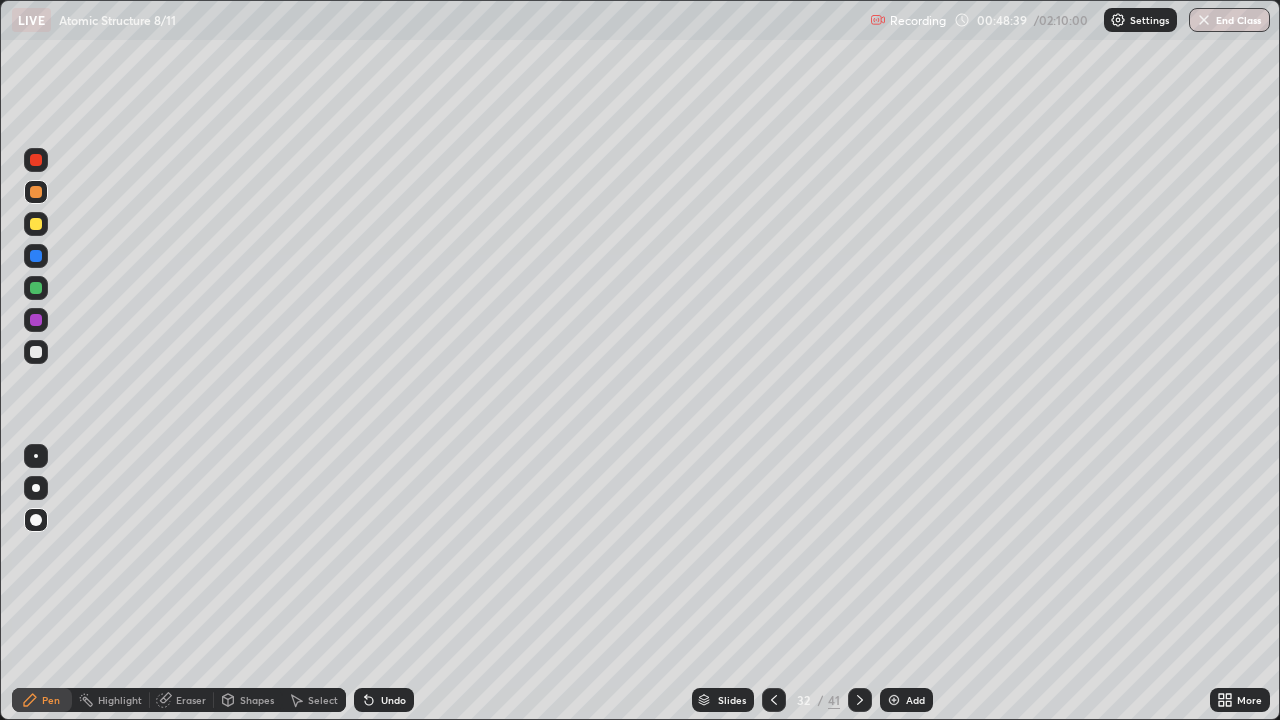 click 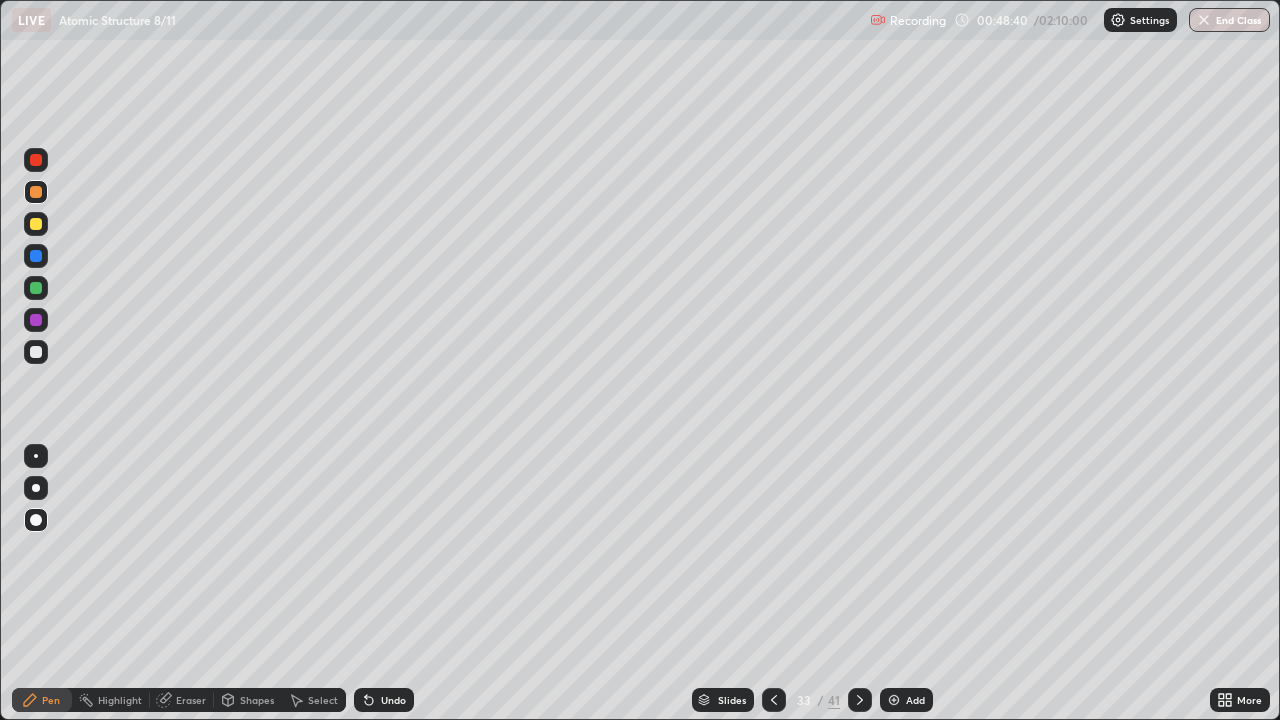 click 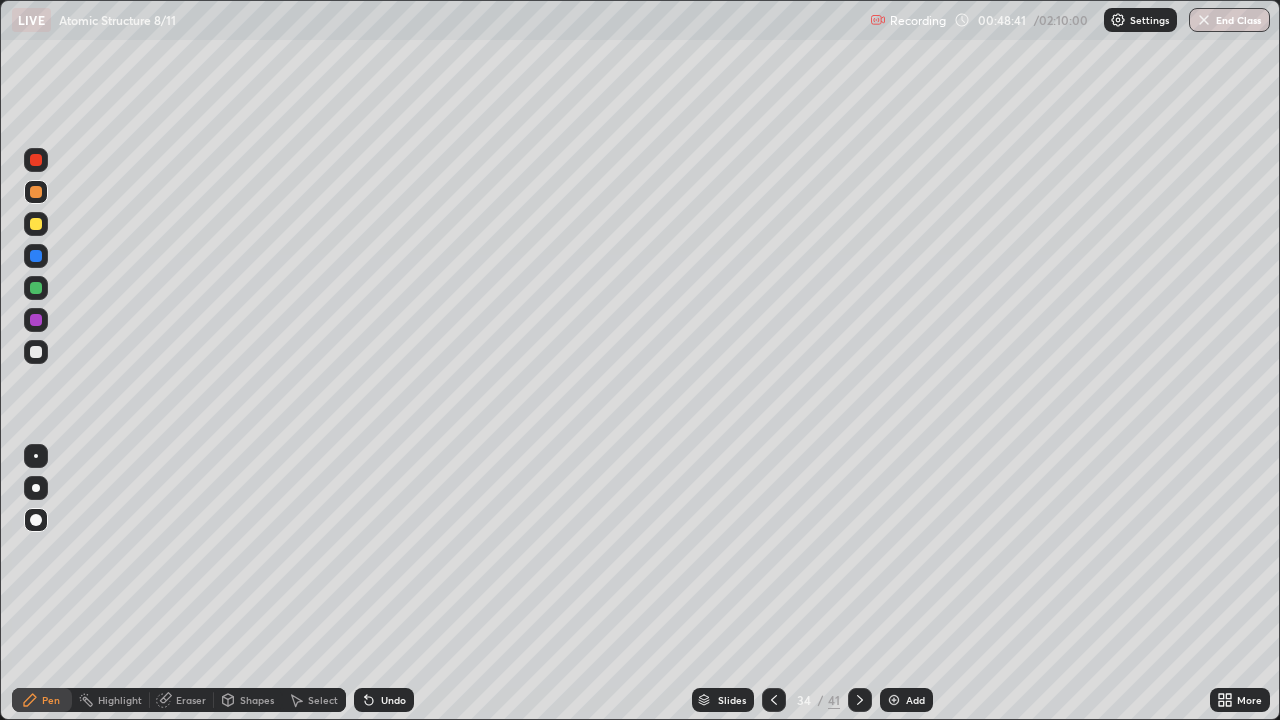 click at bounding box center [36, 352] 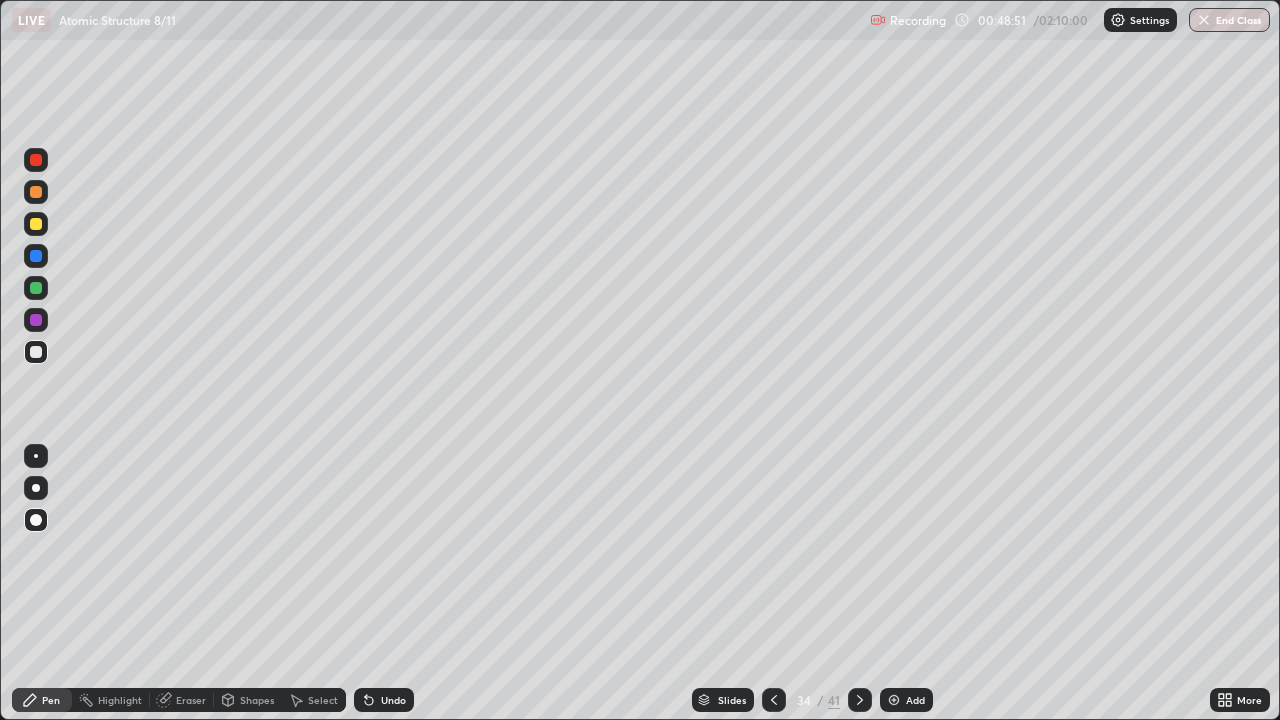 click at bounding box center (36, 224) 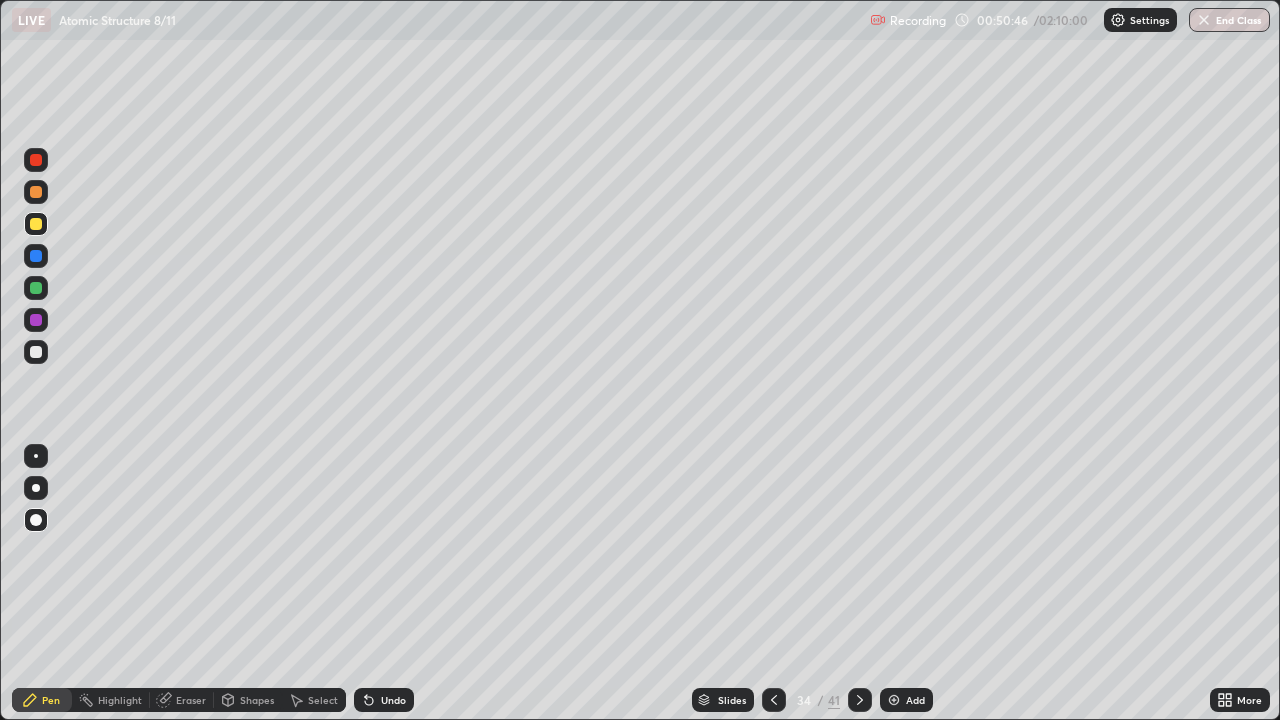 click on "Add" at bounding box center (915, 700) 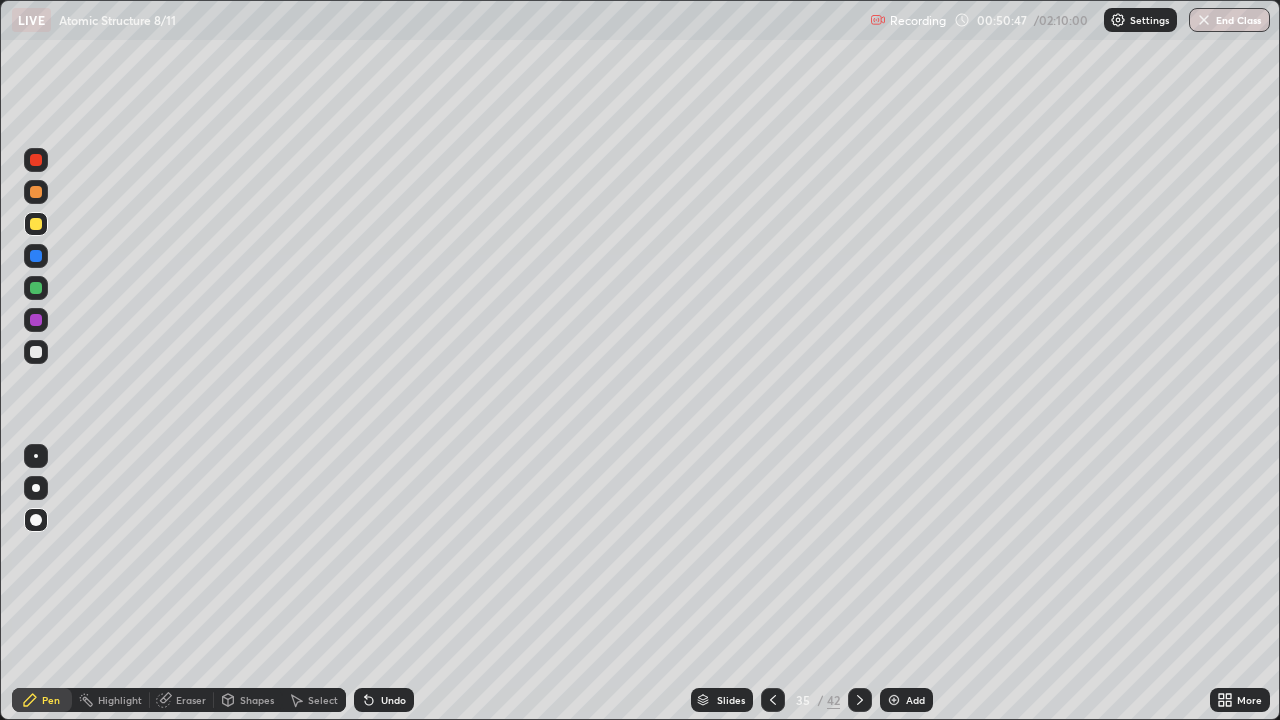 click at bounding box center [36, 352] 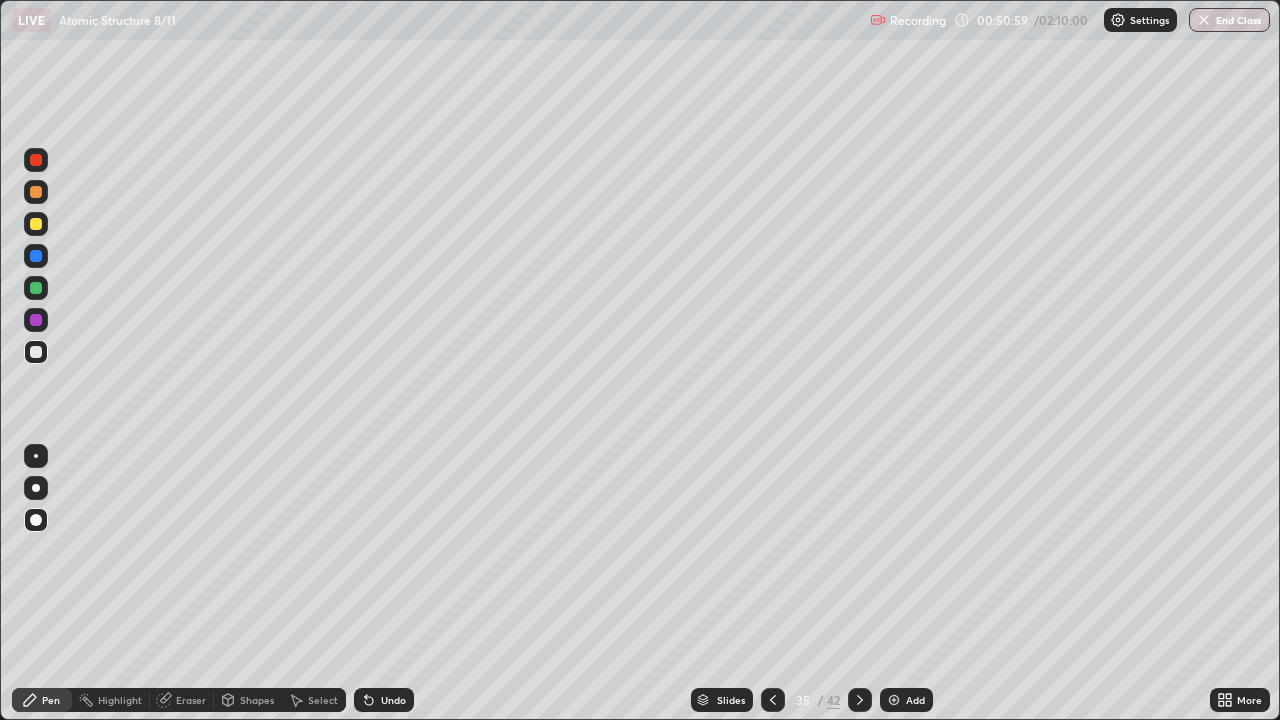 click at bounding box center (36, 224) 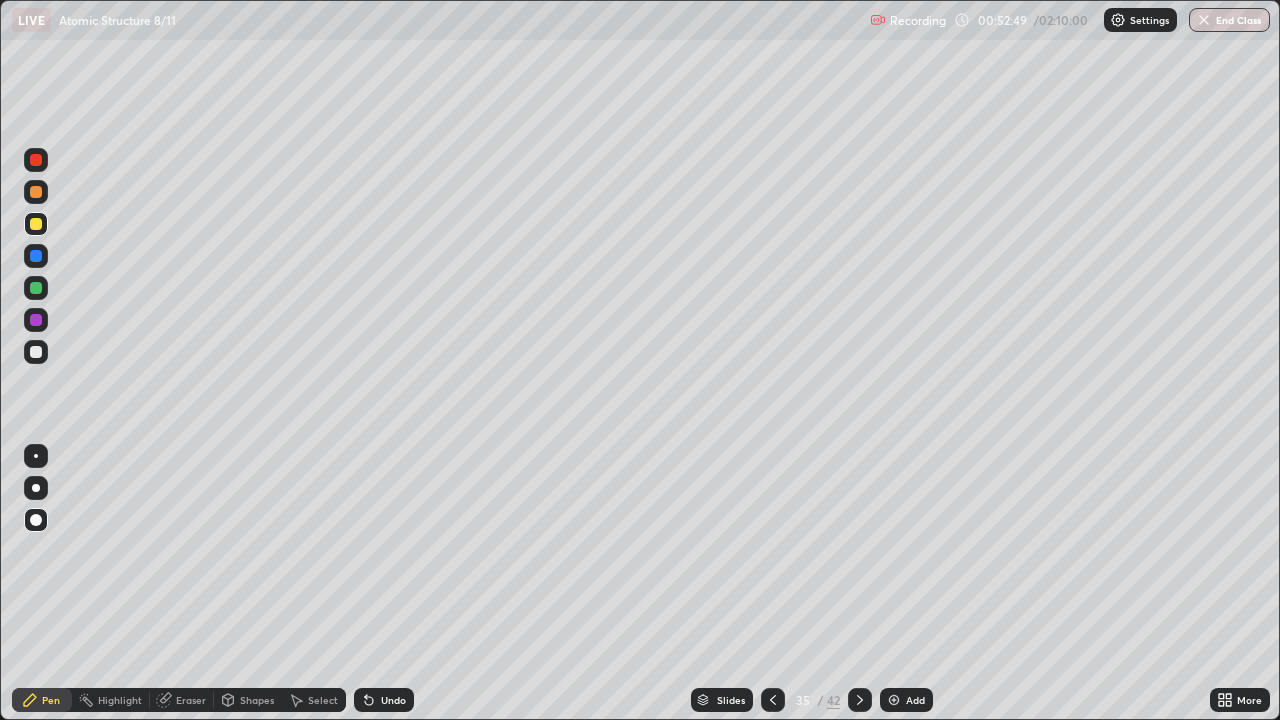 click at bounding box center [36, 352] 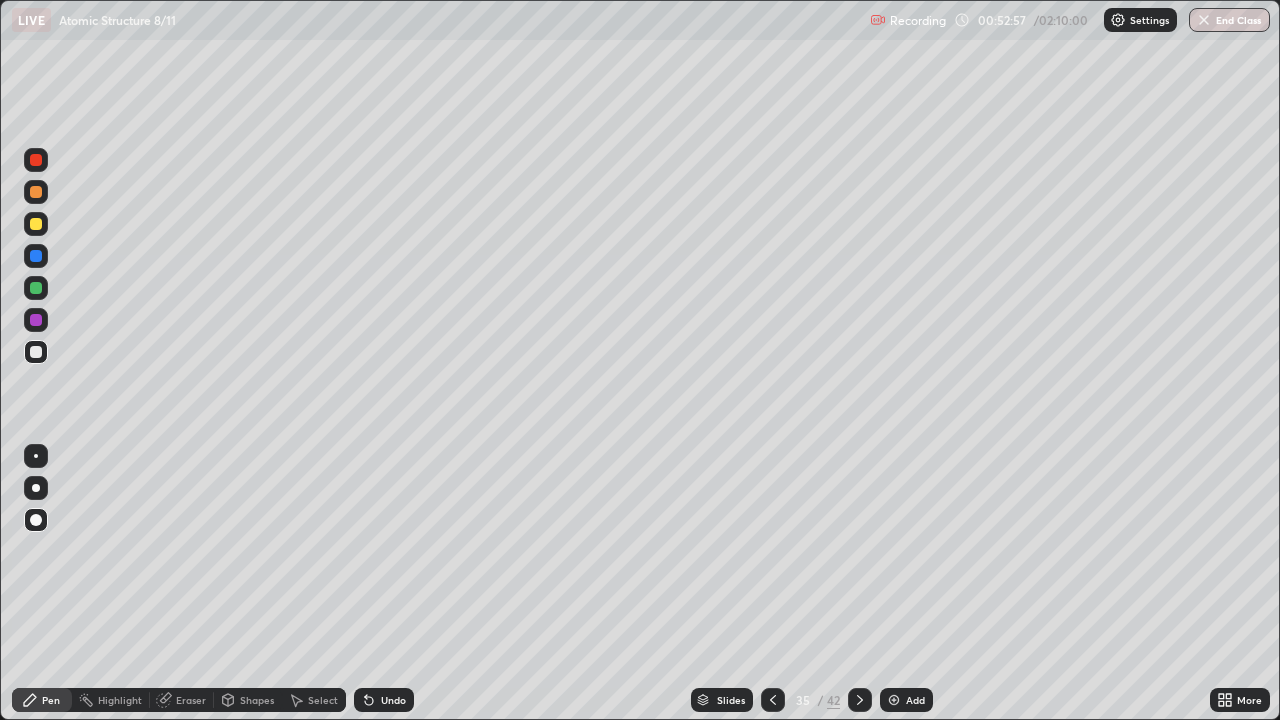 click at bounding box center (36, 224) 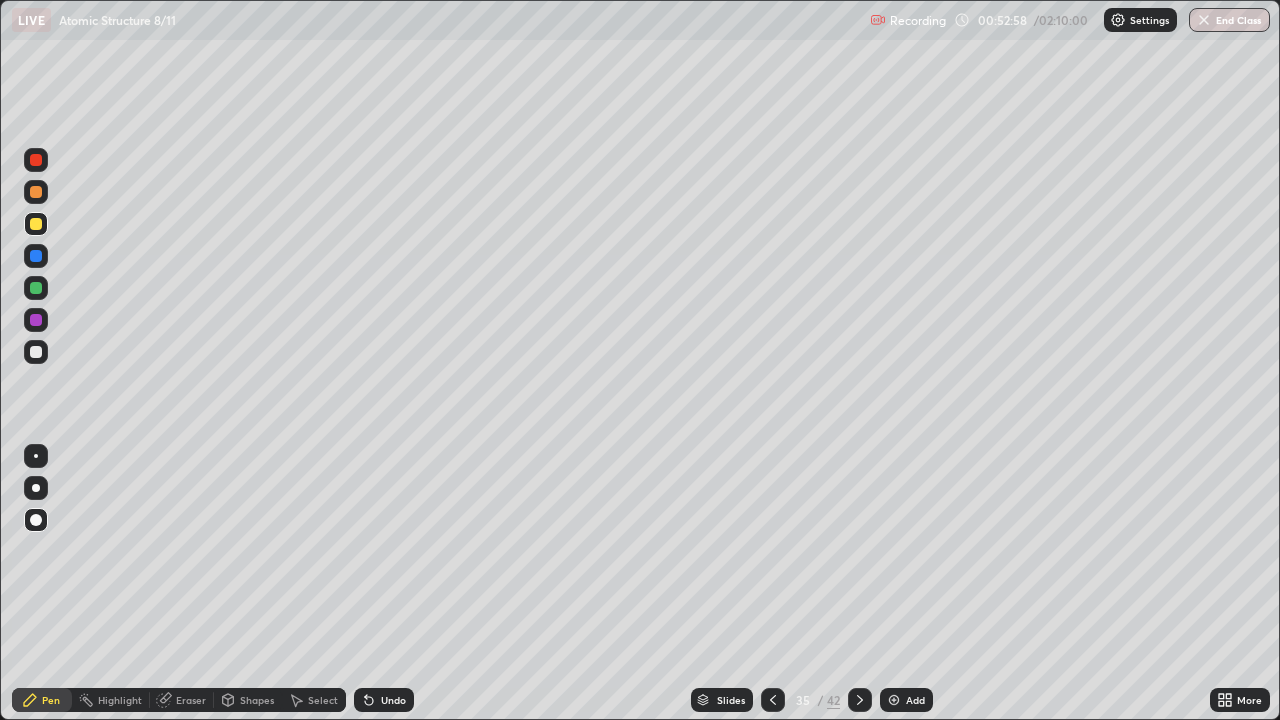 click on "Pen" at bounding box center [42, 700] 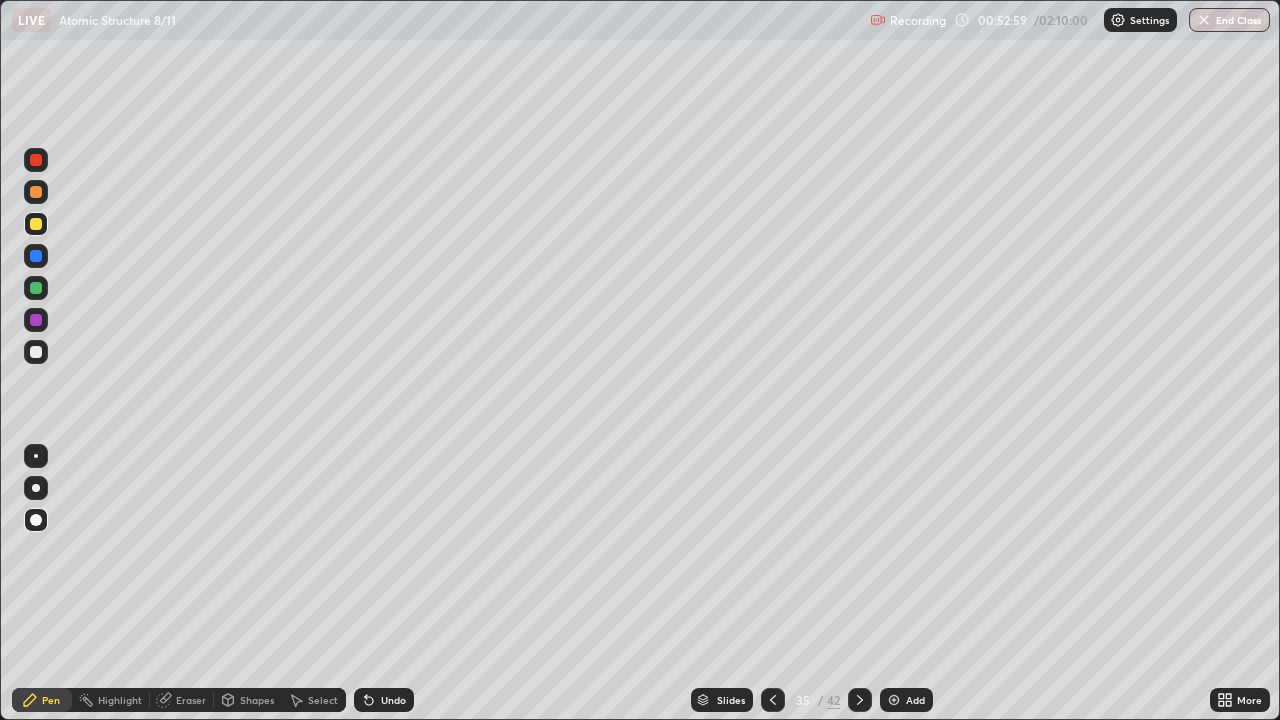 click on "Eraser" at bounding box center [191, 700] 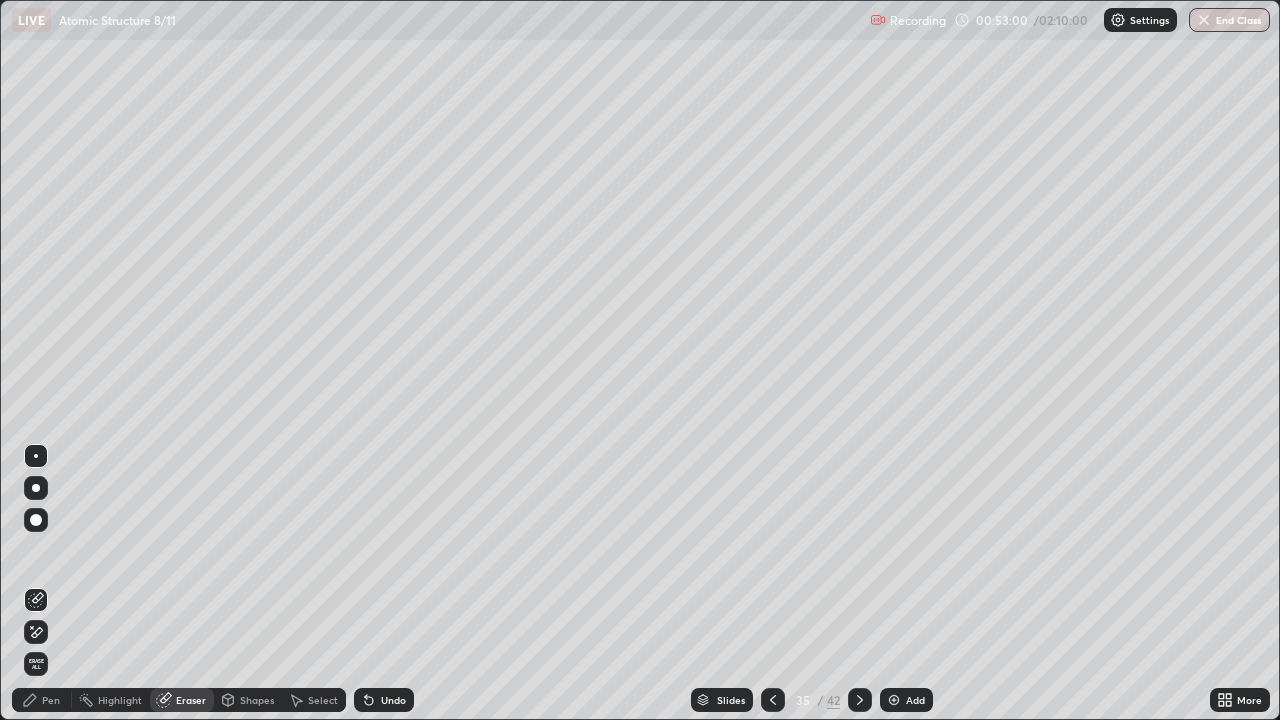 click on "Pen" at bounding box center [42, 700] 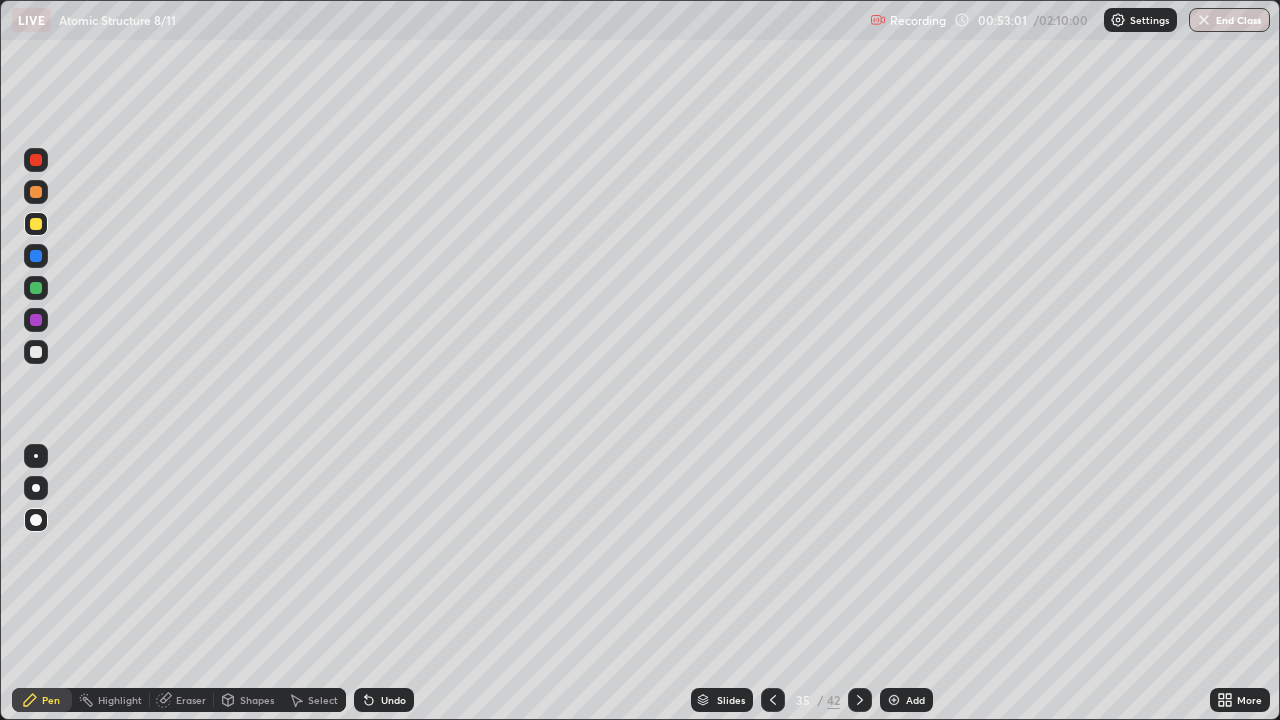 click at bounding box center (36, 192) 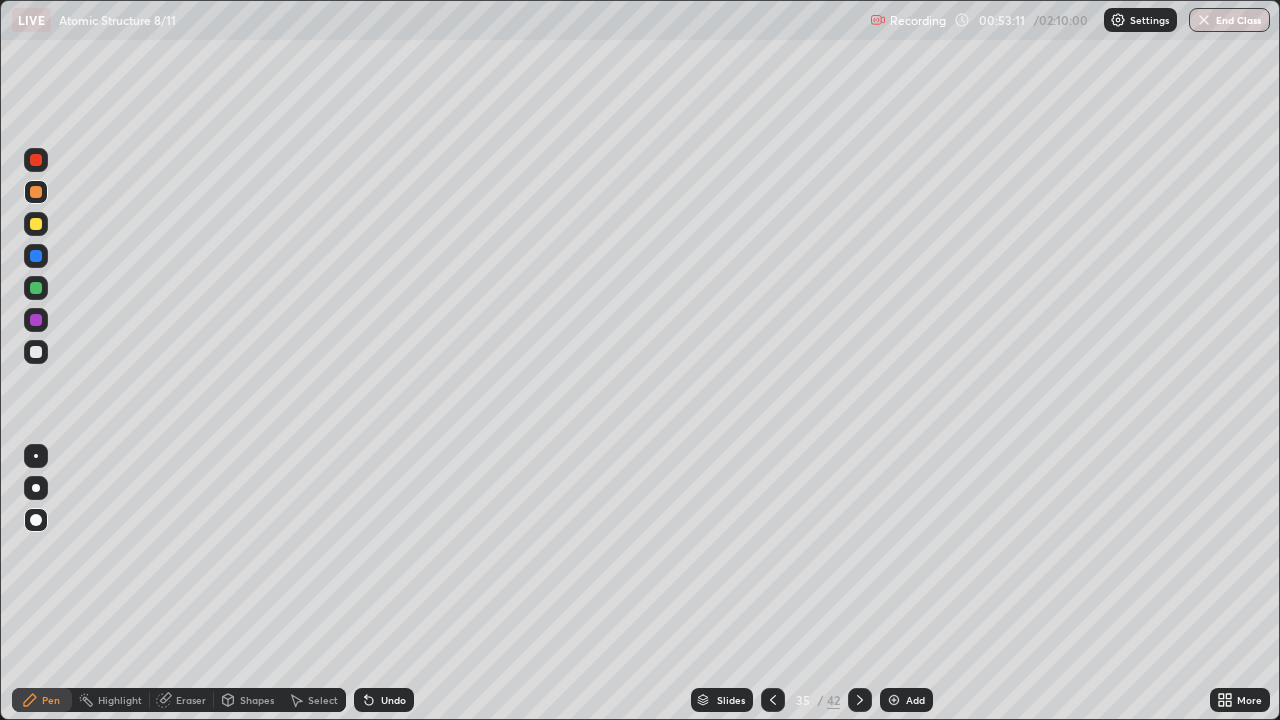 click at bounding box center [36, 520] 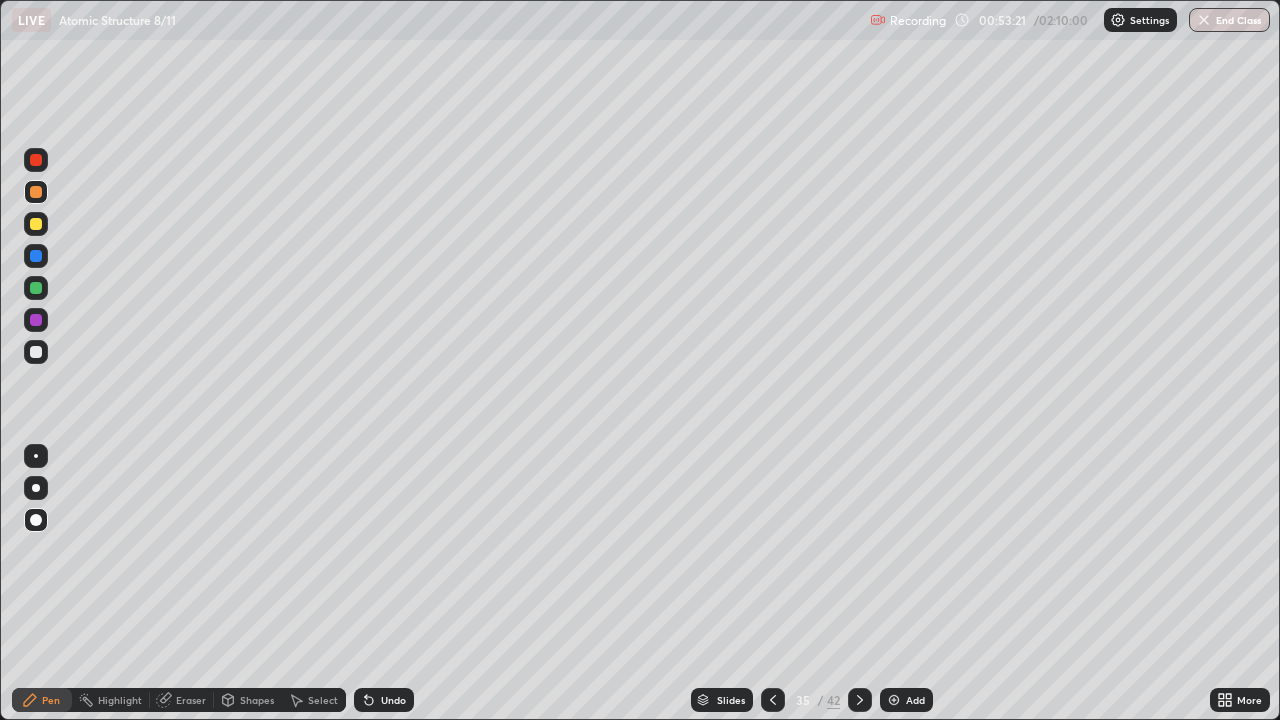 click at bounding box center [36, 352] 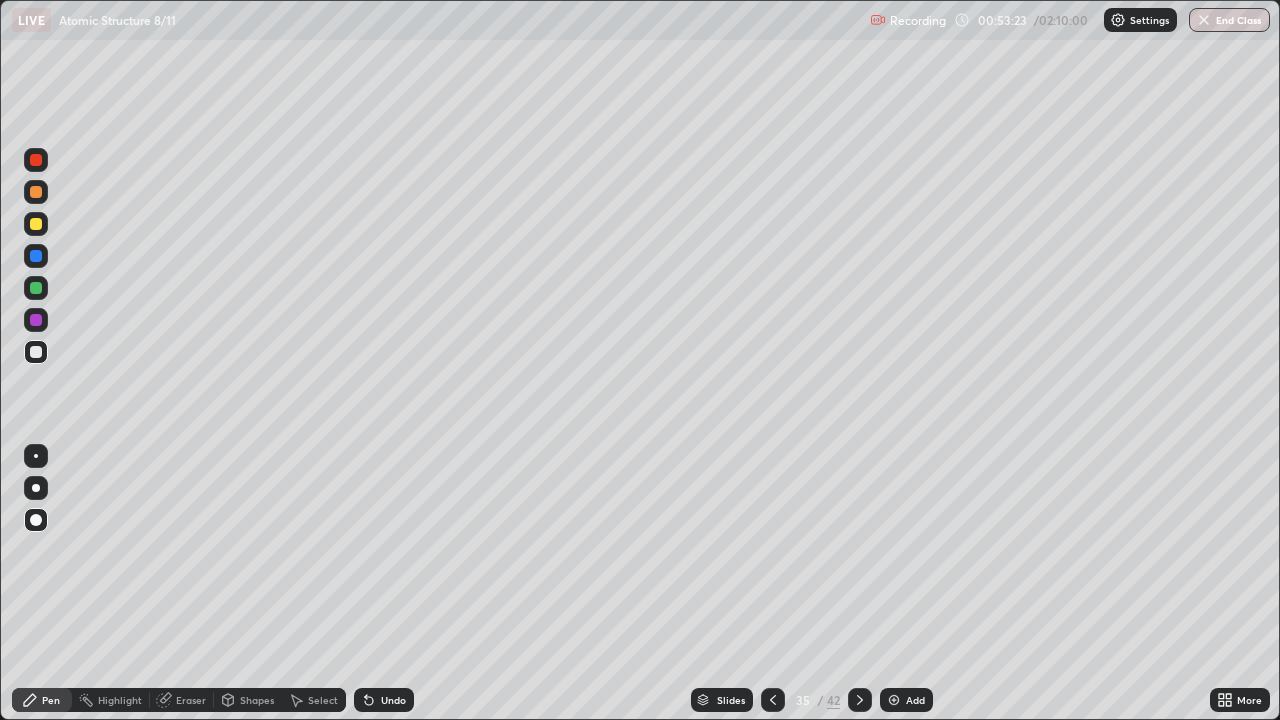 click on "Undo" at bounding box center [393, 700] 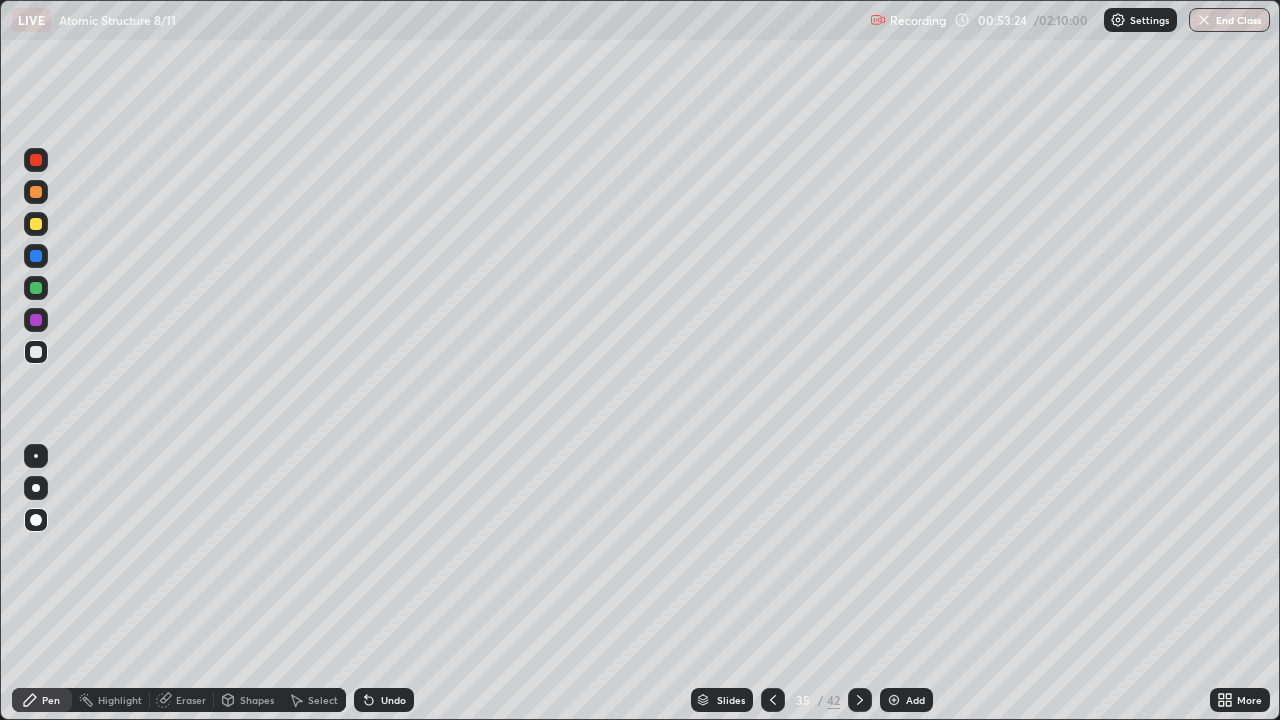 click on "Undo" at bounding box center (380, 700) 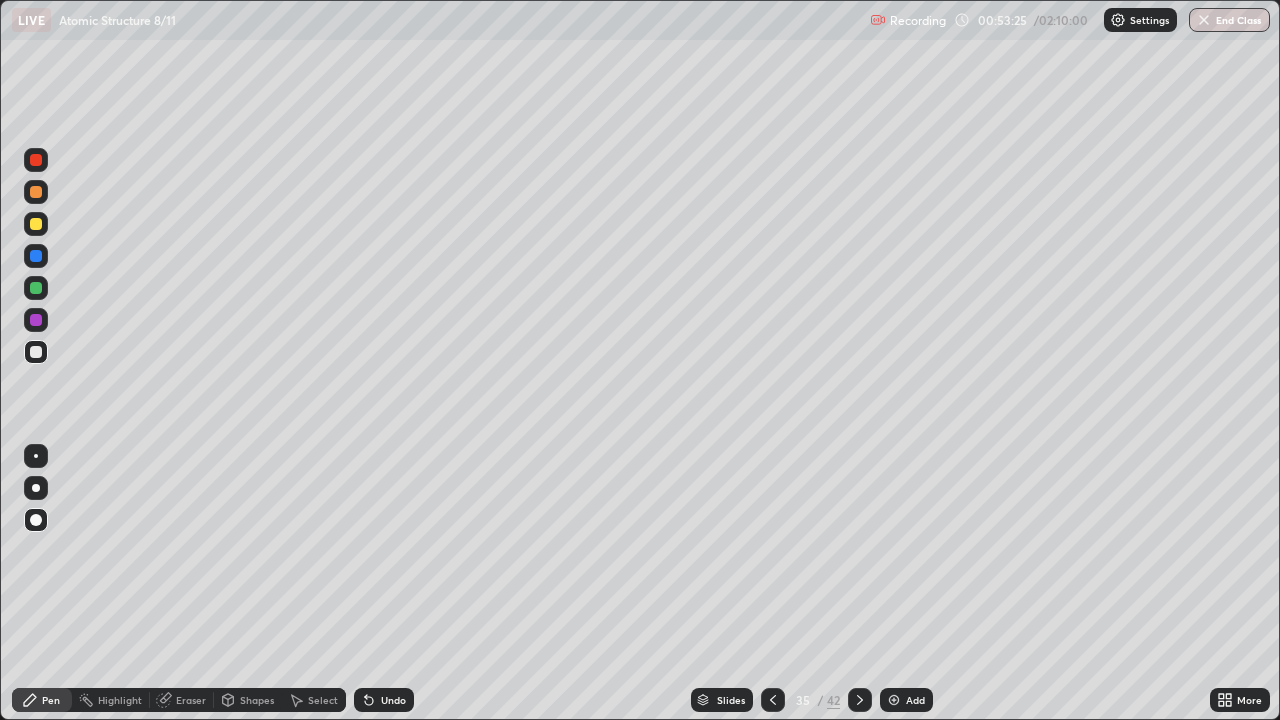 click on "Undo" at bounding box center [380, 700] 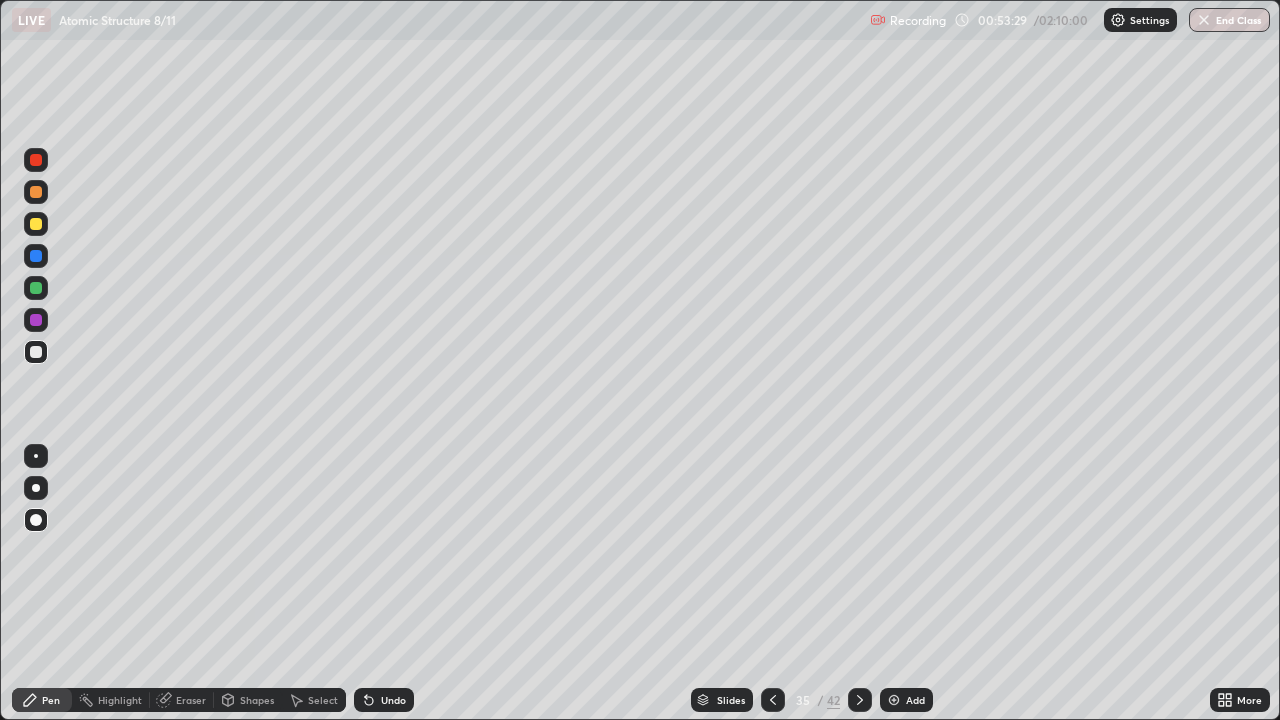 click on "Undo" at bounding box center (393, 700) 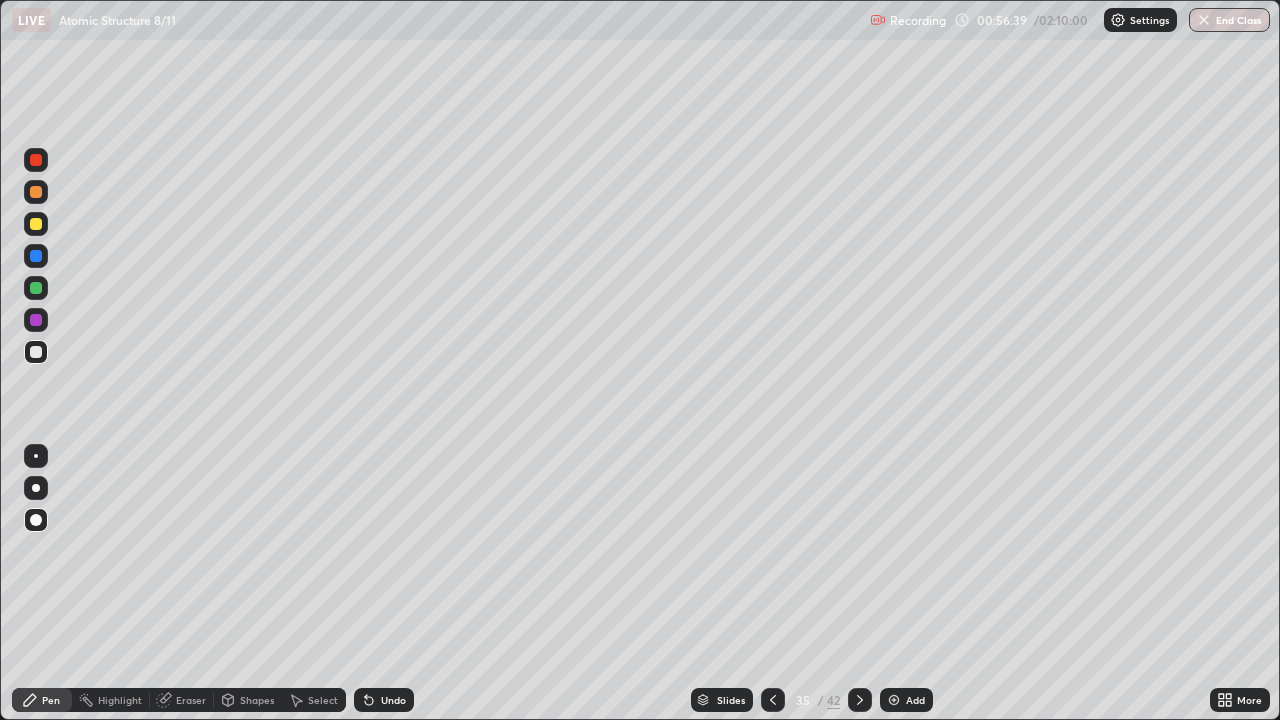 click at bounding box center [36, 320] 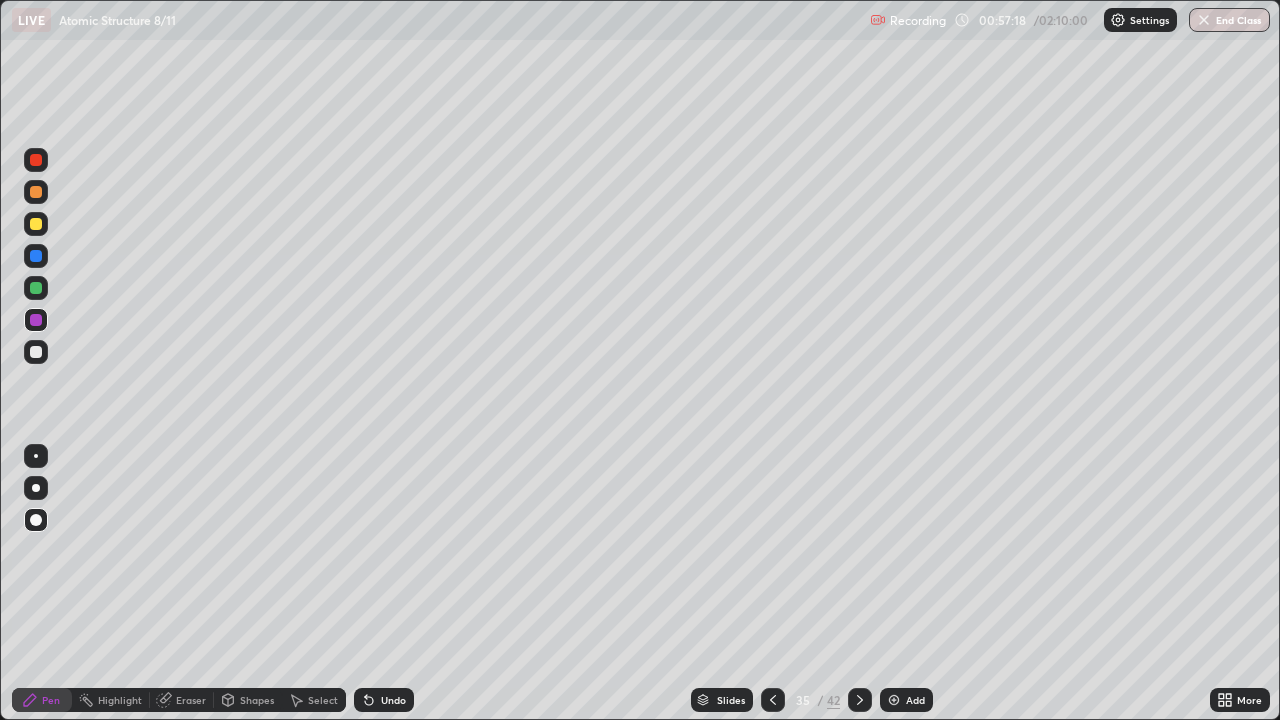 click on "Add" at bounding box center [915, 700] 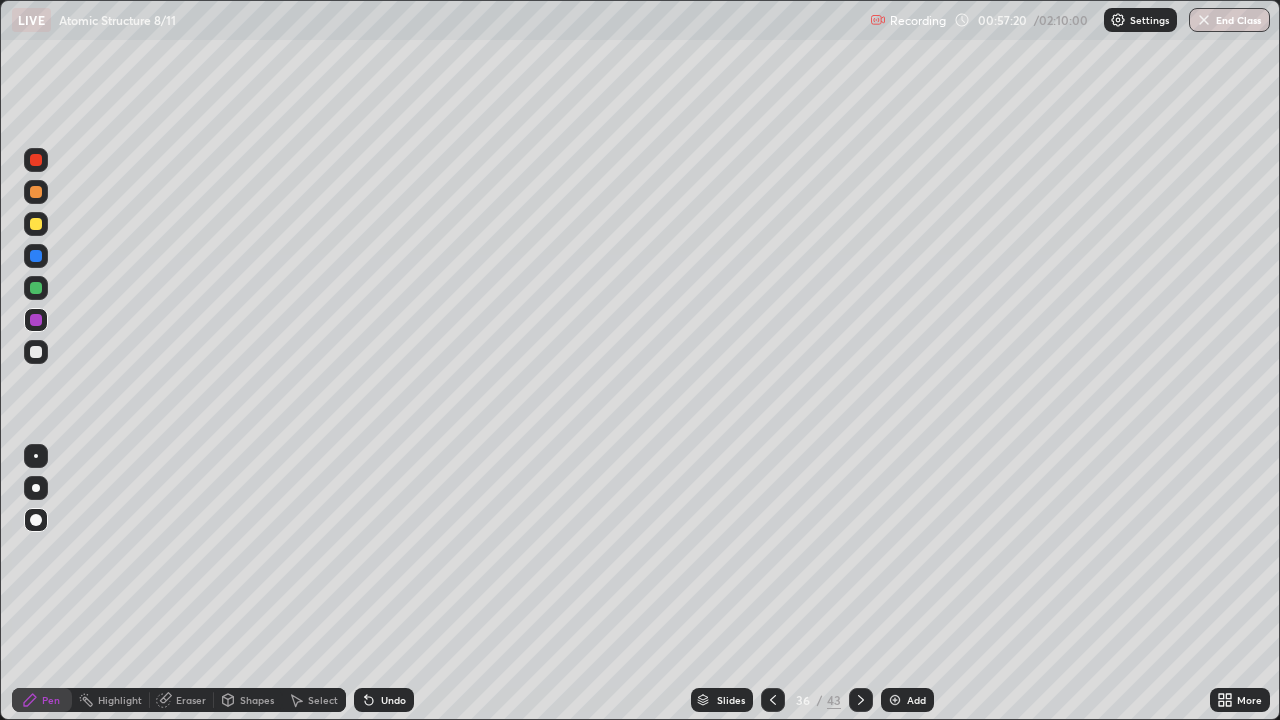 click at bounding box center [36, 224] 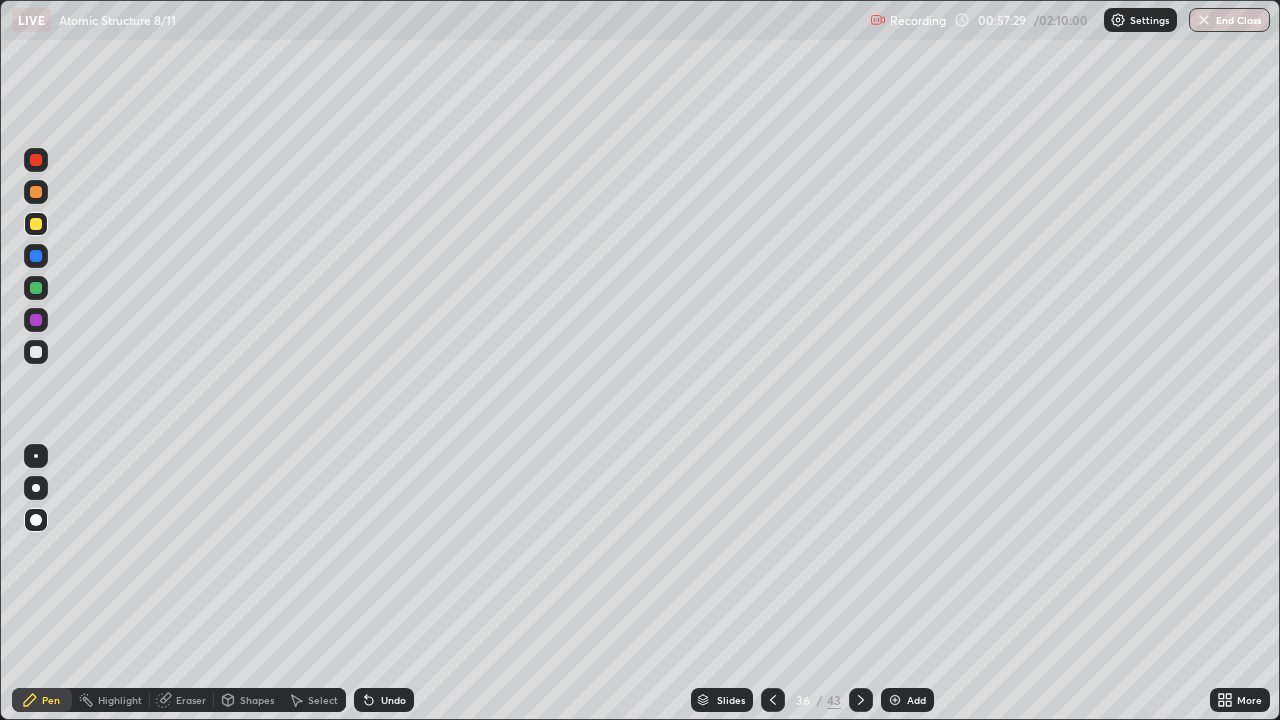 click at bounding box center [36, 192] 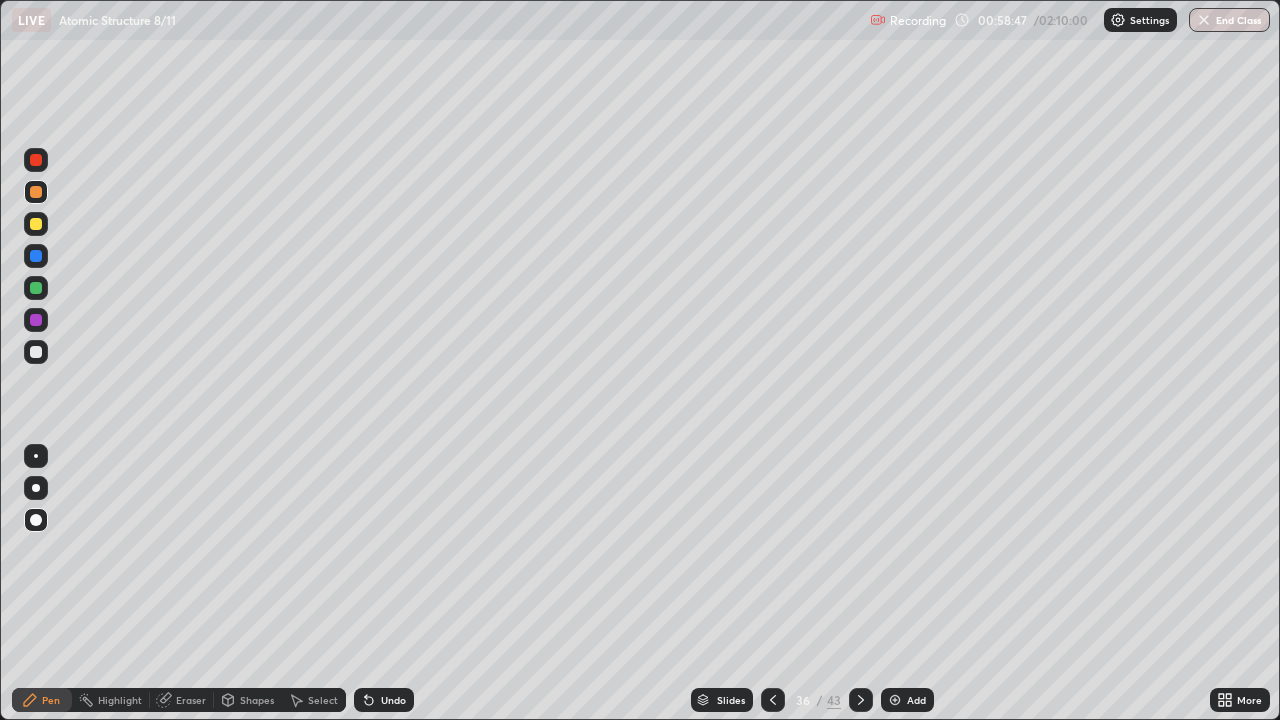 click at bounding box center (36, 352) 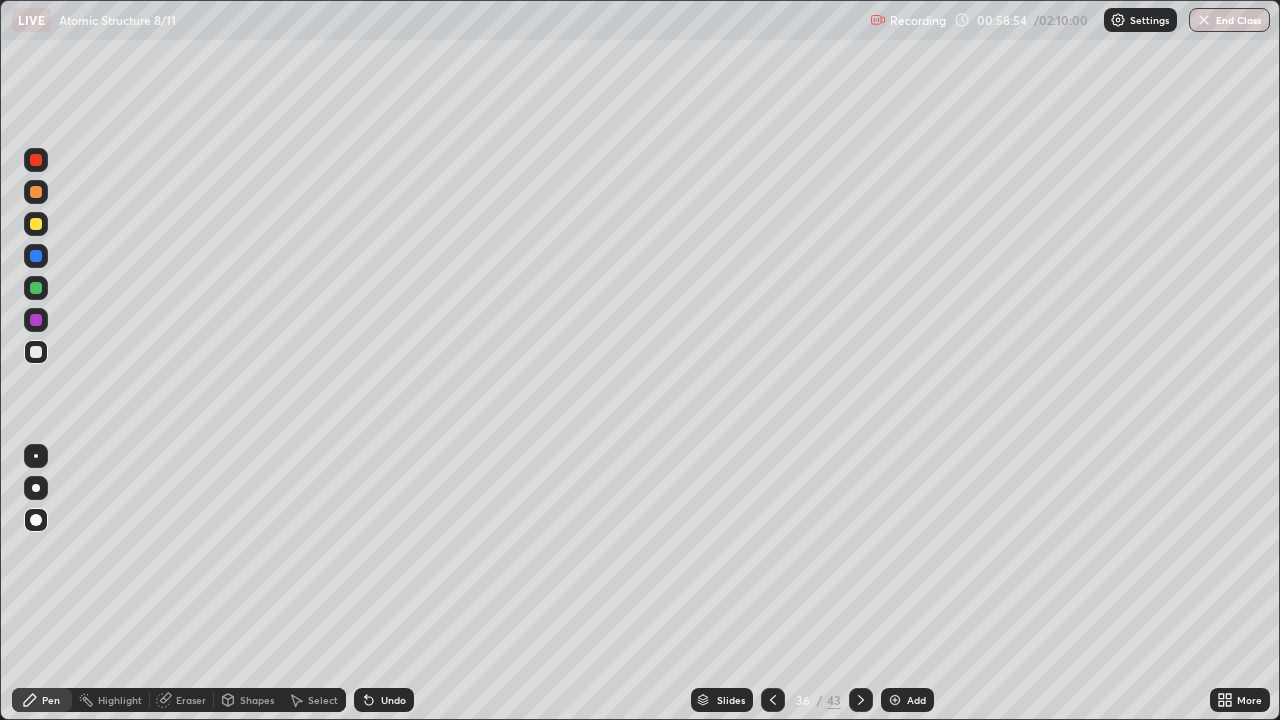 click at bounding box center [36, 352] 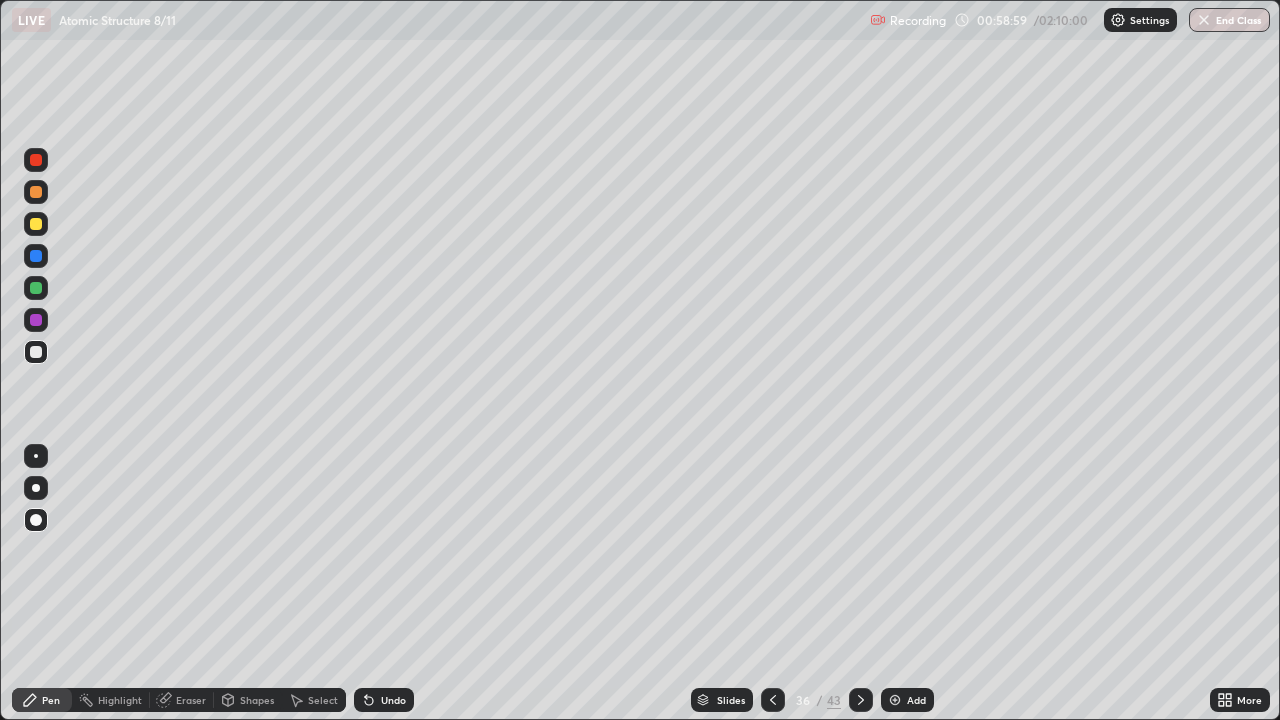 click at bounding box center (36, 288) 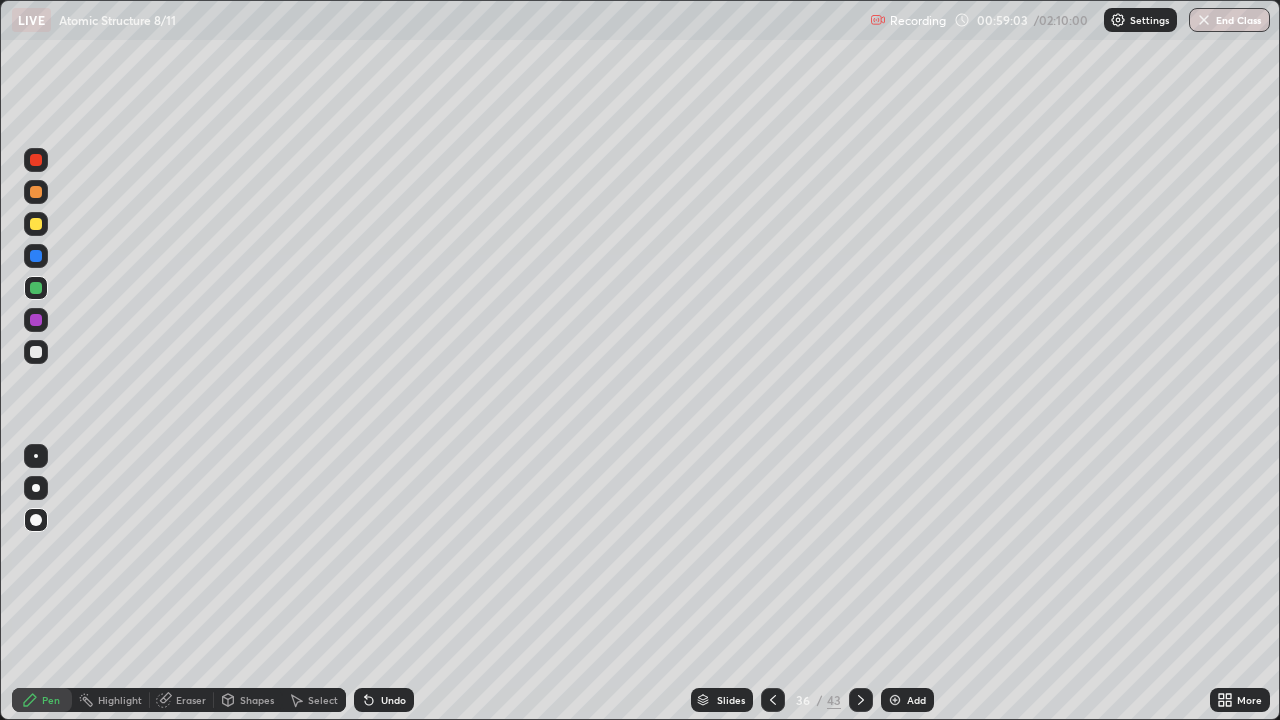 click on "Undo" at bounding box center (393, 700) 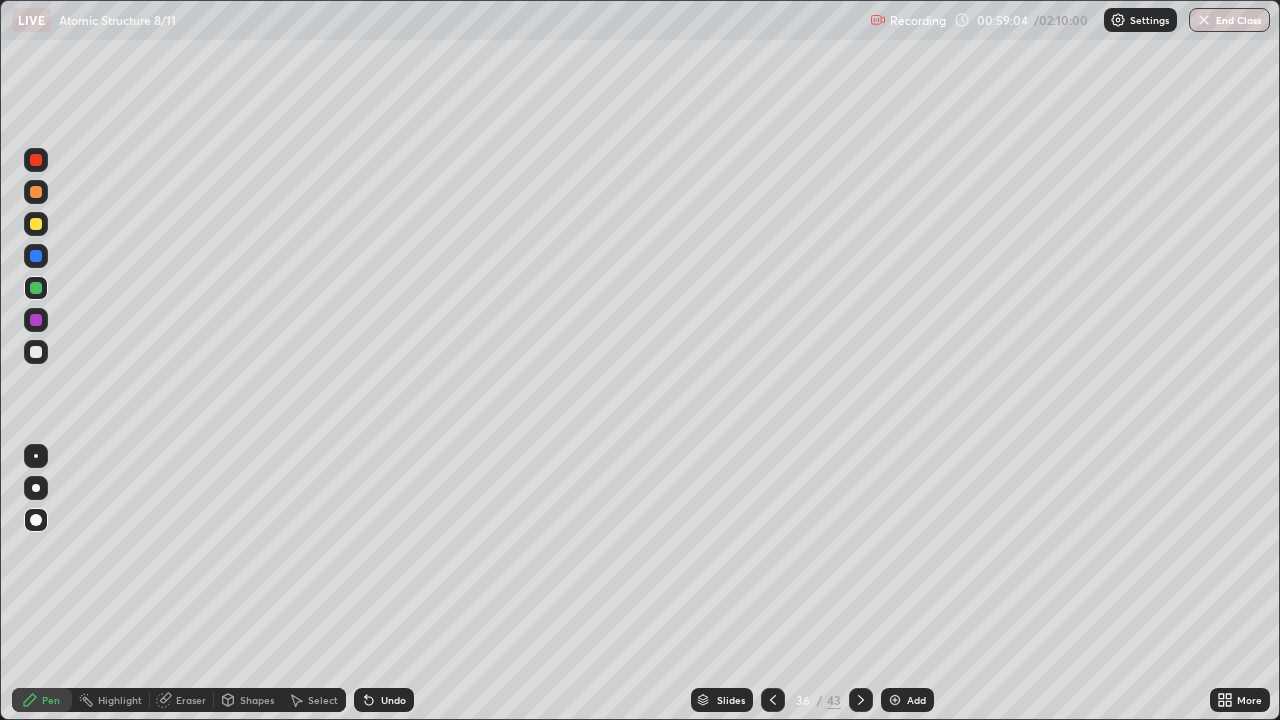 click on "Undo" at bounding box center (384, 700) 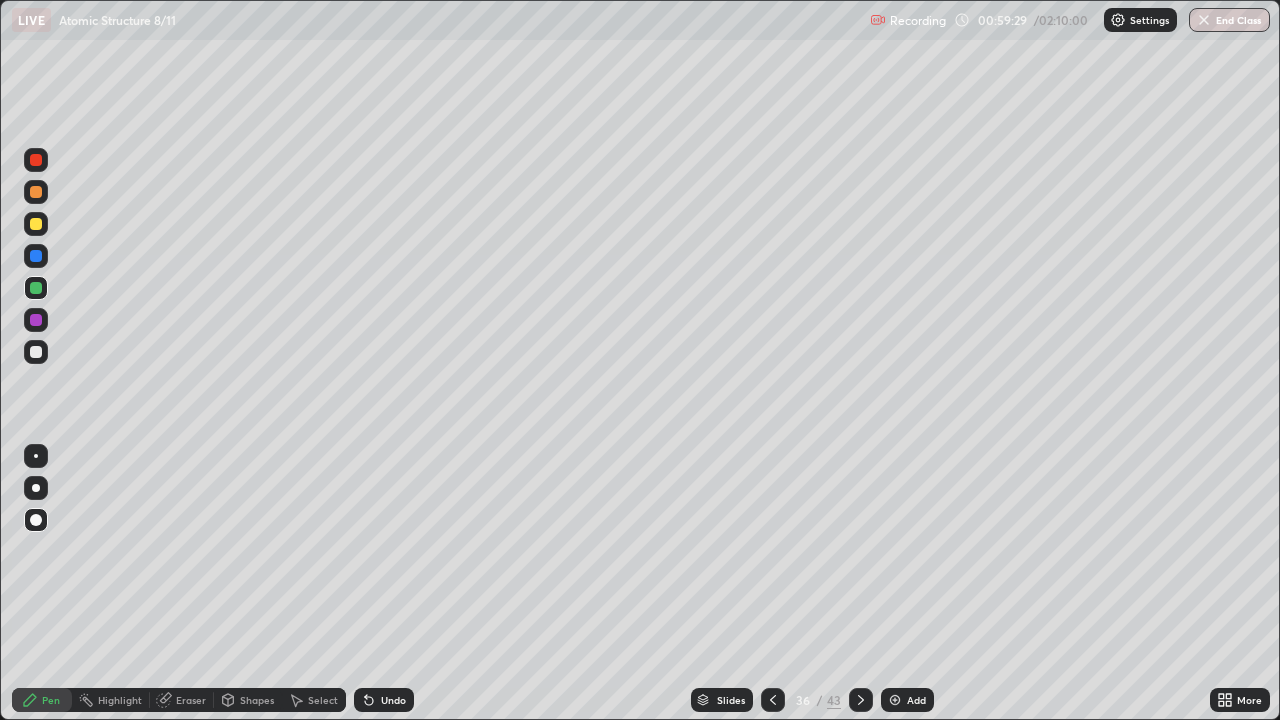 click on "Undo" at bounding box center [393, 700] 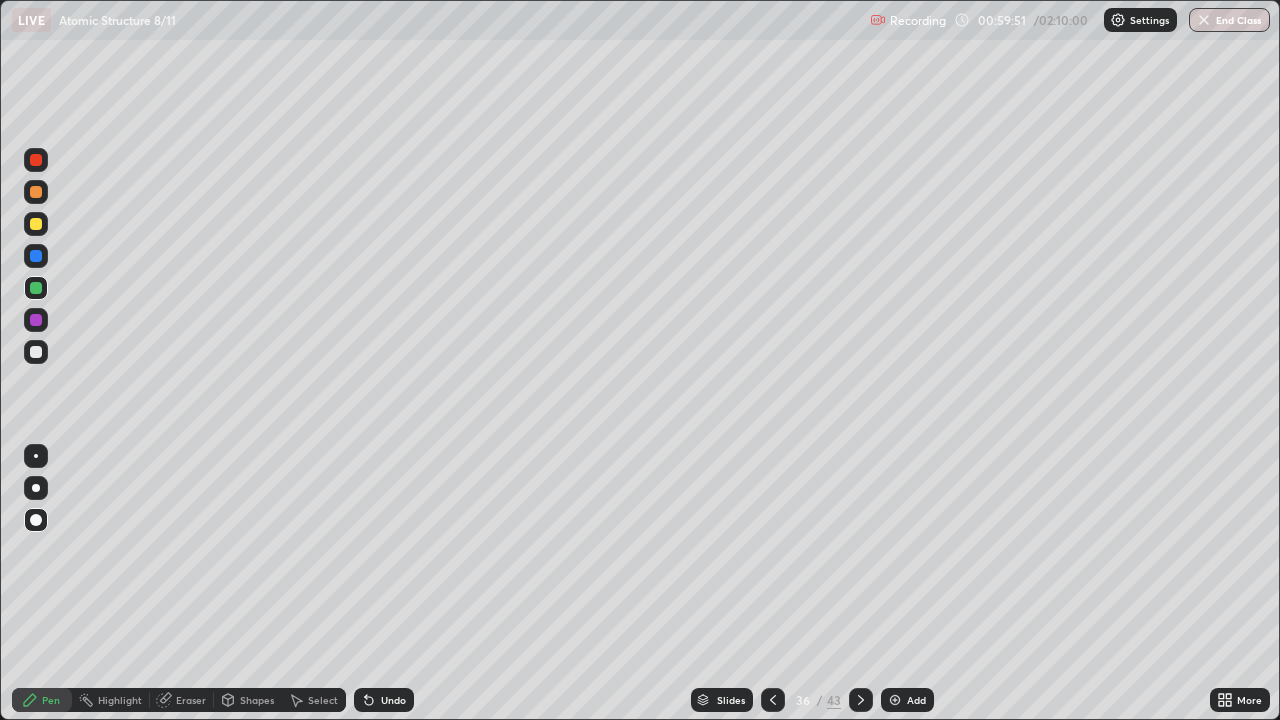 click on "Undo" at bounding box center (384, 700) 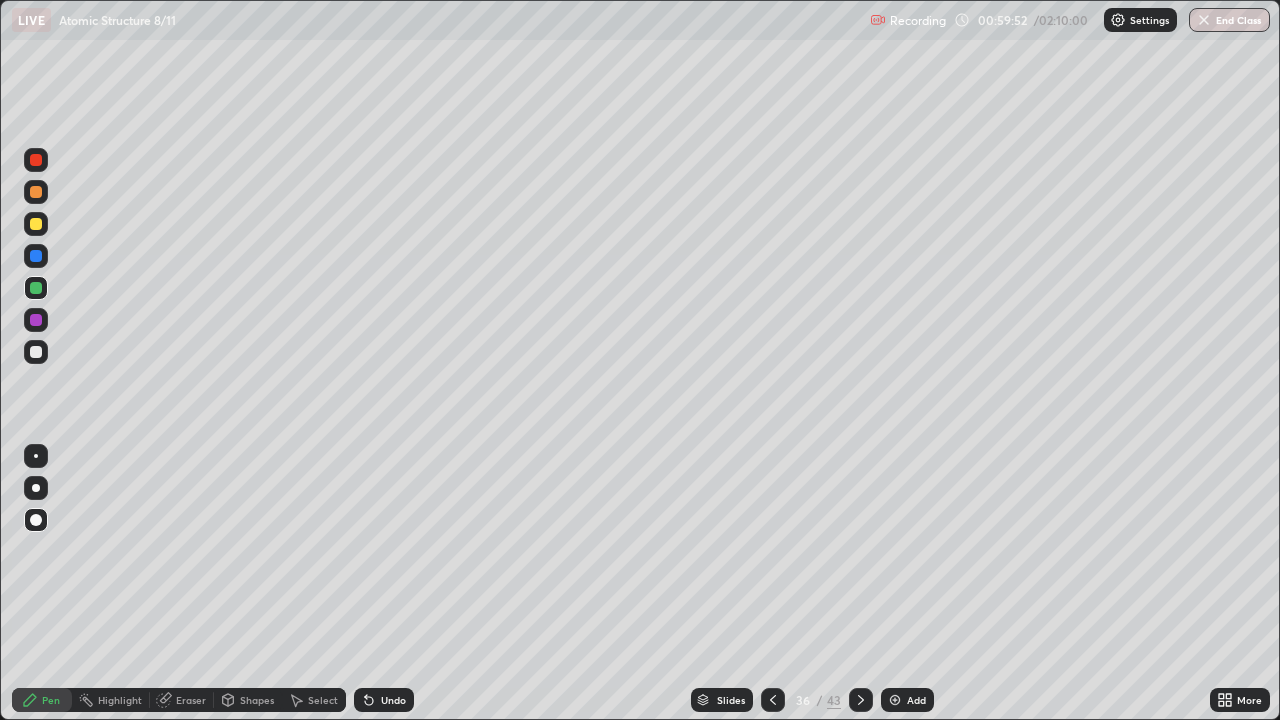 click on "Undo" at bounding box center [393, 700] 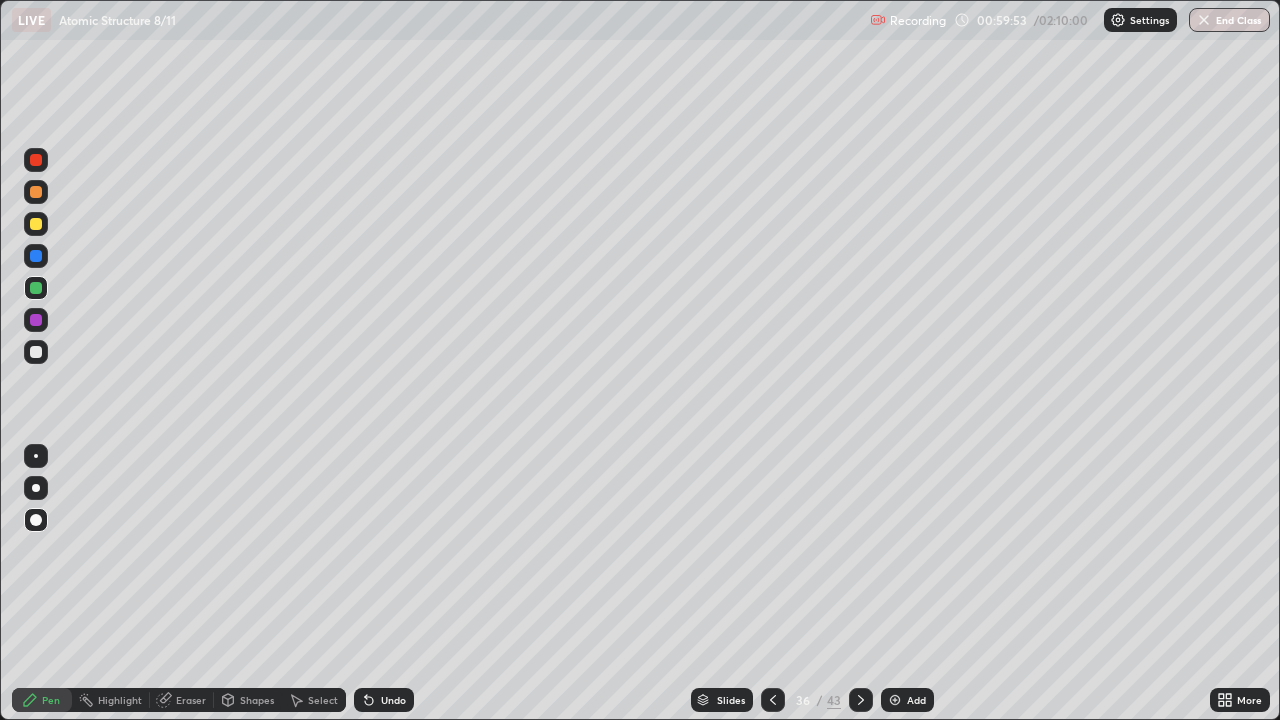 click on "Undo" at bounding box center [393, 700] 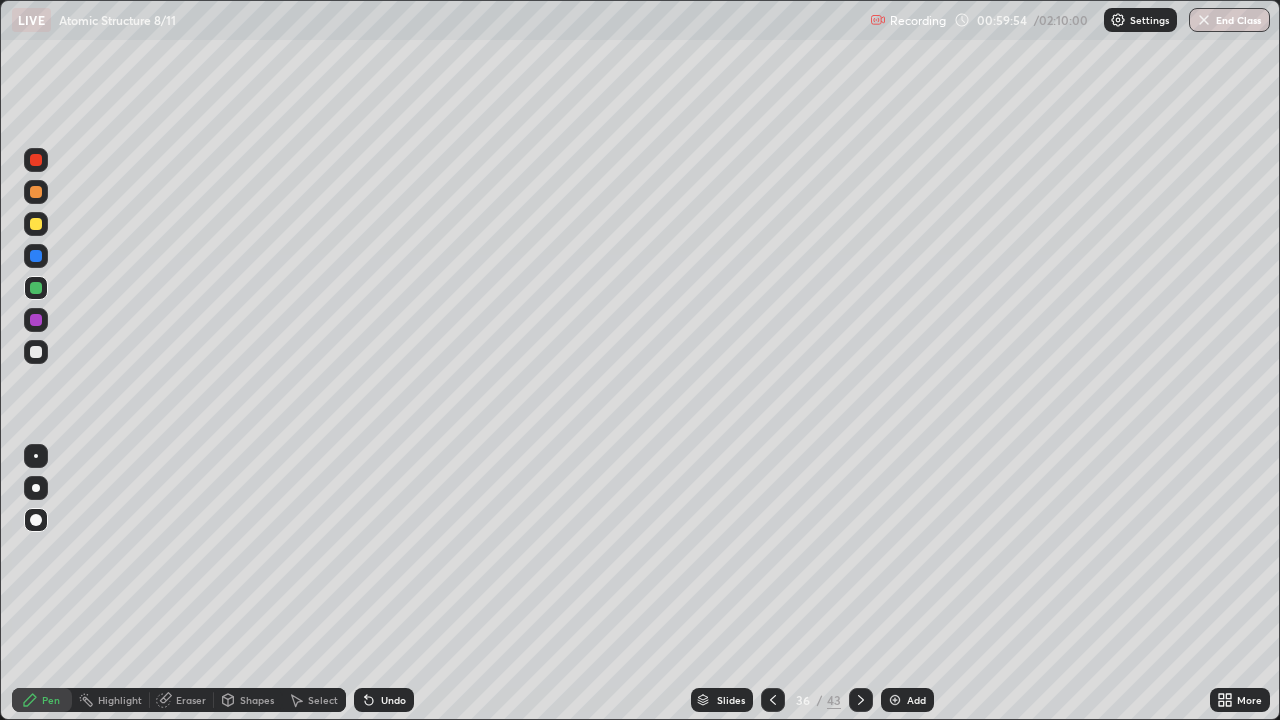 click on "Pen" at bounding box center [51, 700] 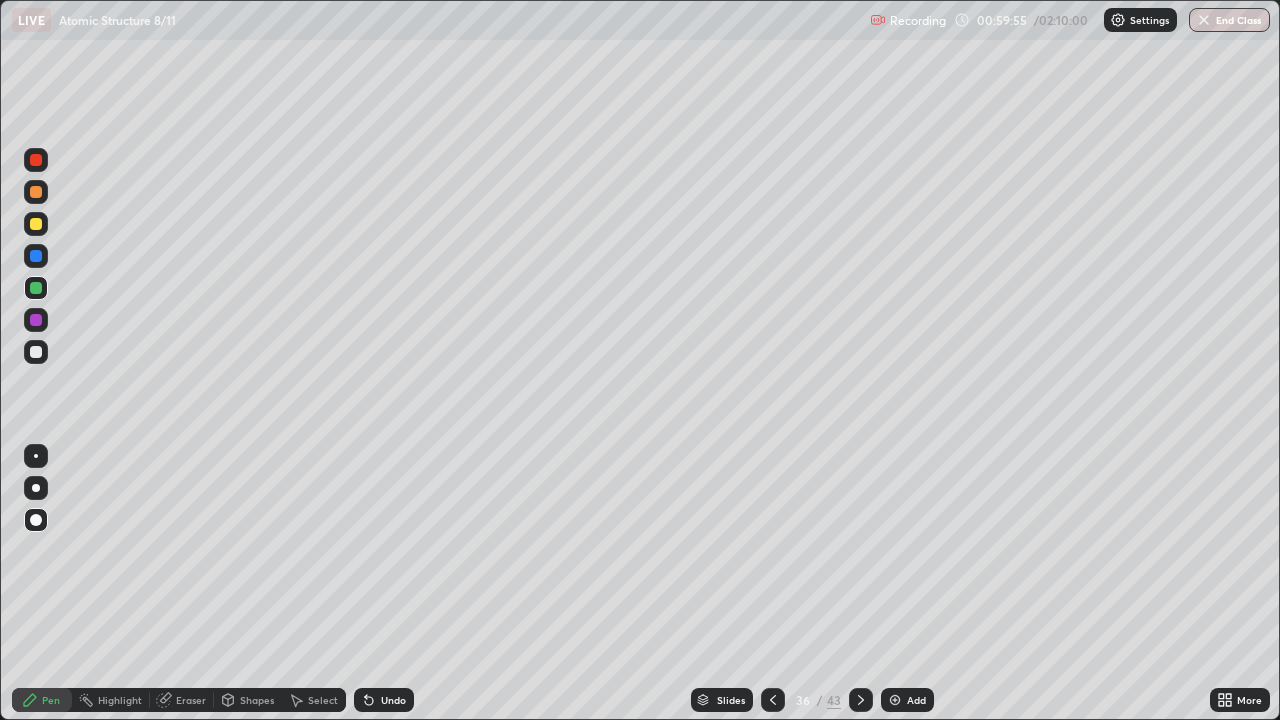 click on "Undo" at bounding box center (393, 700) 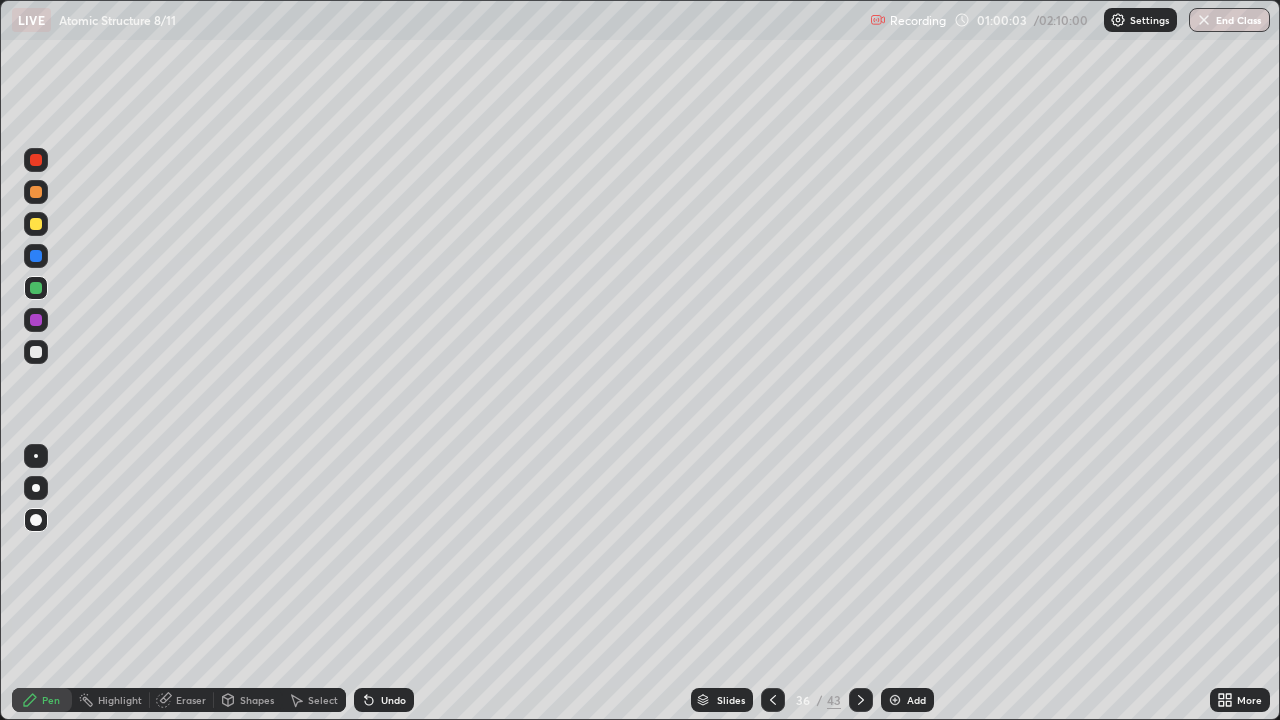 click at bounding box center (36, 352) 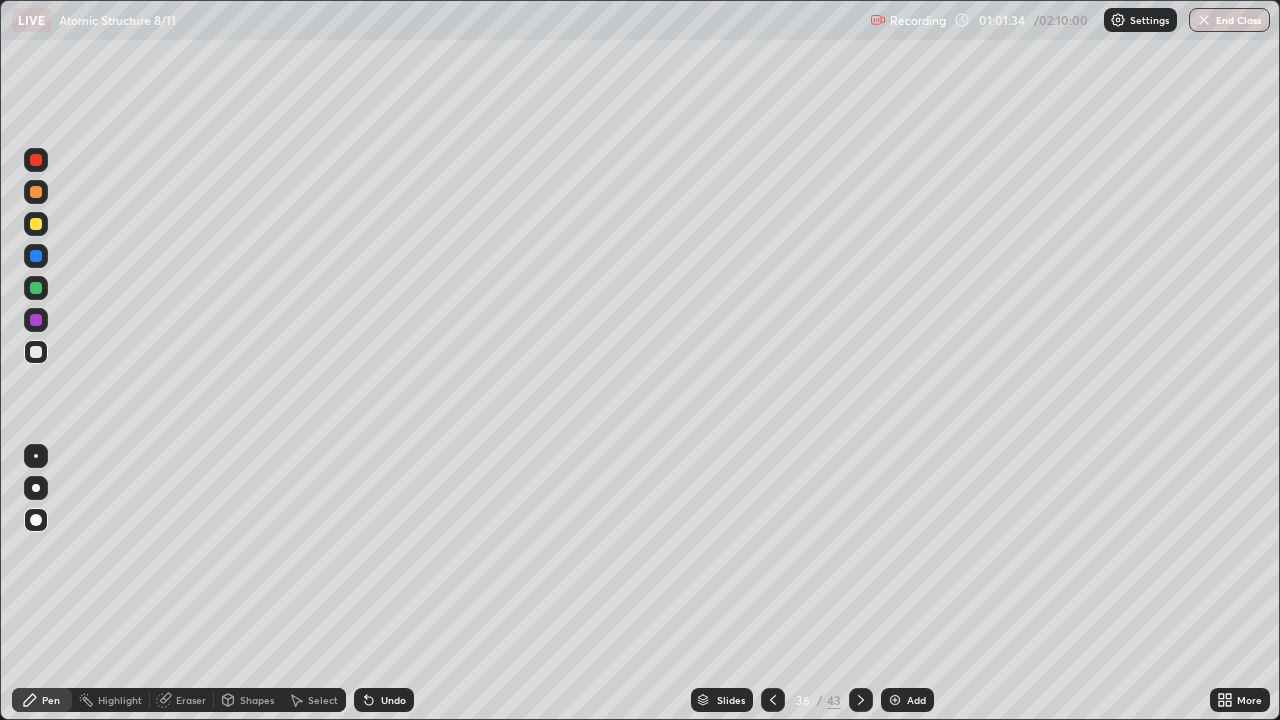 click at bounding box center [36, 224] 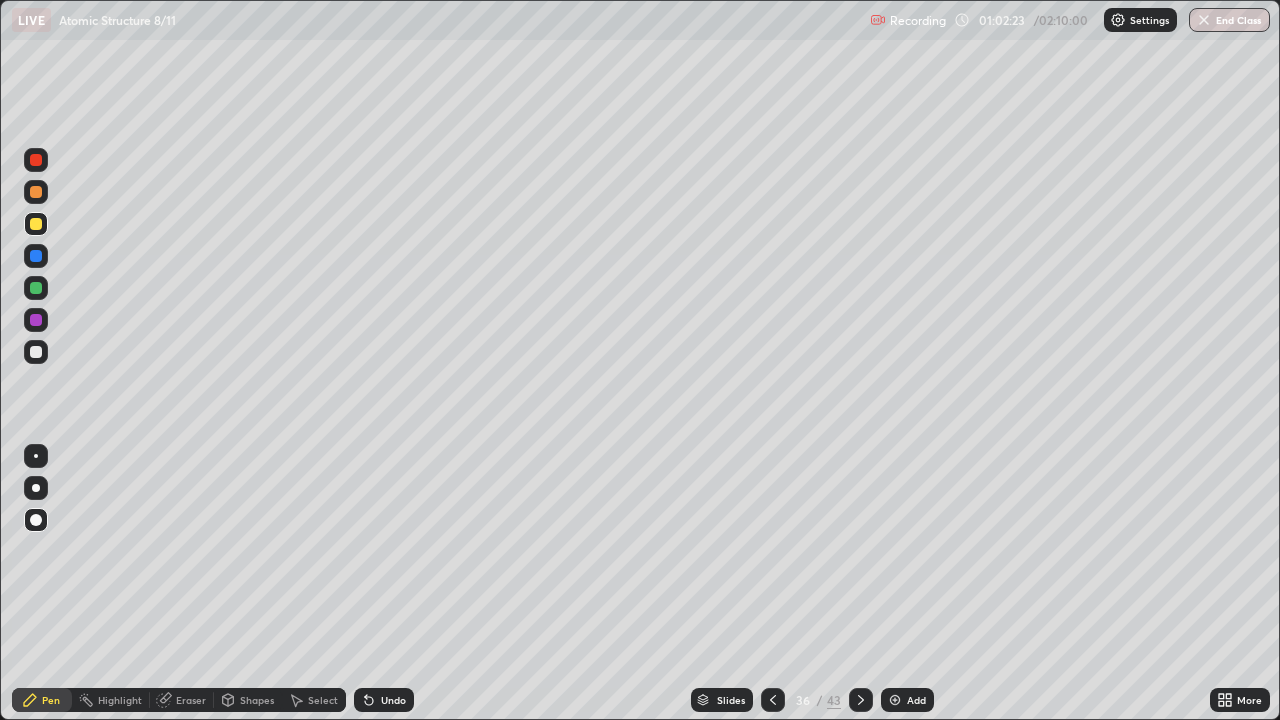 click at bounding box center (895, 700) 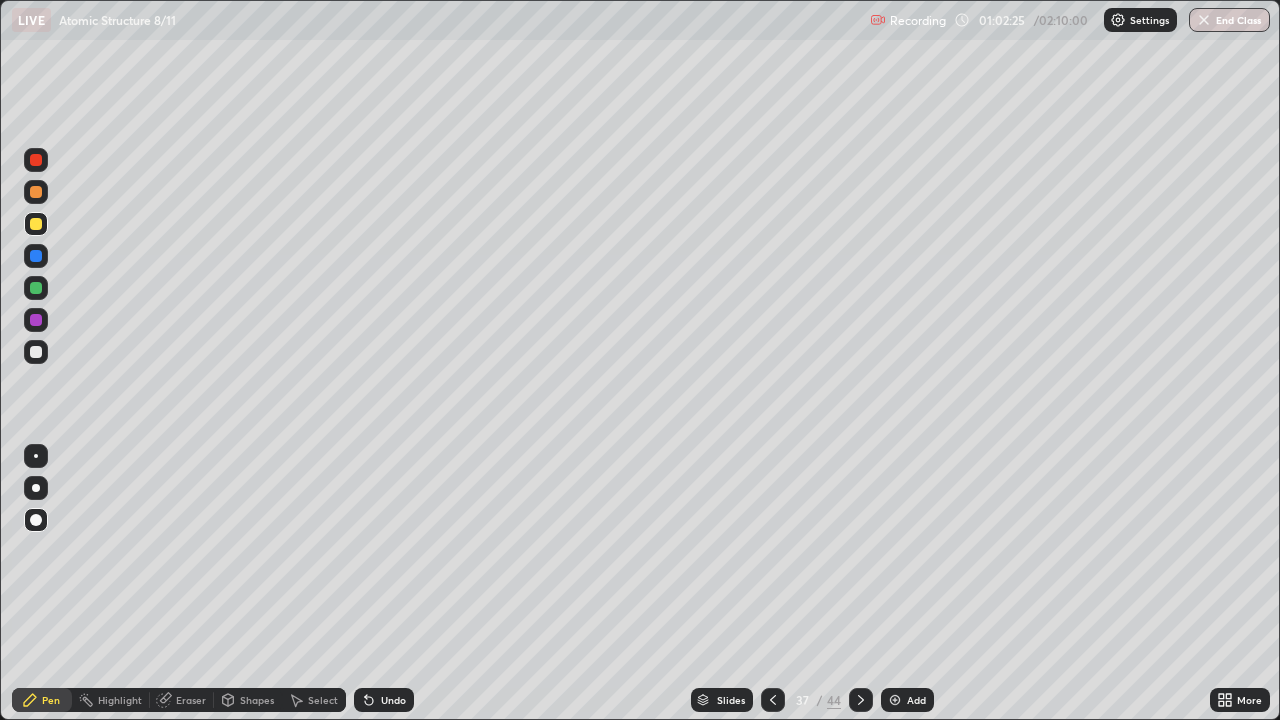 click at bounding box center (36, 192) 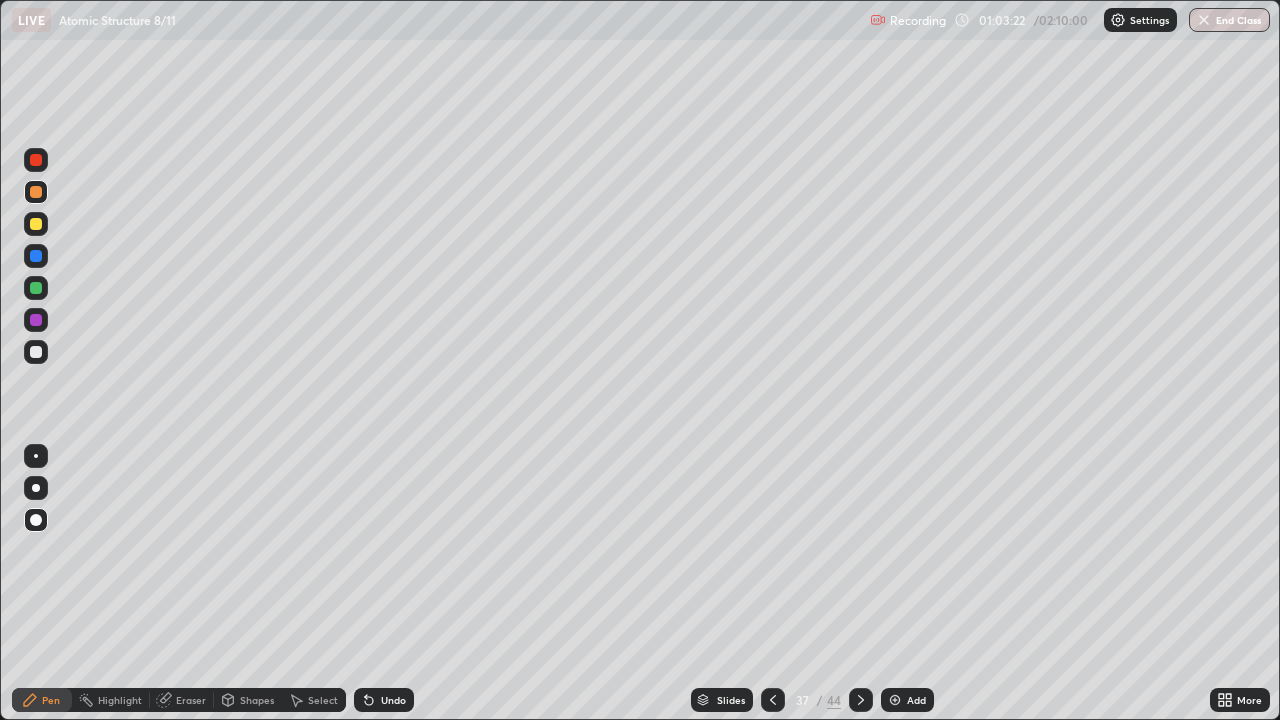 click at bounding box center [36, 352] 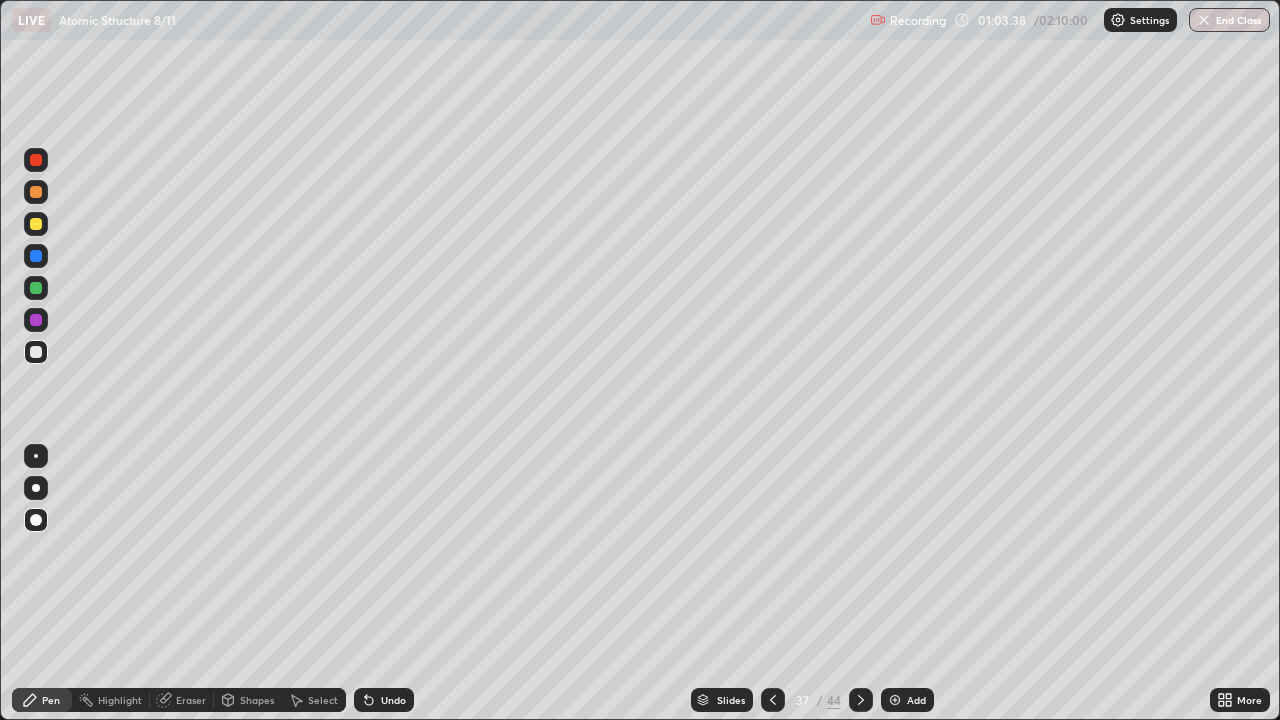 click at bounding box center [36, 352] 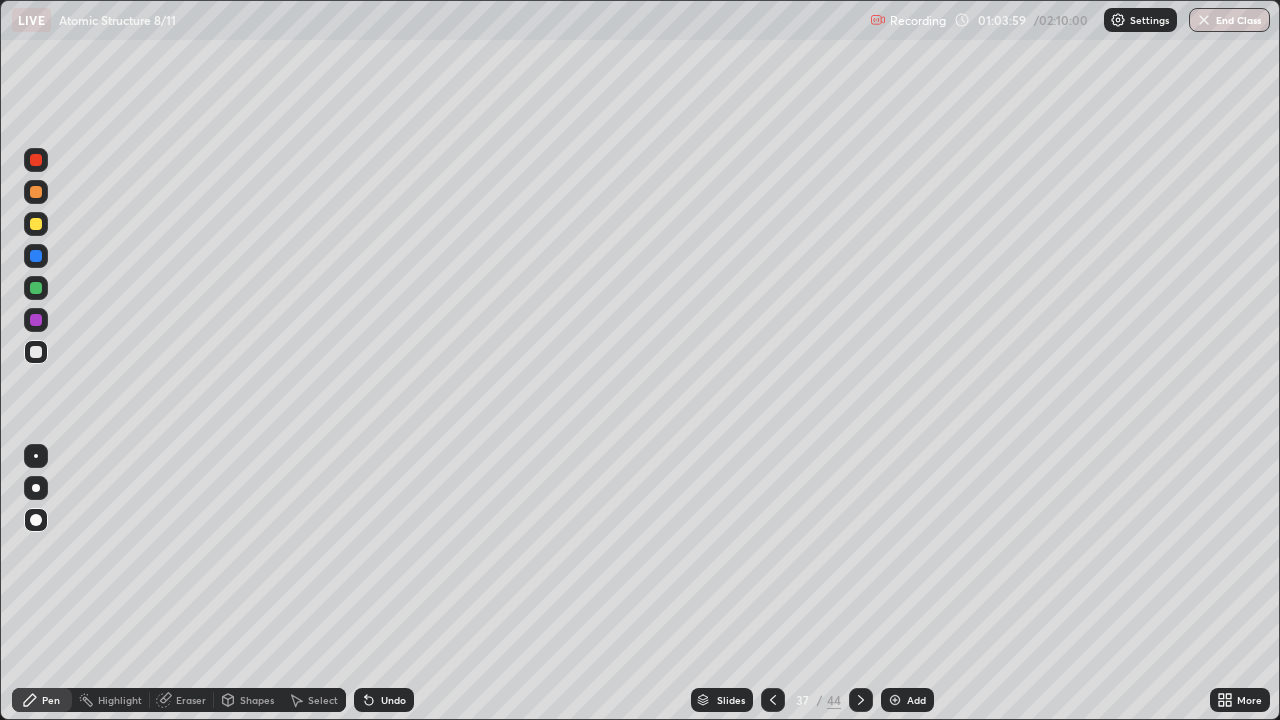 click on "Eraser" at bounding box center [191, 700] 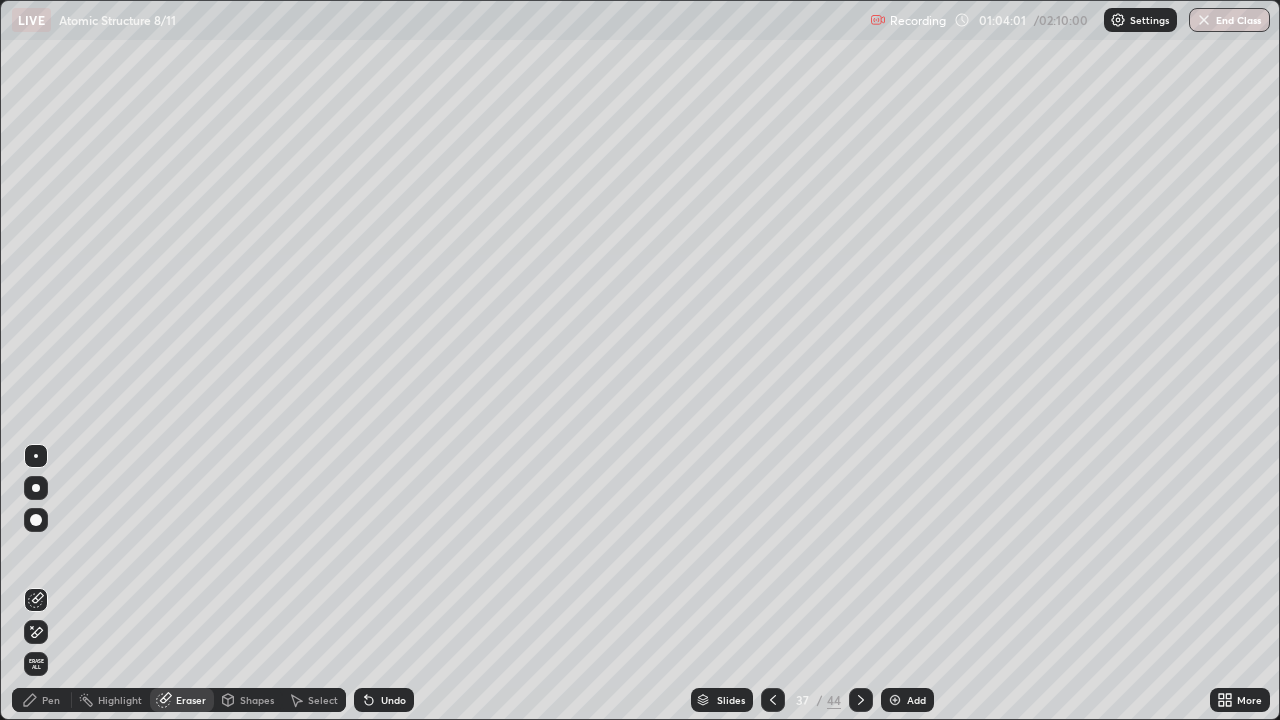 click on "Pen" at bounding box center (42, 700) 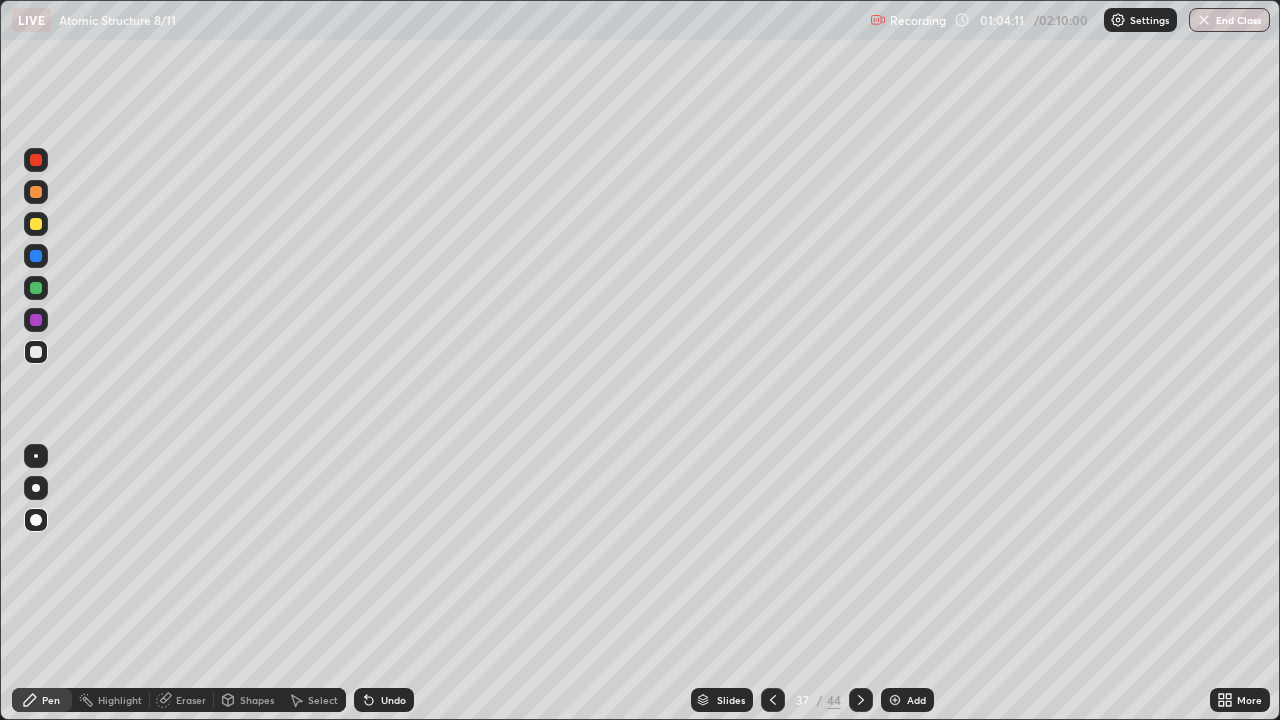 click at bounding box center (36, 288) 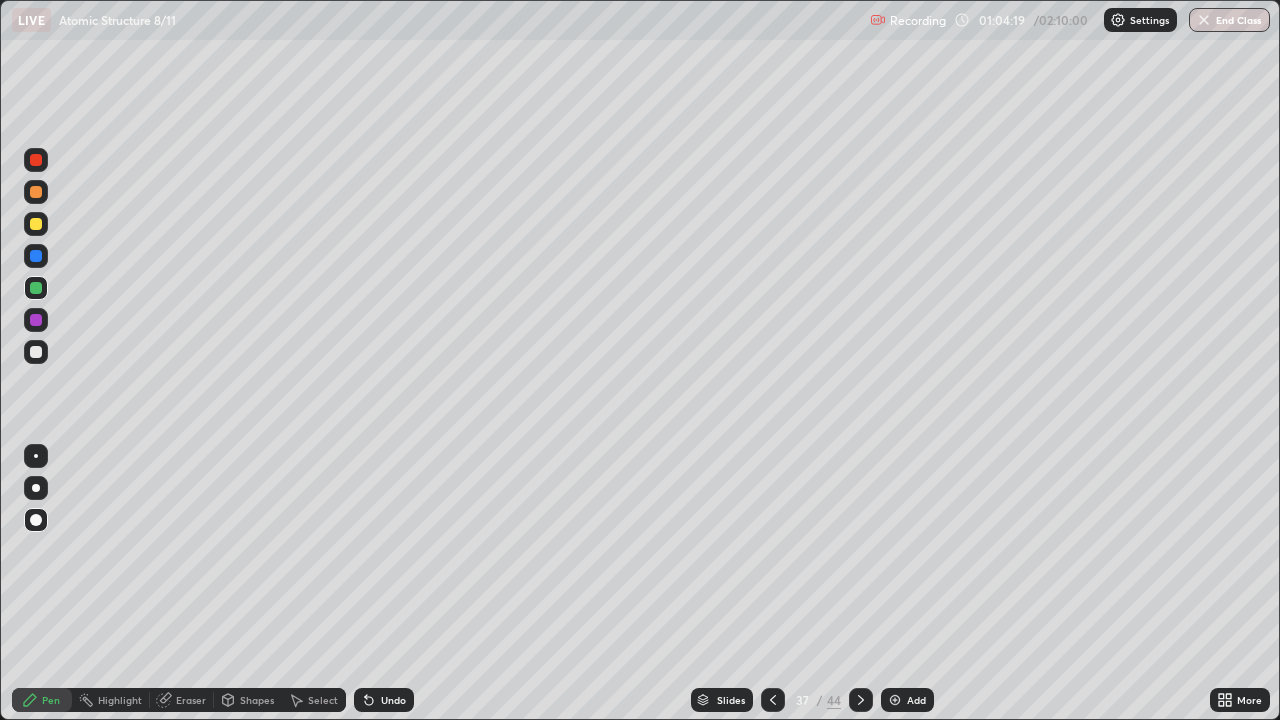 click at bounding box center [36, 320] 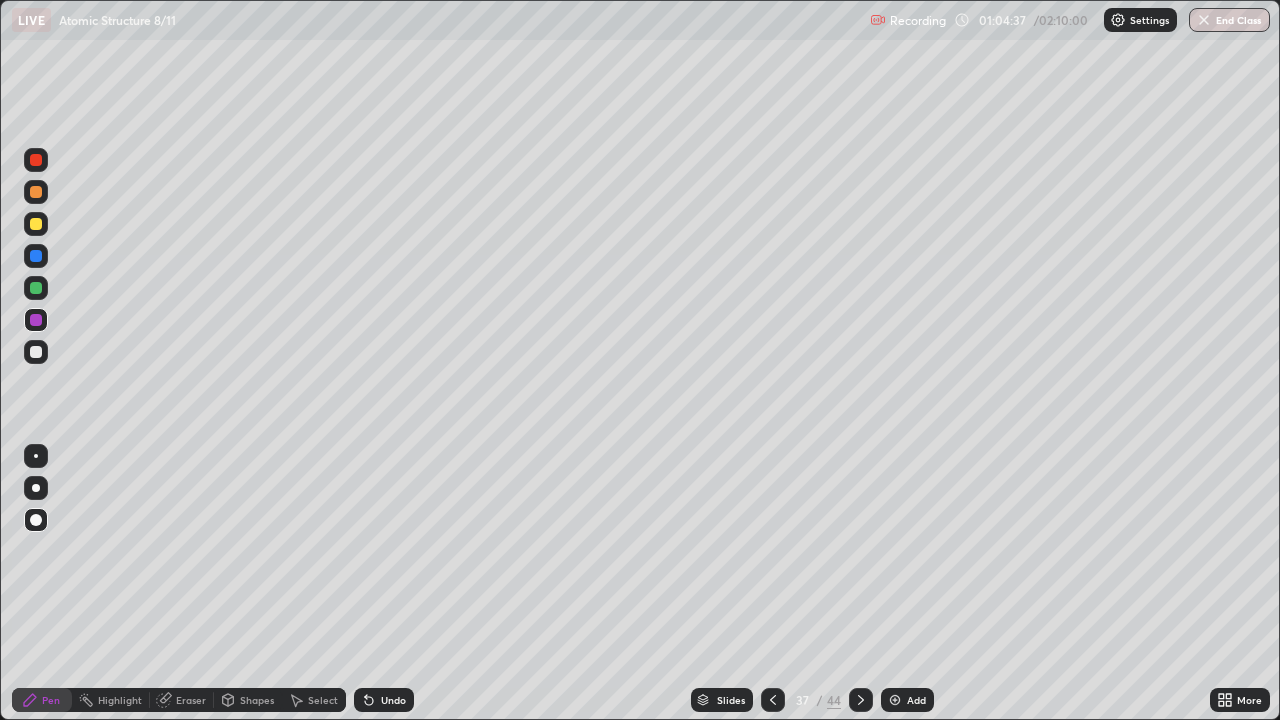 click at bounding box center (36, 352) 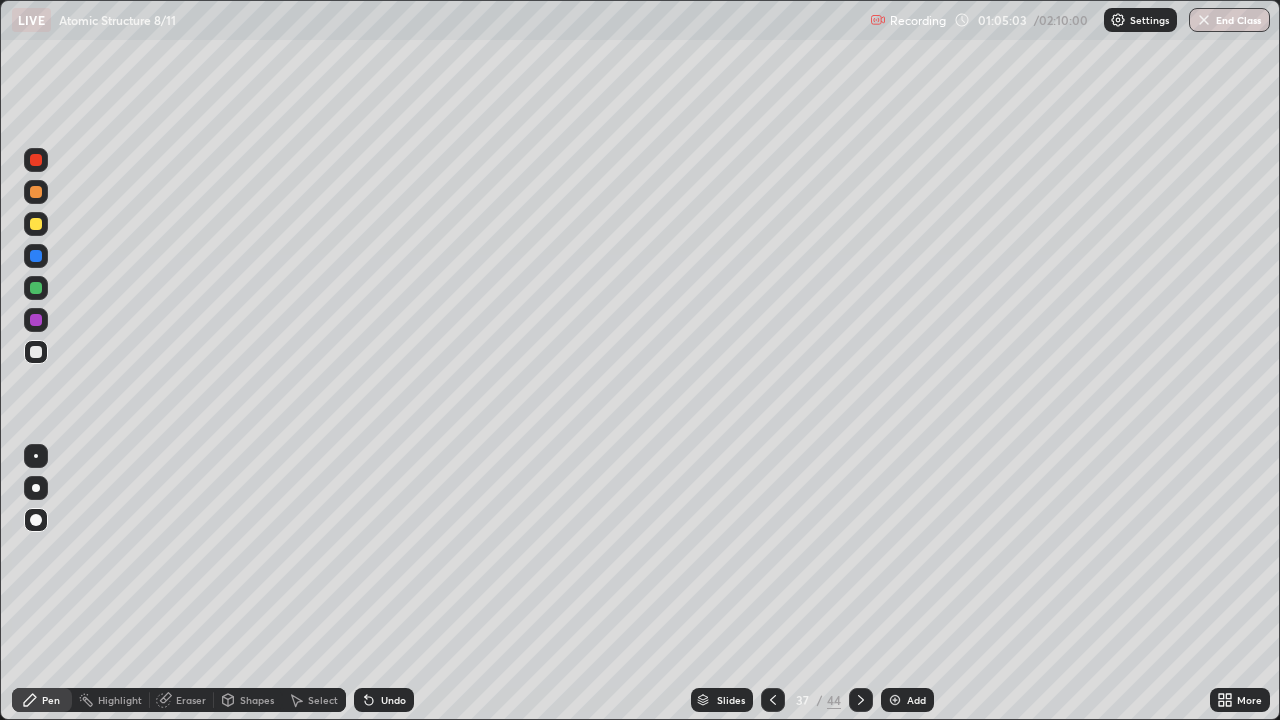 click on "Select" at bounding box center [323, 700] 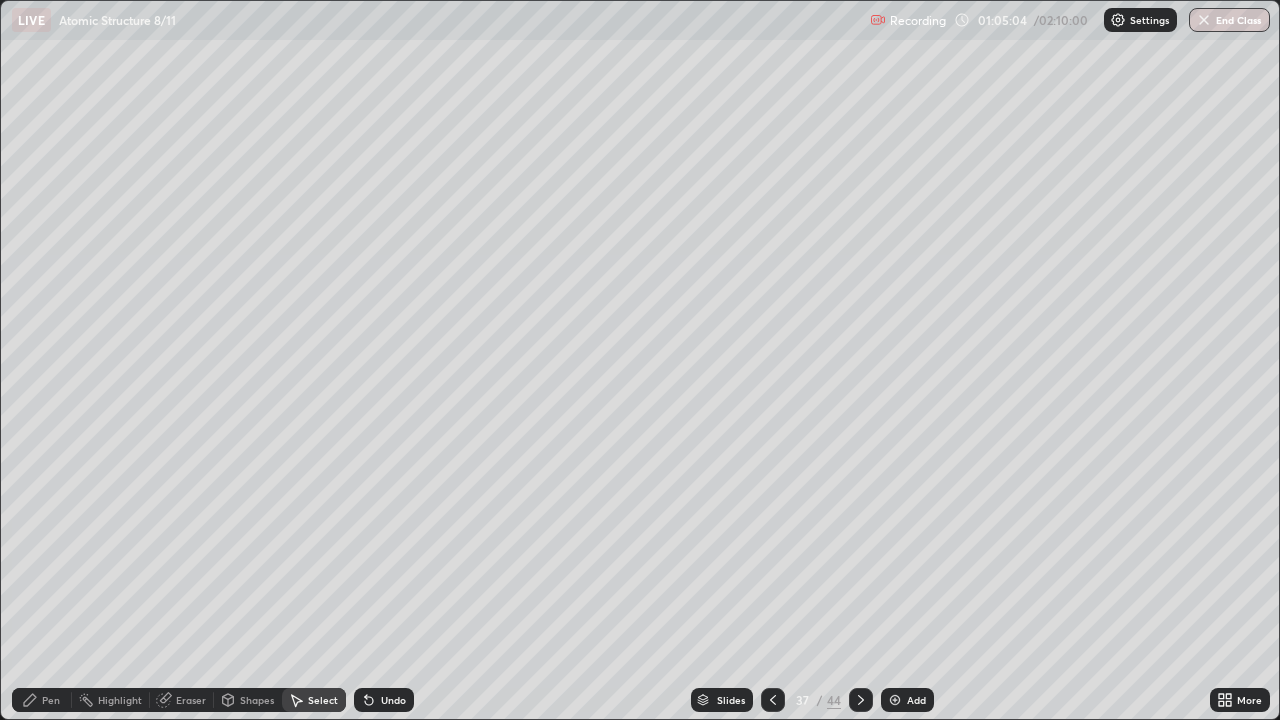 click on "Undo" at bounding box center [393, 700] 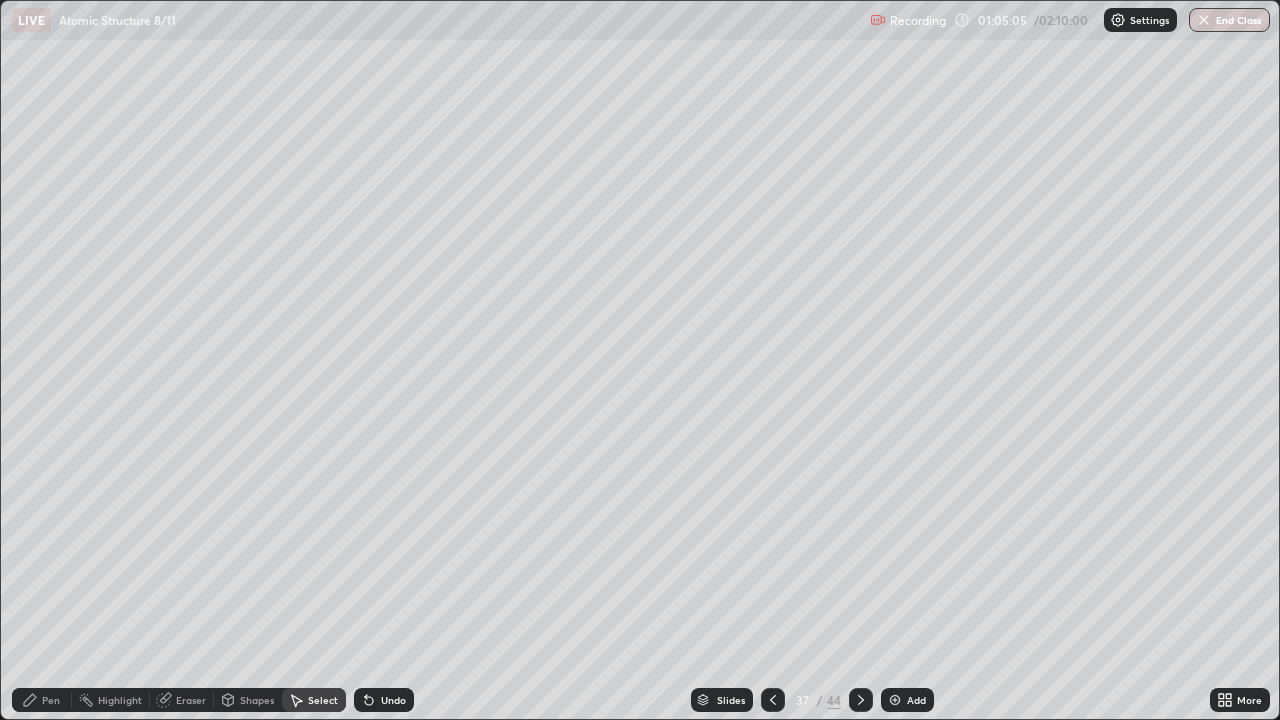 click on "Undo" at bounding box center [393, 700] 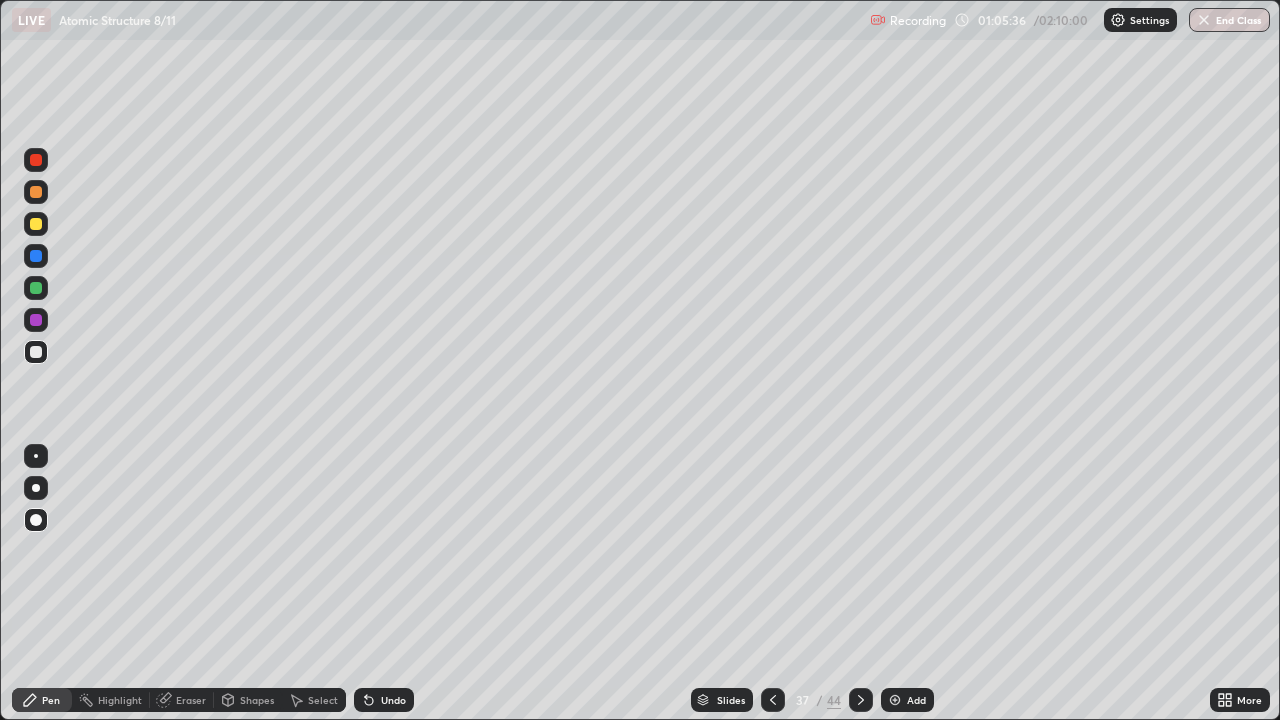 click on "Add" at bounding box center (916, 700) 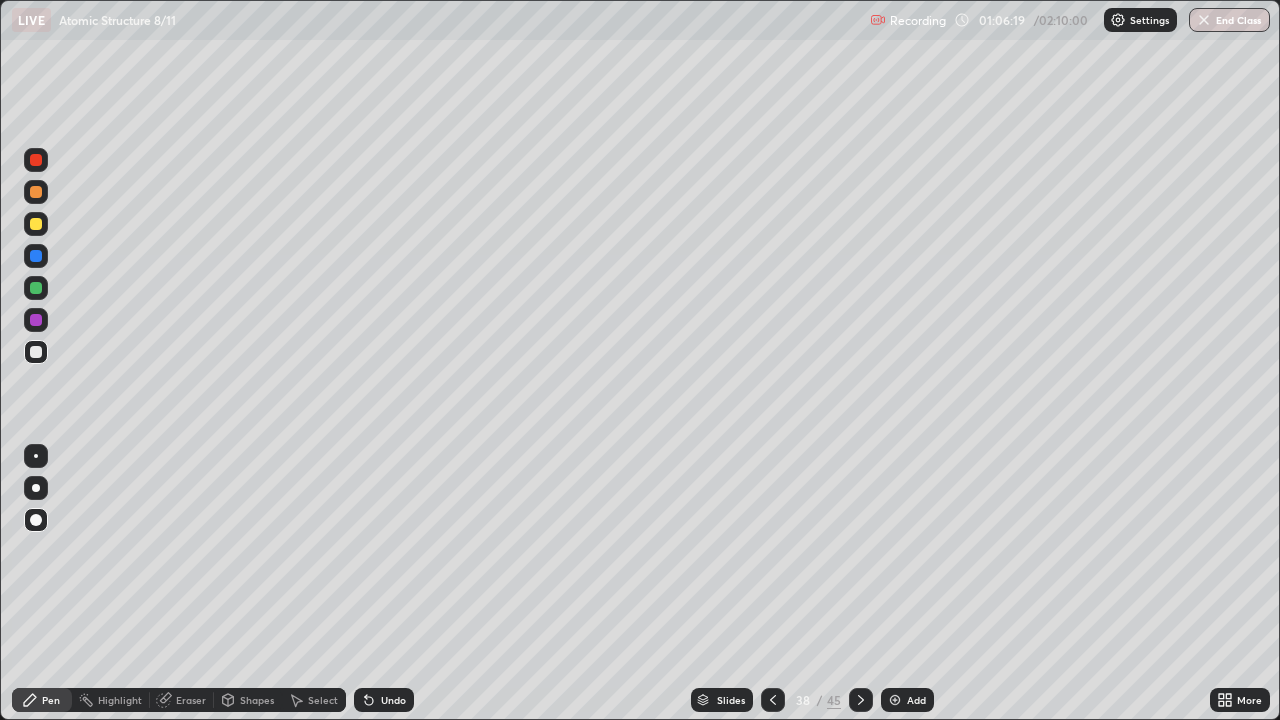 click on "38 / 45" at bounding box center [817, 700] 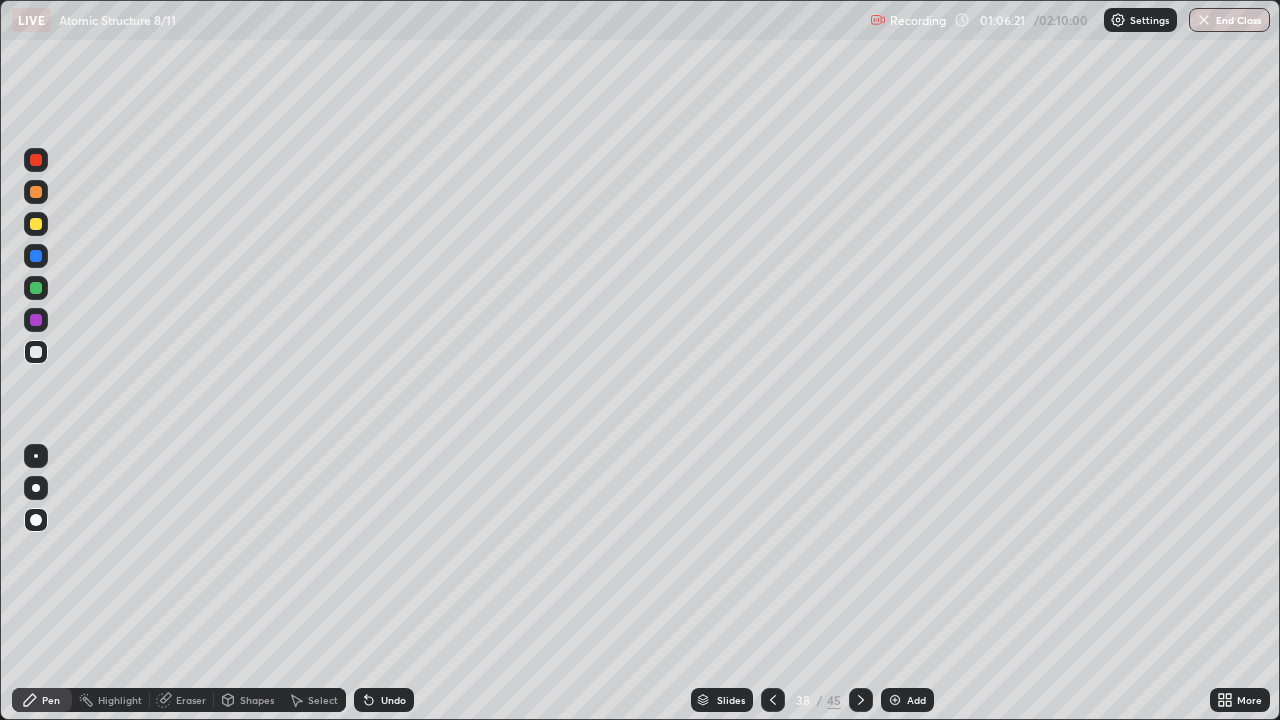 click 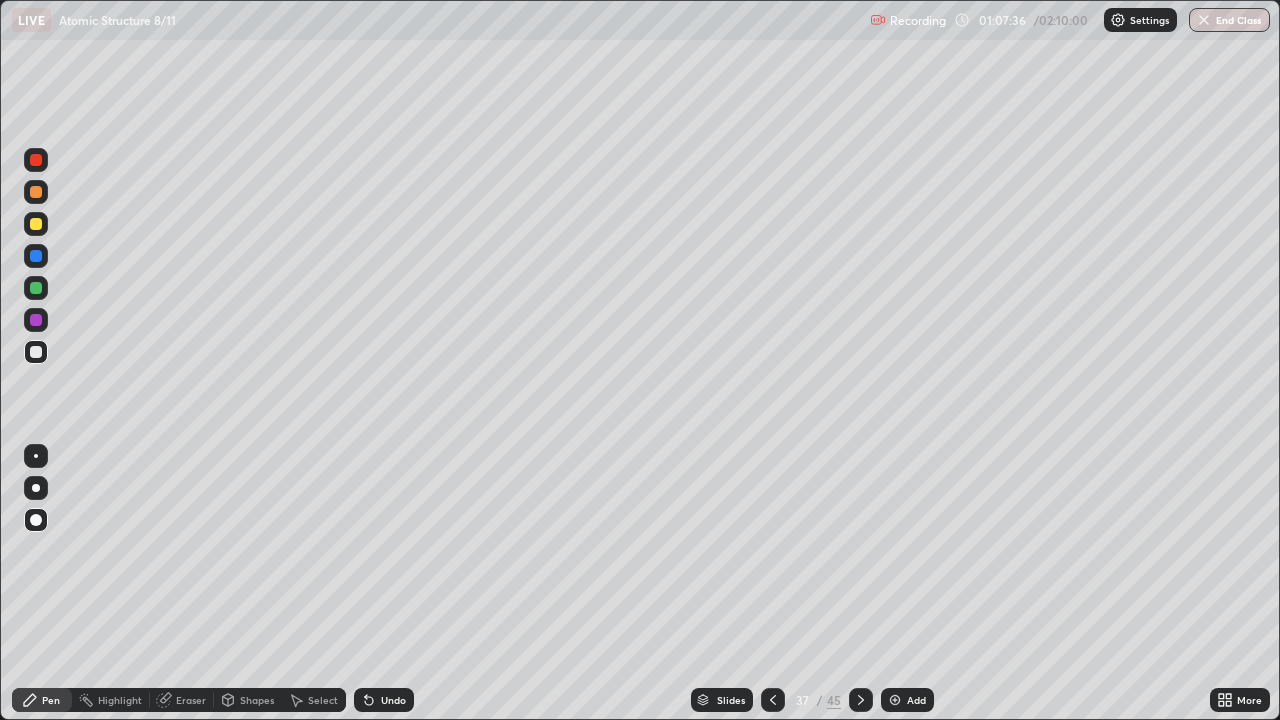 click 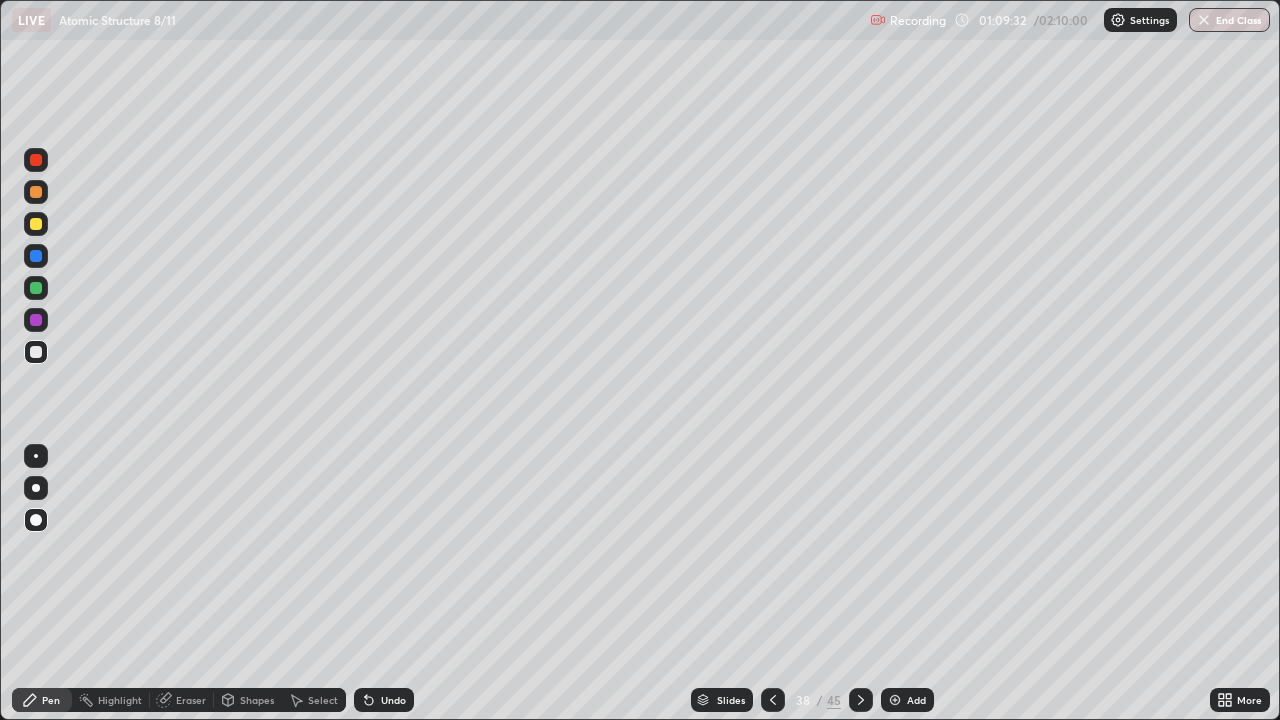 click at bounding box center [36, 288] 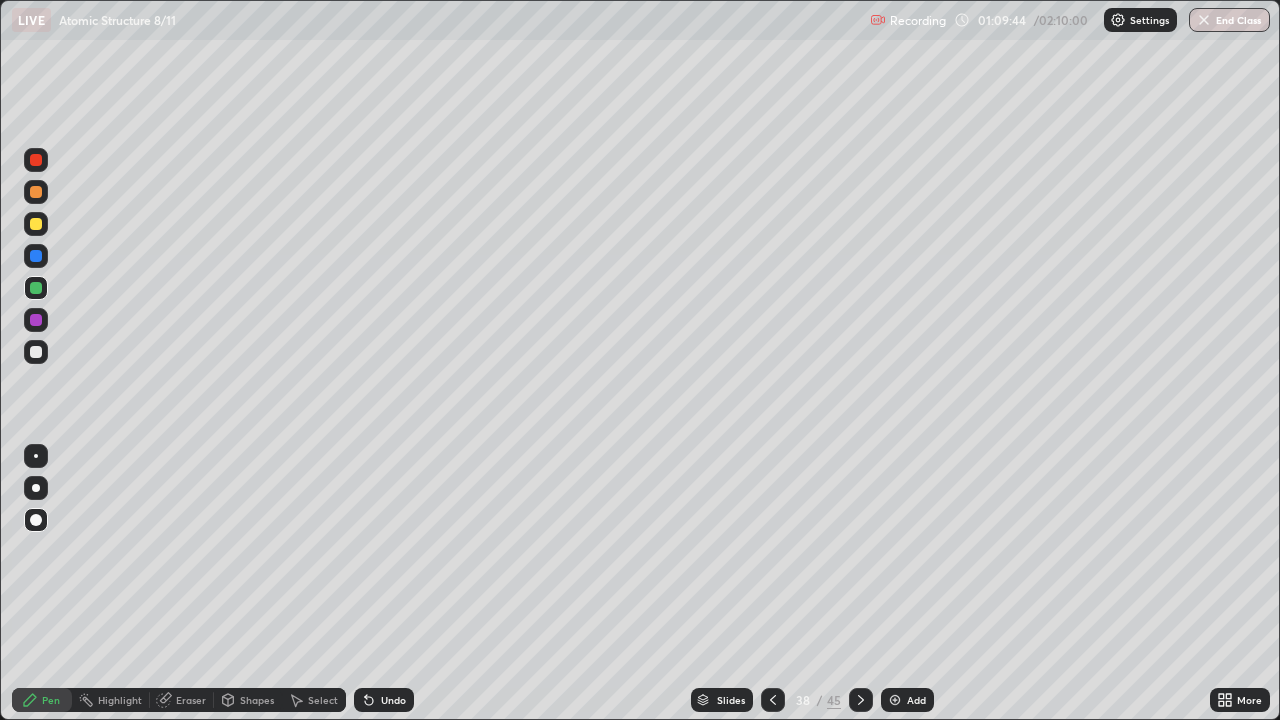 click at bounding box center [36, 224] 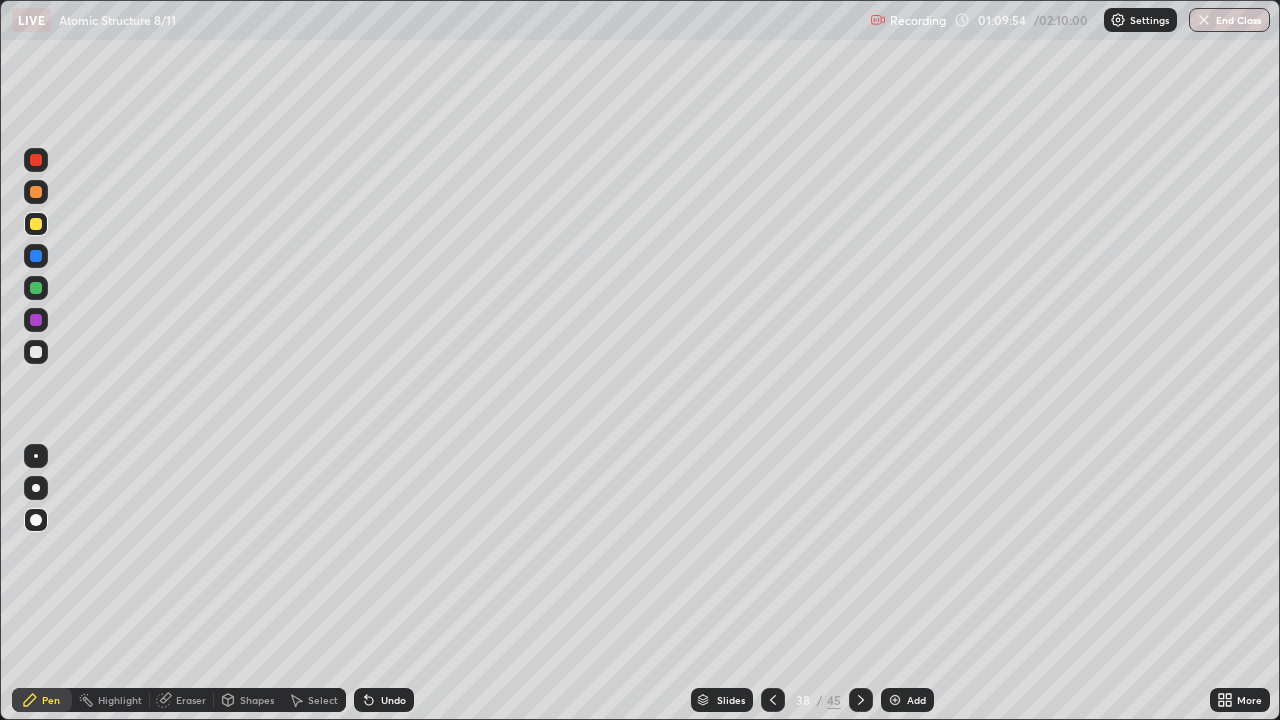 click on "Undo" at bounding box center [384, 700] 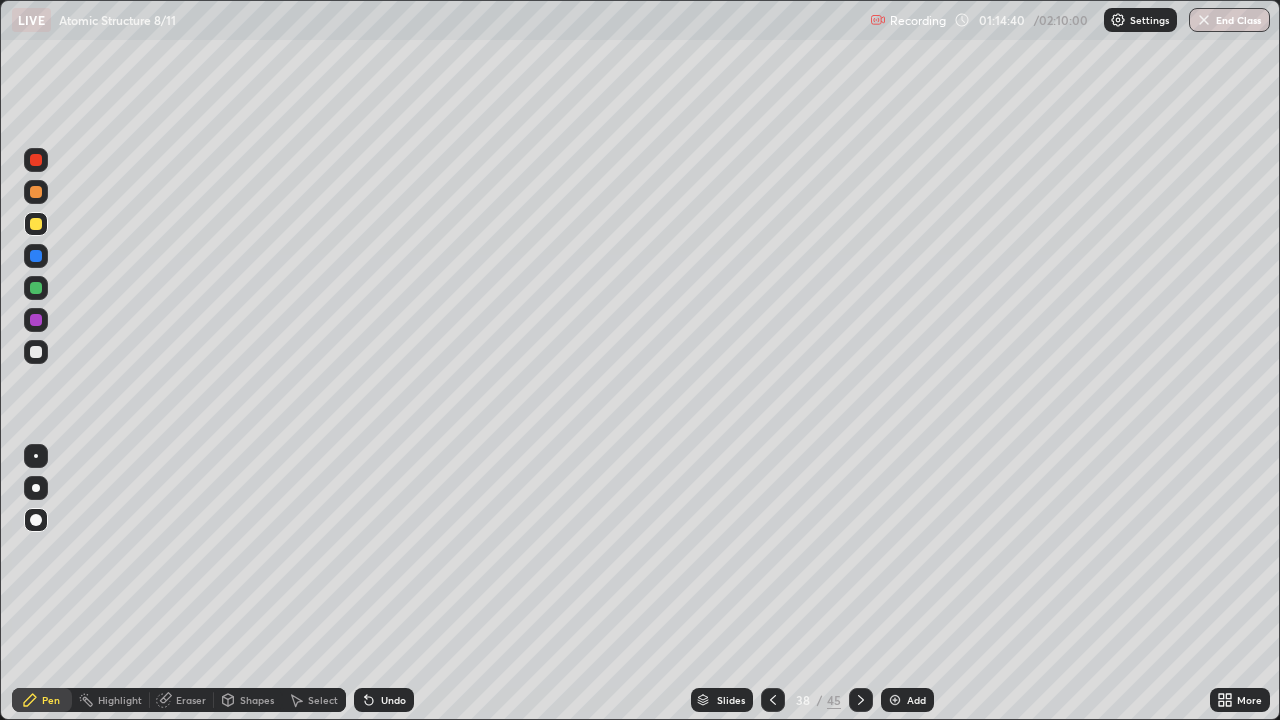click on "Add" at bounding box center (916, 700) 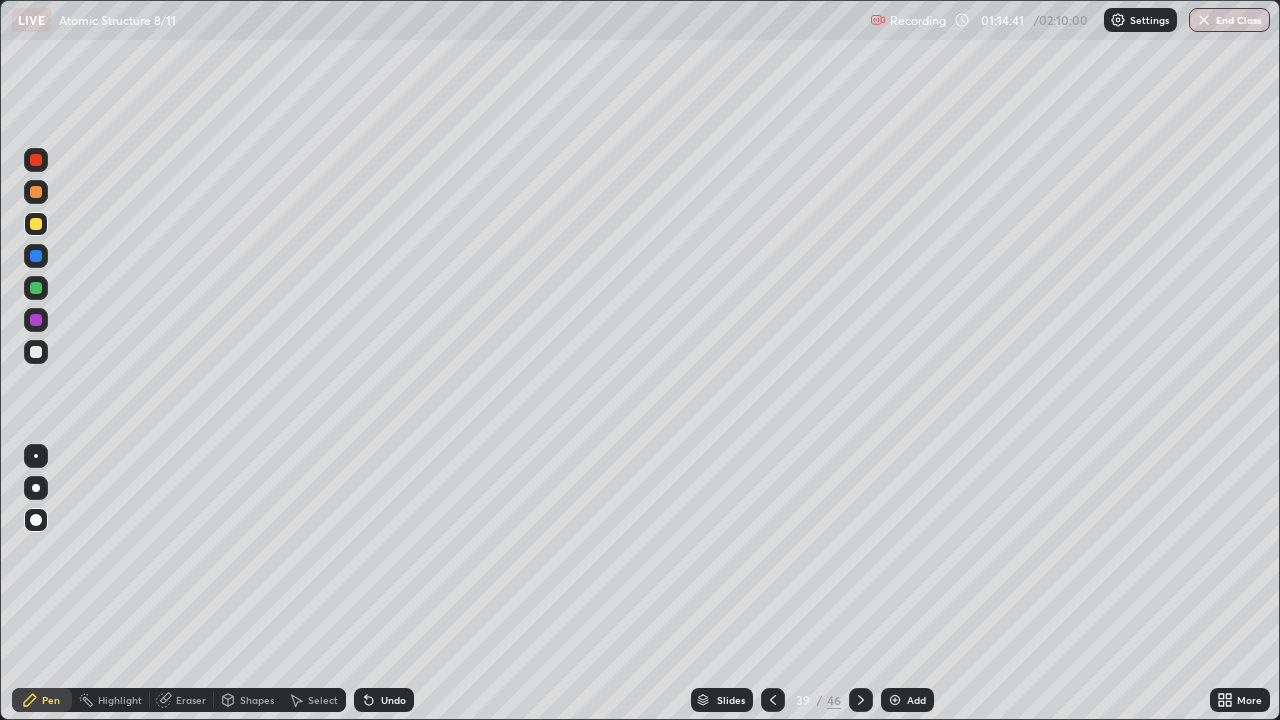click at bounding box center [36, 352] 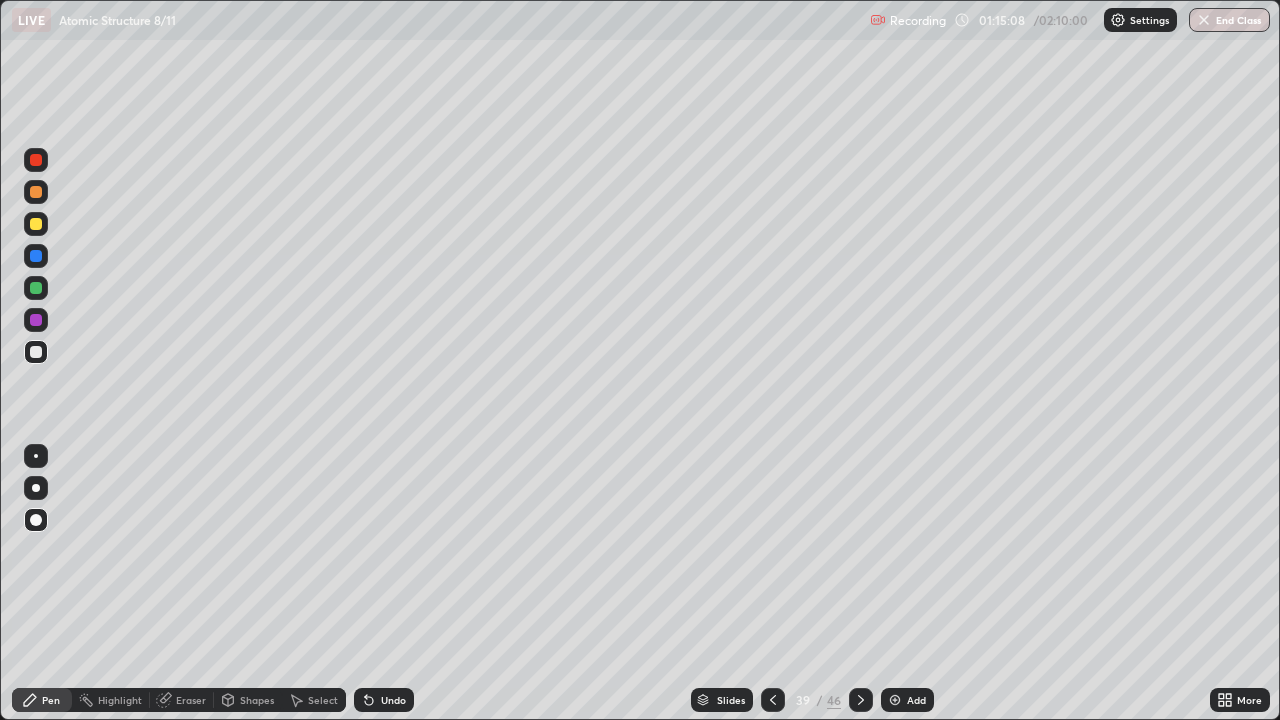 click at bounding box center (36, 224) 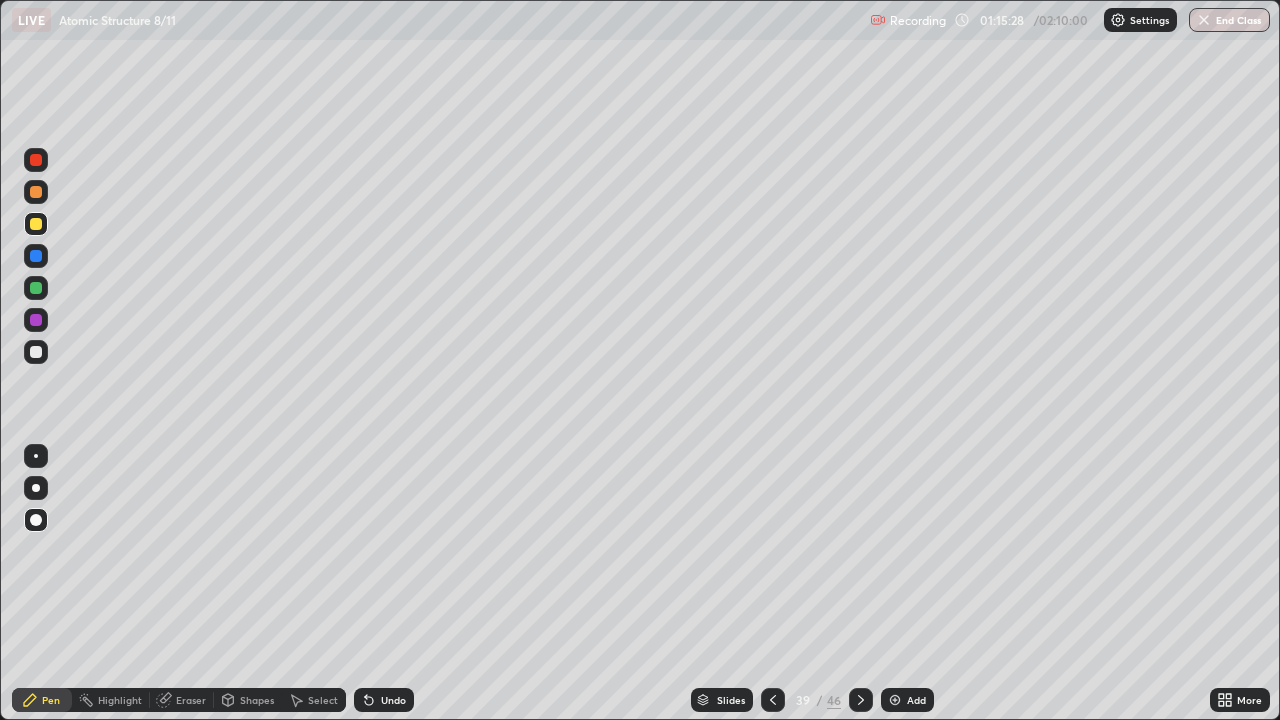 click at bounding box center [36, 352] 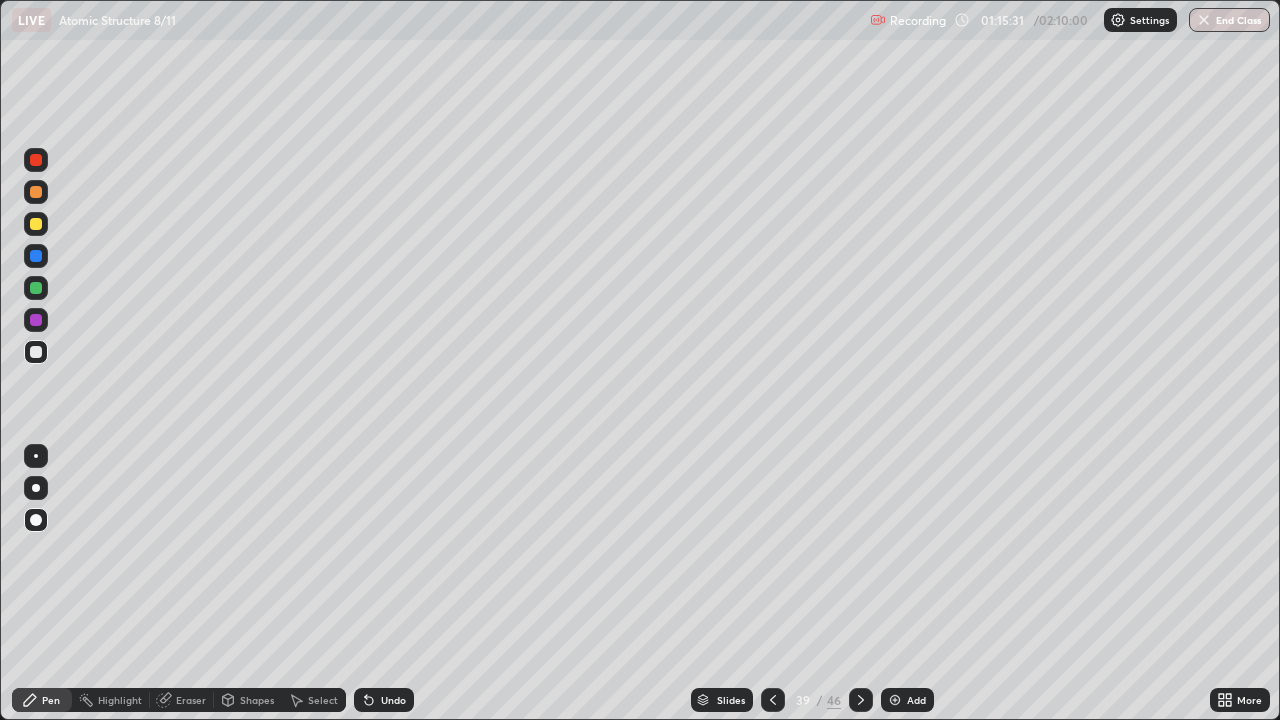 click on "Undo" at bounding box center [393, 700] 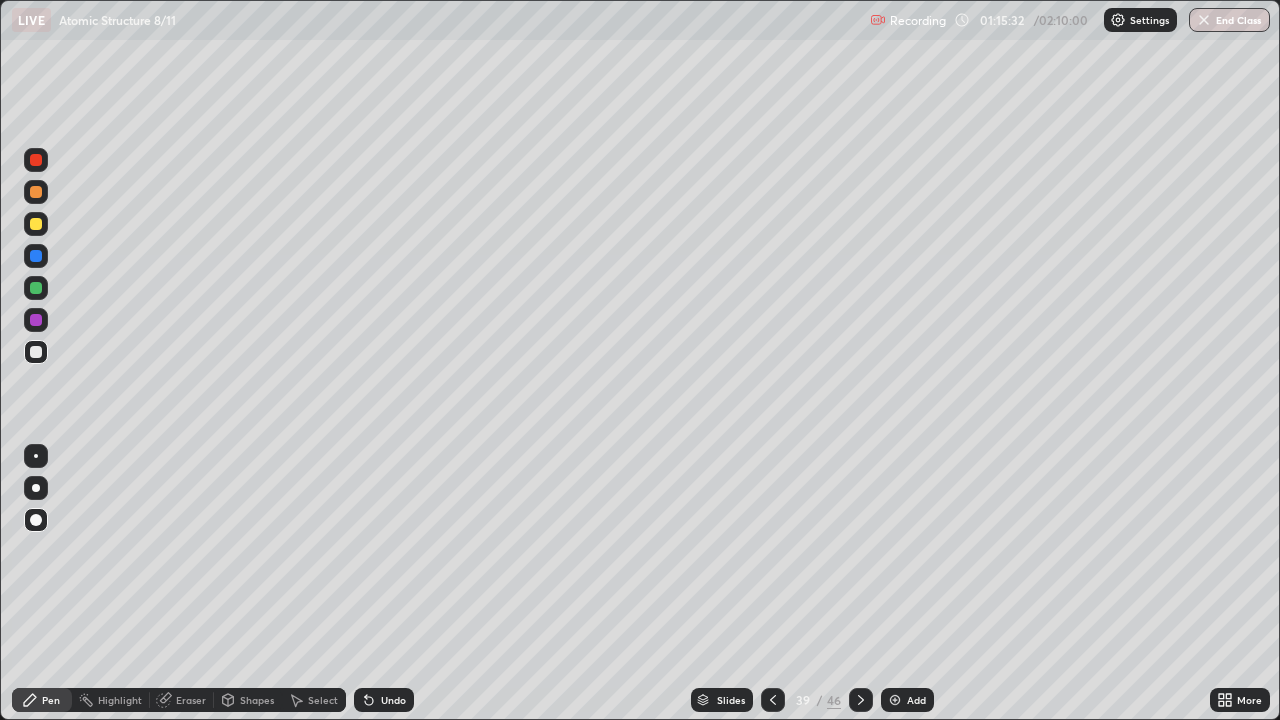 click on "Undo" at bounding box center [393, 700] 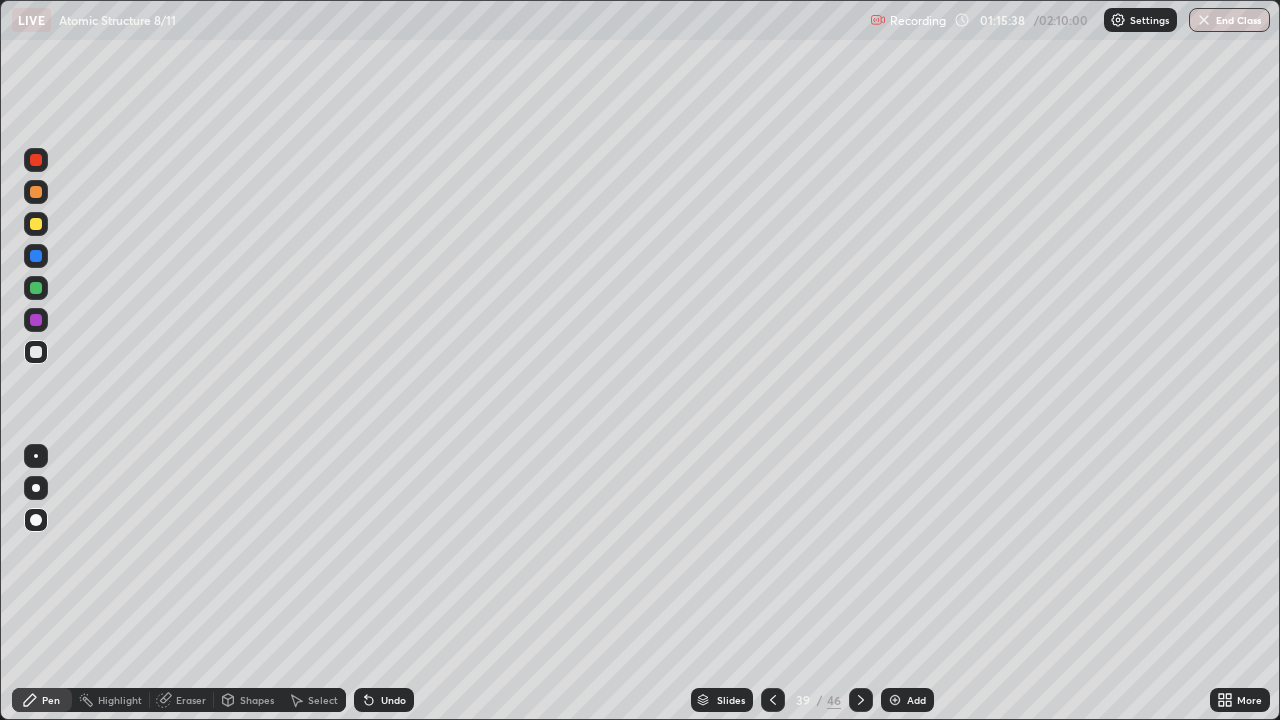 click on "Undo" at bounding box center (380, 700) 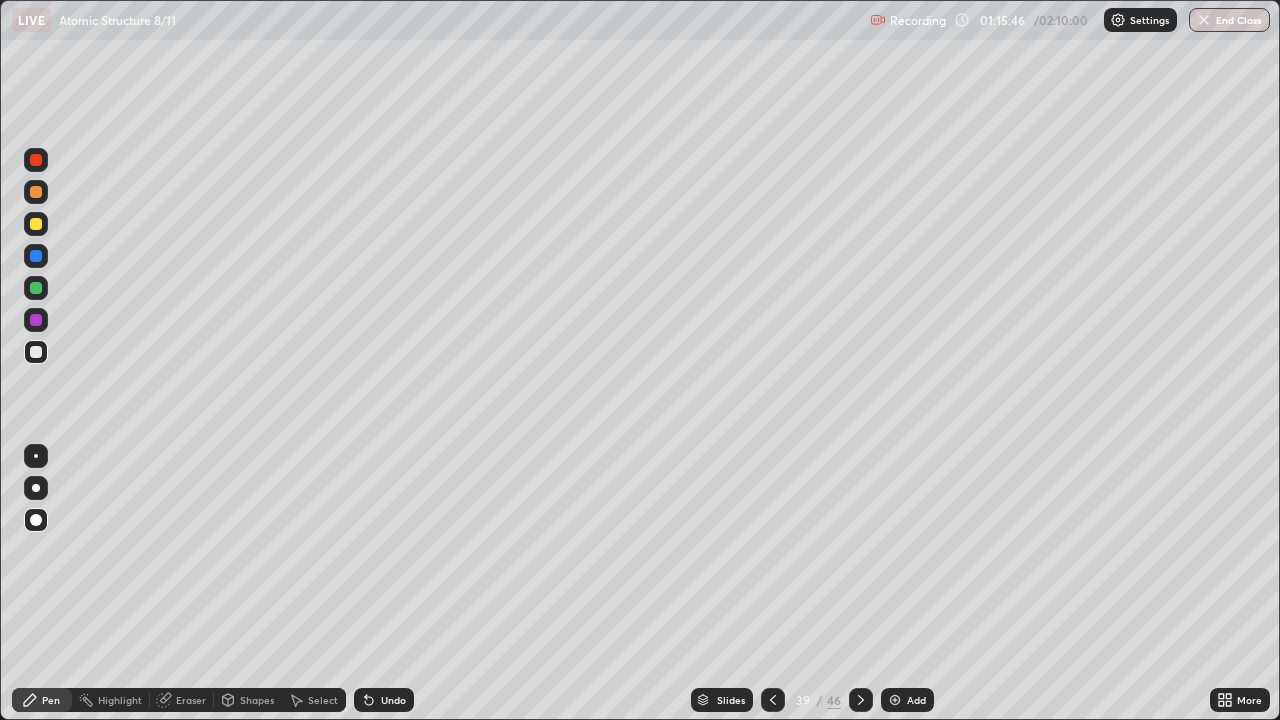 click at bounding box center [36, 352] 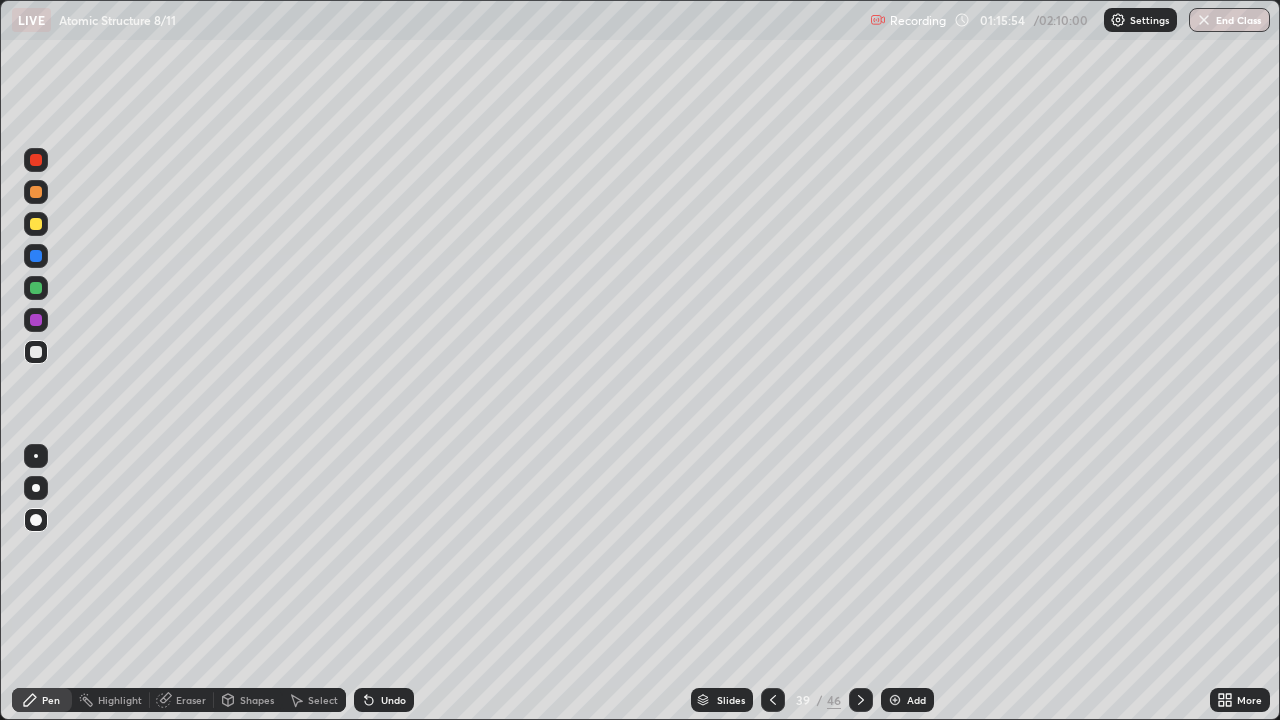 click at bounding box center (36, 256) 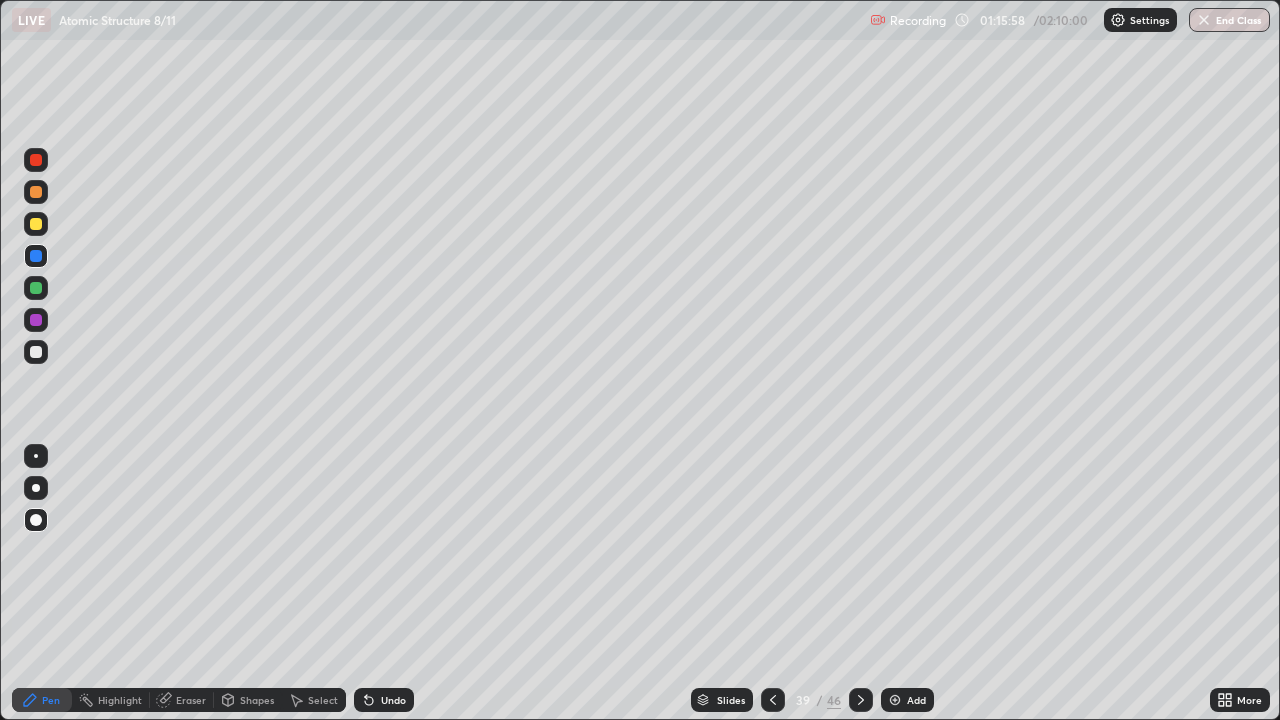click on "Undo" at bounding box center (393, 700) 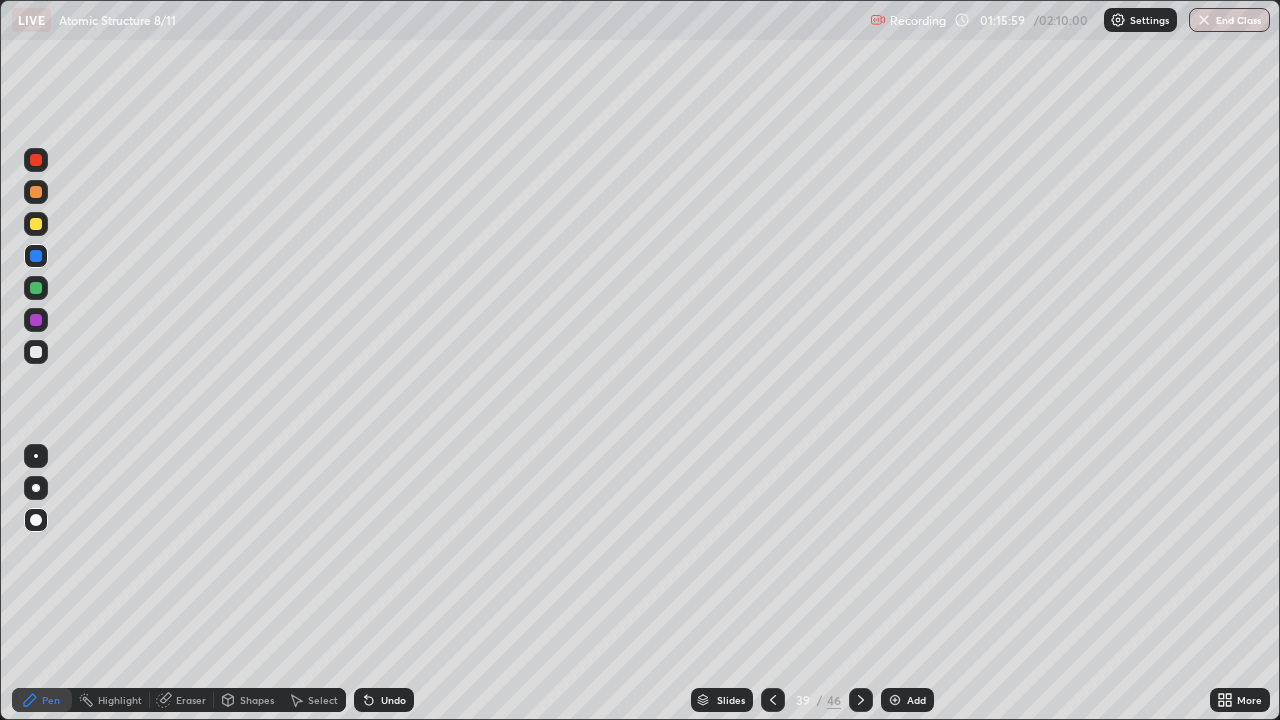 click on "Undo" at bounding box center (393, 700) 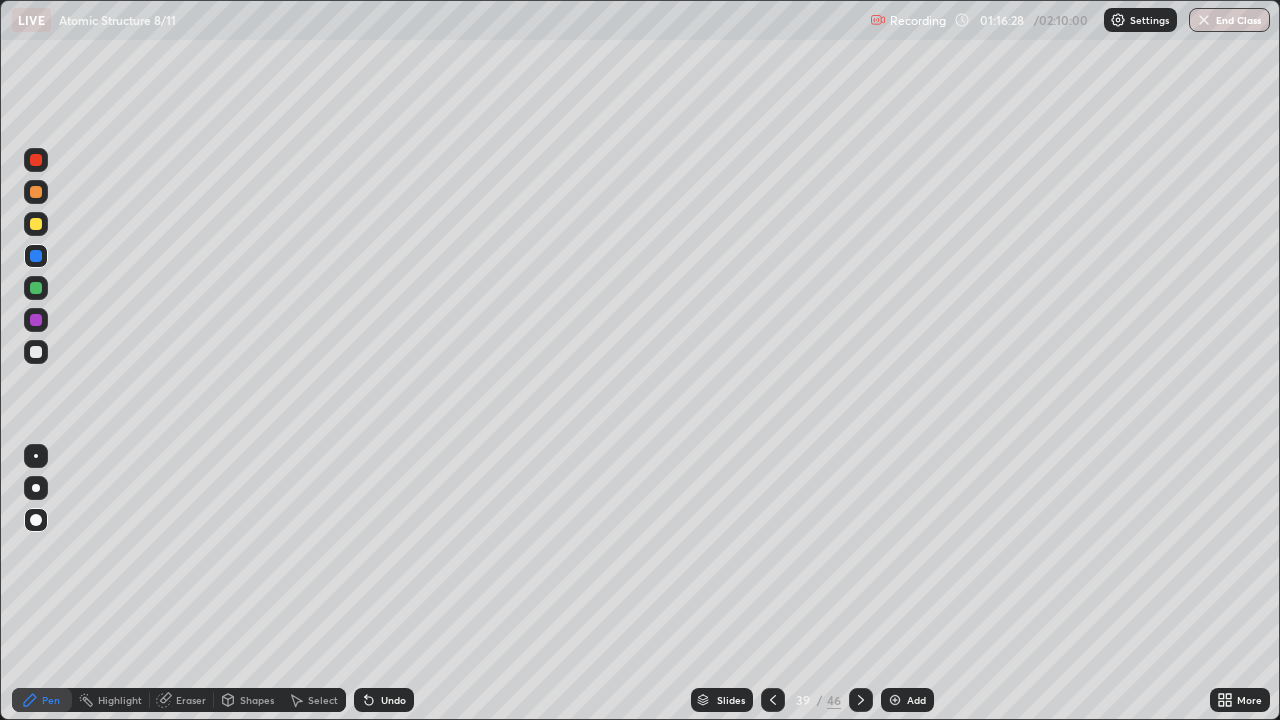 click on "Undo" at bounding box center (384, 700) 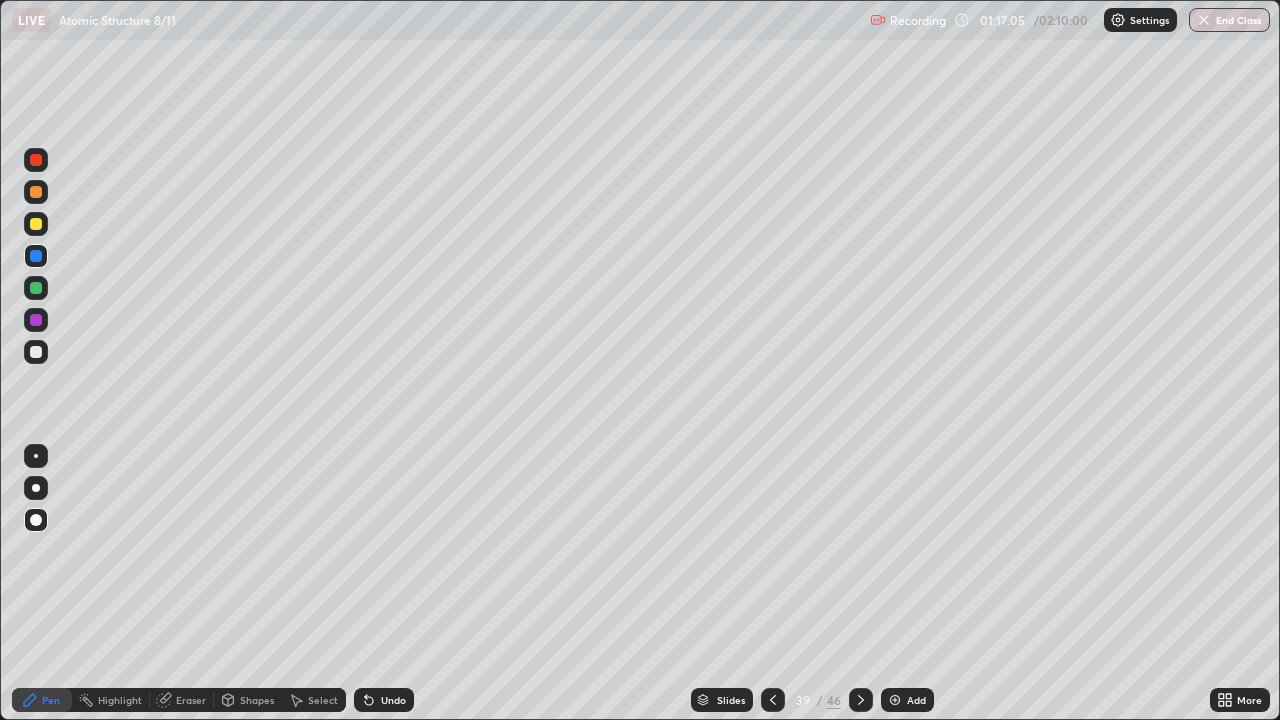 click on "Undo" at bounding box center (393, 700) 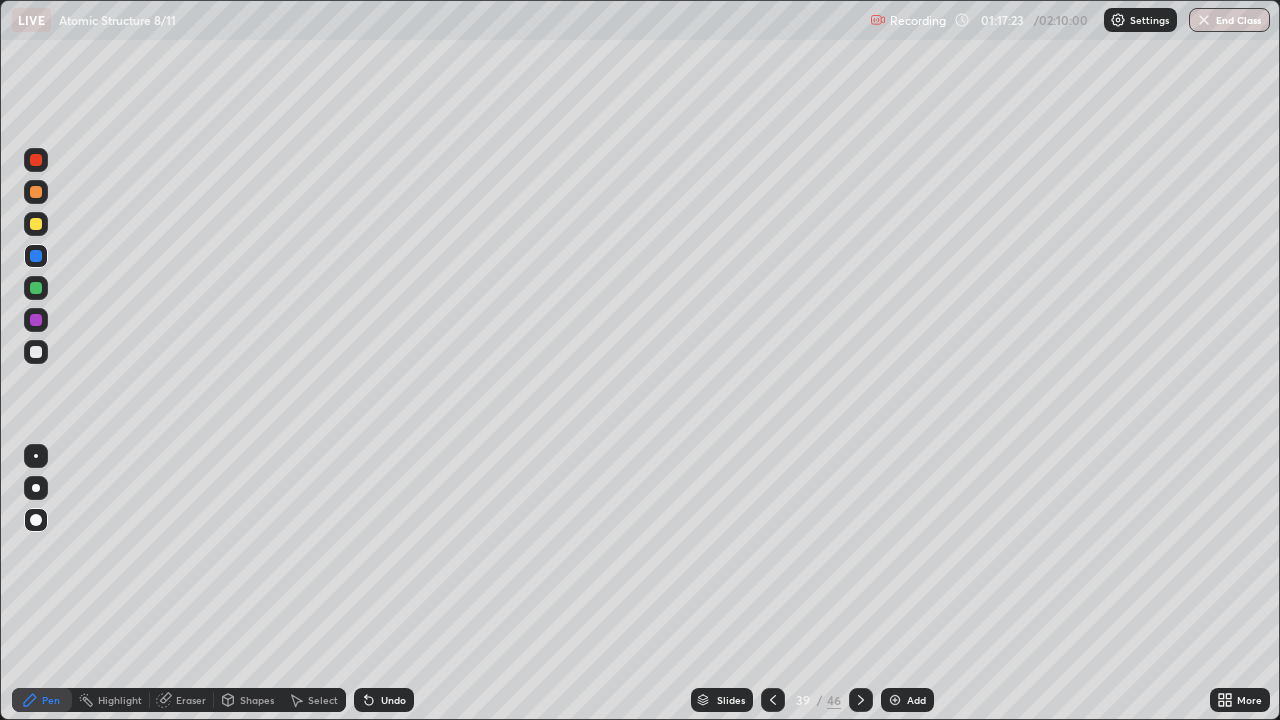 click at bounding box center (36, 352) 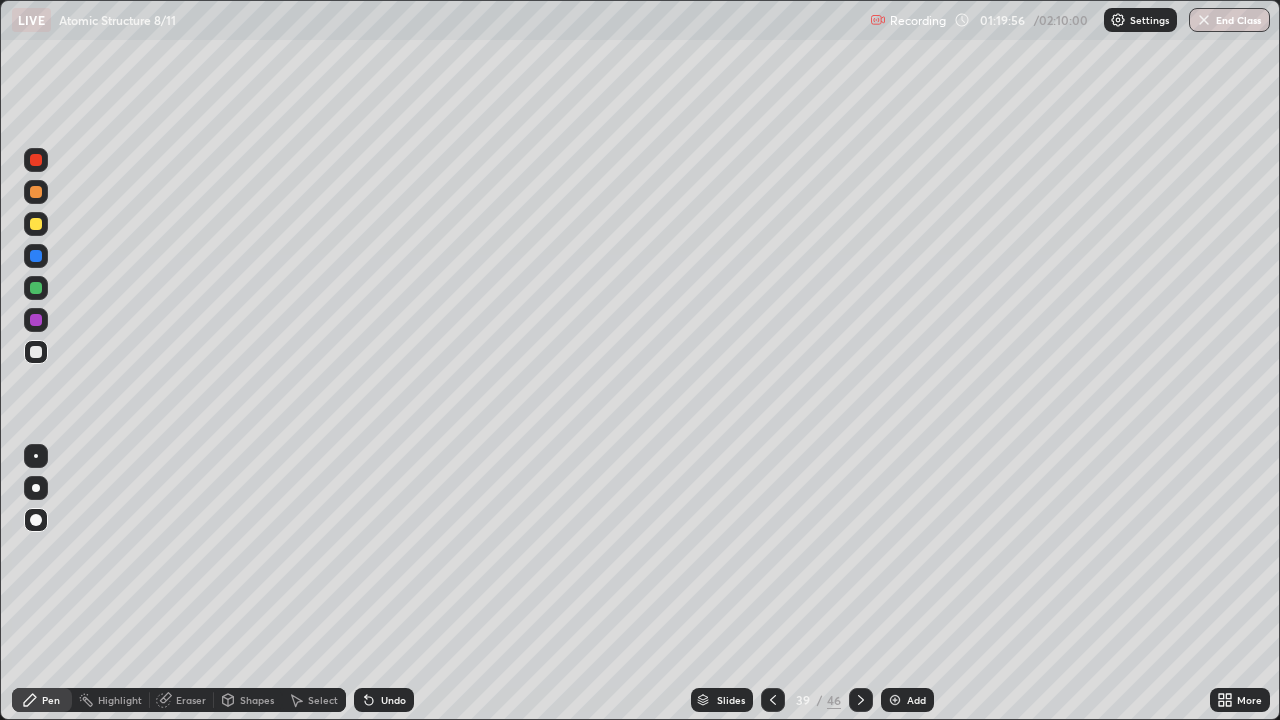 click on "Add" at bounding box center [916, 700] 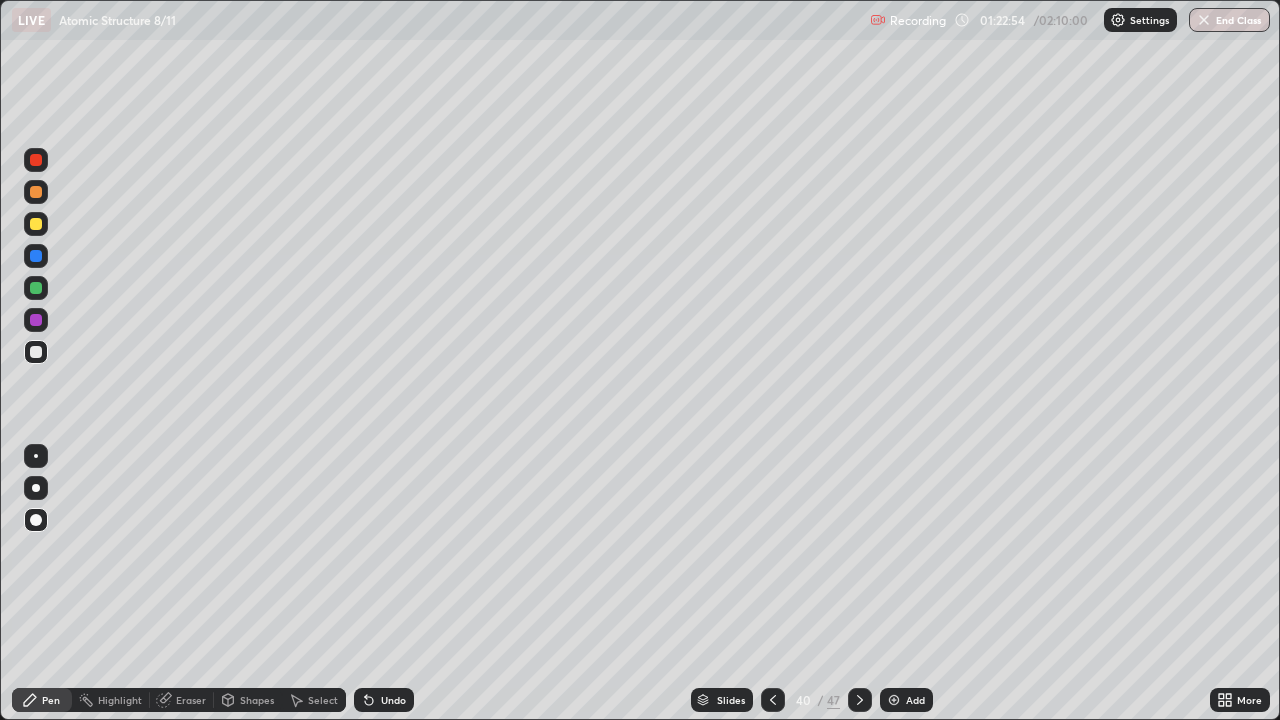 click 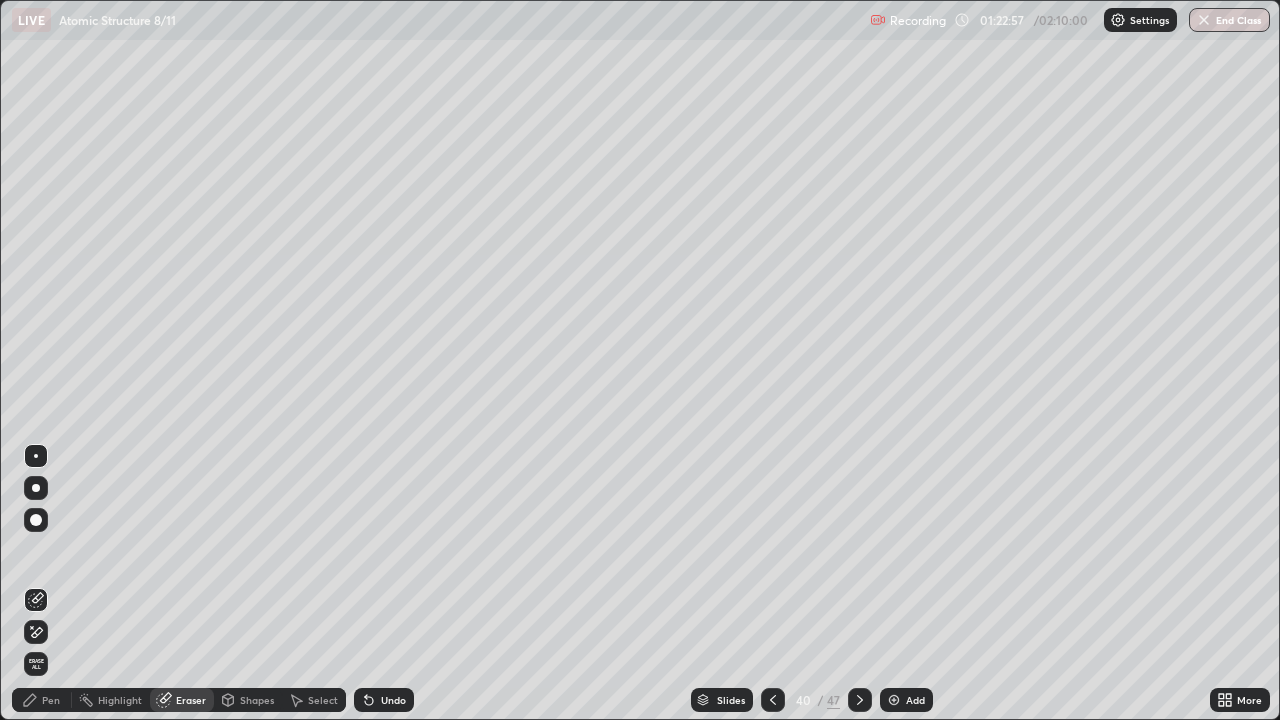click on "Pen" at bounding box center [51, 700] 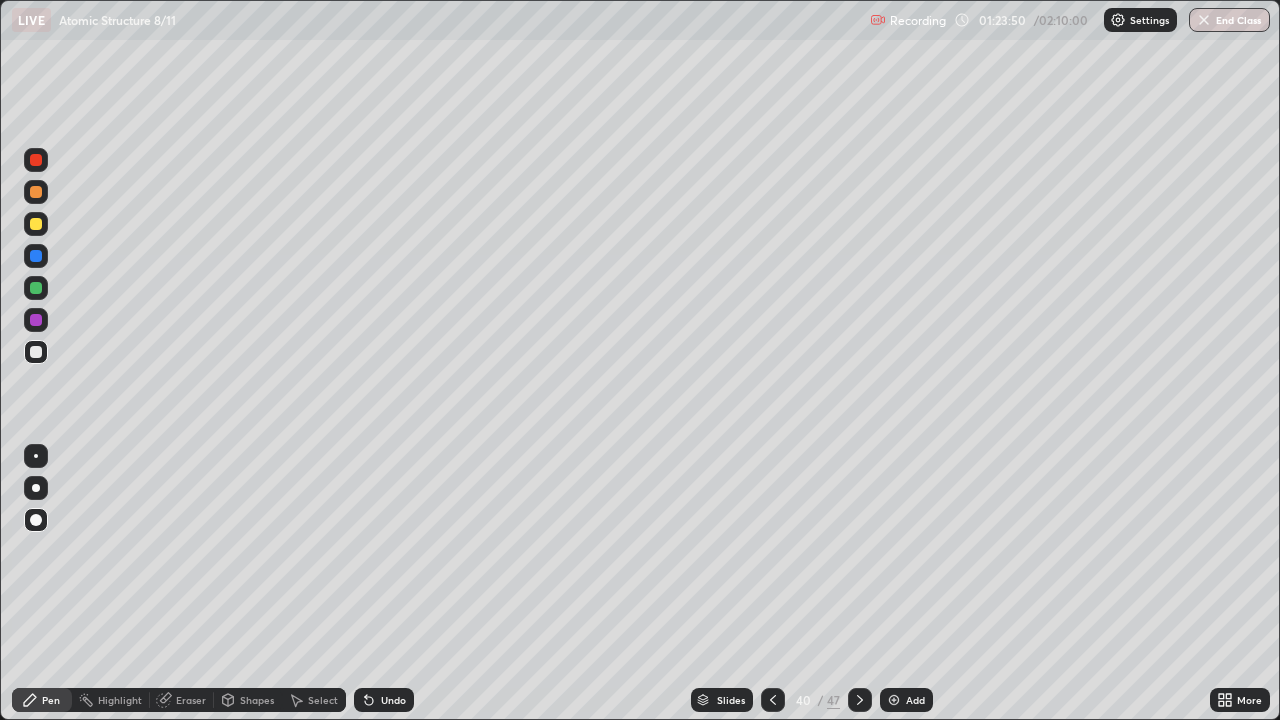 click on "Eraser" at bounding box center [191, 700] 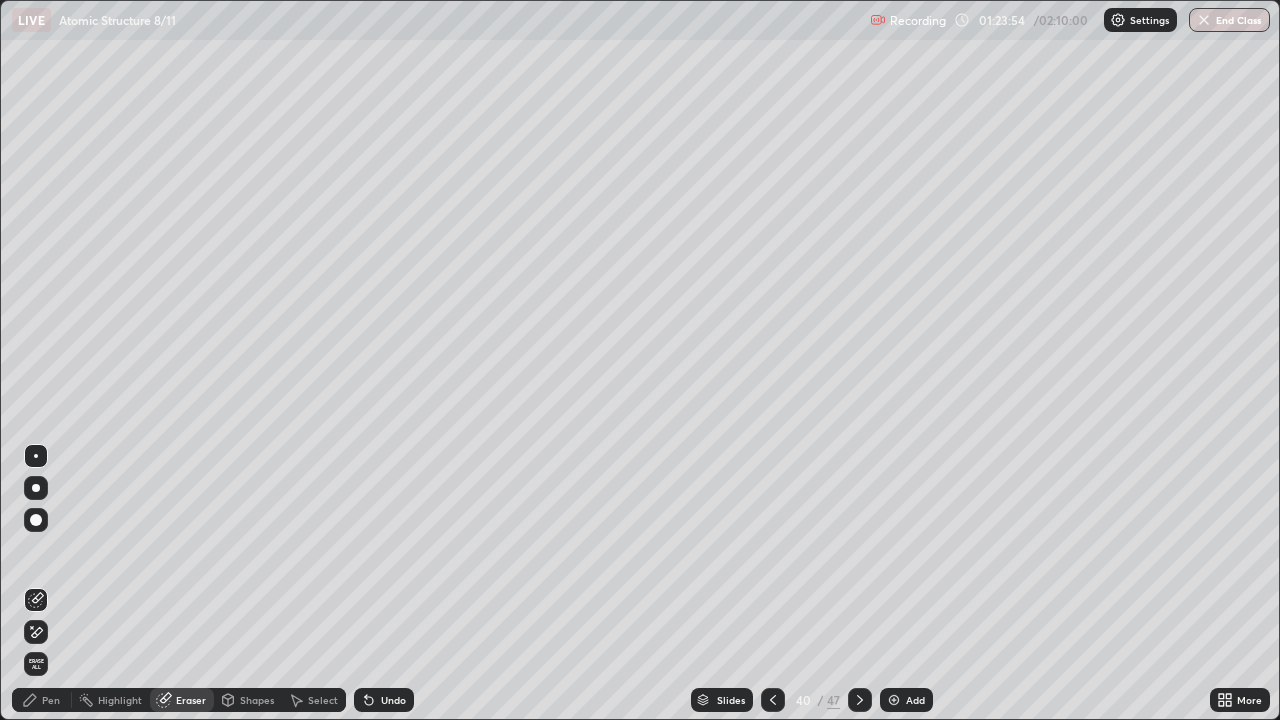 click on "Pen" at bounding box center (51, 700) 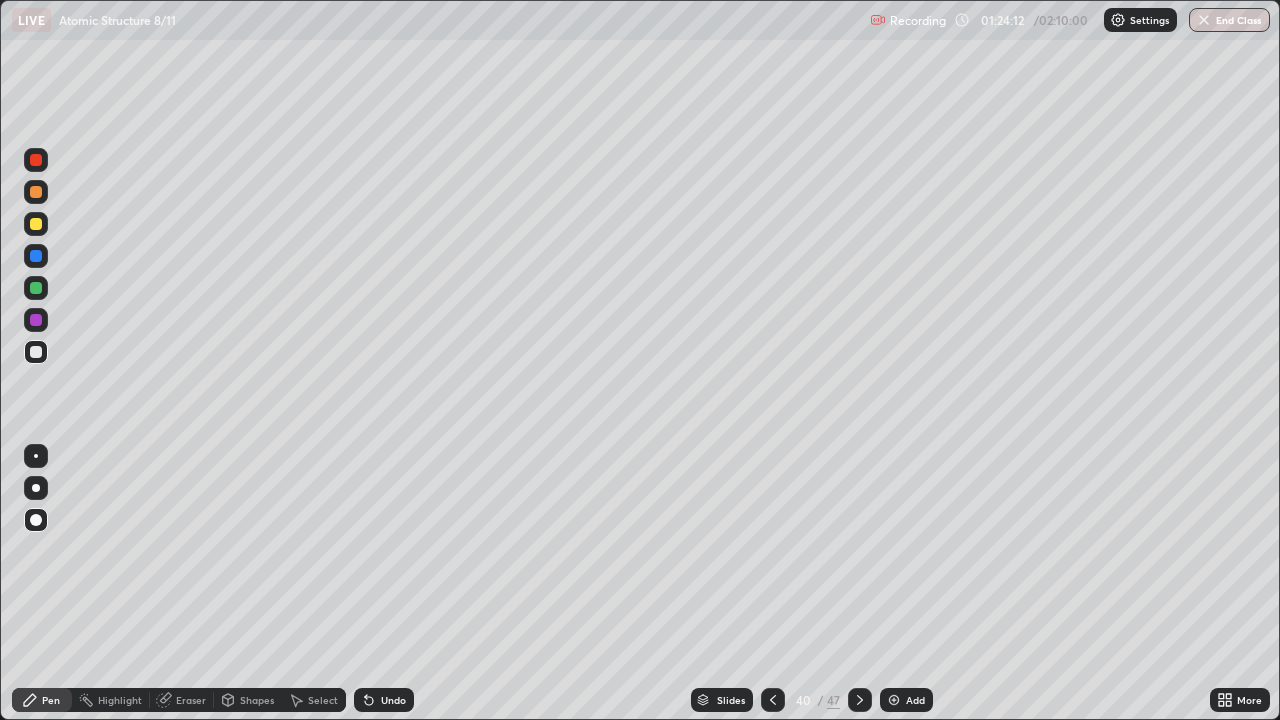 click on "Eraser" at bounding box center [191, 700] 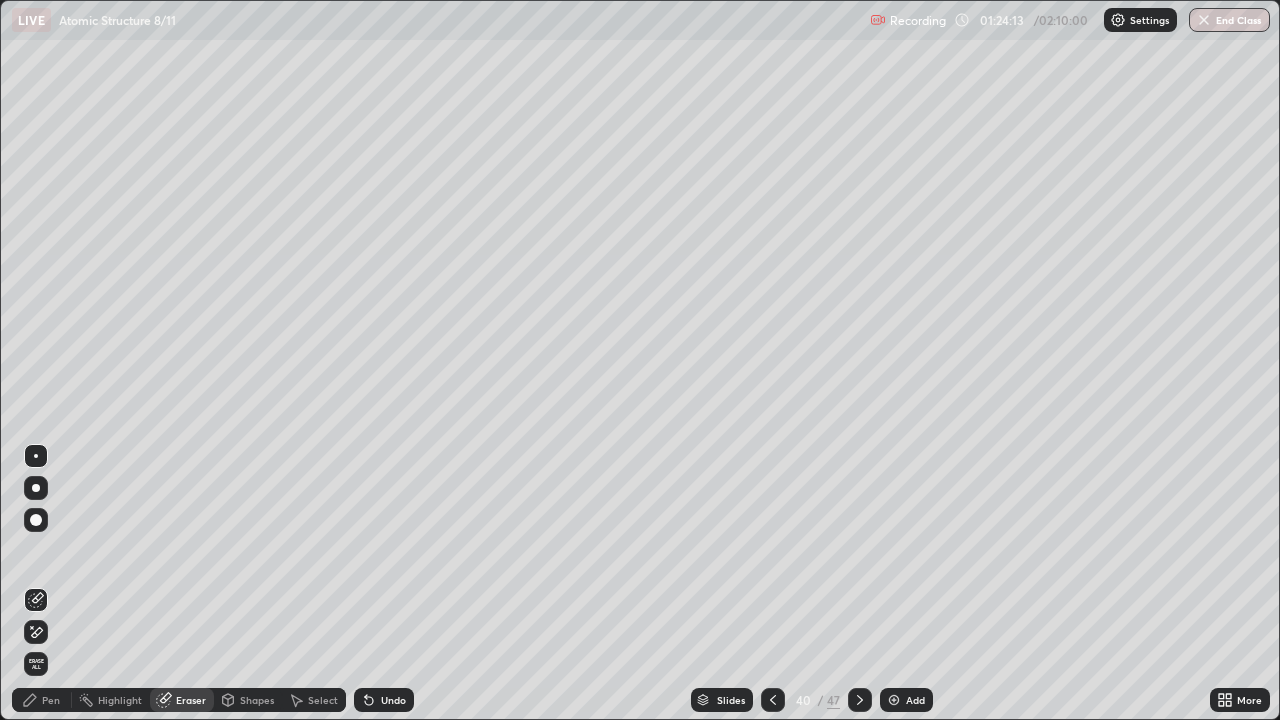 click on "Erase all" at bounding box center (36, 664) 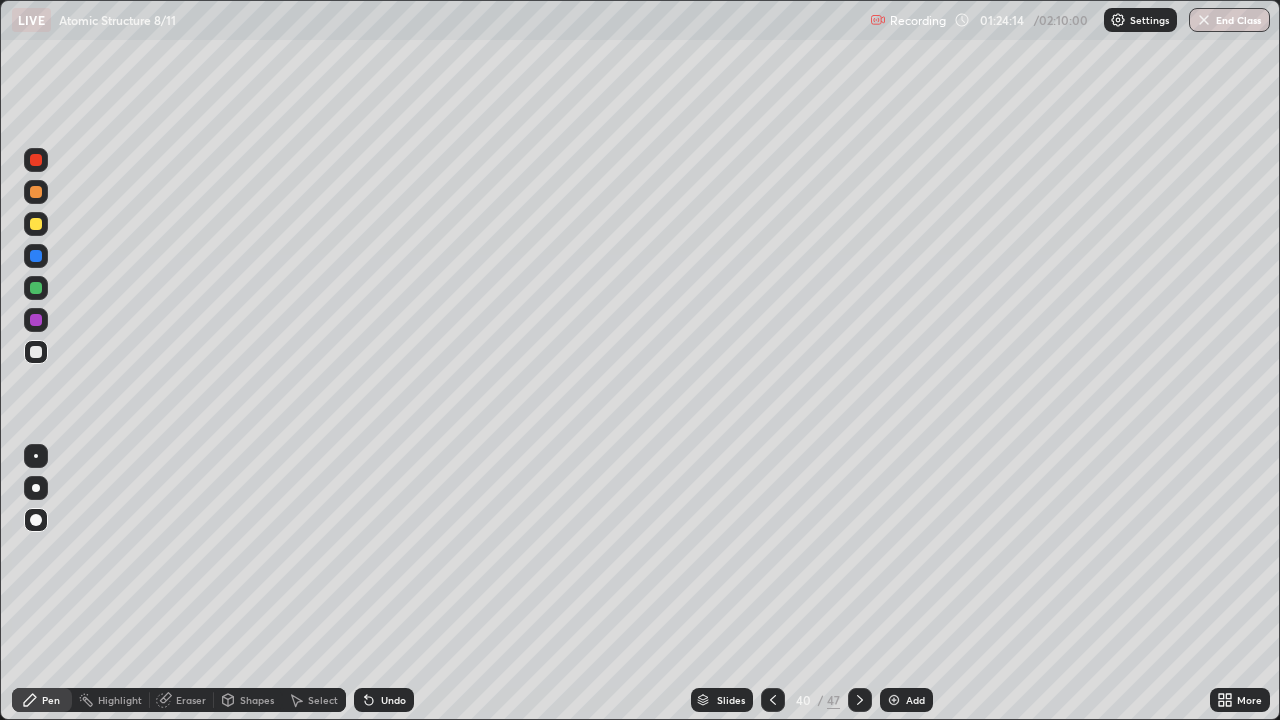 click on "Pen" at bounding box center [42, 700] 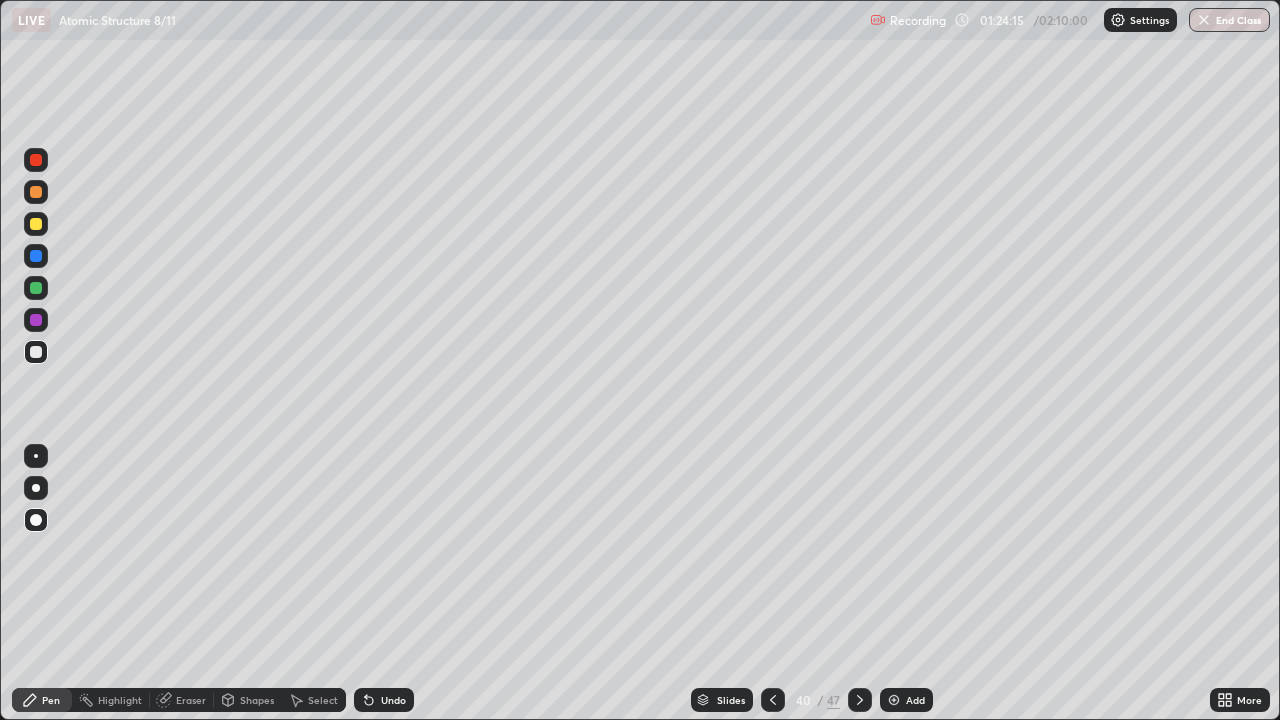 click at bounding box center (36, 224) 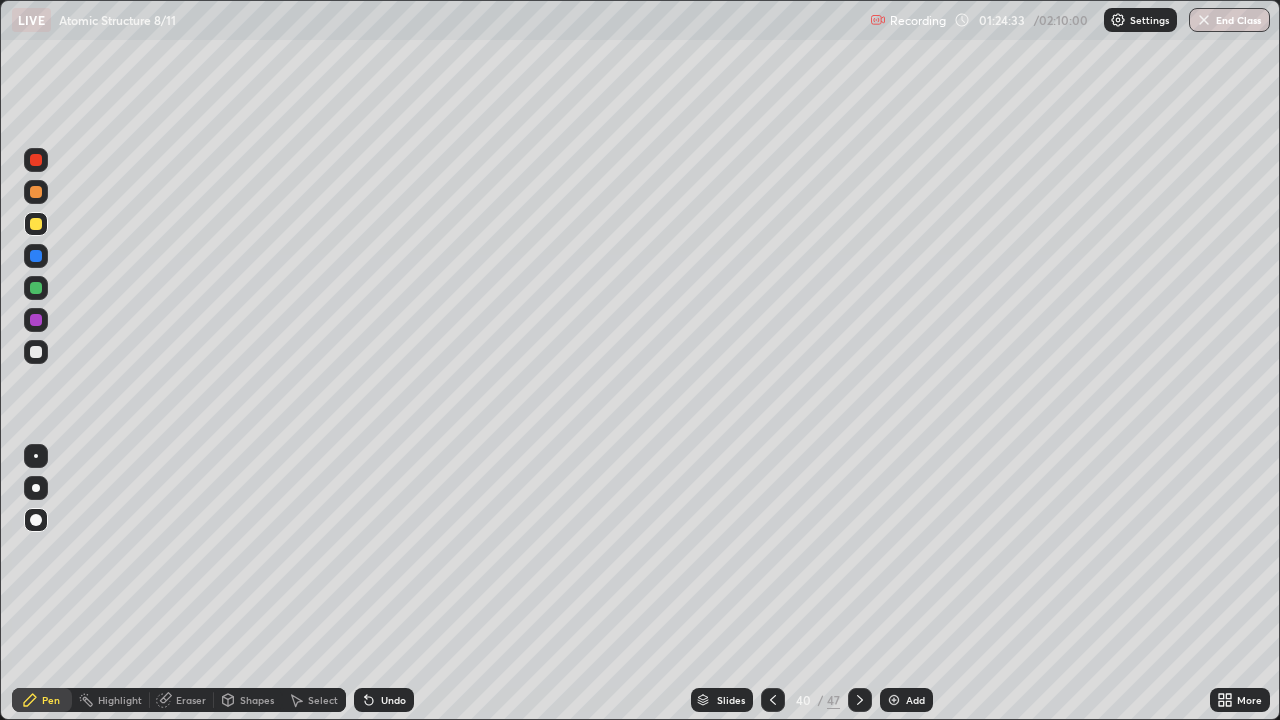 click at bounding box center [36, 256] 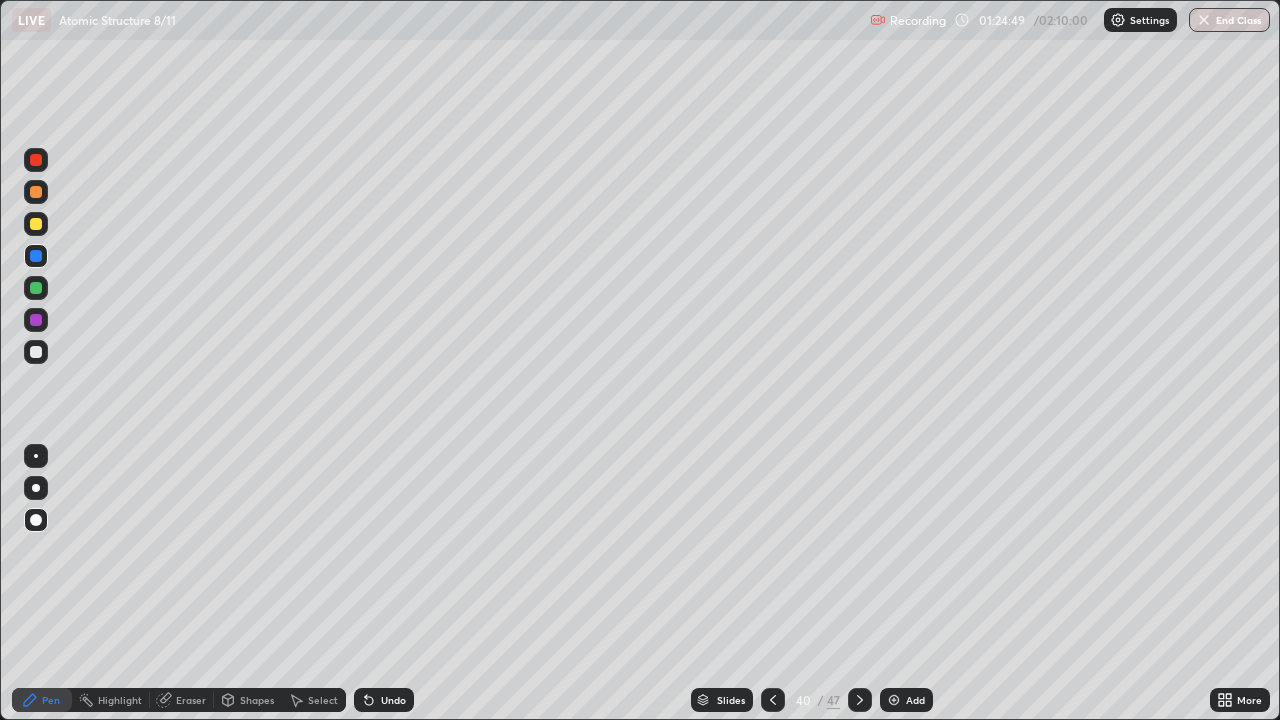 click on "Undo" at bounding box center [393, 700] 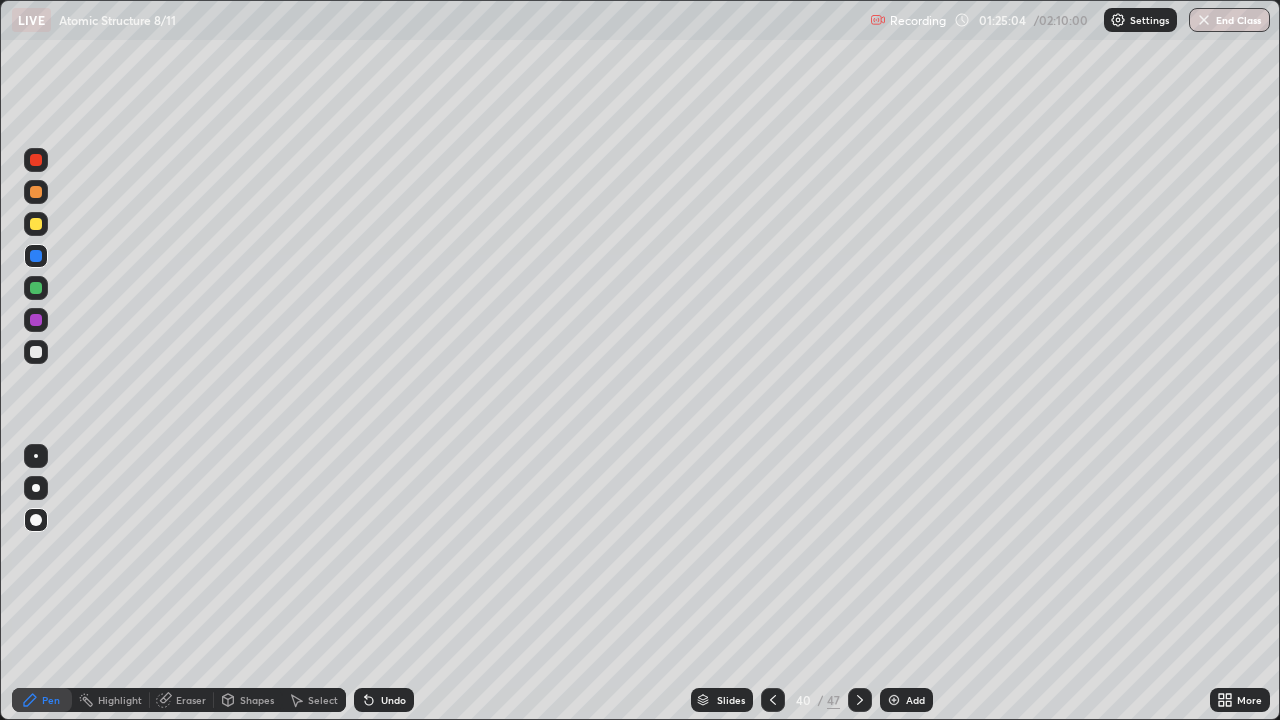 click at bounding box center [36, 352] 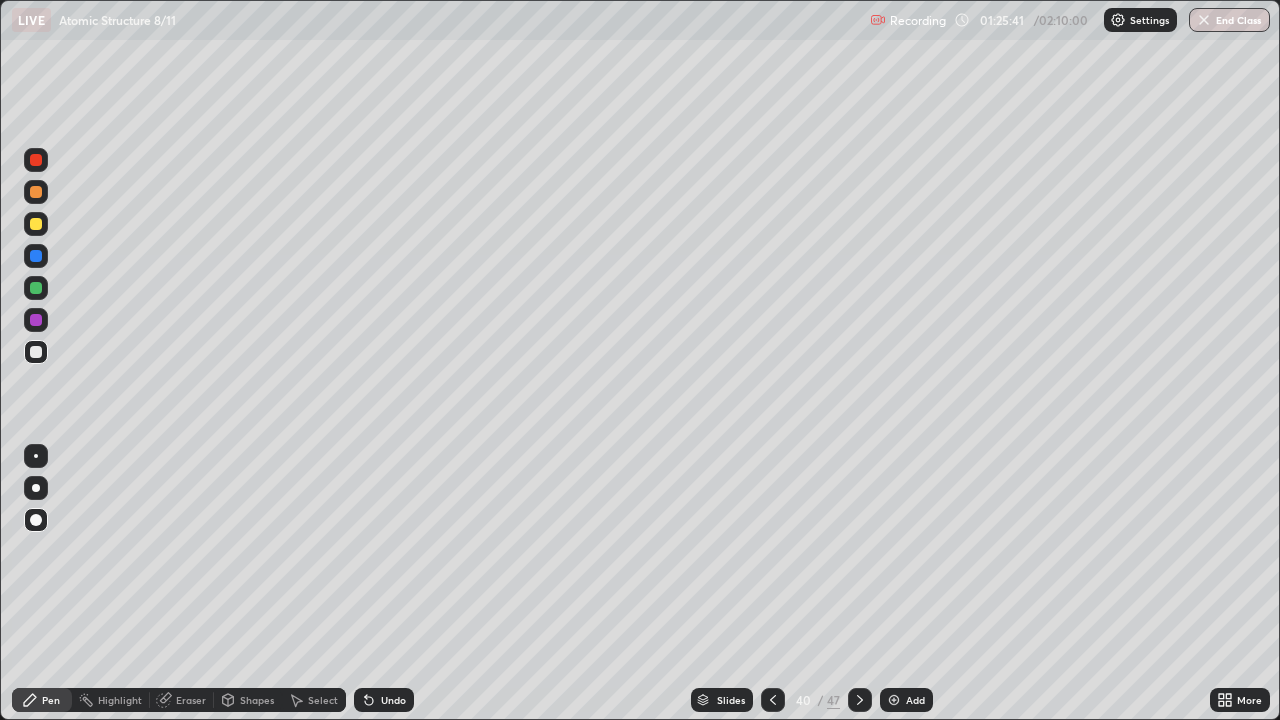 click at bounding box center (36, 320) 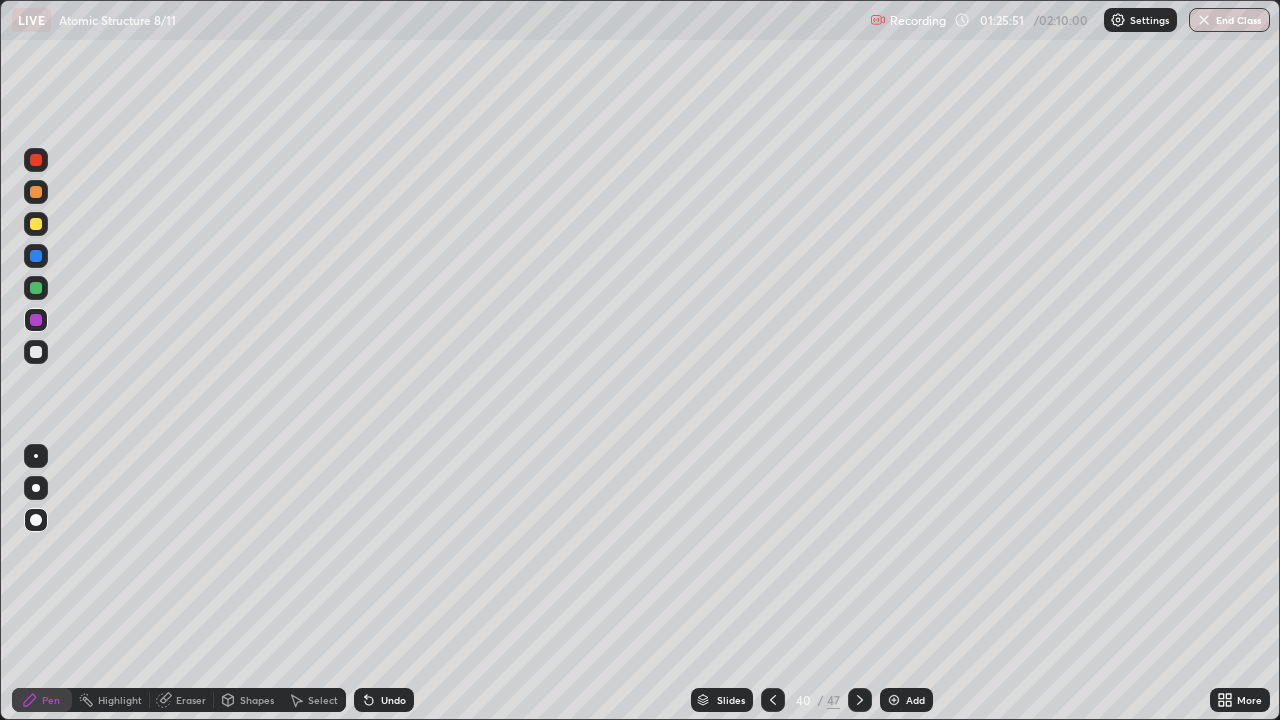 click 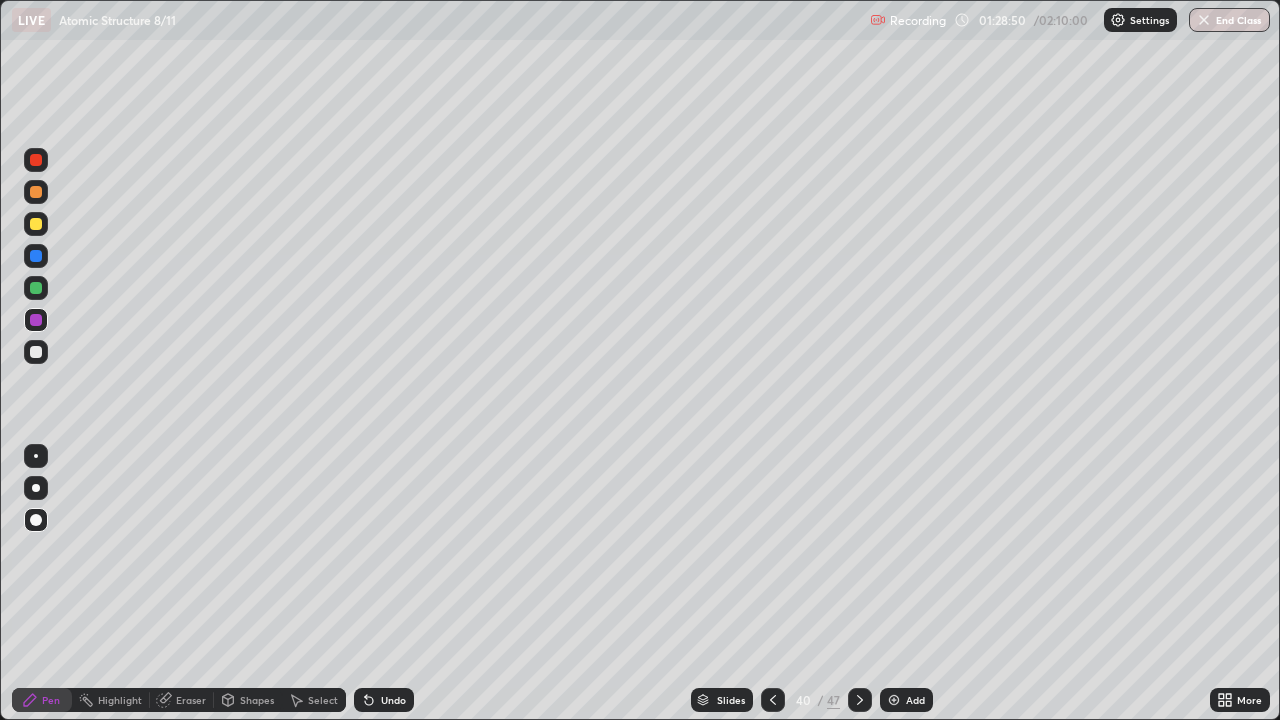 click on "Add" at bounding box center [915, 700] 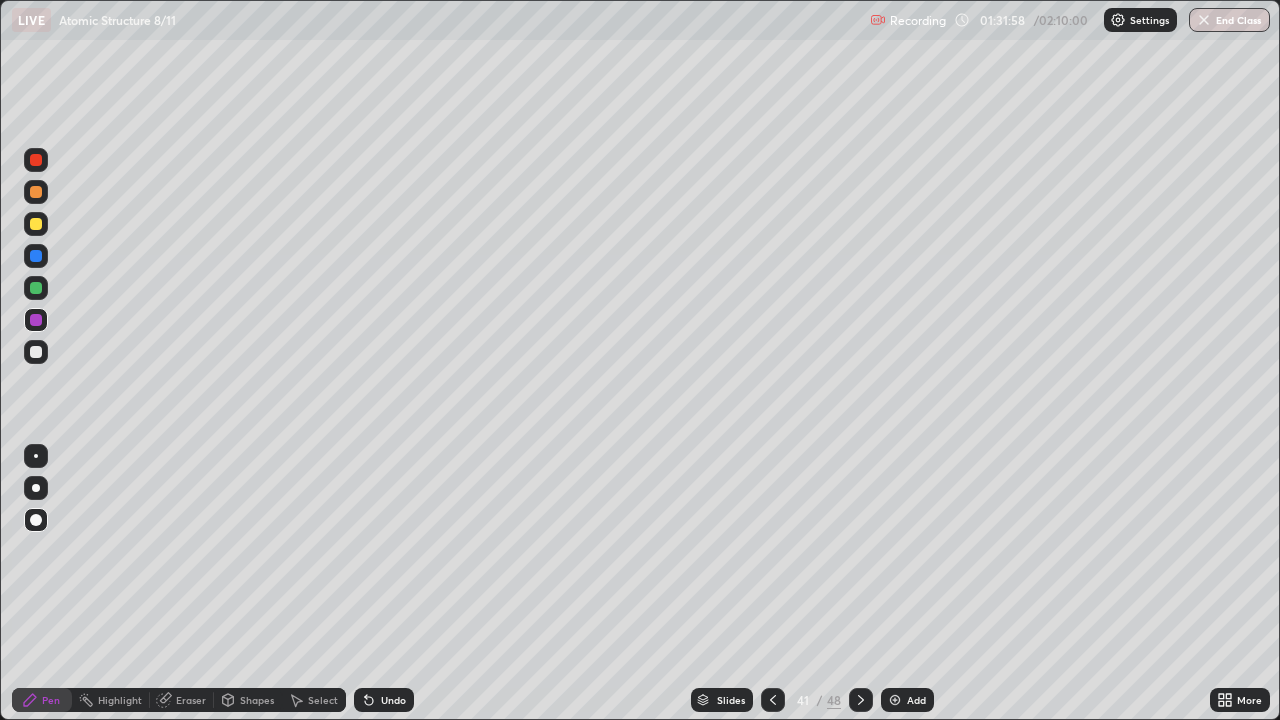 click on "Pen" at bounding box center [51, 700] 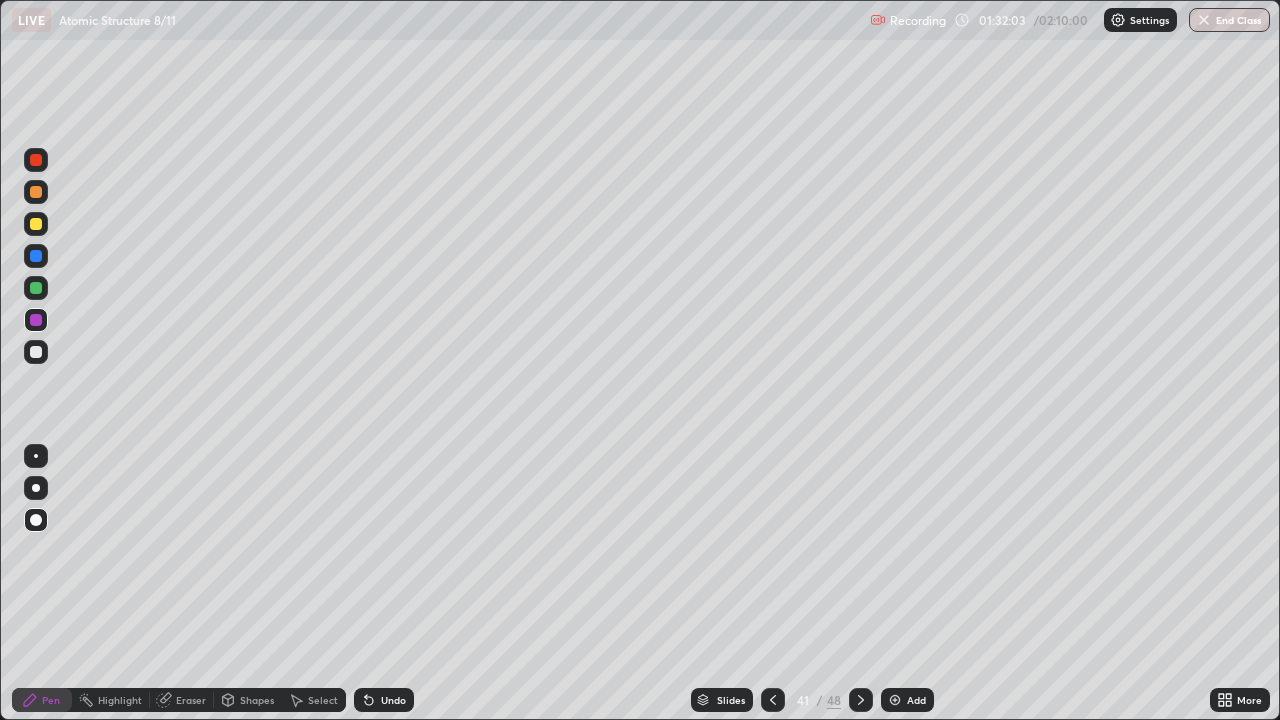 click at bounding box center [36, 224] 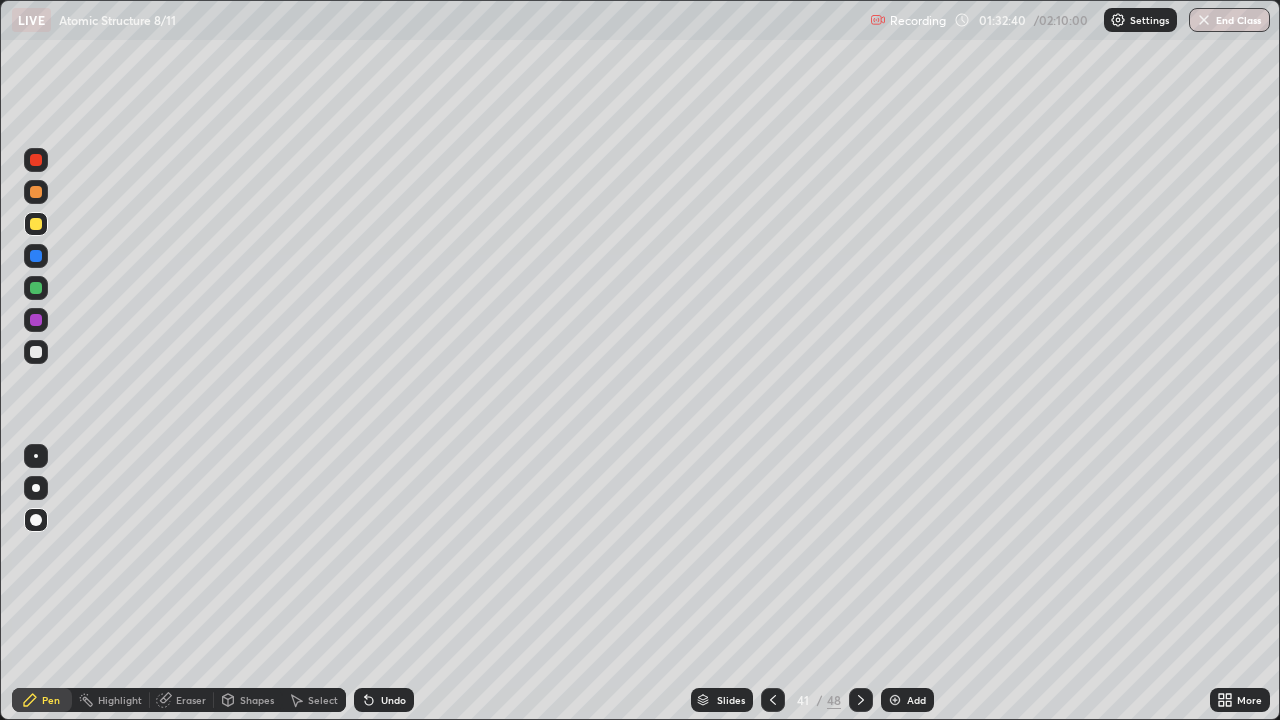 click at bounding box center (36, 320) 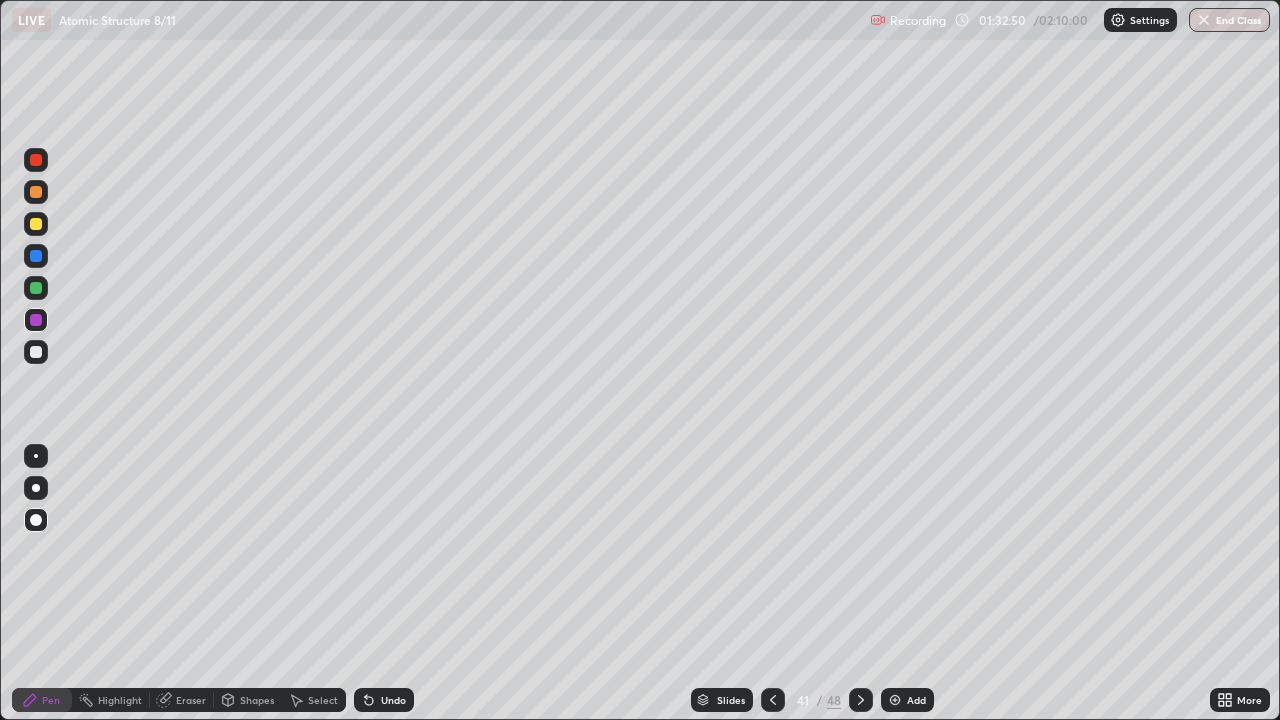 click at bounding box center (36, 352) 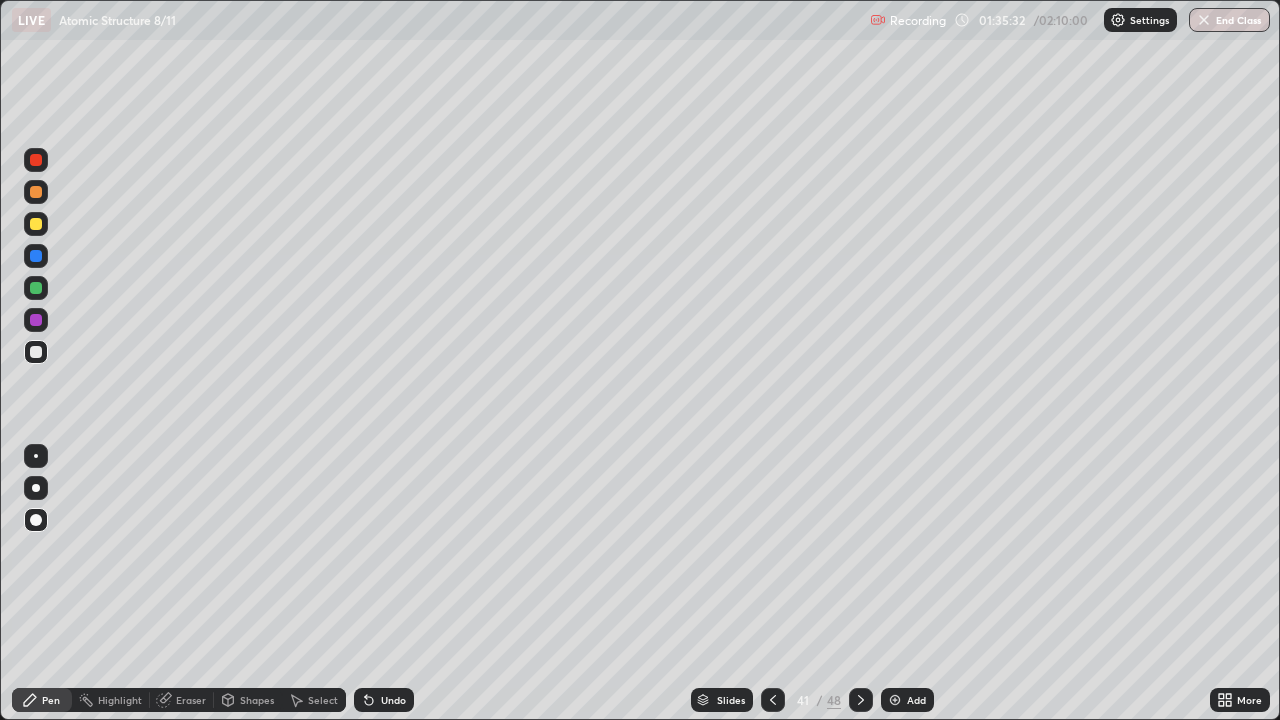 click at bounding box center (895, 700) 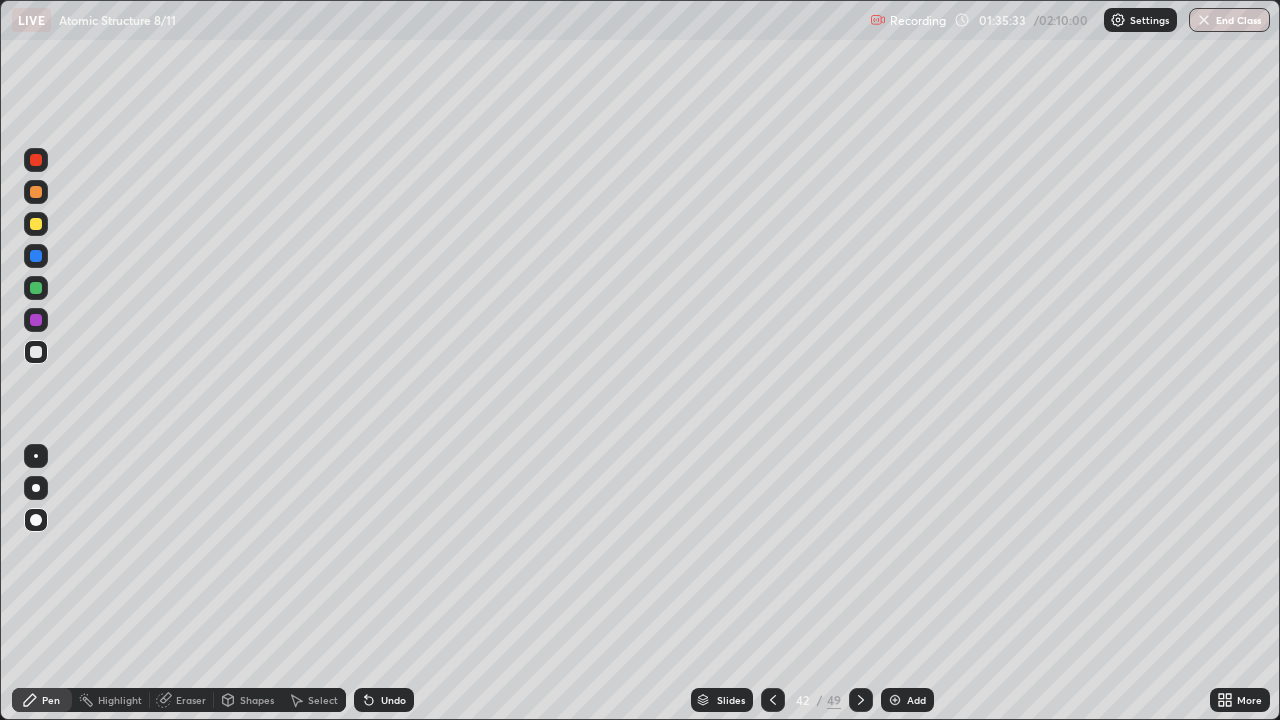 click at bounding box center [36, 224] 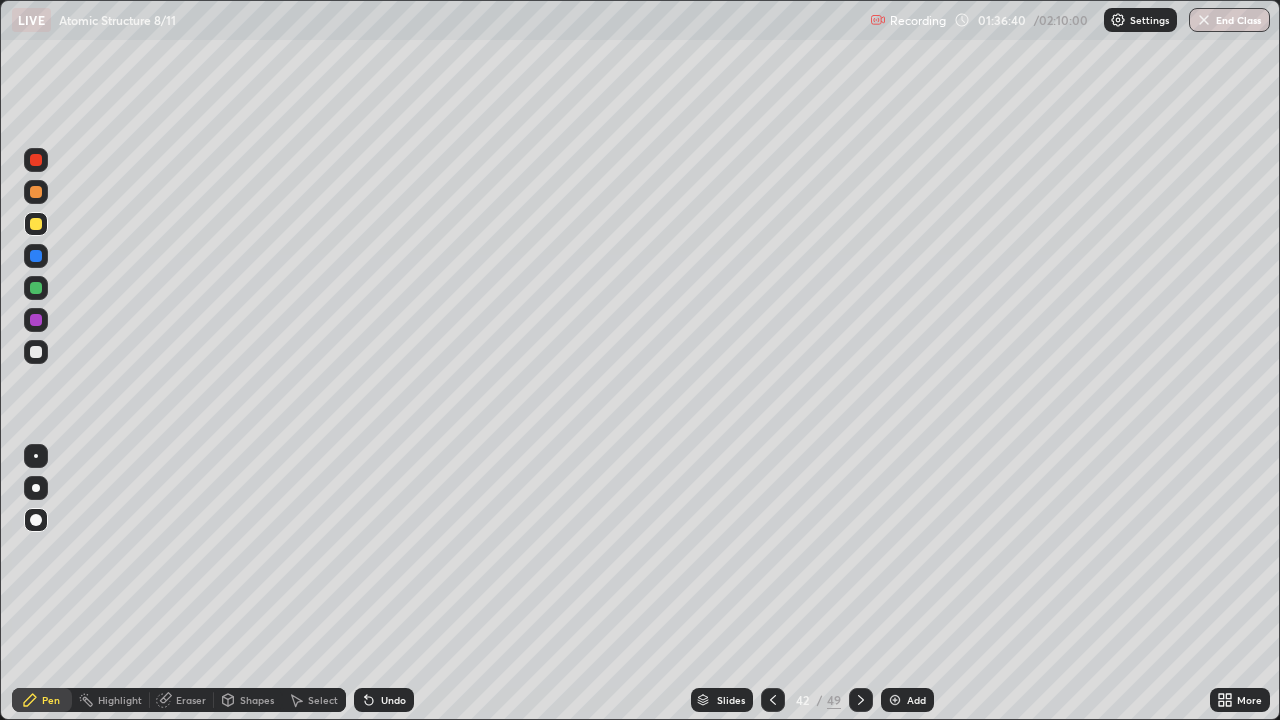 click on "Add" at bounding box center [916, 700] 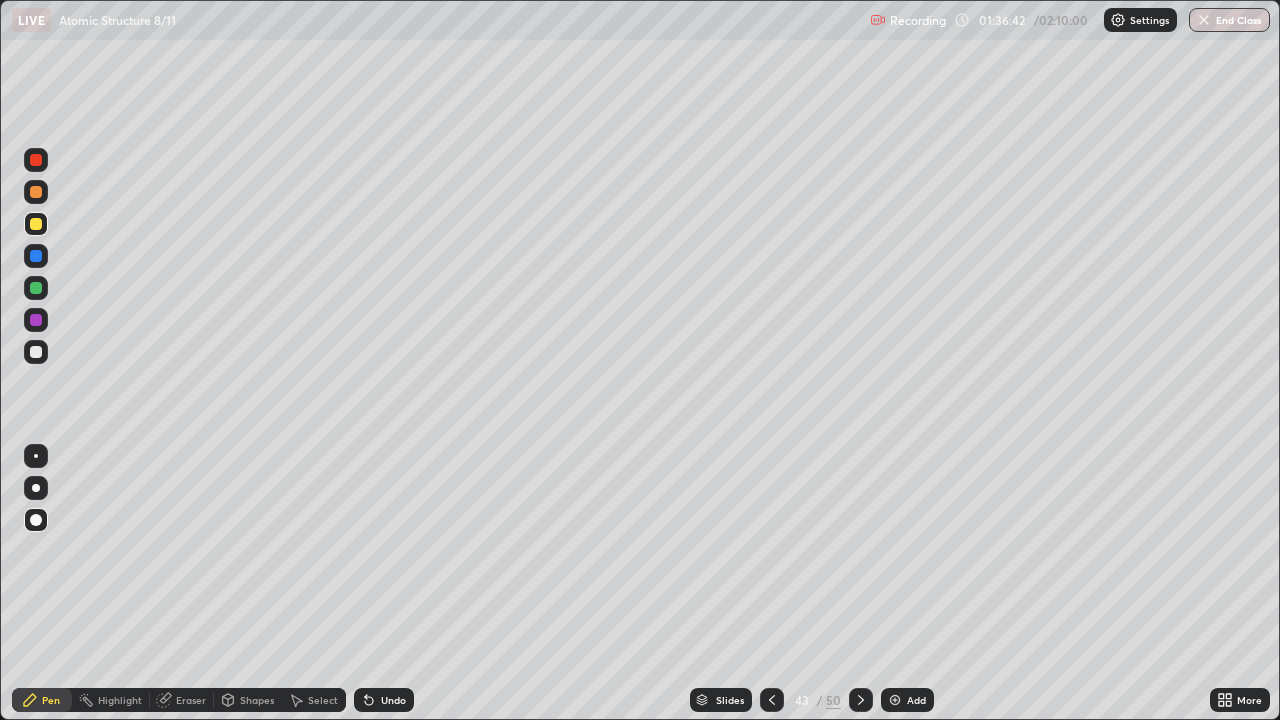 click at bounding box center (36, 352) 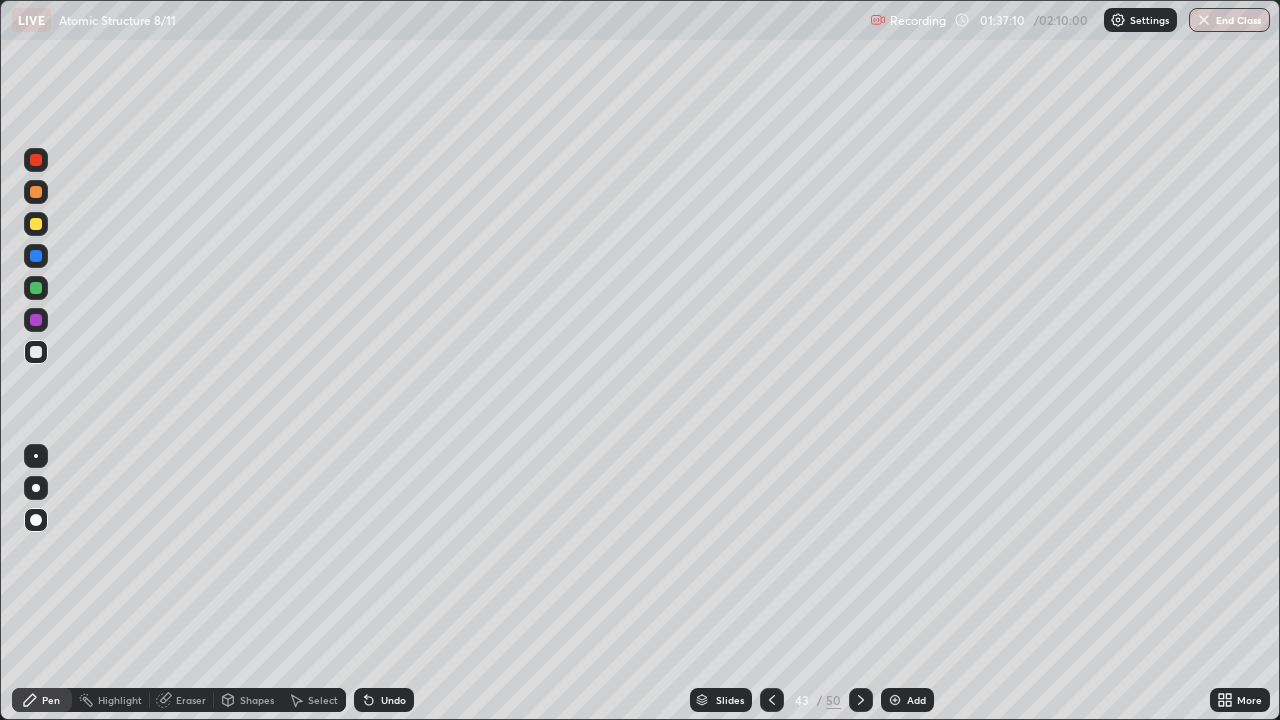 click at bounding box center (36, 224) 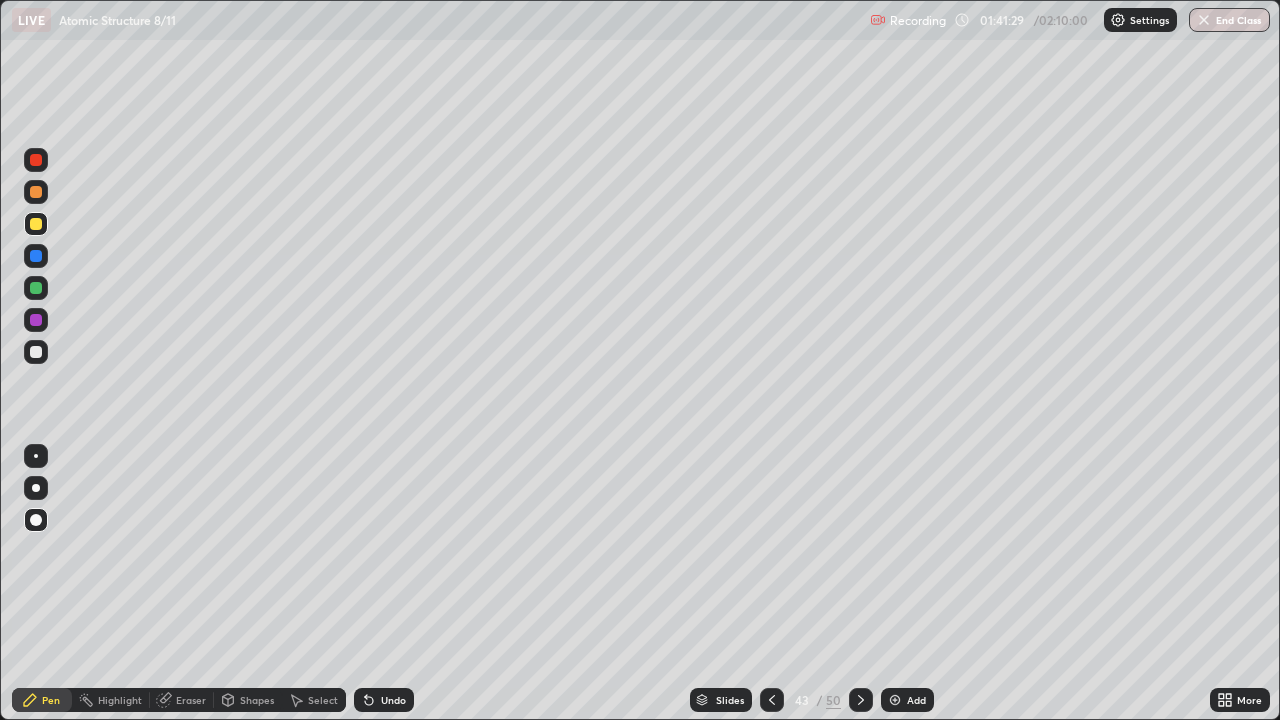 click on "Add" at bounding box center (907, 700) 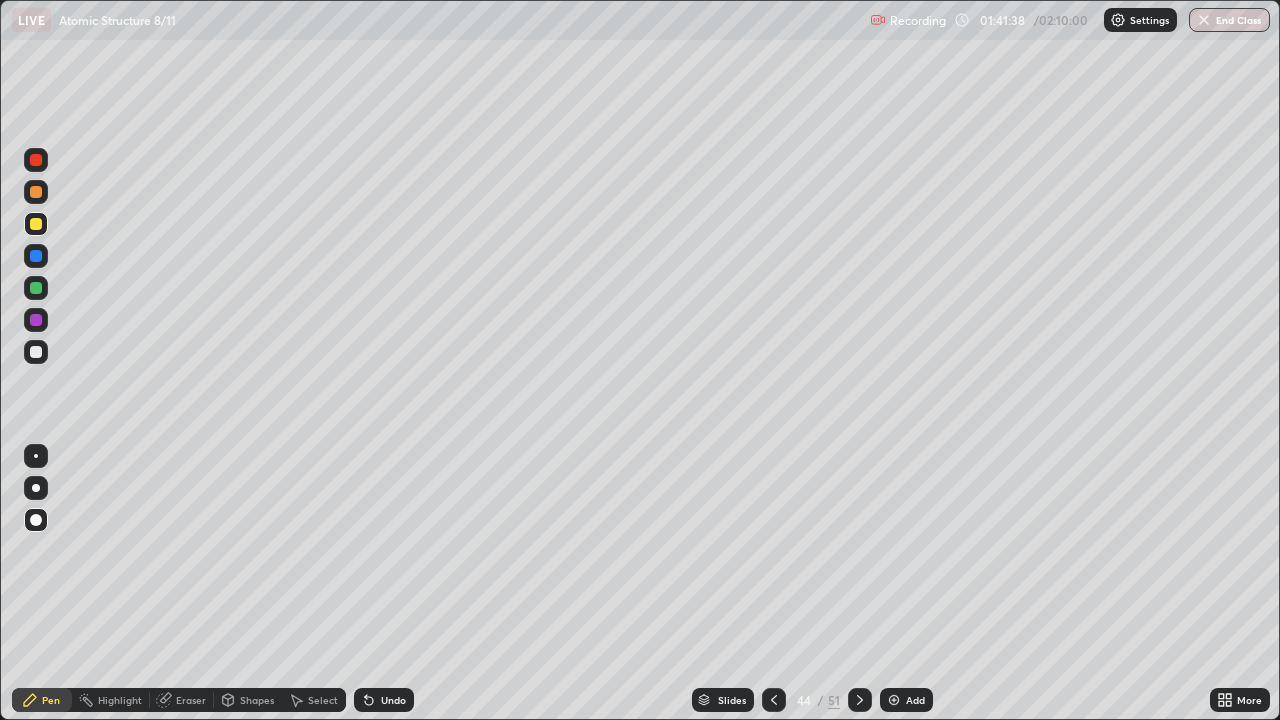 click at bounding box center (36, 192) 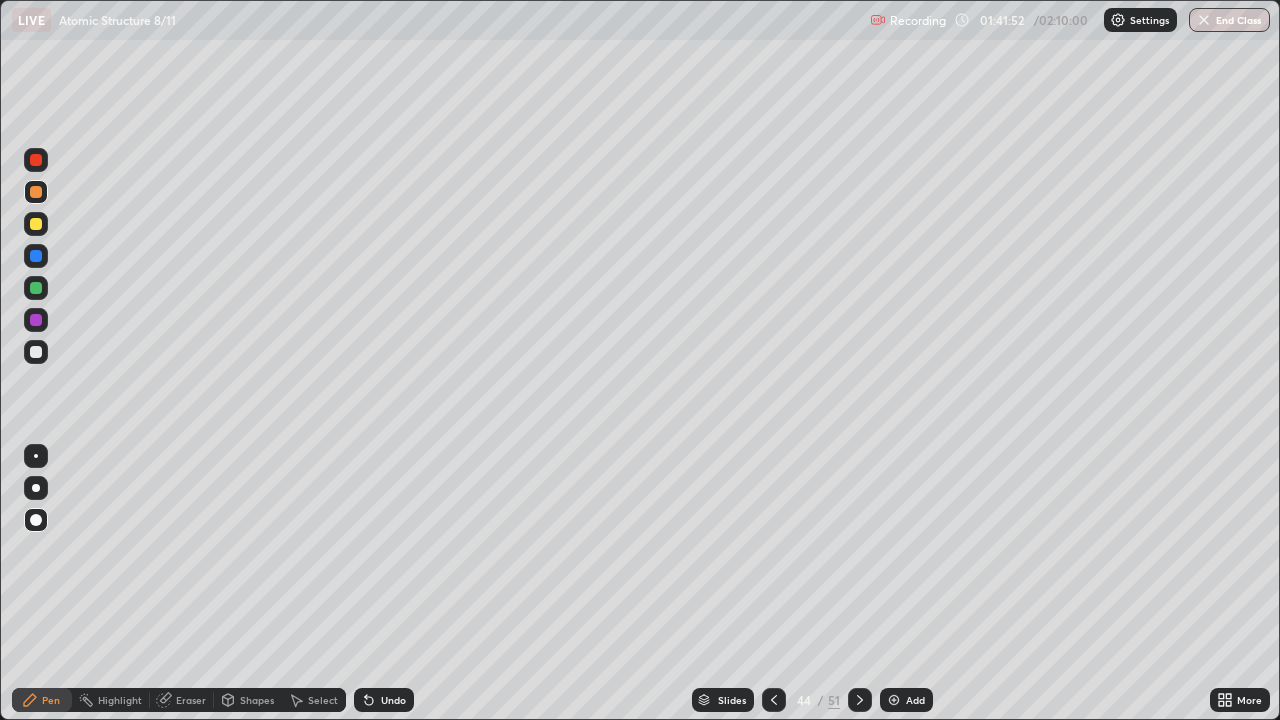 click on "Undo" at bounding box center [393, 700] 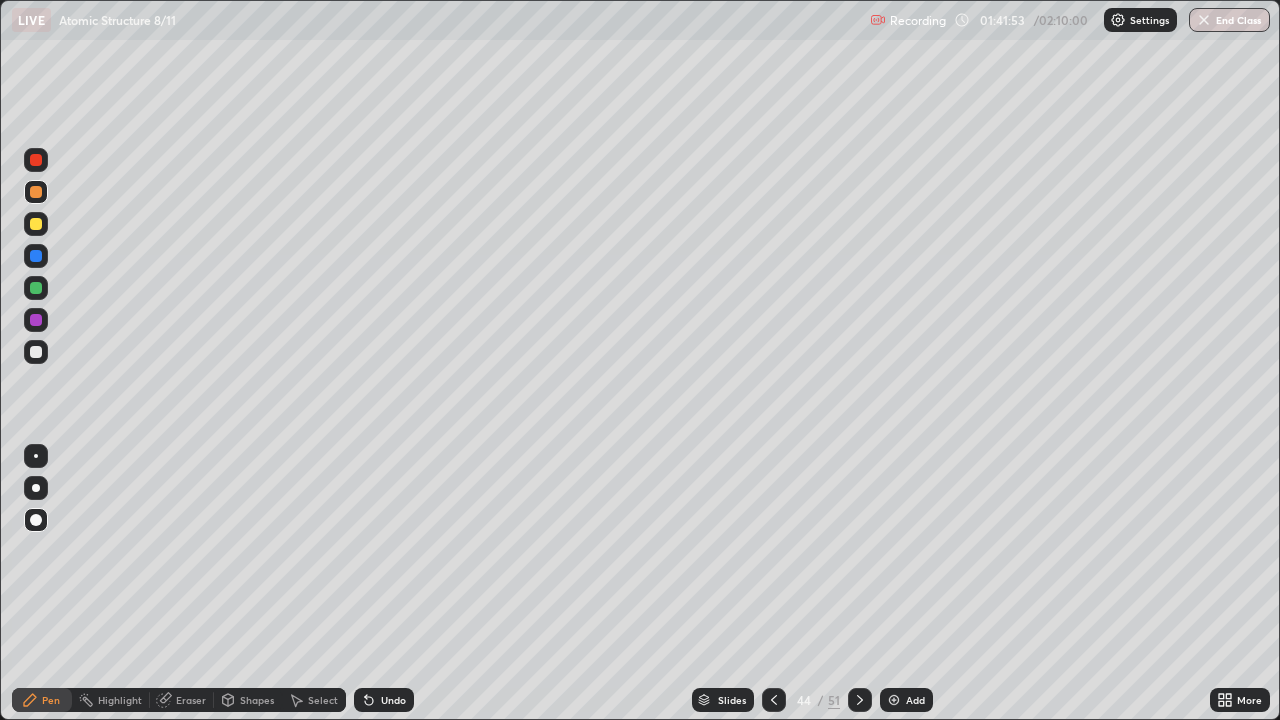 click on "Undo" at bounding box center [384, 700] 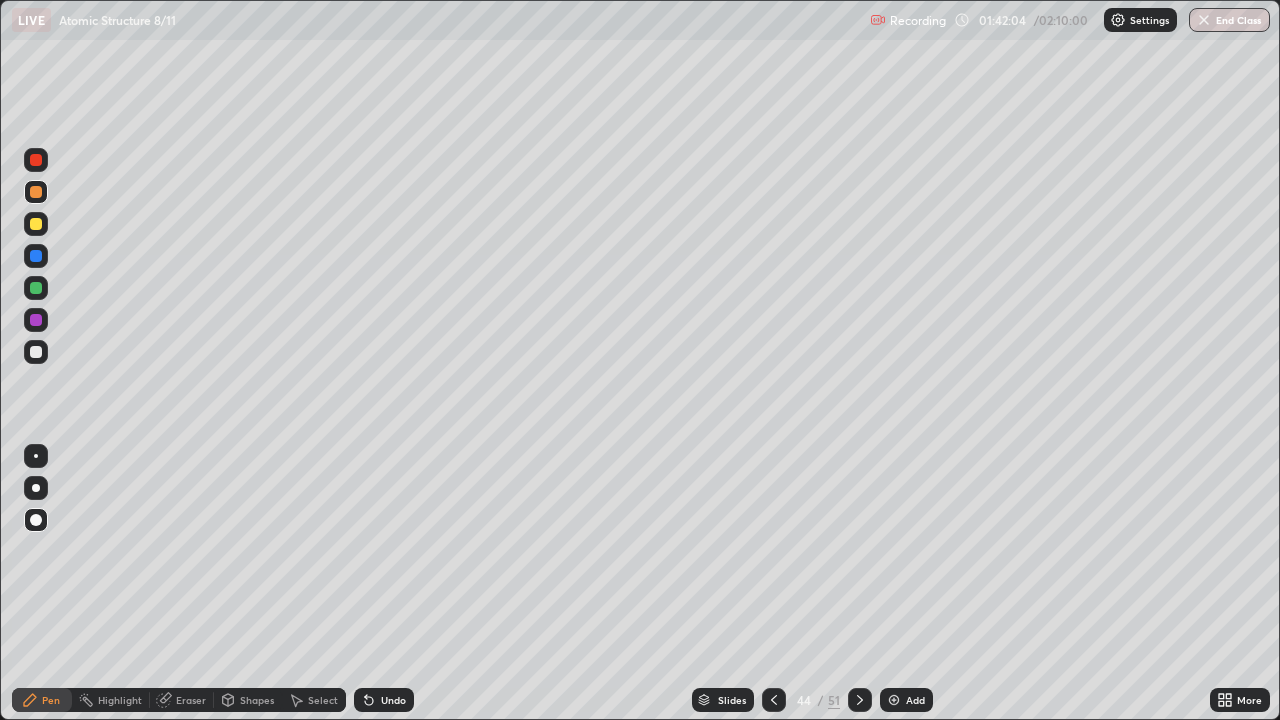 click at bounding box center [36, 352] 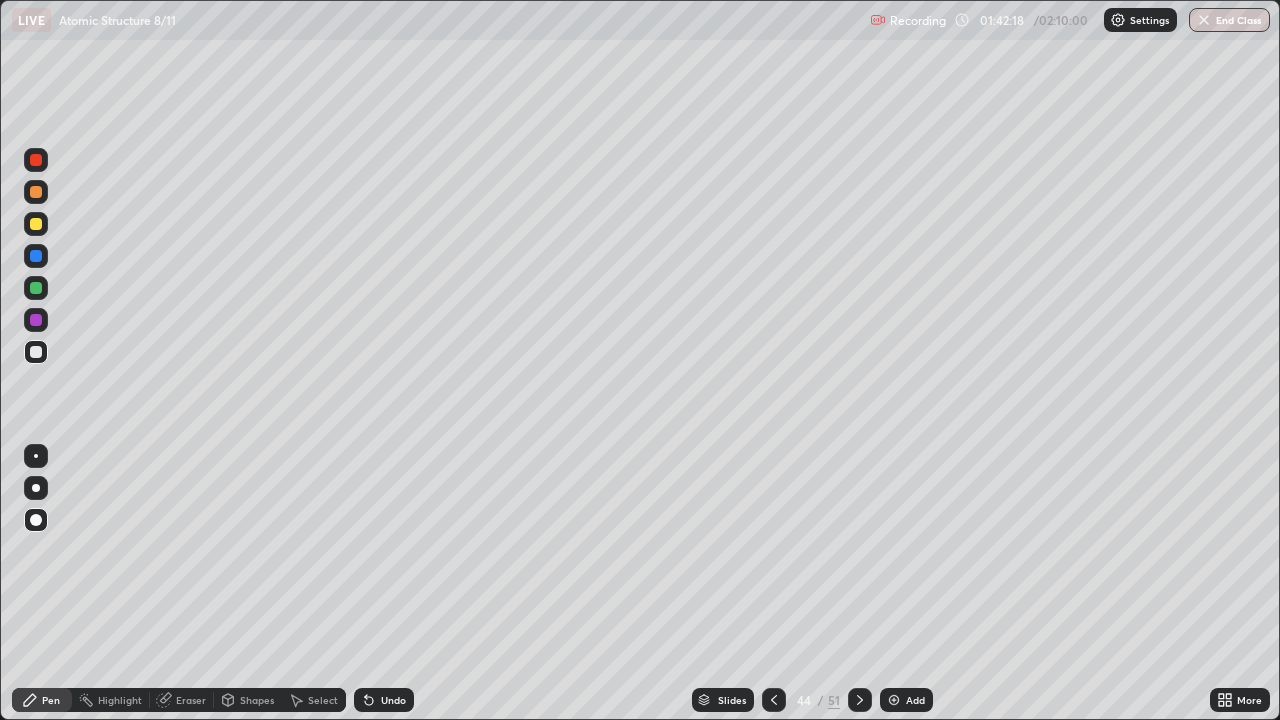 click on "Undo" at bounding box center [393, 700] 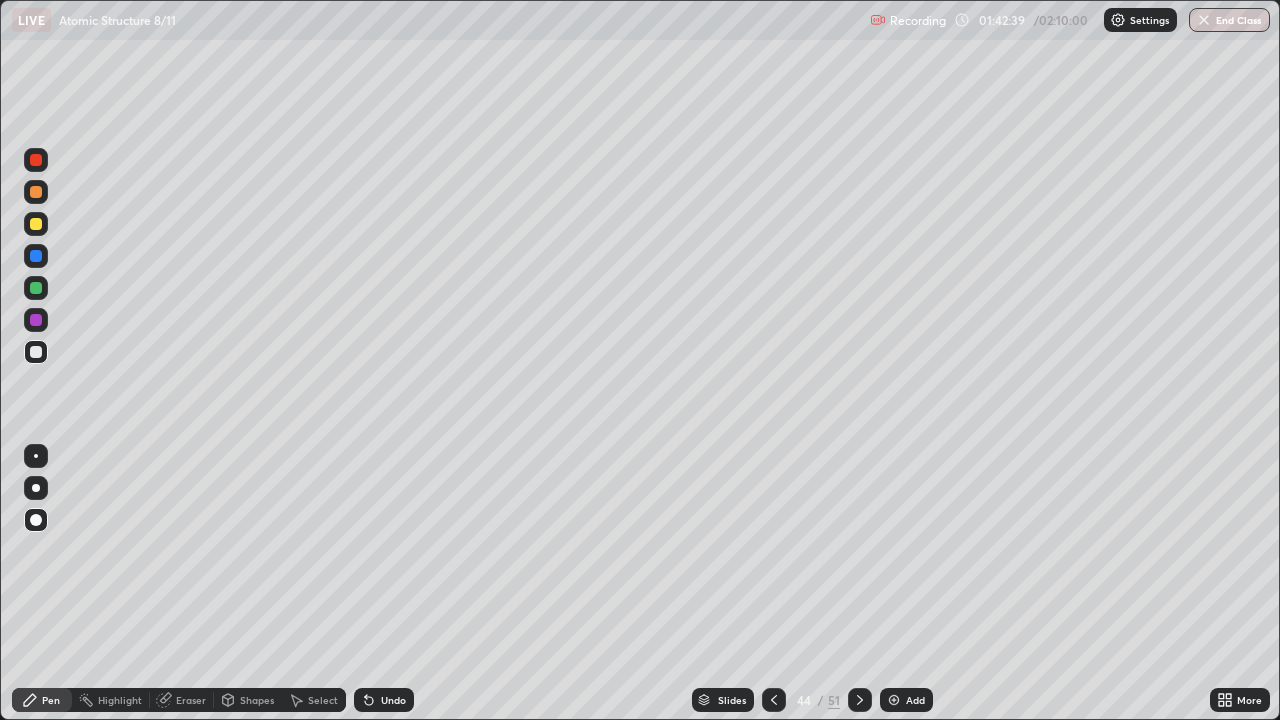 click at bounding box center (36, 320) 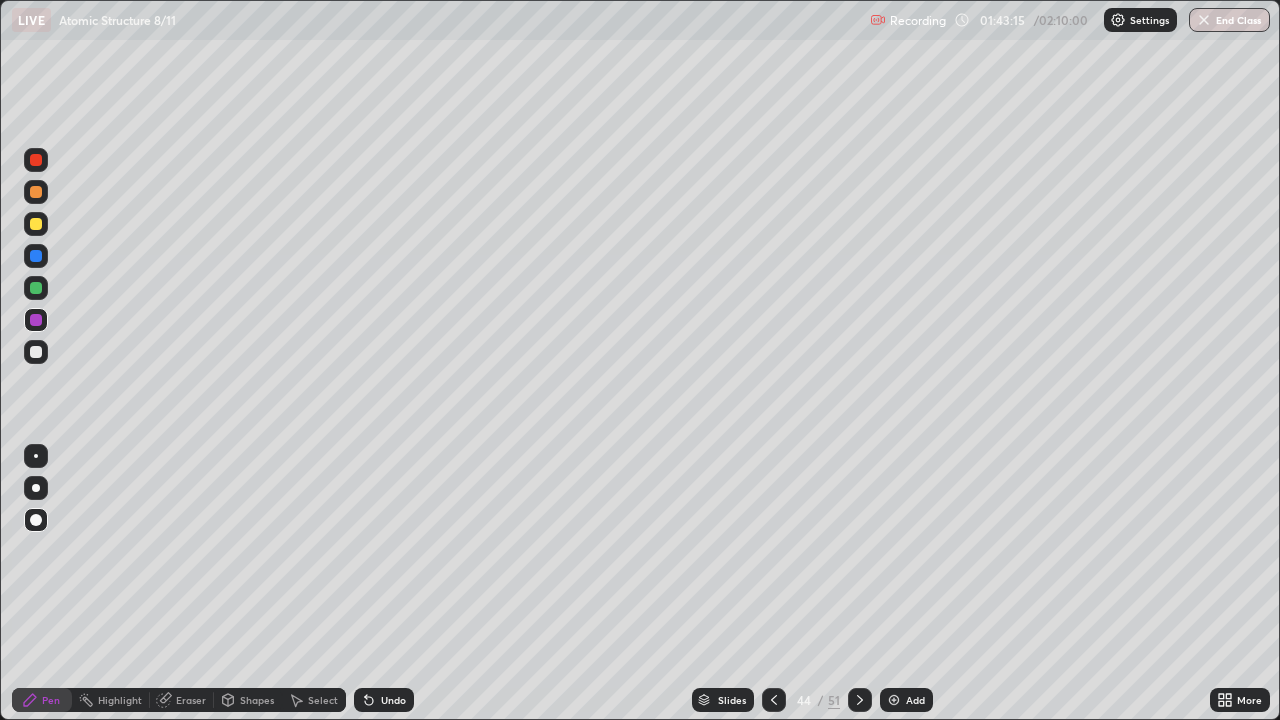 click at bounding box center [36, 352] 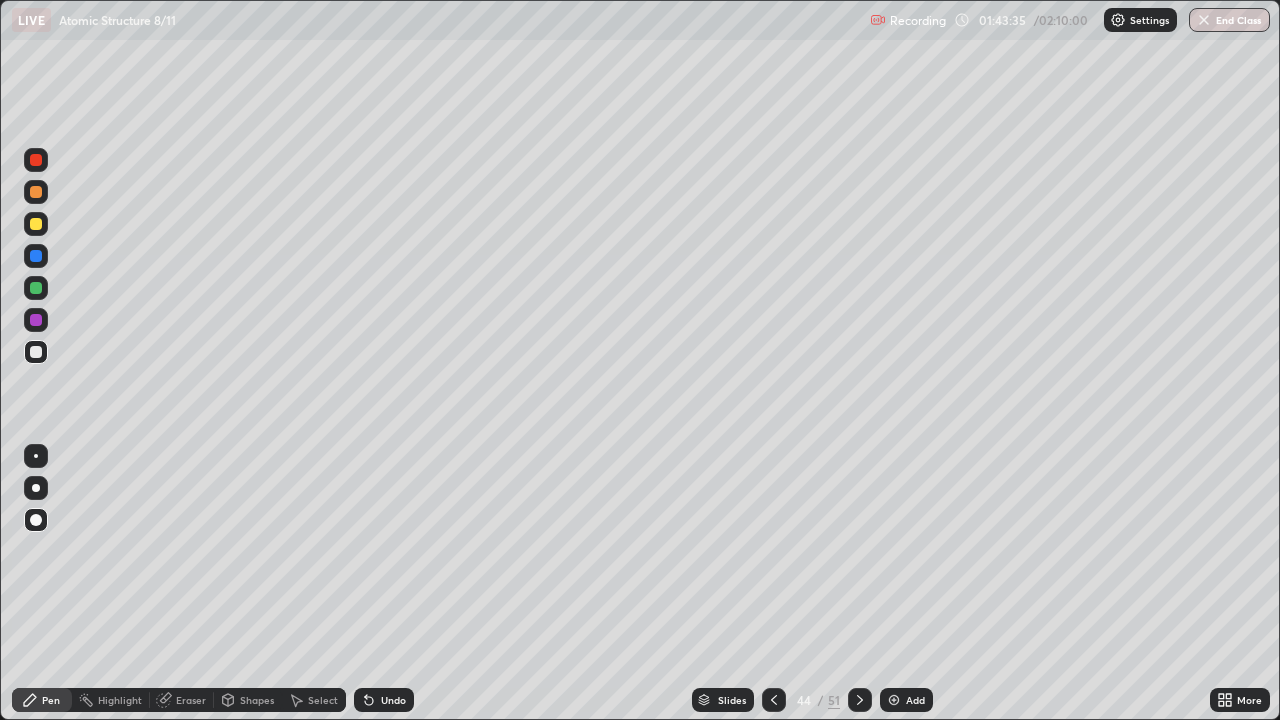 click on "Add" at bounding box center [915, 700] 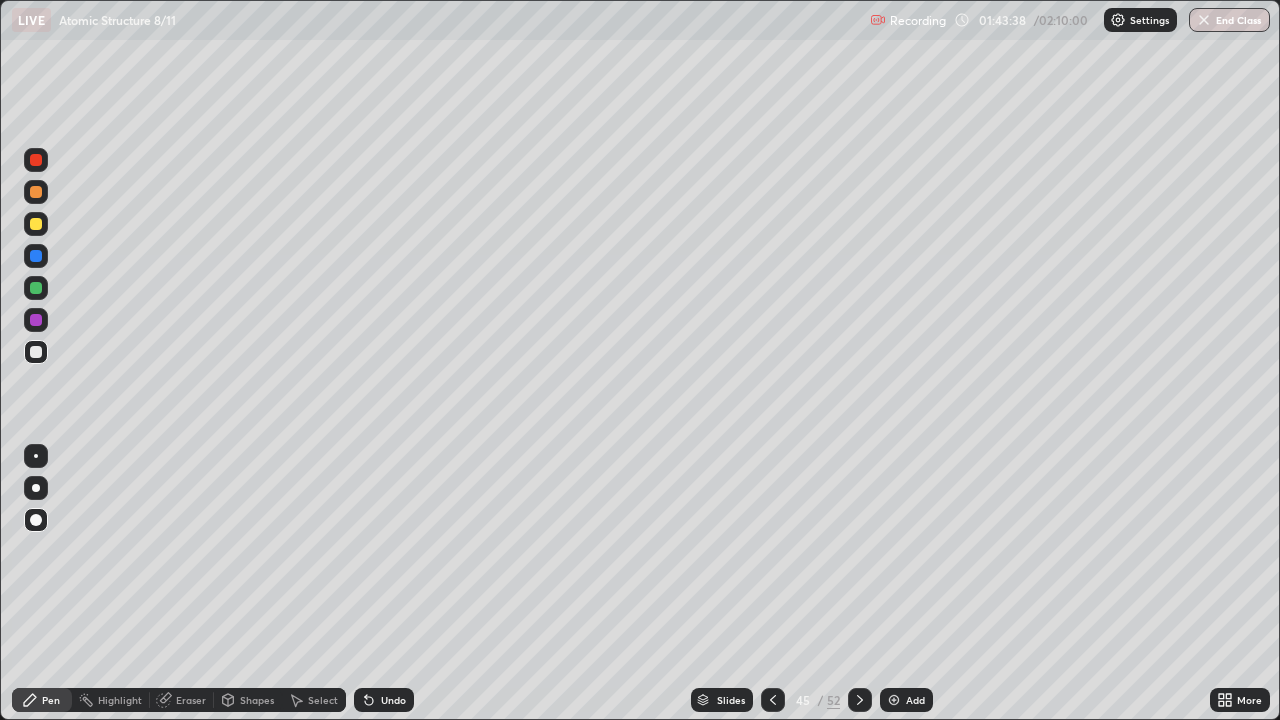 click at bounding box center [36, 224] 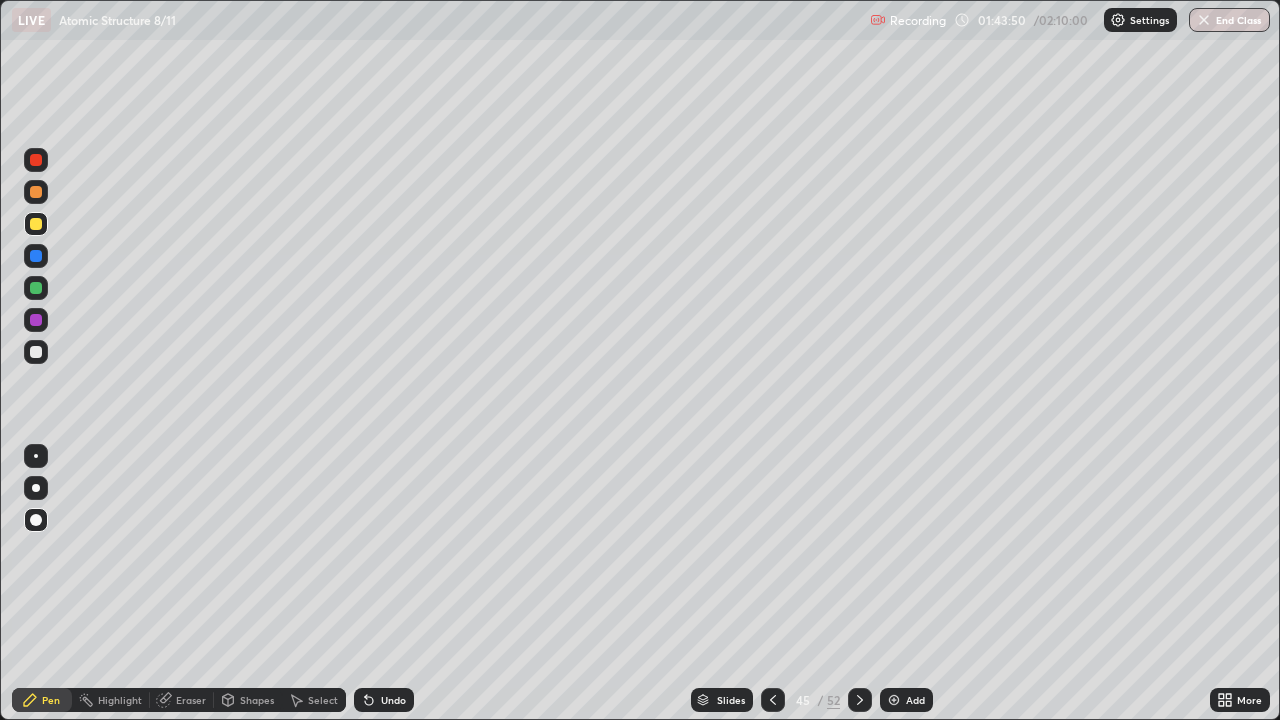 click at bounding box center (36, 256) 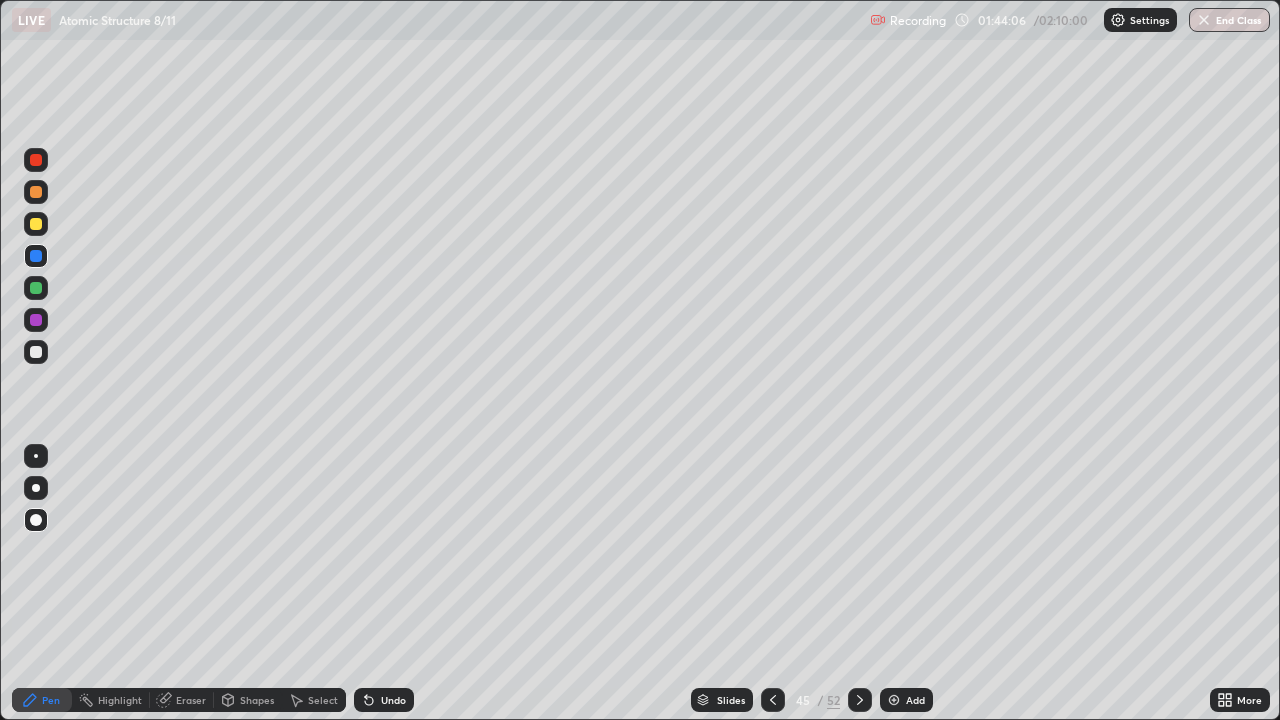 click at bounding box center [36, 224] 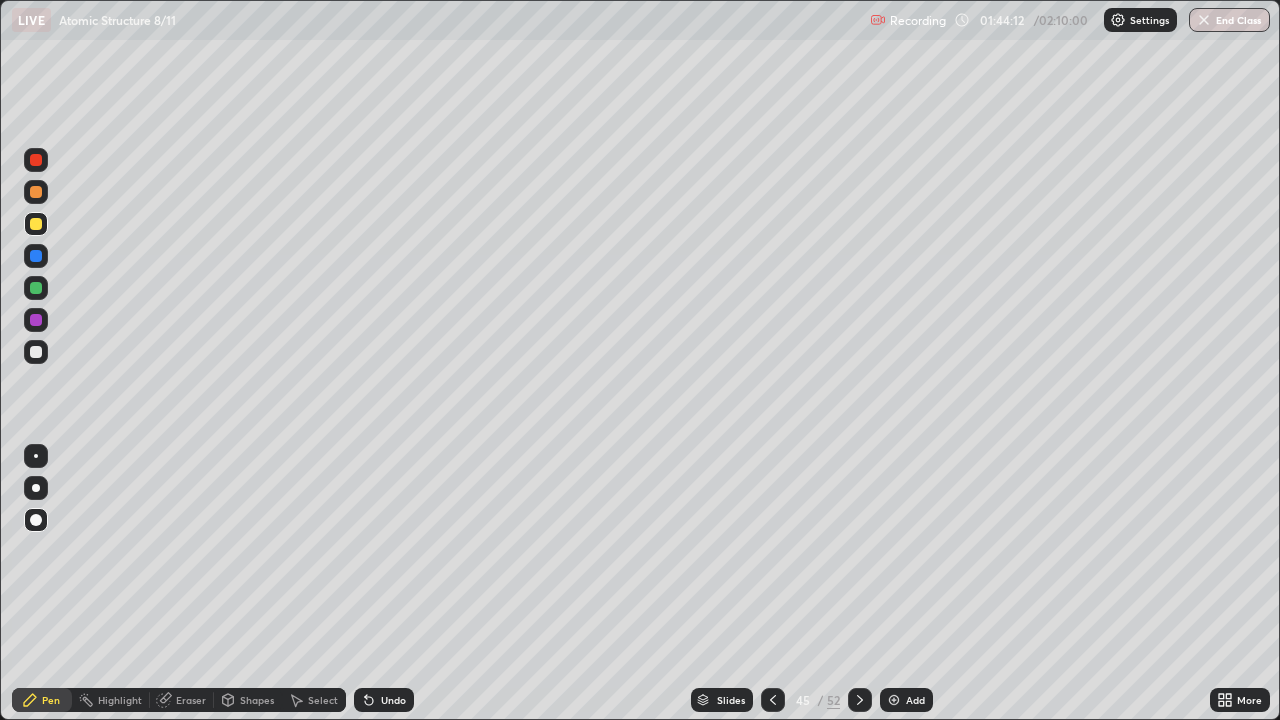 click on "Undo" at bounding box center [384, 700] 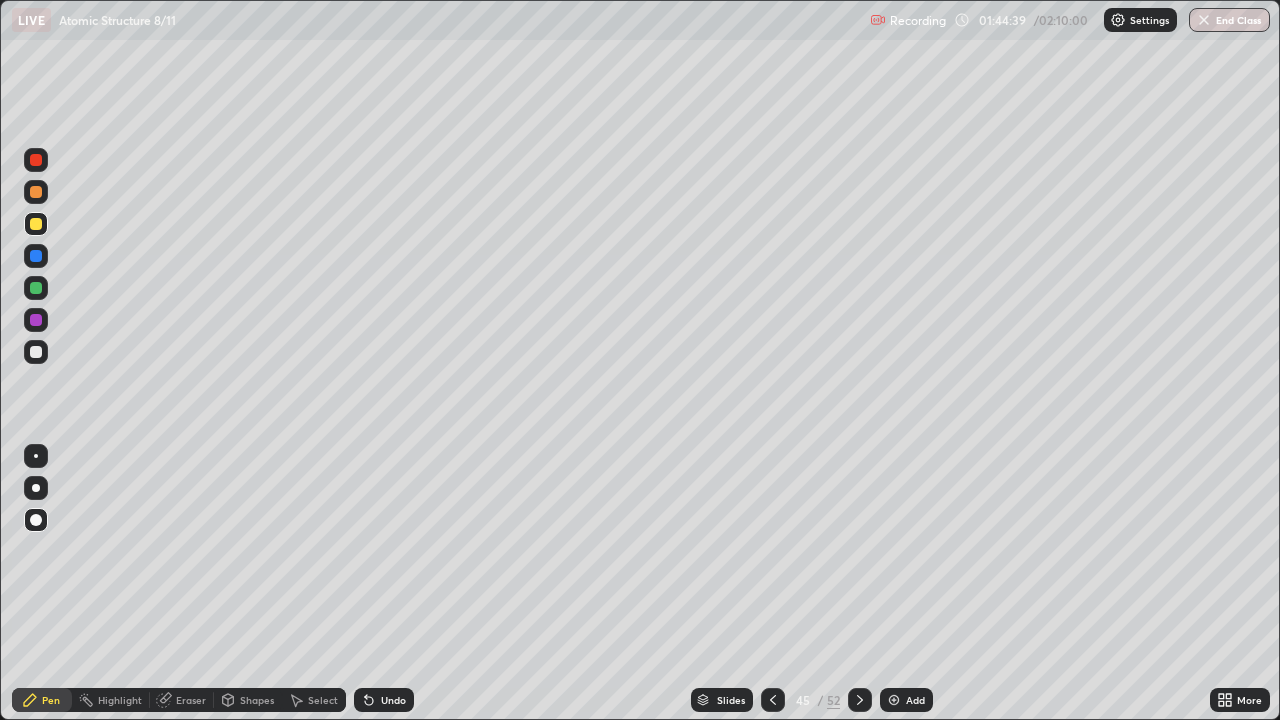 click on "Eraser" at bounding box center (191, 700) 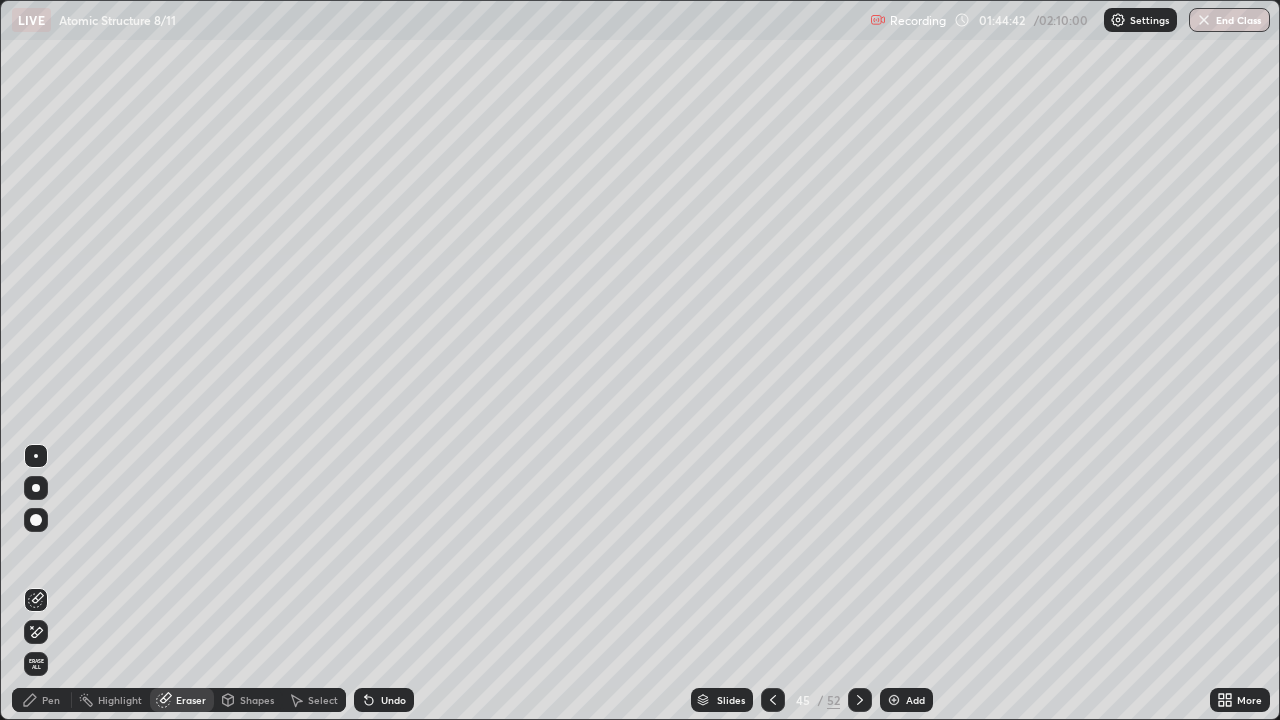 click on "Pen" at bounding box center [42, 700] 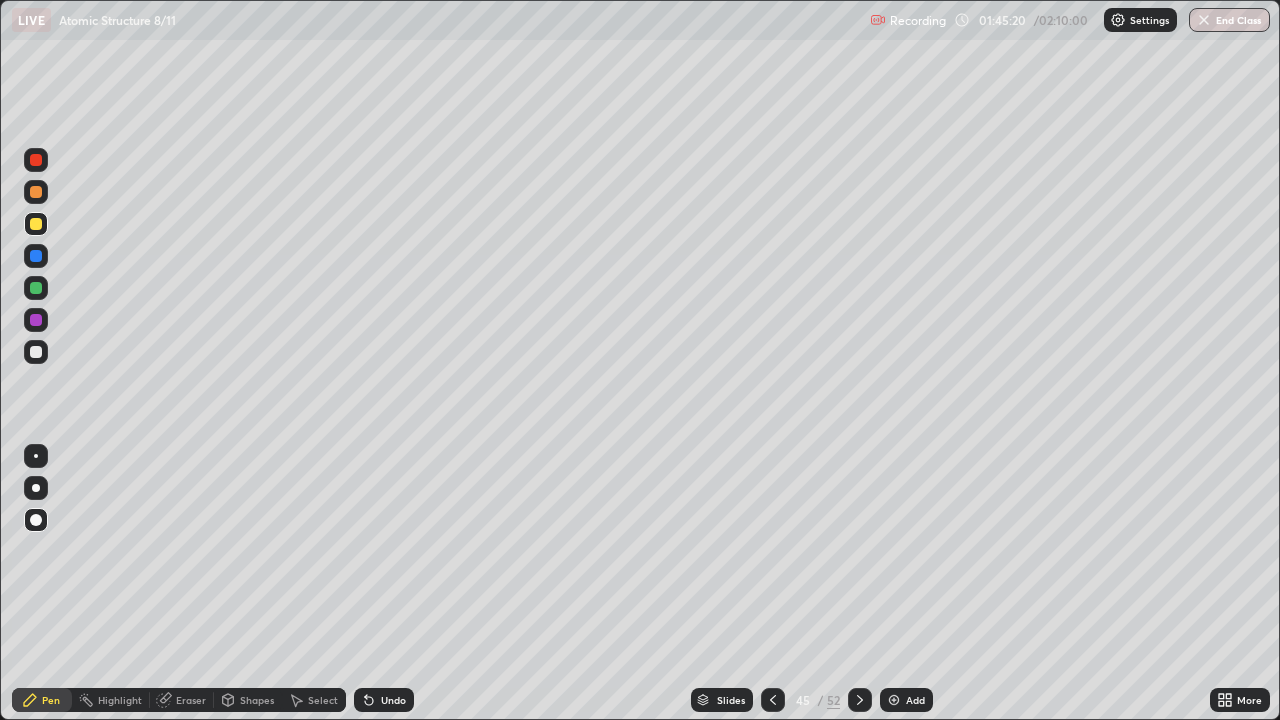 click at bounding box center [773, 700] 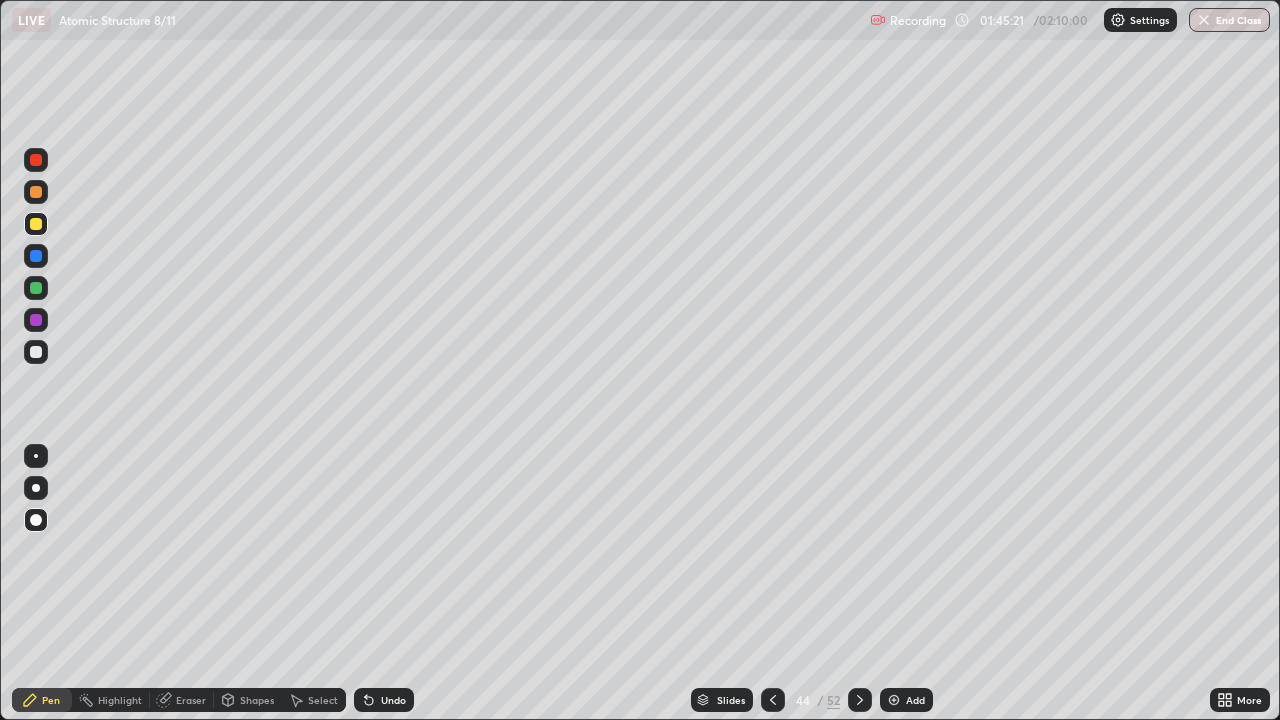click 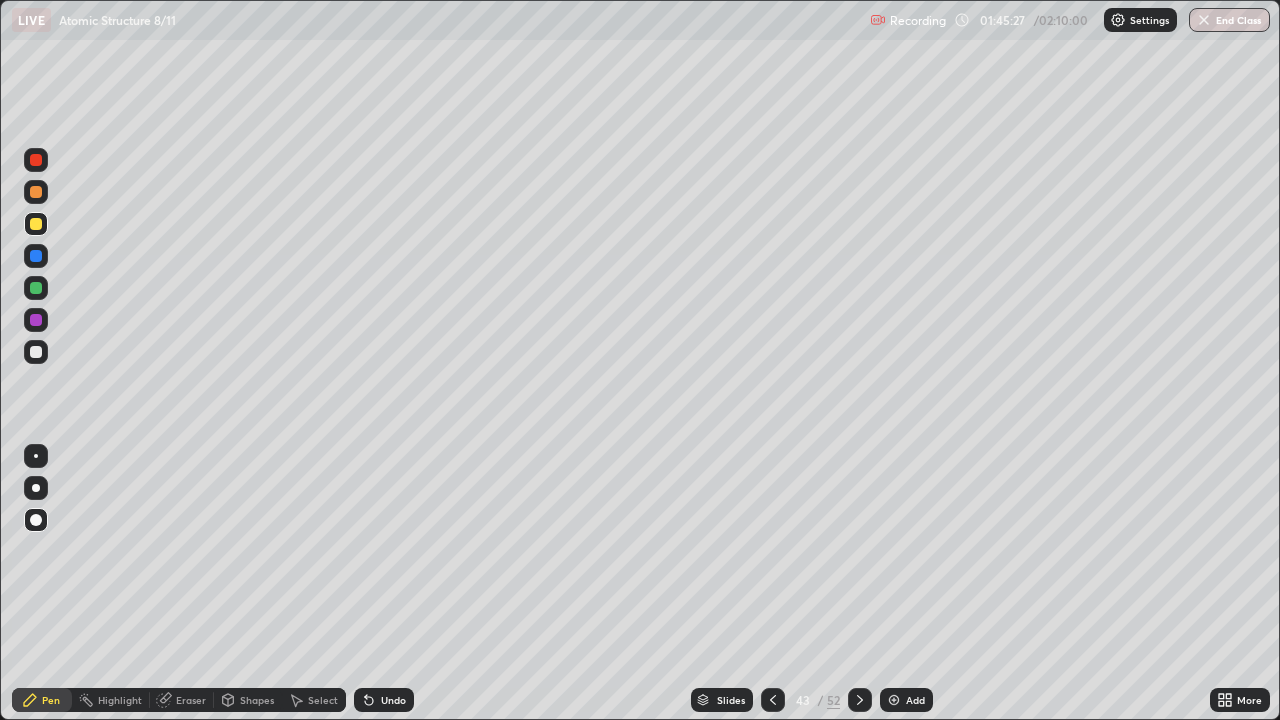 click at bounding box center [860, 700] 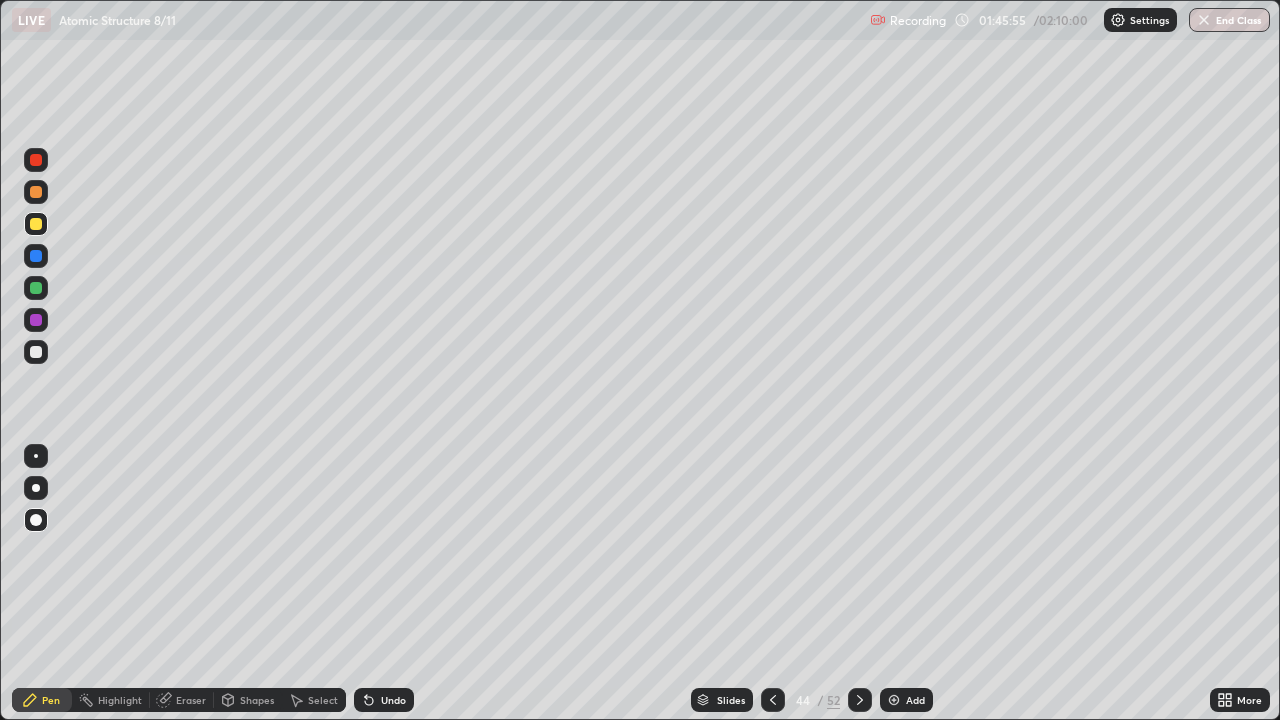 click at bounding box center [860, 700] 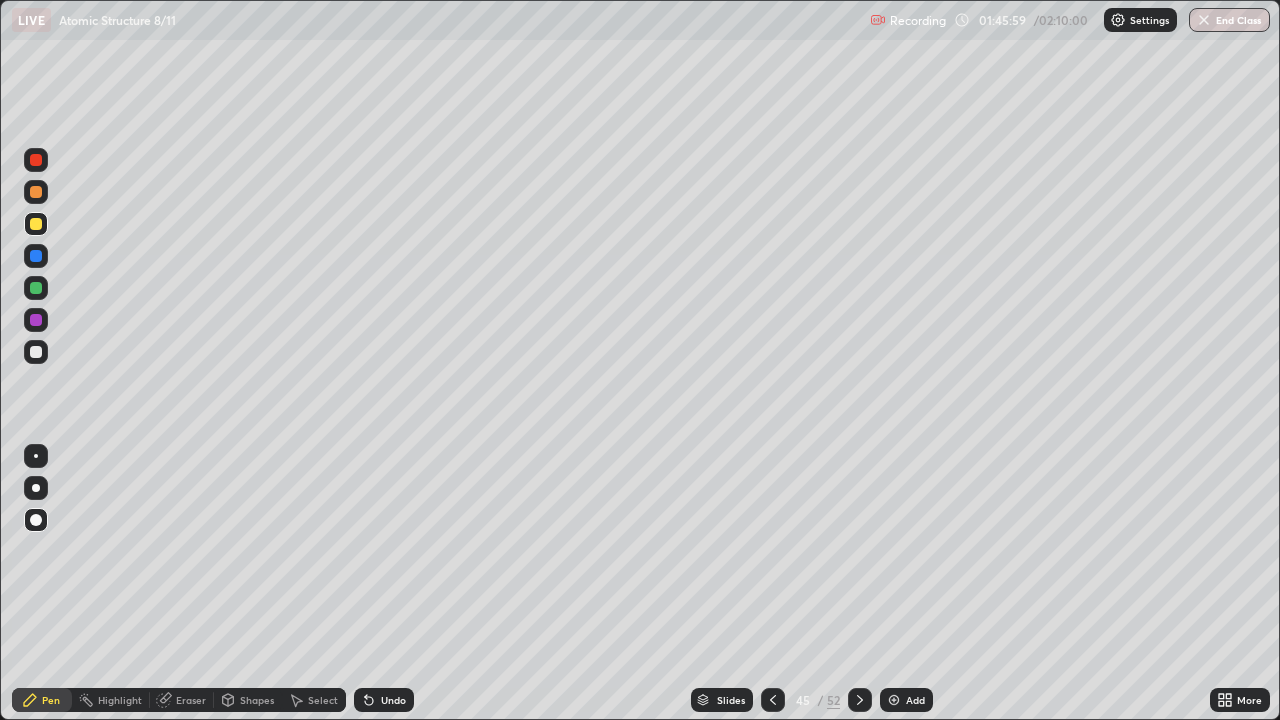 click 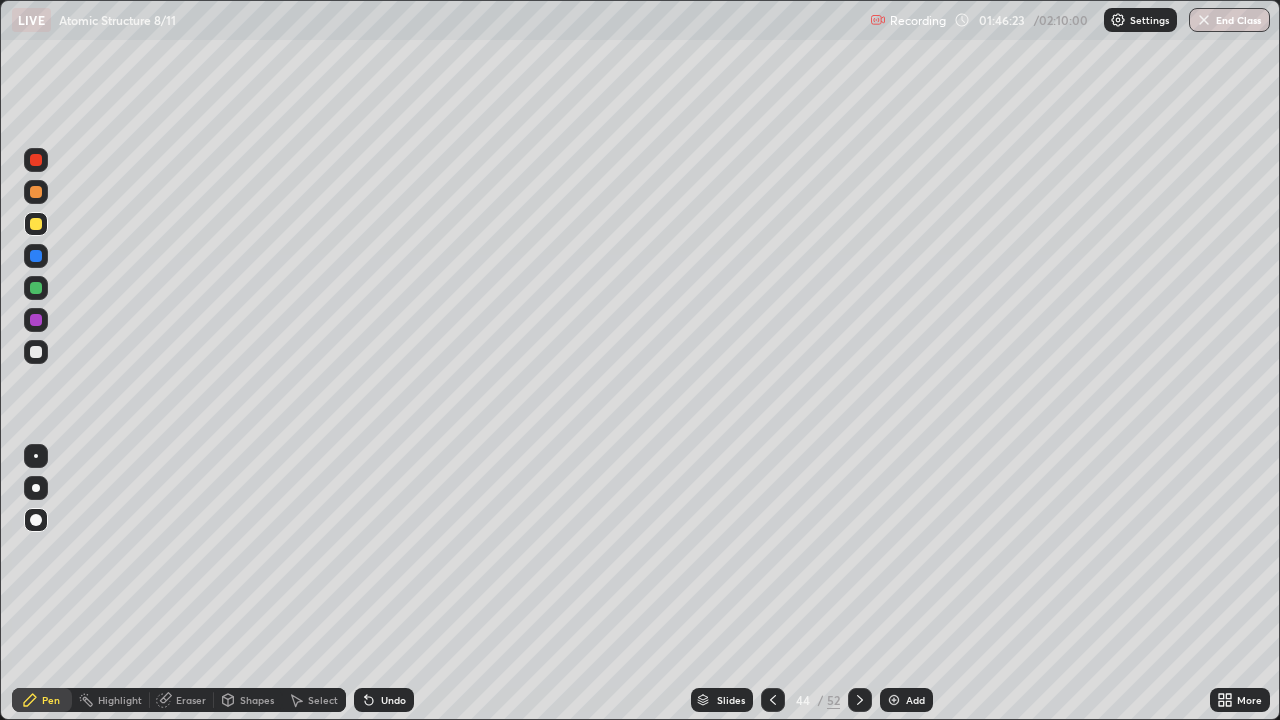 click 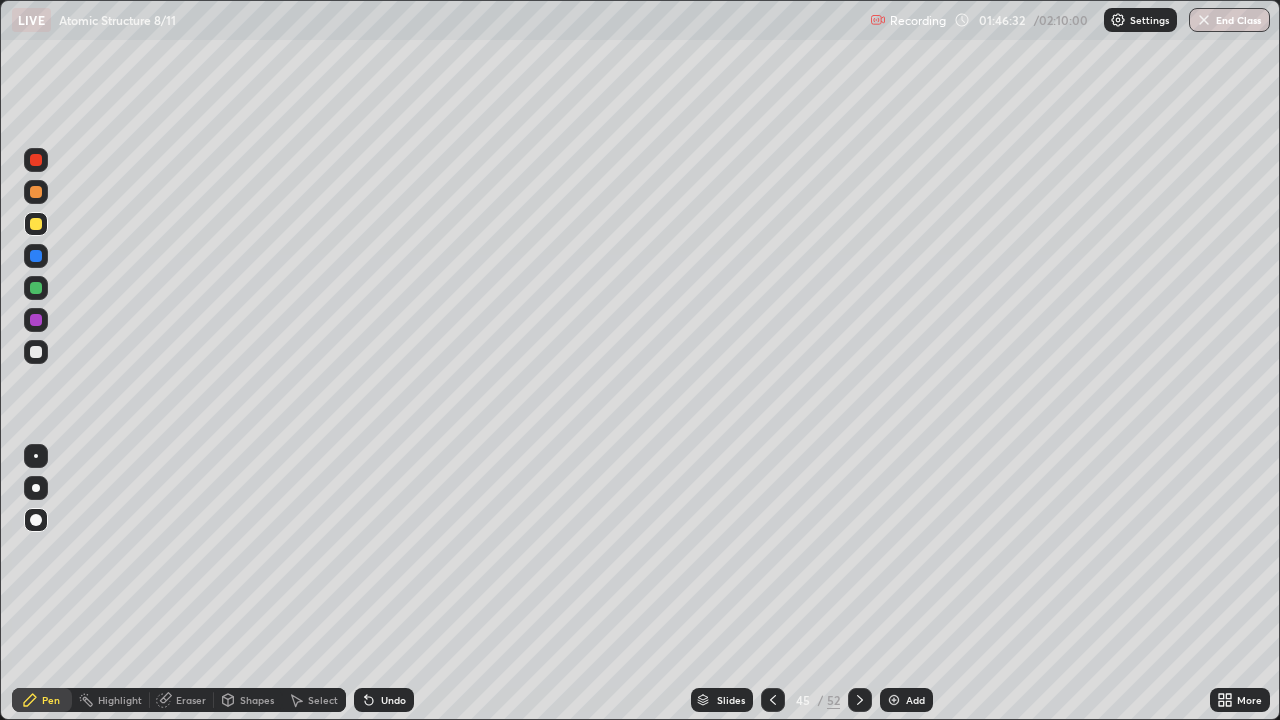 click 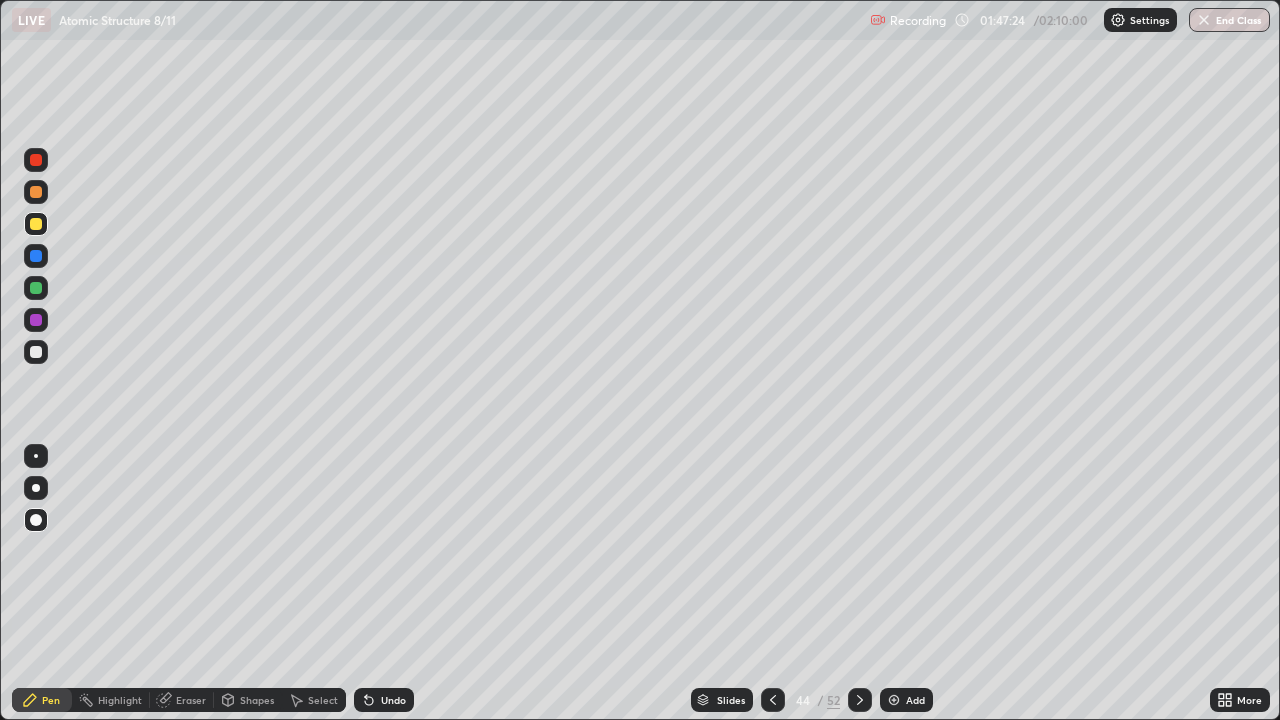 click 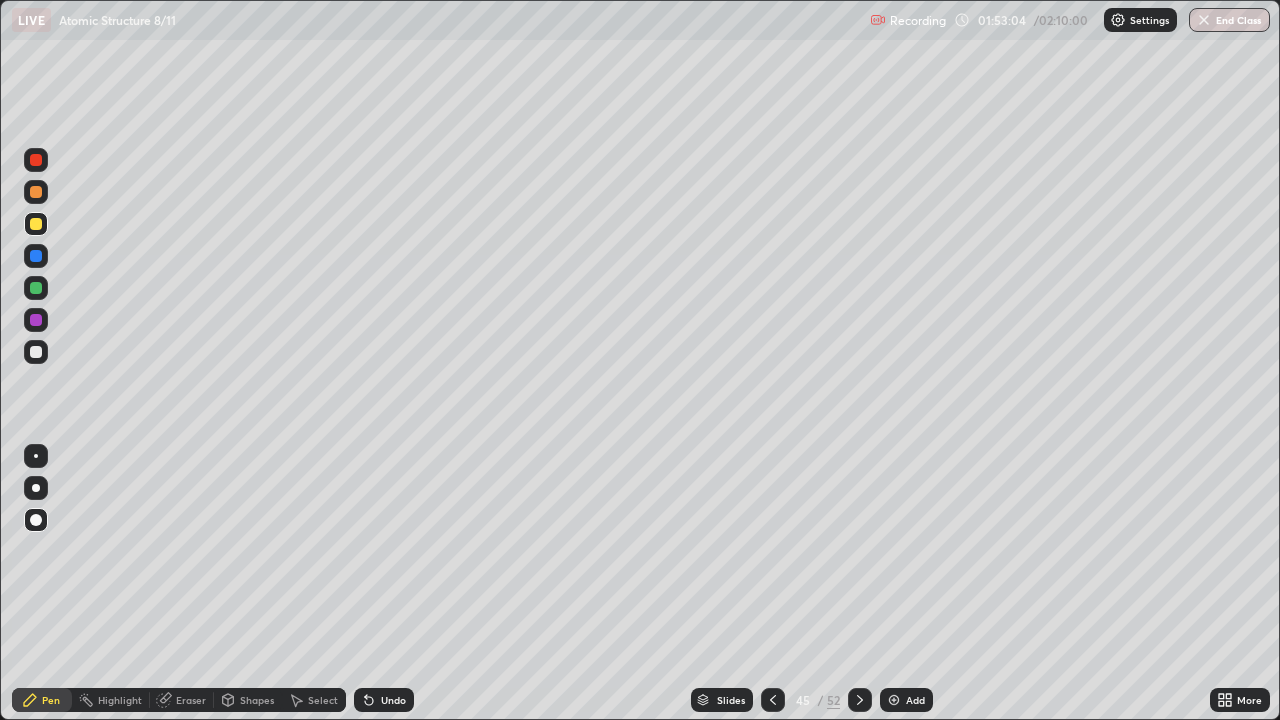 click on "Add" at bounding box center (915, 700) 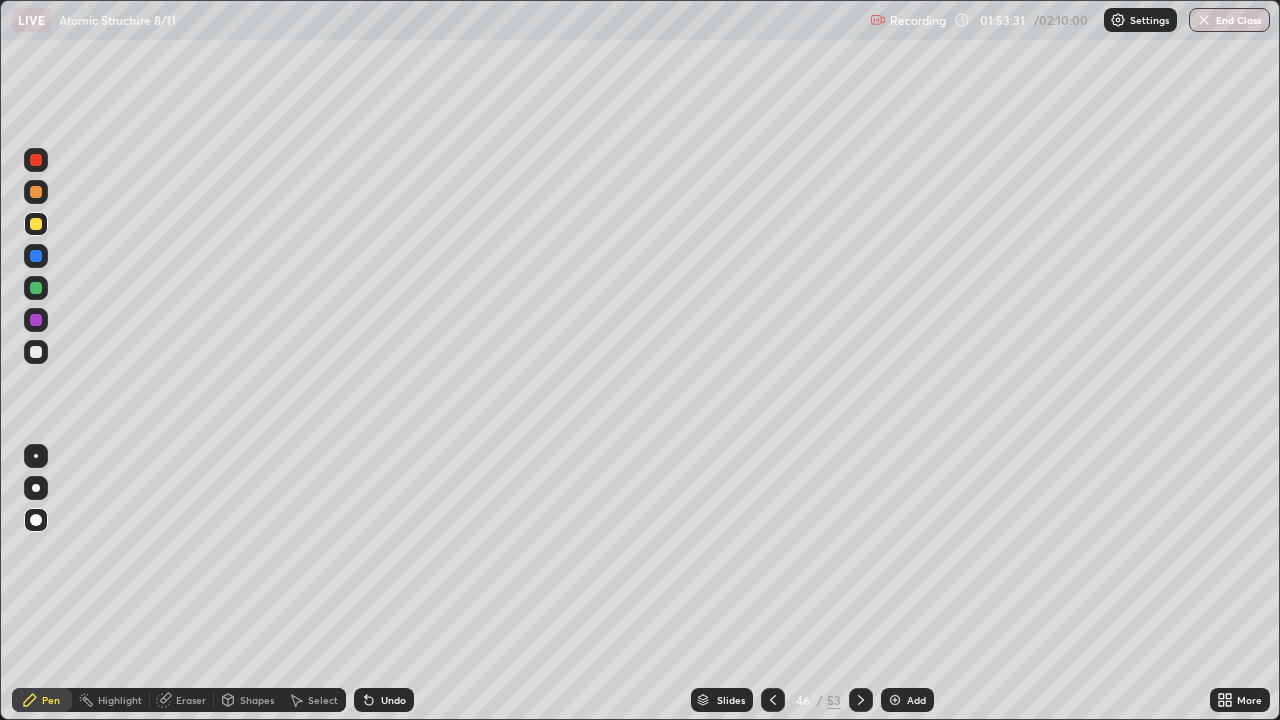 click at bounding box center (36, 192) 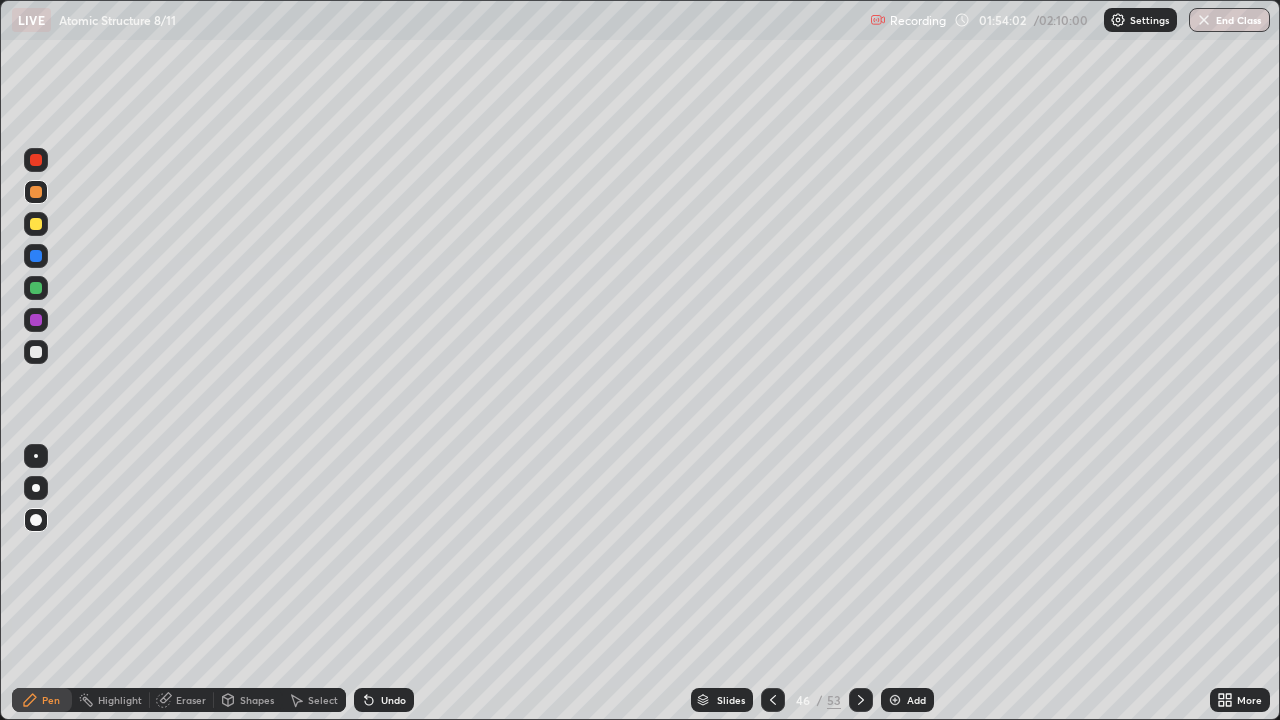 click at bounding box center [36, 224] 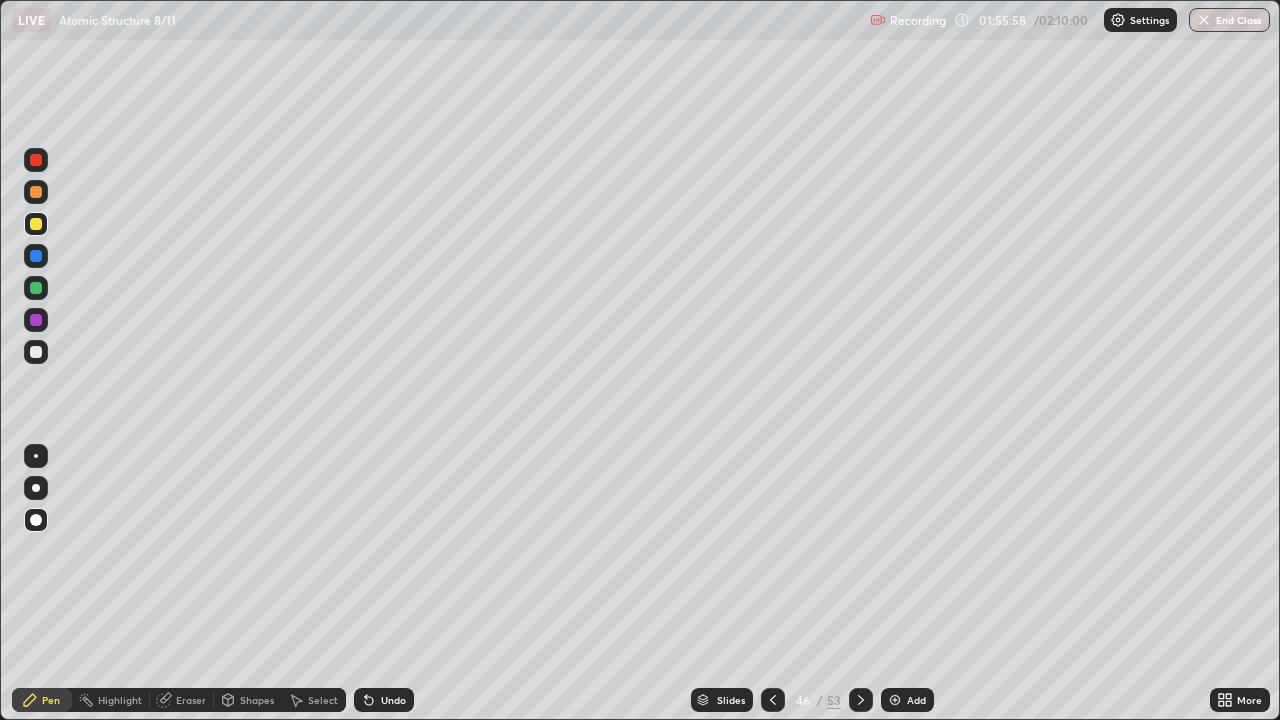 click on "Slides 46 / 53 Add" at bounding box center (812, 700) 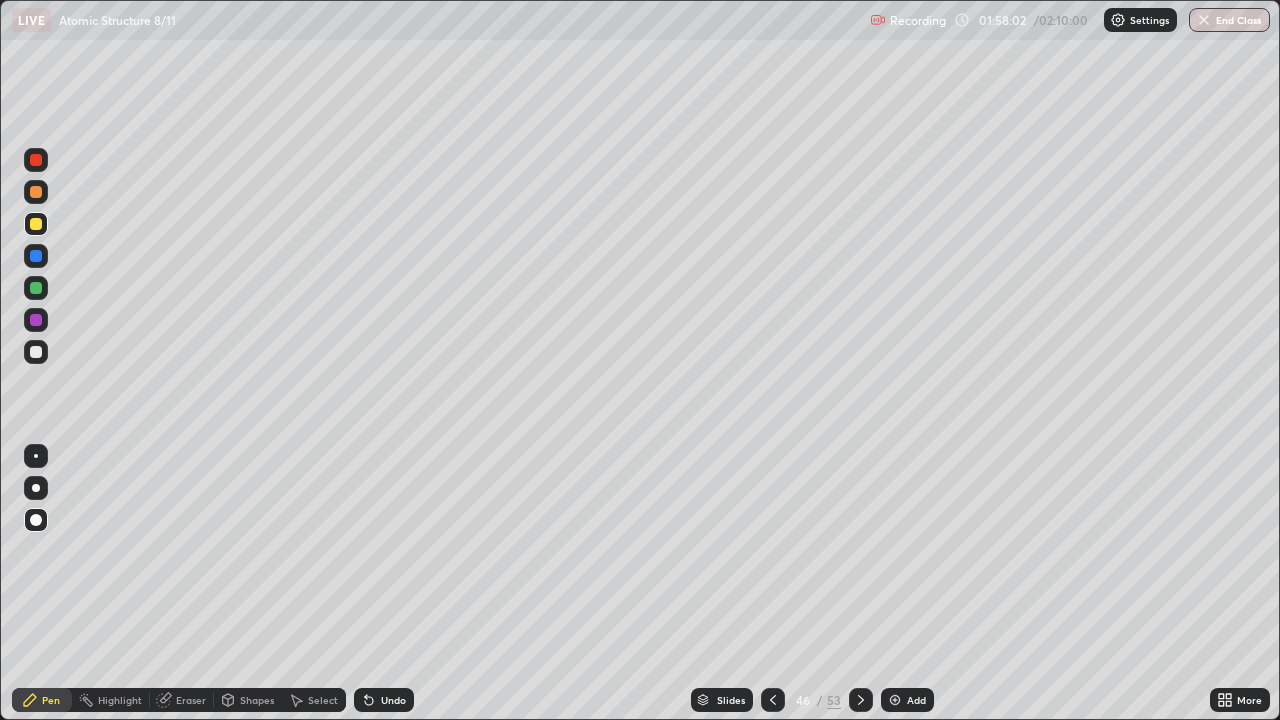 click on "Add" at bounding box center [916, 700] 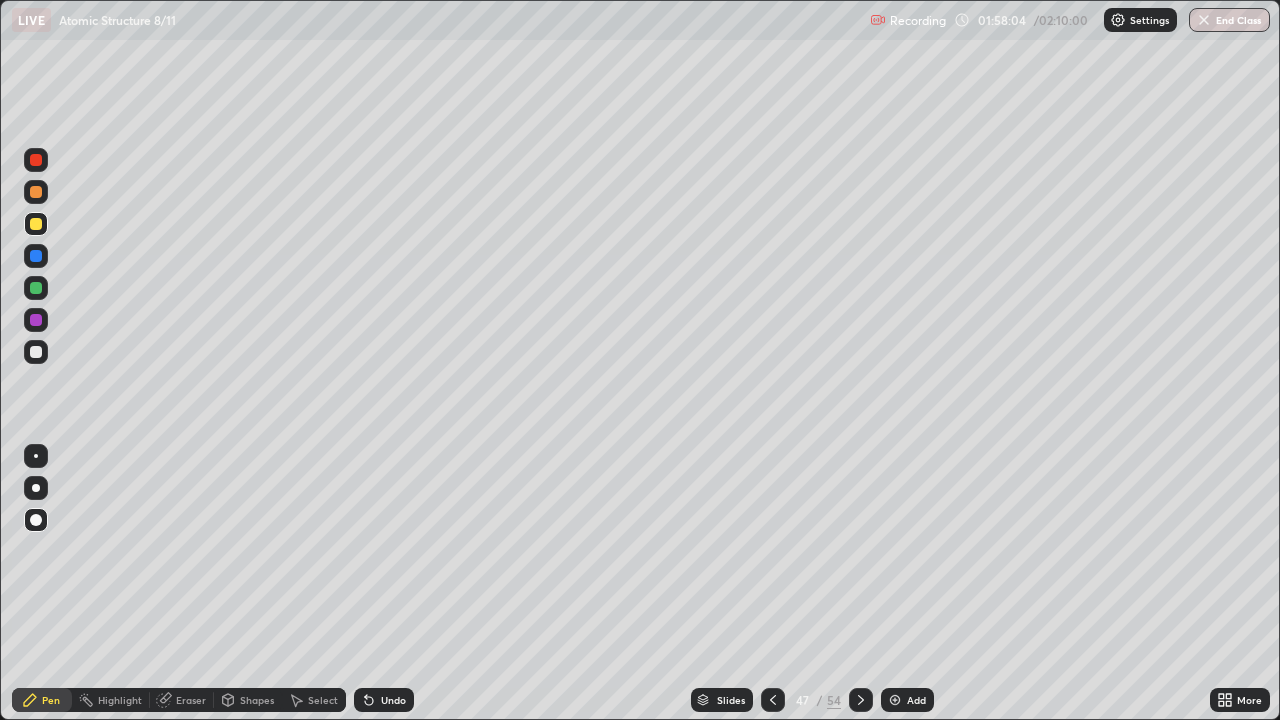 click at bounding box center [36, 352] 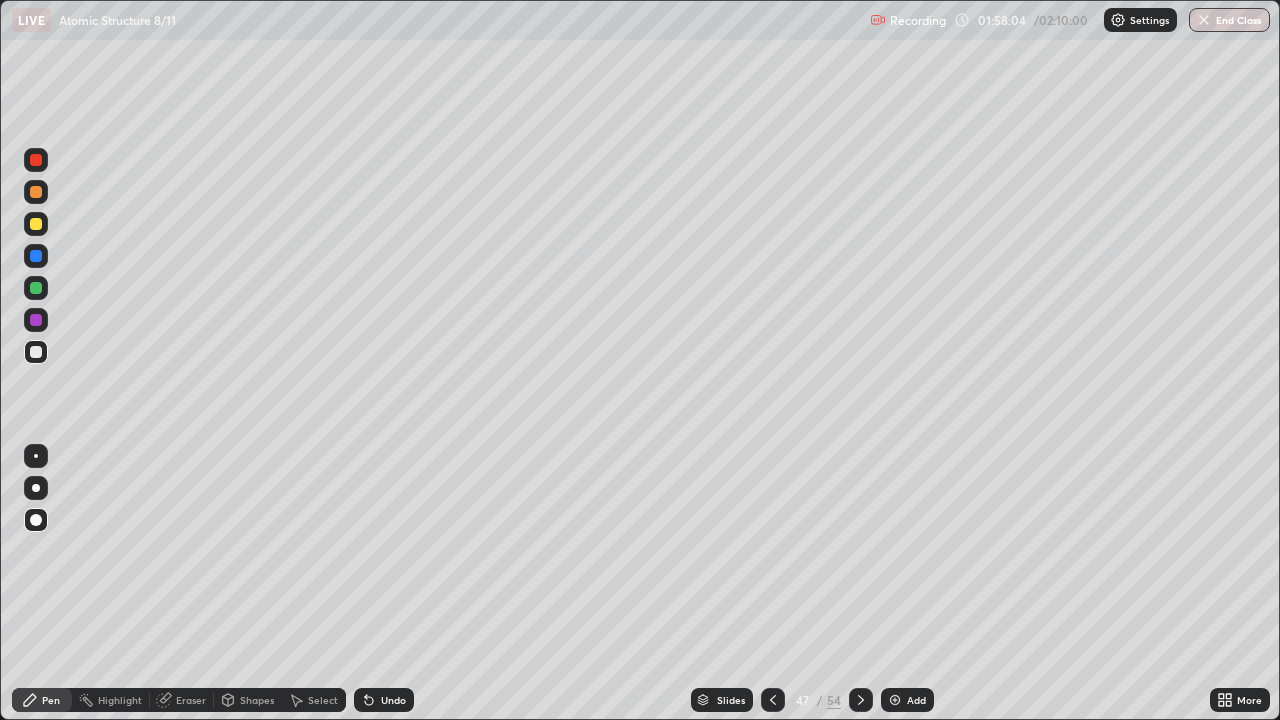 click on "Pen" at bounding box center (42, 700) 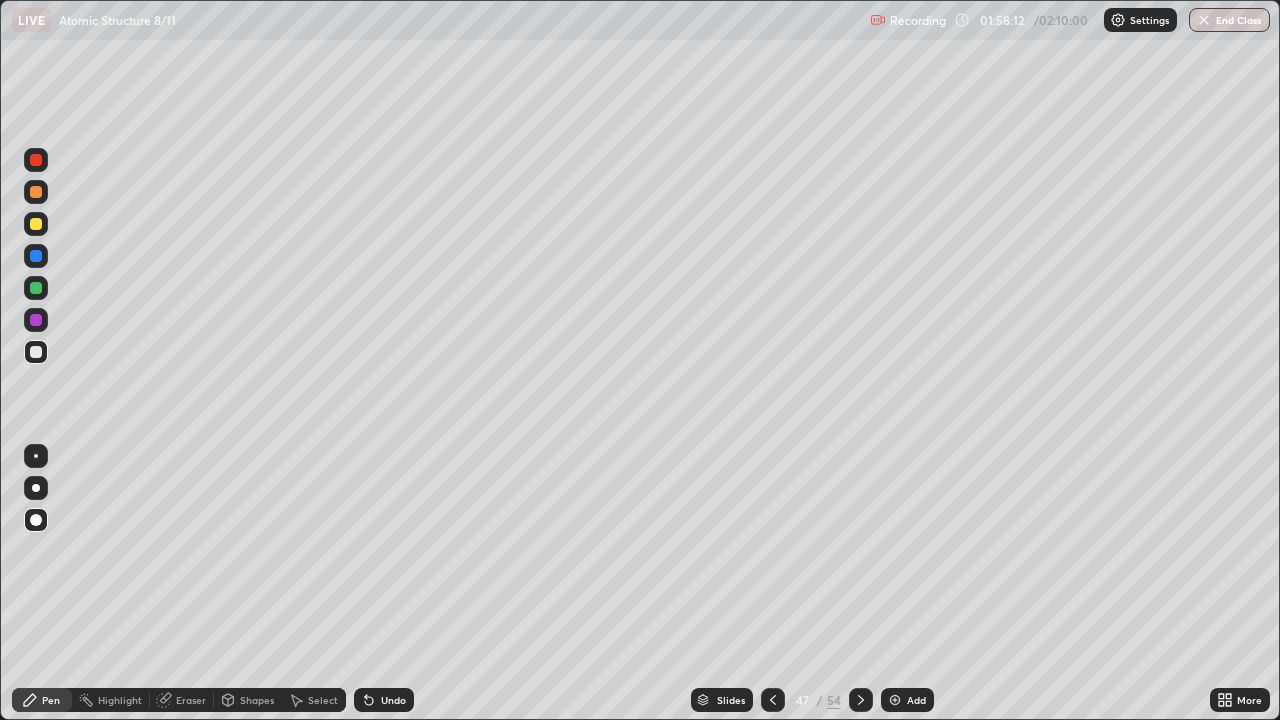 click at bounding box center (36, 192) 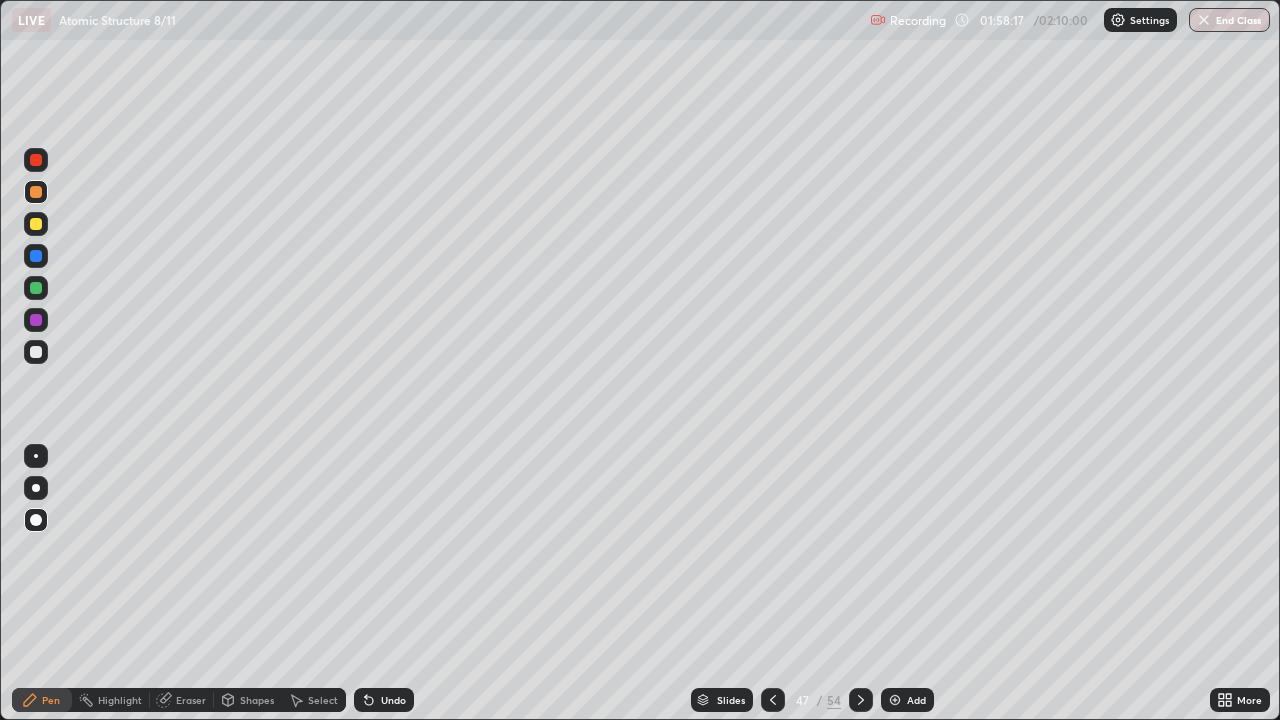 click at bounding box center [36, 352] 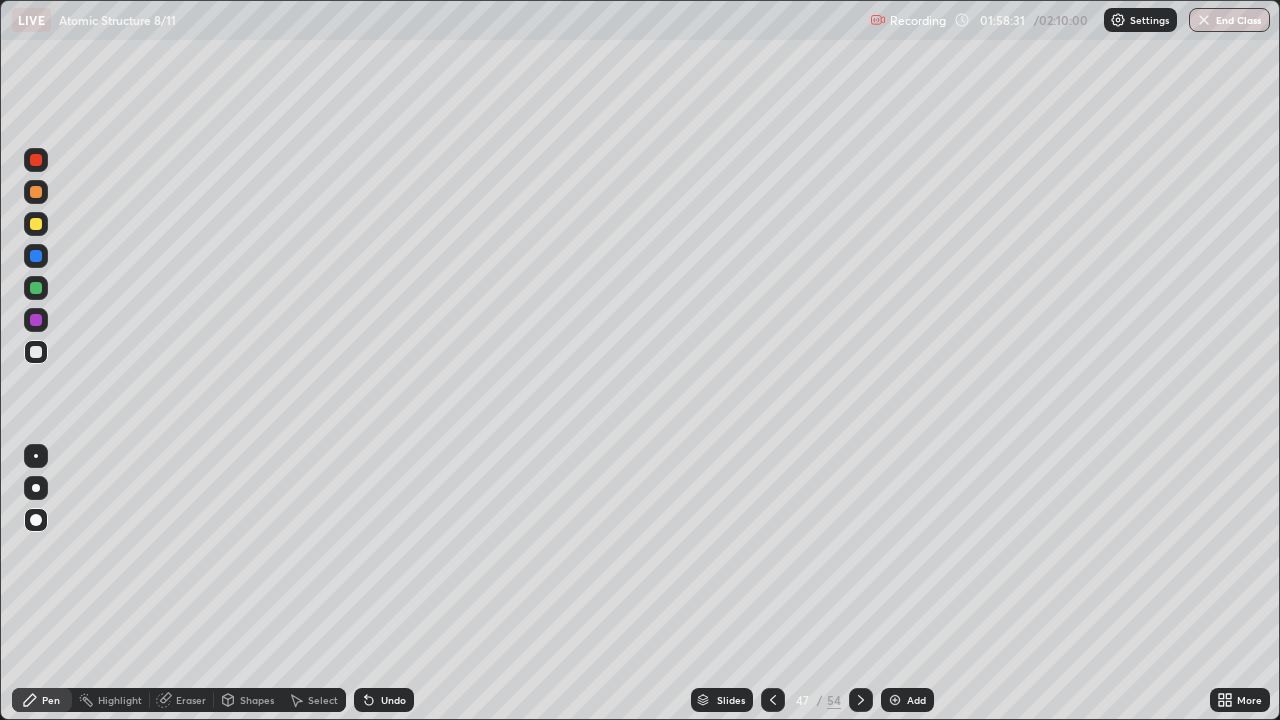 click at bounding box center (36, 256) 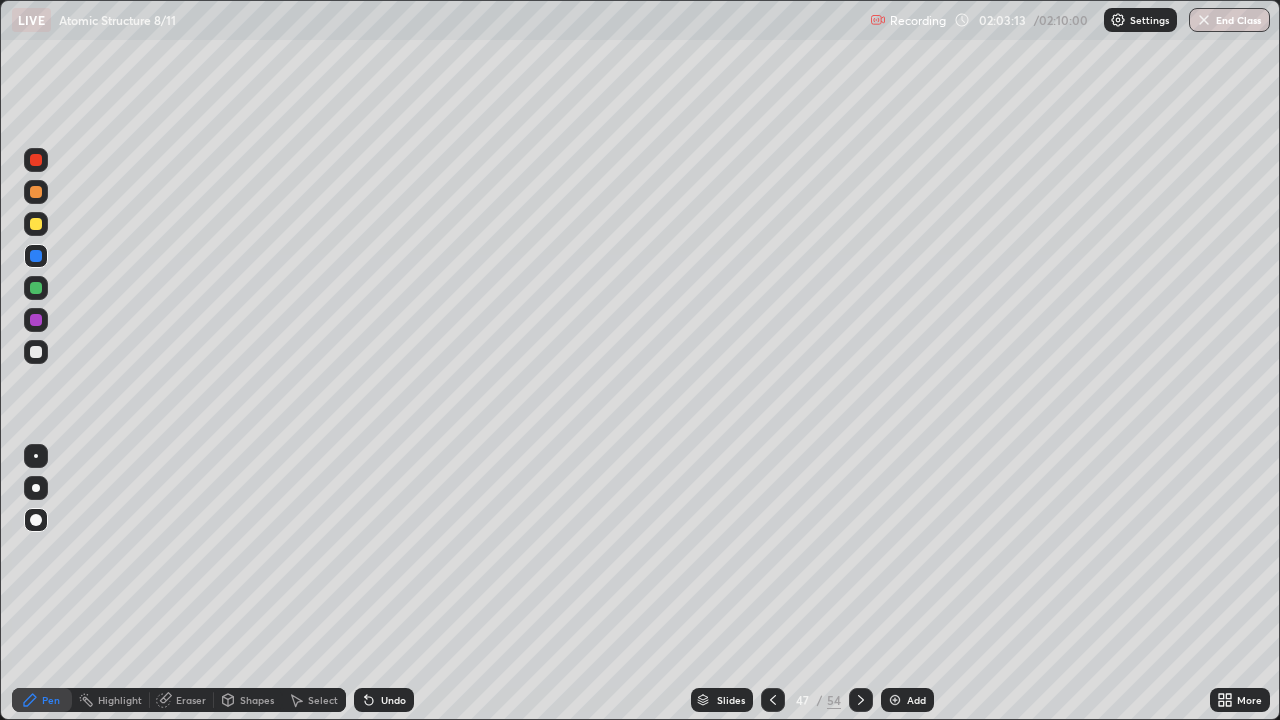 click on "End Class" at bounding box center (1229, 20) 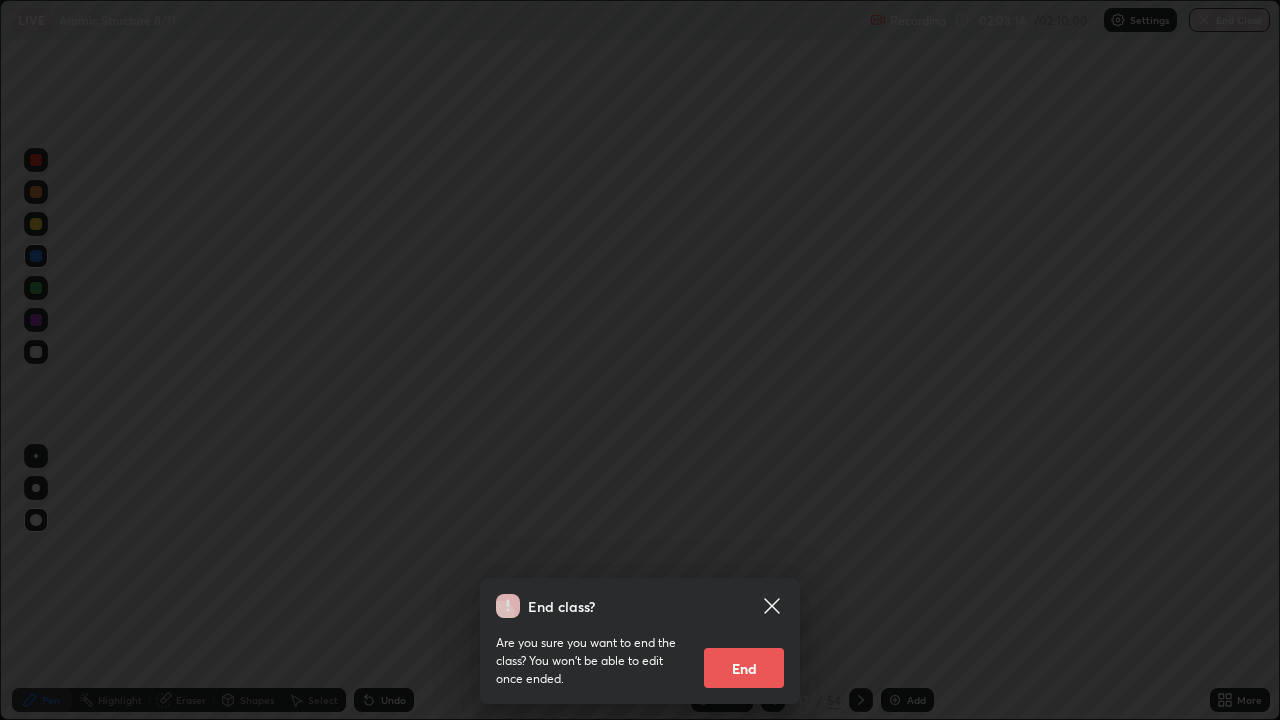 click on "End" at bounding box center [744, 668] 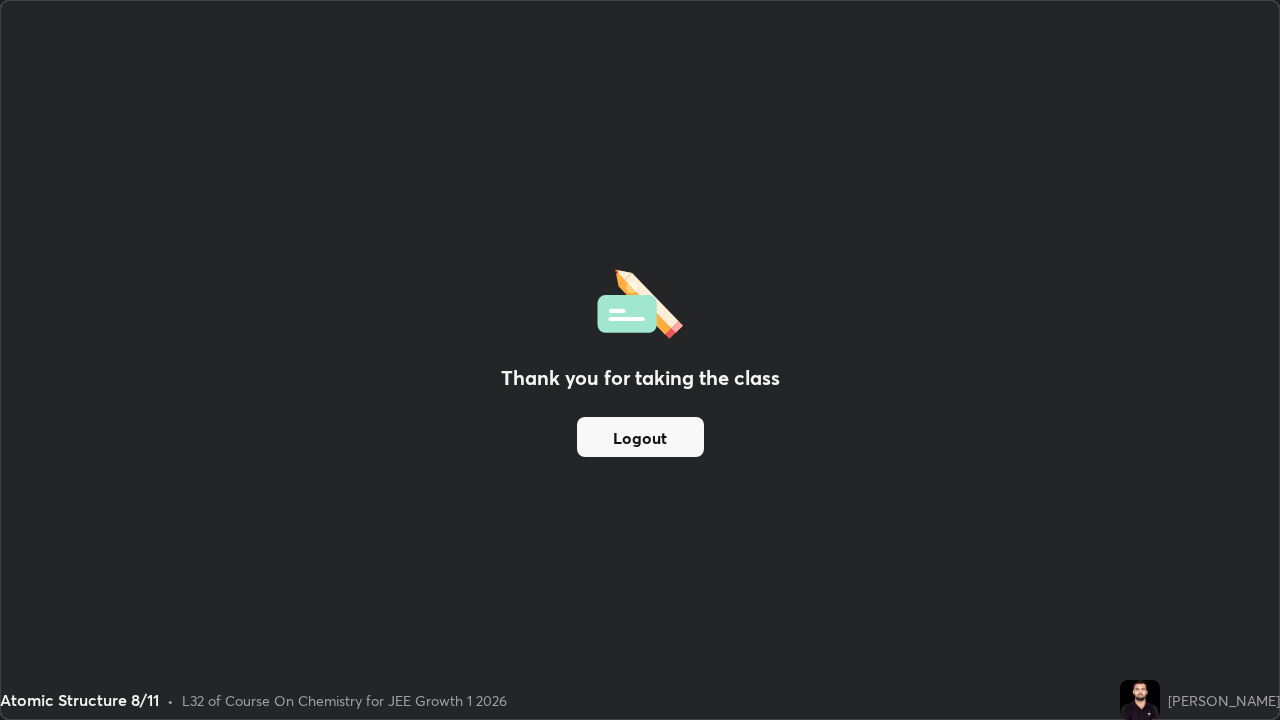 click on "Logout" at bounding box center [640, 437] 